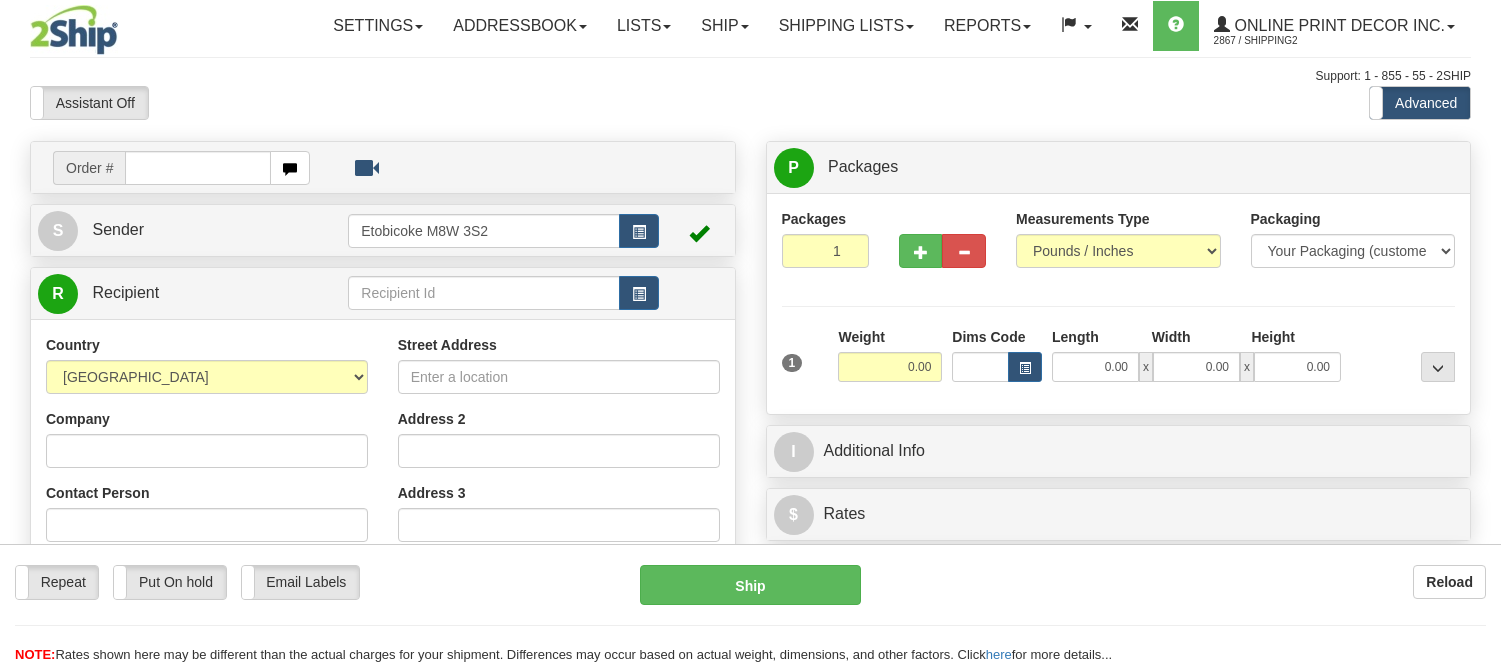 scroll, scrollTop: 0, scrollLeft: 0, axis: both 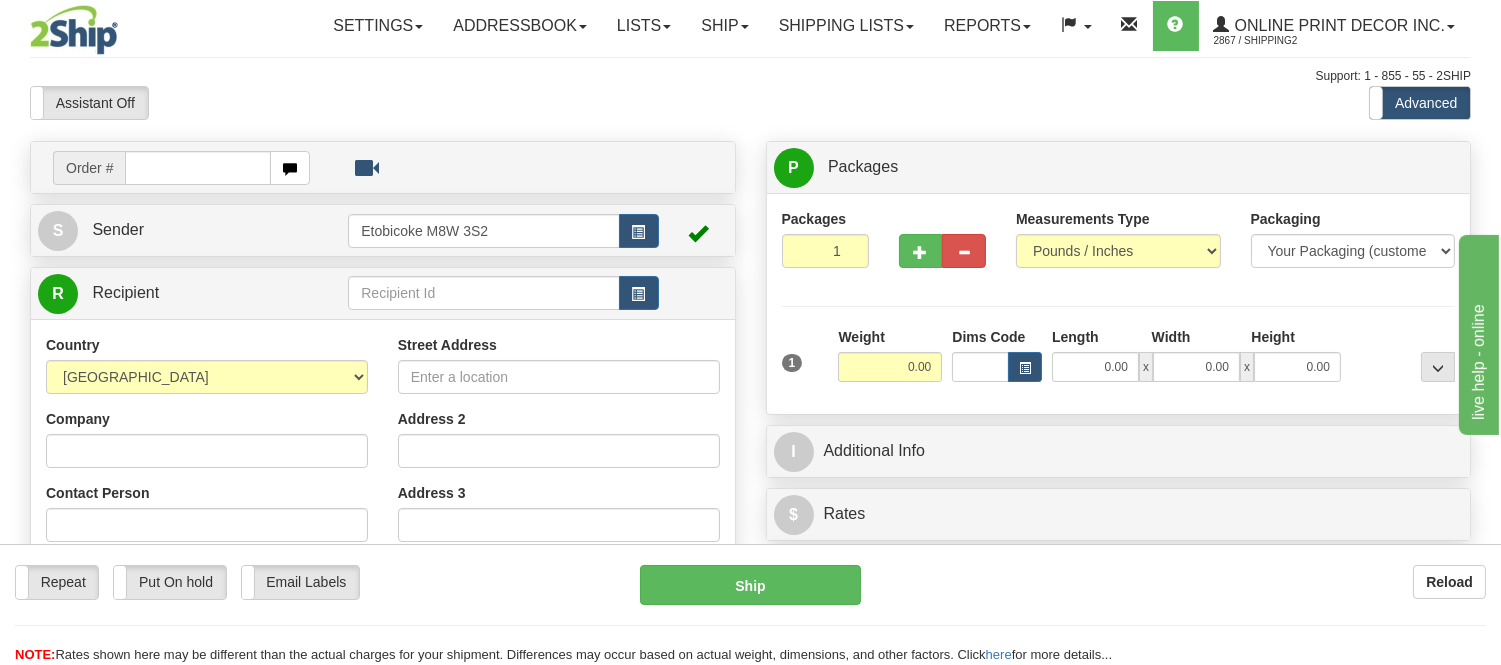click at bounding box center [198, 168] 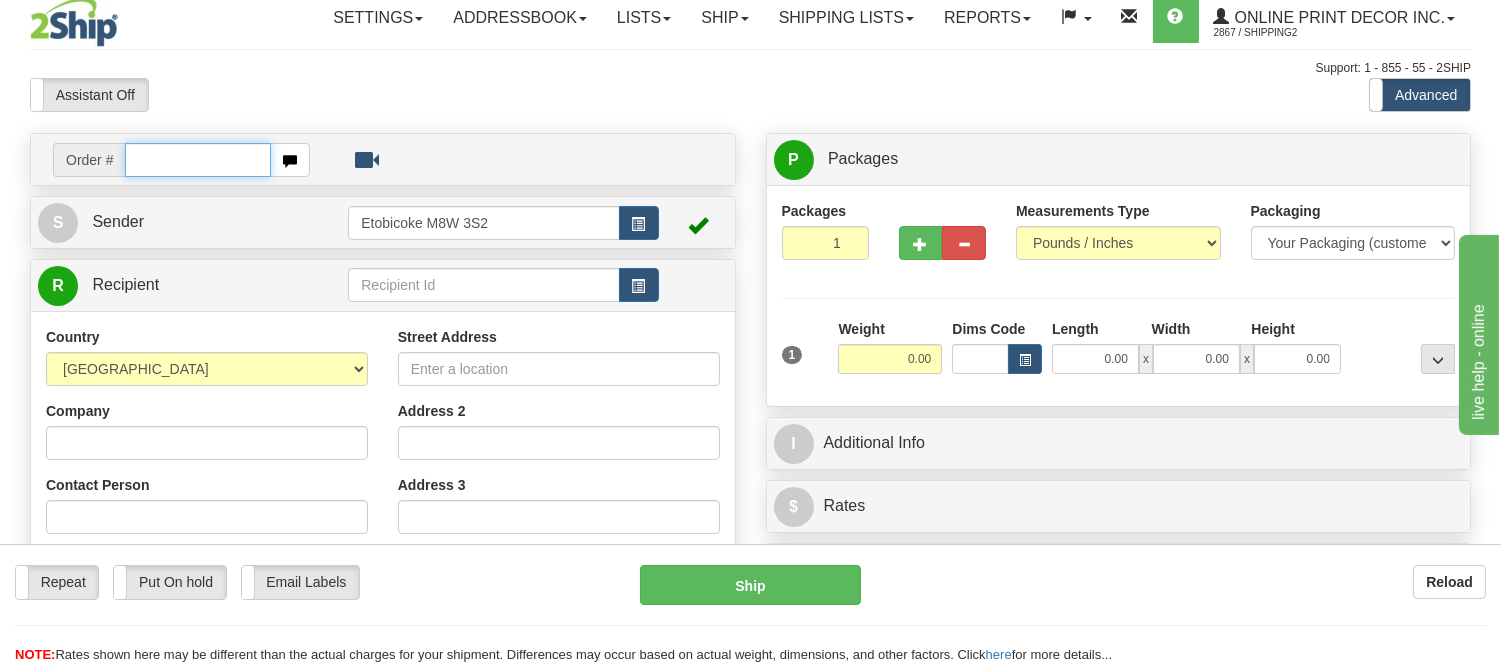 scroll, scrollTop: 222, scrollLeft: 0, axis: vertical 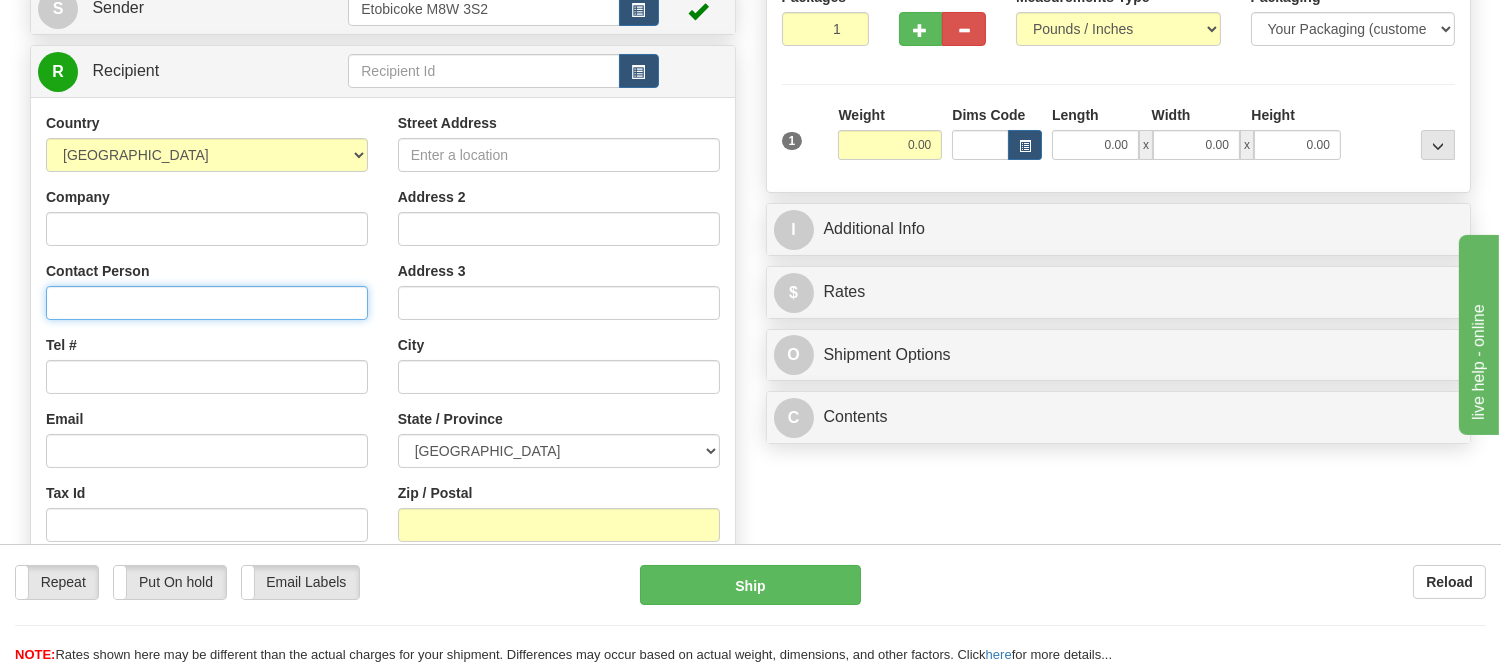 click on "Contact Person" at bounding box center [207, 303] 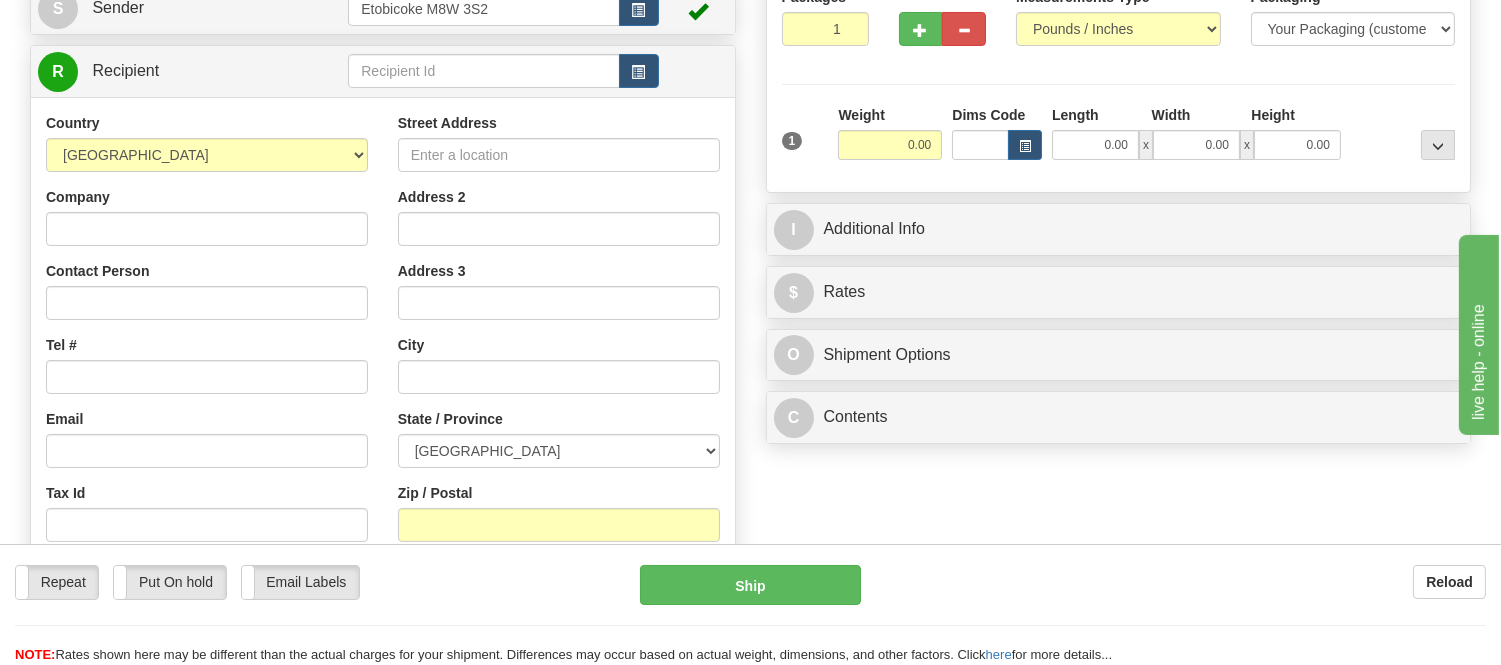 click on "Contact Person" at bounding box center [207, 290] 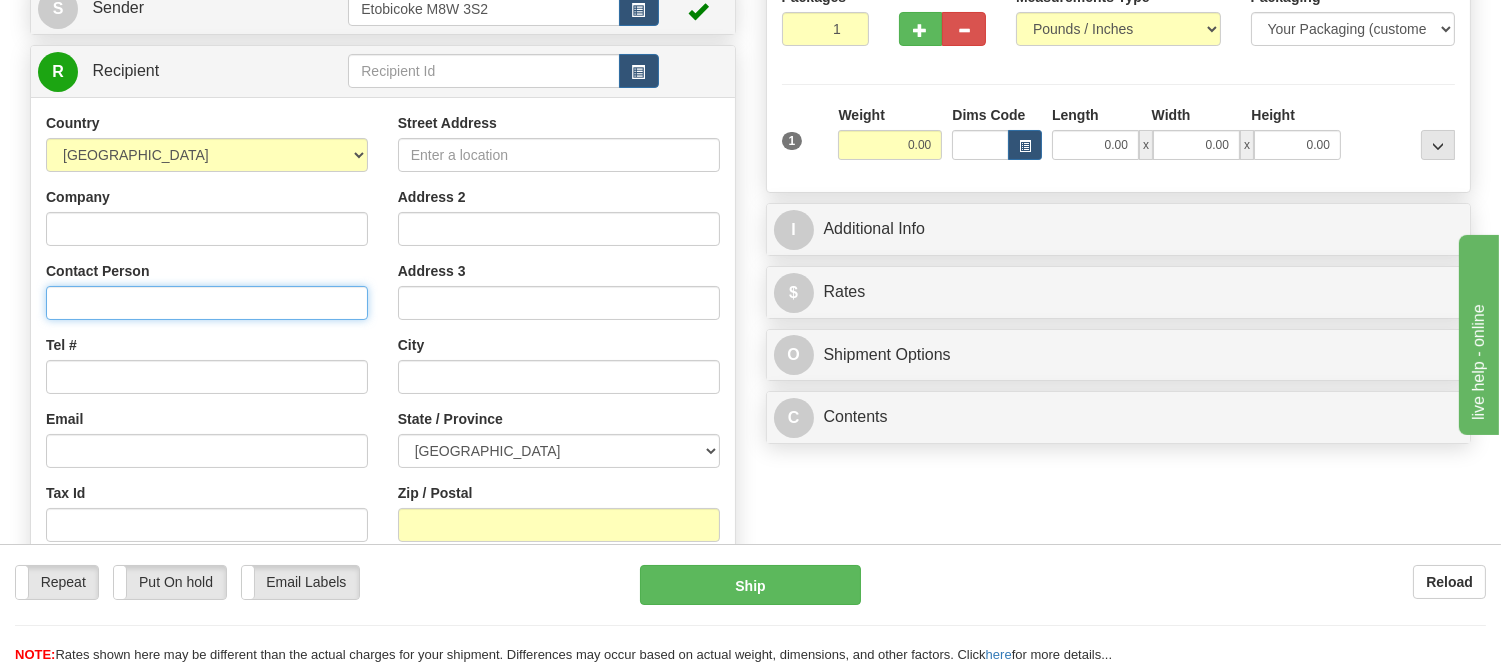 click on "Contact Person" at bounding box center (207, 303) 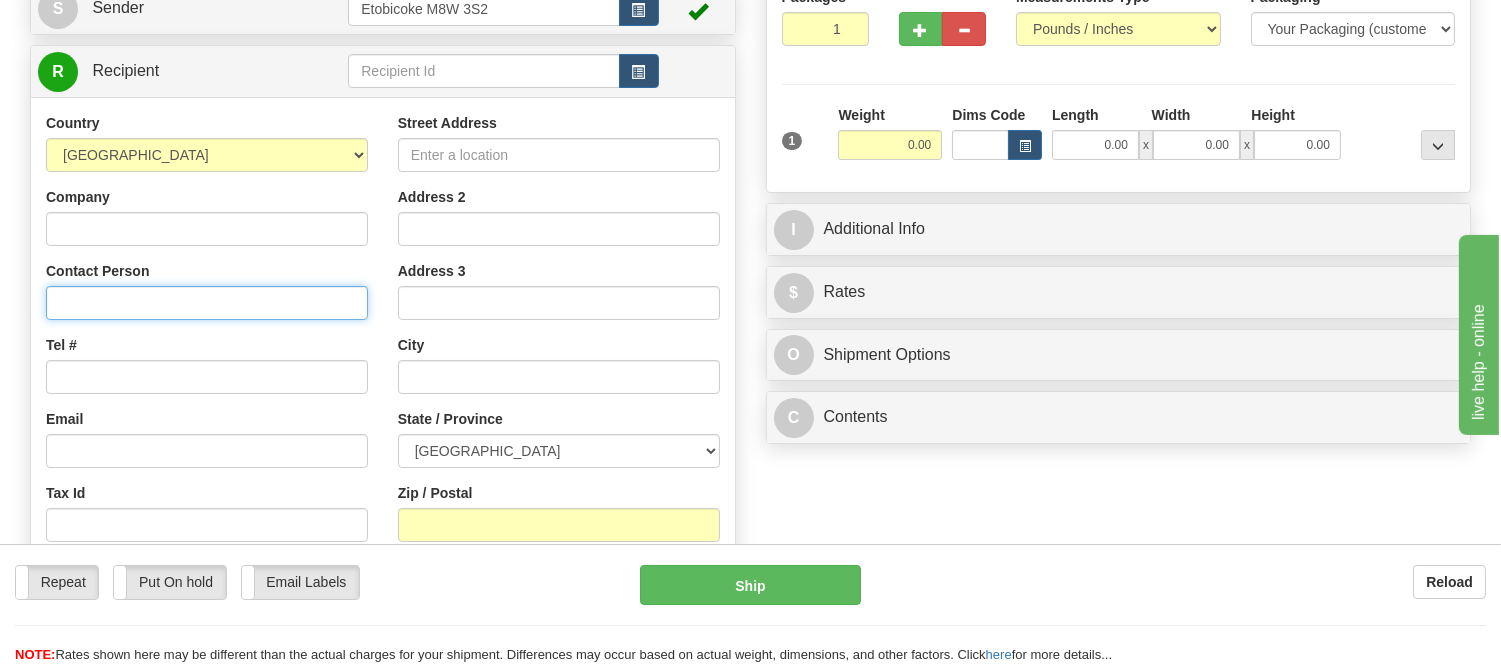 paste on "Bruna Abreu, Scalzi Caplan LLP - Vaughn, ON, 20 Caldari Road, Unit 2, Vaughn Ontario L4K 4N8, Canada, +14372312291" 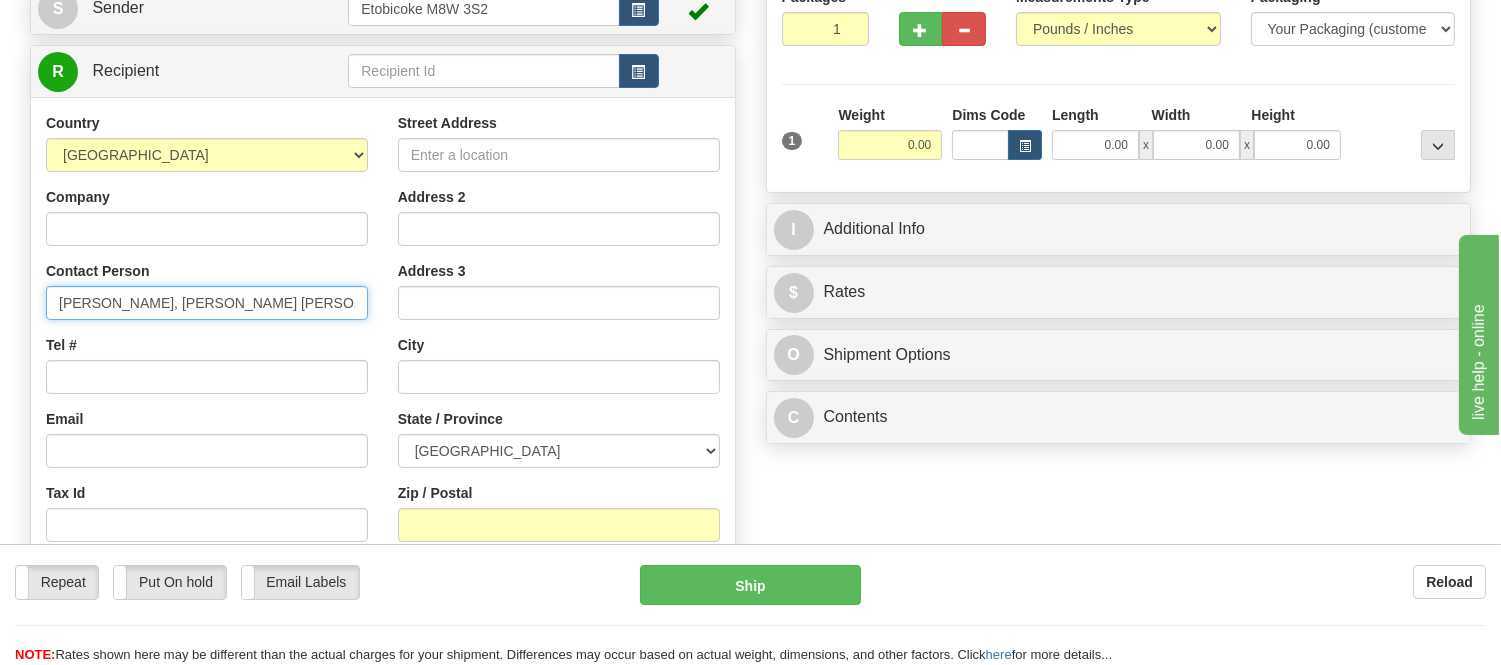 scroll, scrollTop: 0, scrollLeft: 467, axis: horizontal 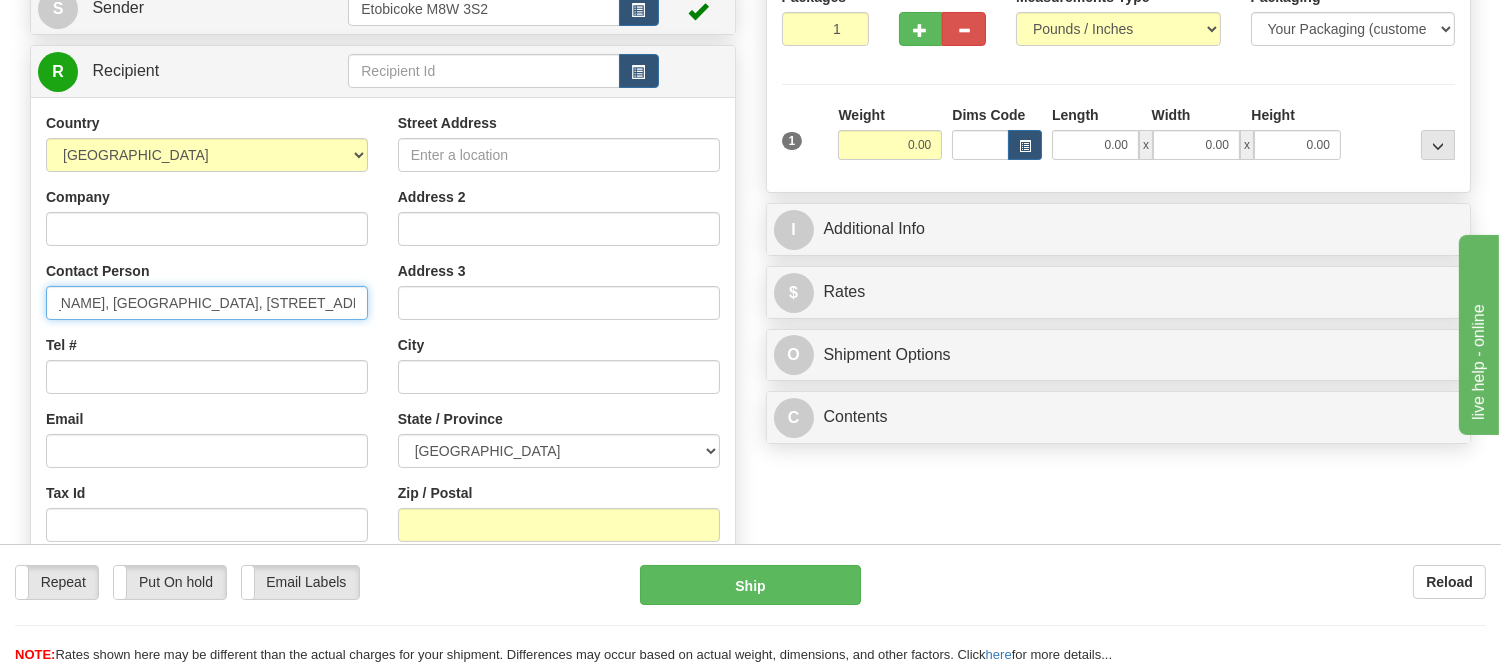 click on "Country
AFGHANISTAN
ALAND ISLANDS
ALBANIA
ALGERIA
AMERICAN SAMOA
ANDORRA
ANGOLA
ANGUILLA
ANTIGUA AND BARBUDA
ARGENTINA
ARMENIA
ARUBA
AUSTRALIA
AUSTRIA
AZERBAIJAN
AZORES
BAHAMAS
BAHRAIN
BANGLADESH
BARBADOS
BELARUS
BELGIUM
BELIZE
BENIN
BERMUDA
BHUTAN
BOLIVIA
BONAIRE, SAINT EUSTATIUS AND SABA
BOSNIA
BOTSWANA
BOUVET ISLAND
BRAZIL
BRITISH INDIAN OCEAN TERRITORY
BRITISH VIRGIN ISLANDS
BRUNEI
BULGARIA
BURKINA FASO
BURUNDI
CAMBODIA
CAMEROON
CANADA
CANARY ISLANDS
CAPE VERDE
CAYMAN ISLANDS
CENTRAL AFRICAN REPUBLIC
CHAD
CHILE
CHINA
CHRISTMAS ISLAND
COCOS (KEELING) ISLANDS
COLOMBIA
COMOROS
CONGO
CONGO, DEMOCRATIC REPUBLIC OF
COOK ISLANDS
COSTA RICA
CROATIA
CURAÇAO
CYPRUS
CZECH REPUBLIC
DENMARK
DJIBOUTI
DOMINICA
DOMINICAN REPUBLIC
EAST TIMOR
ECUADOR
EGYPT
EL SALVADOR
EQUATORIAL GUINEA
ERITREA
ESTONIA
ETHIOPIA" at bounding box center [383, 382] 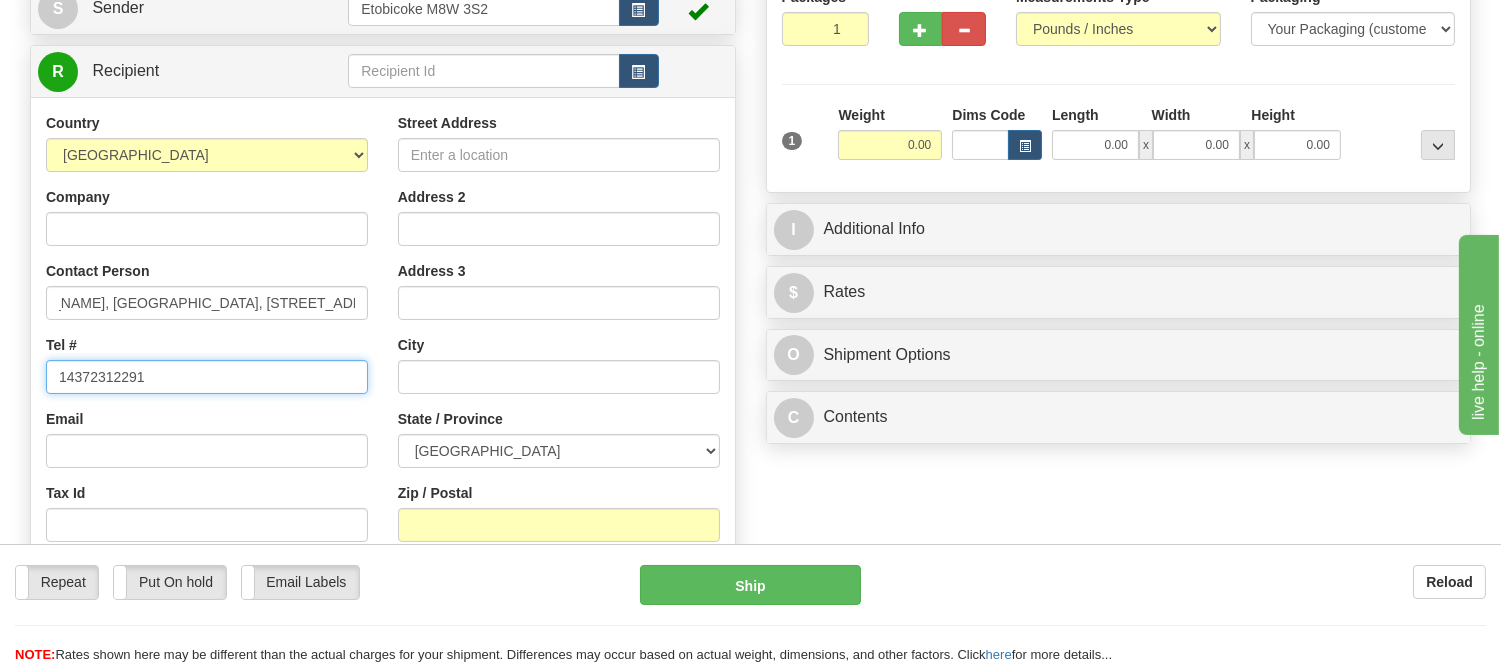 scroll, scrollTop: 0, scrollLeft: 0, axis: both 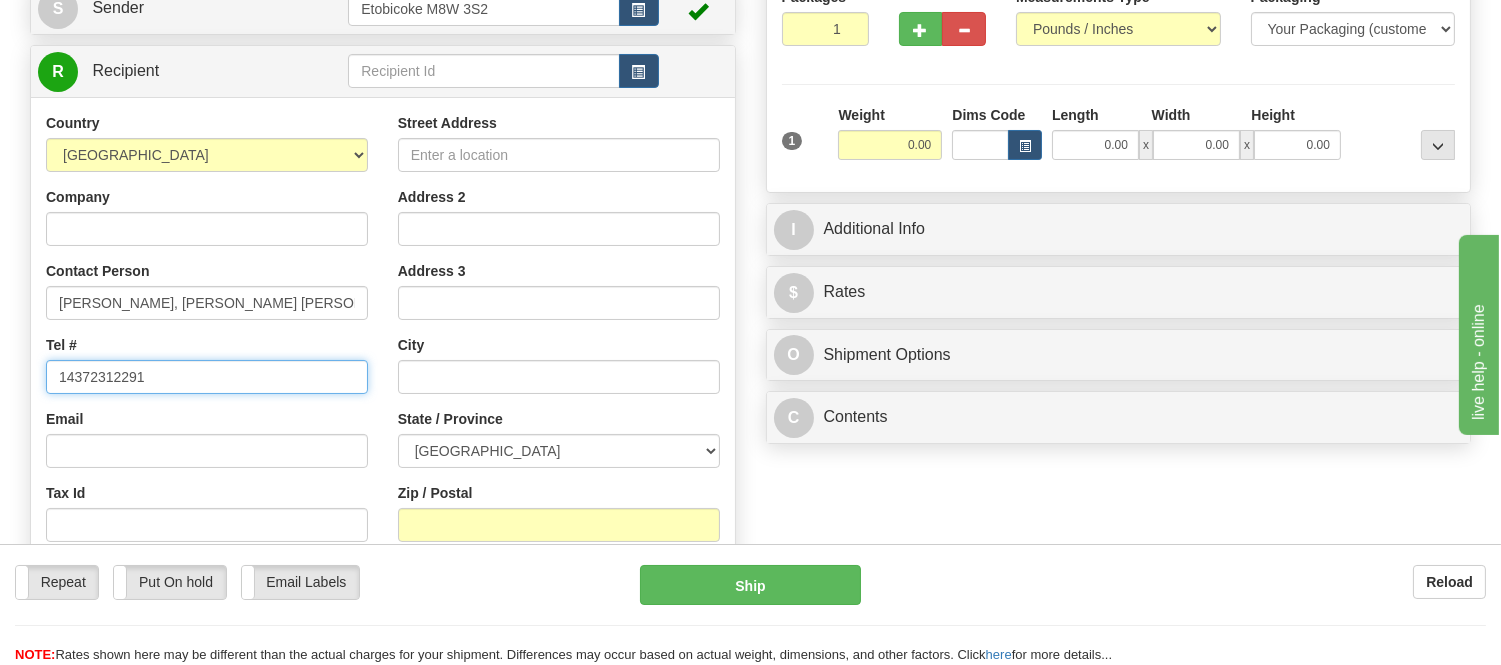 type on "14372312291" 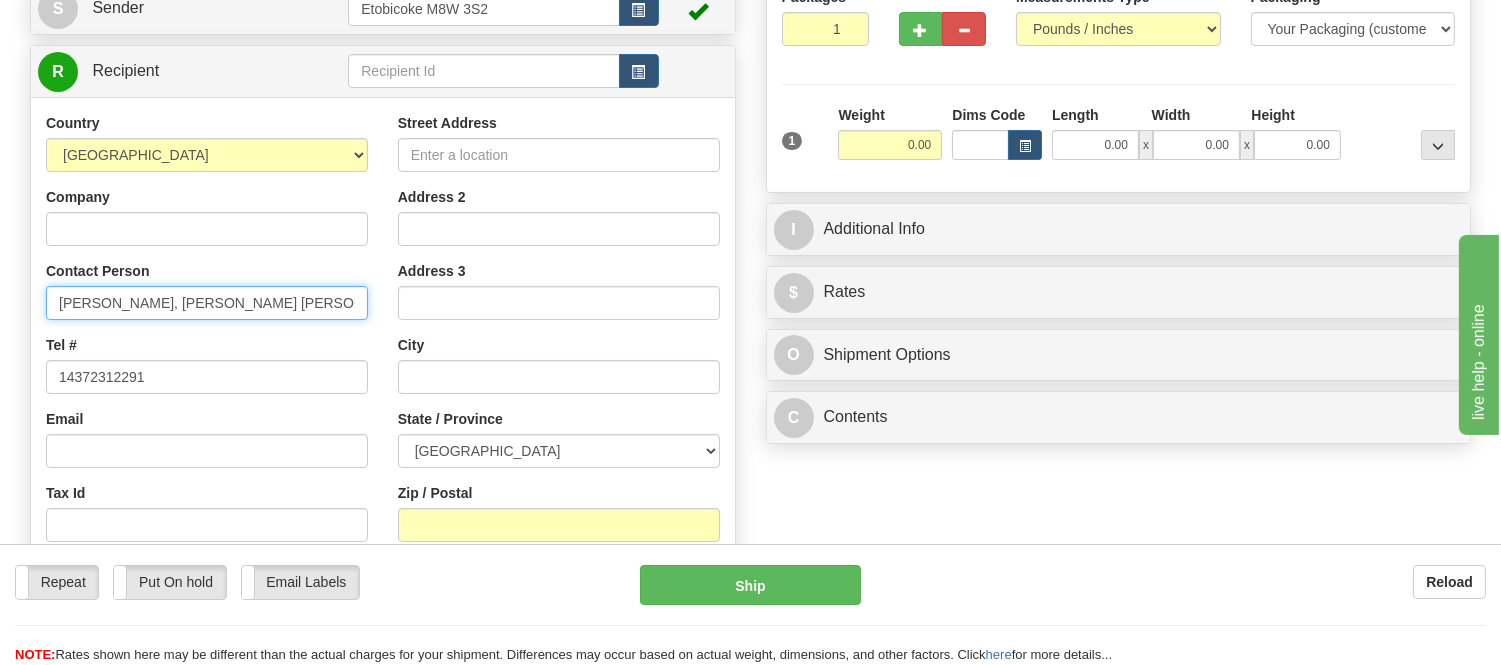 scroll, scrollTop: 0, scrollLeft: 382, axis: horizontal 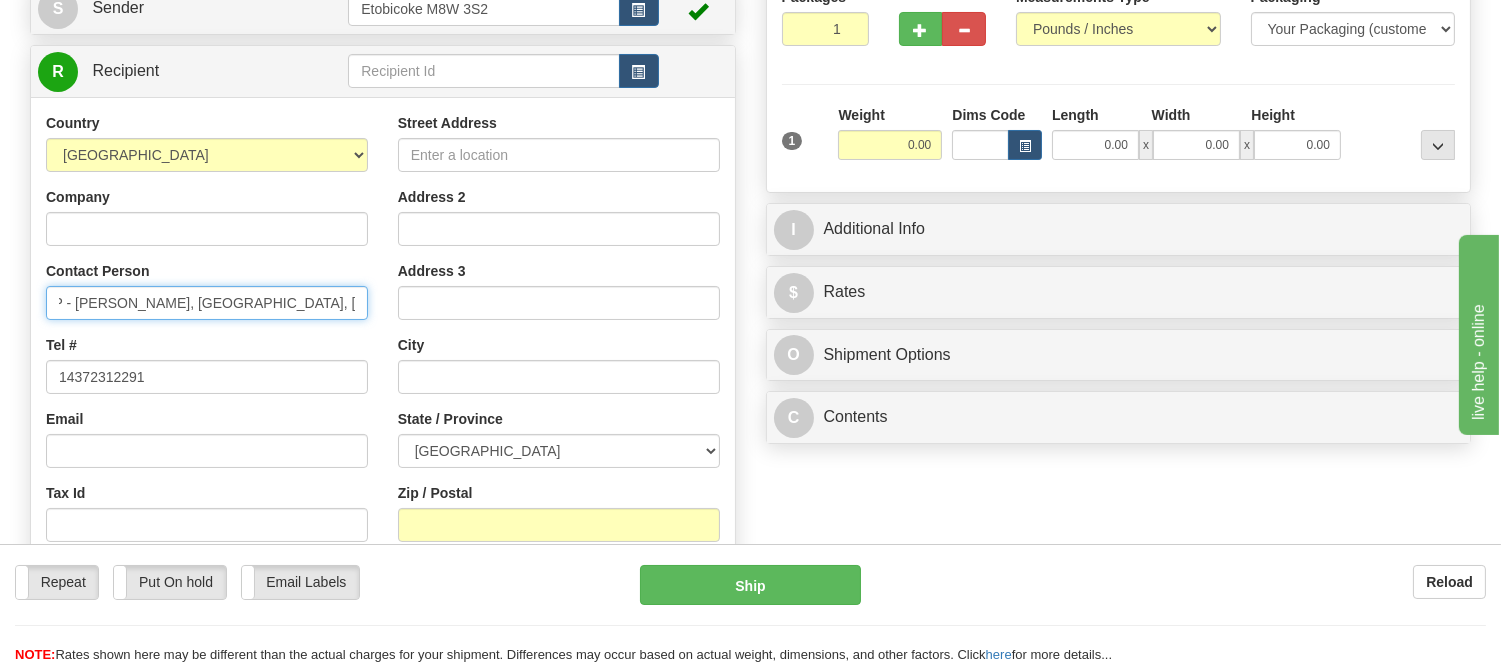 drag, startPoint x: 145, startPoint y: 305, endPoint x: 611, endPoint y: 306, distance: 466.00107 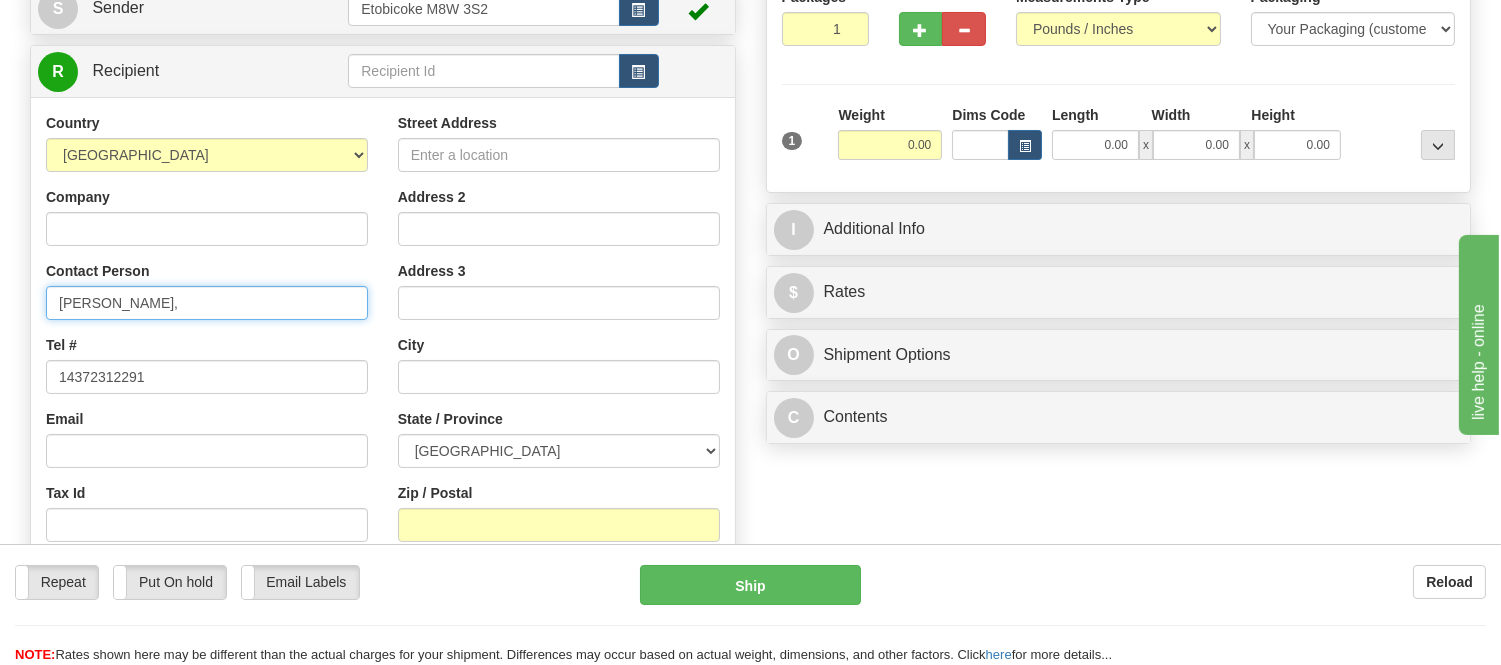 scroll, scrollTop: 0, scrollLeft: 0, axis: both 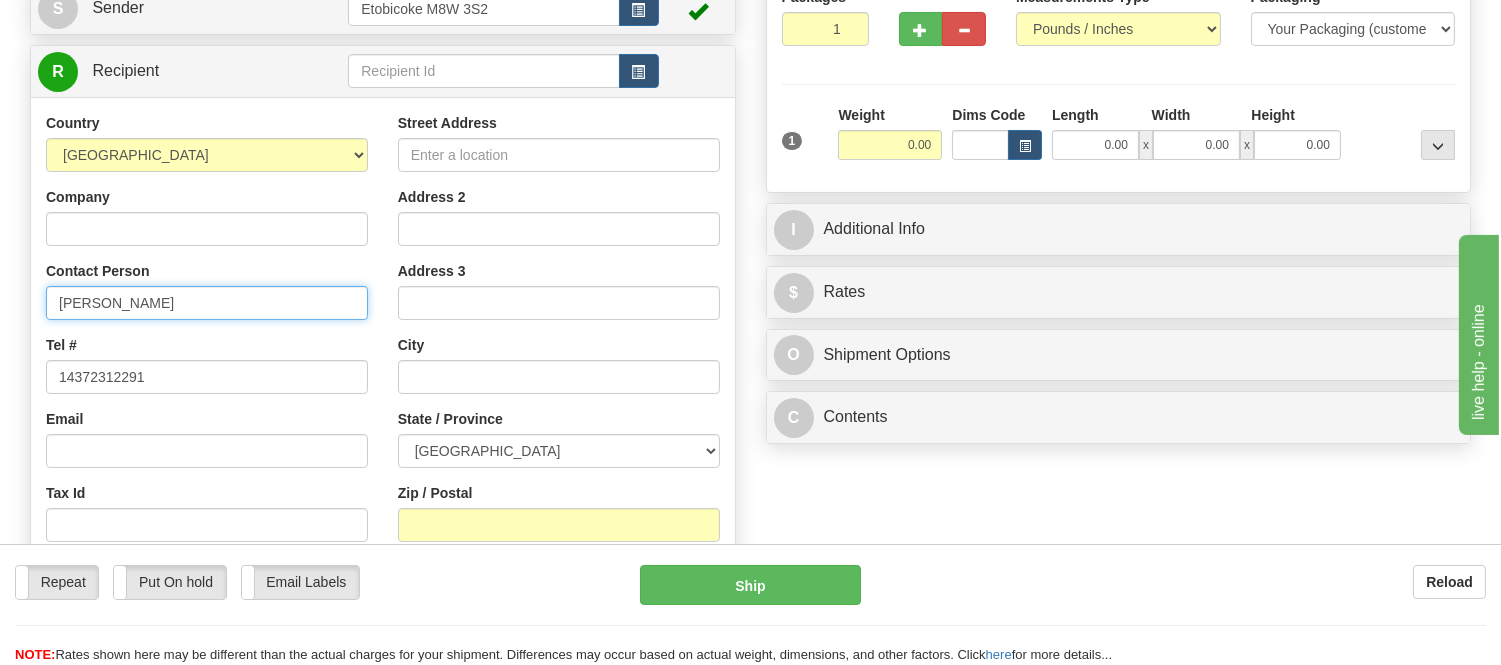 type on "Bruna Abreu" 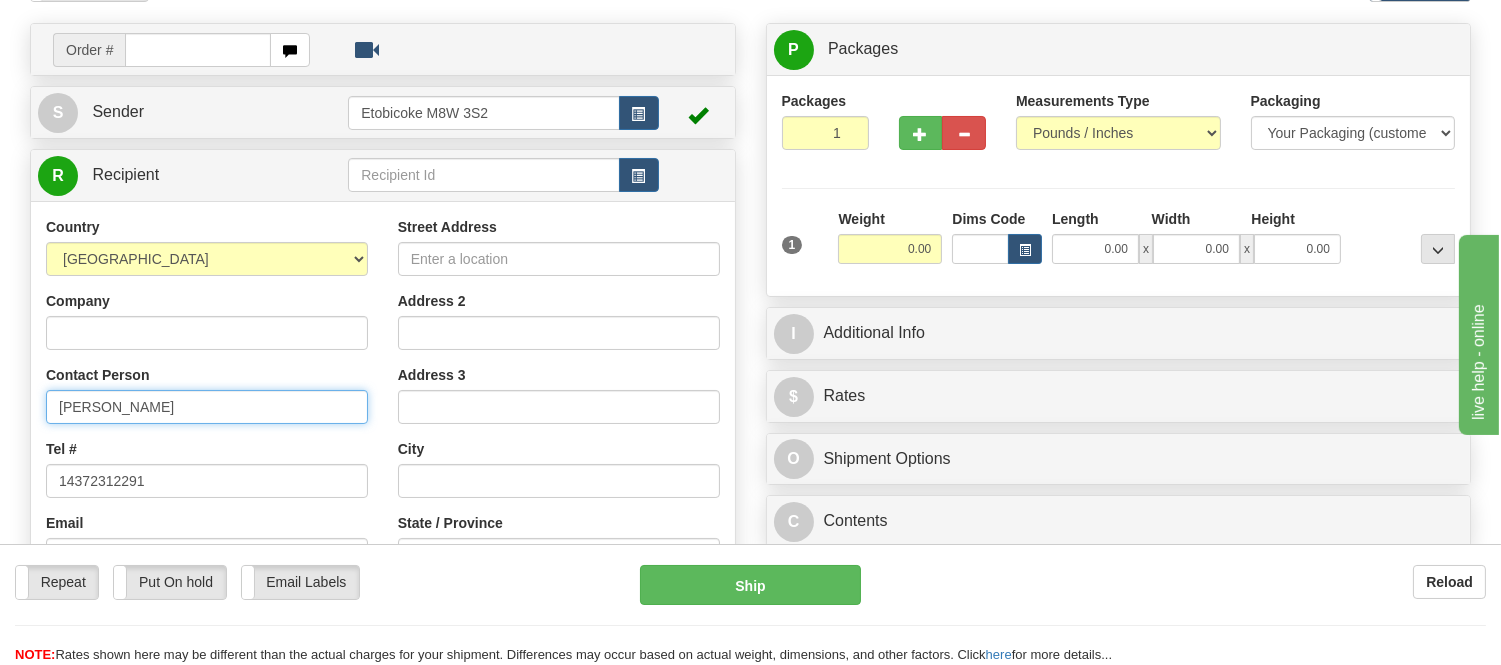 scroll, scrollTop: 111, scrollLeft: 0, axis: vertical 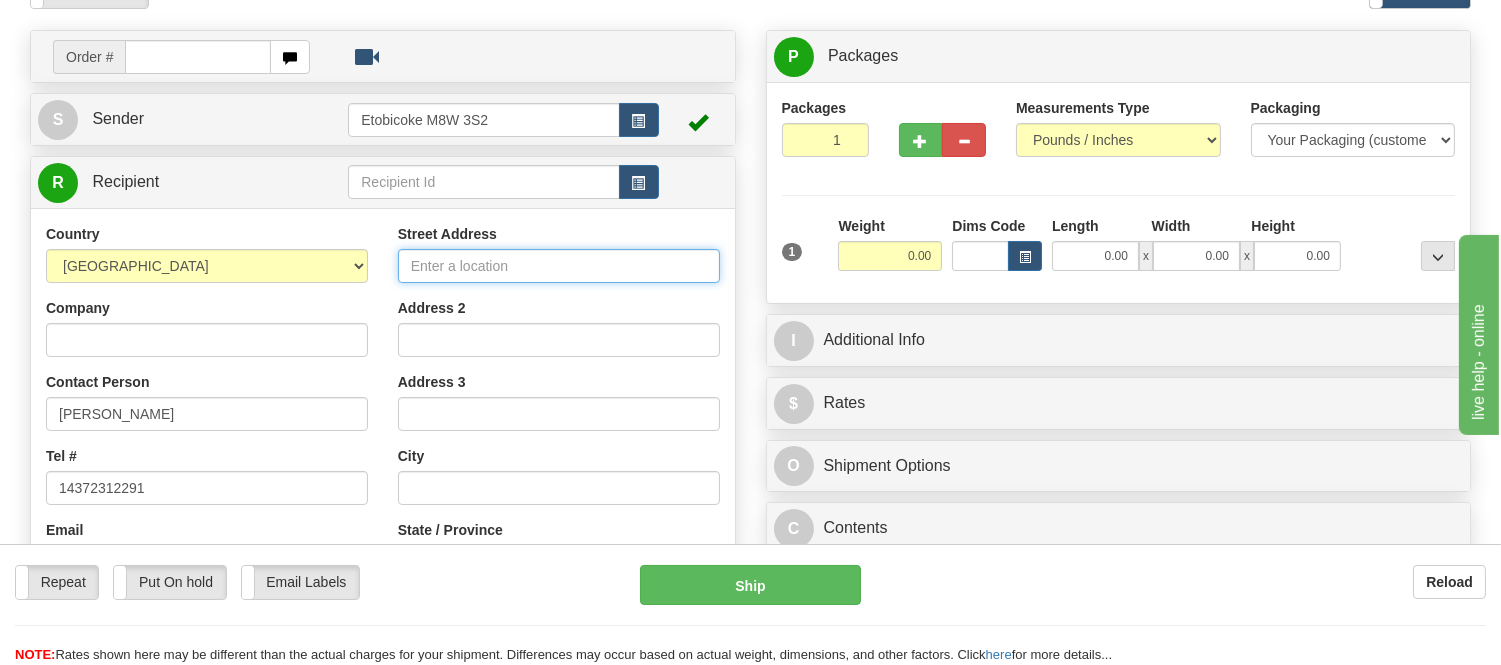 click on "Street Address" at bounding box center (559, 266) 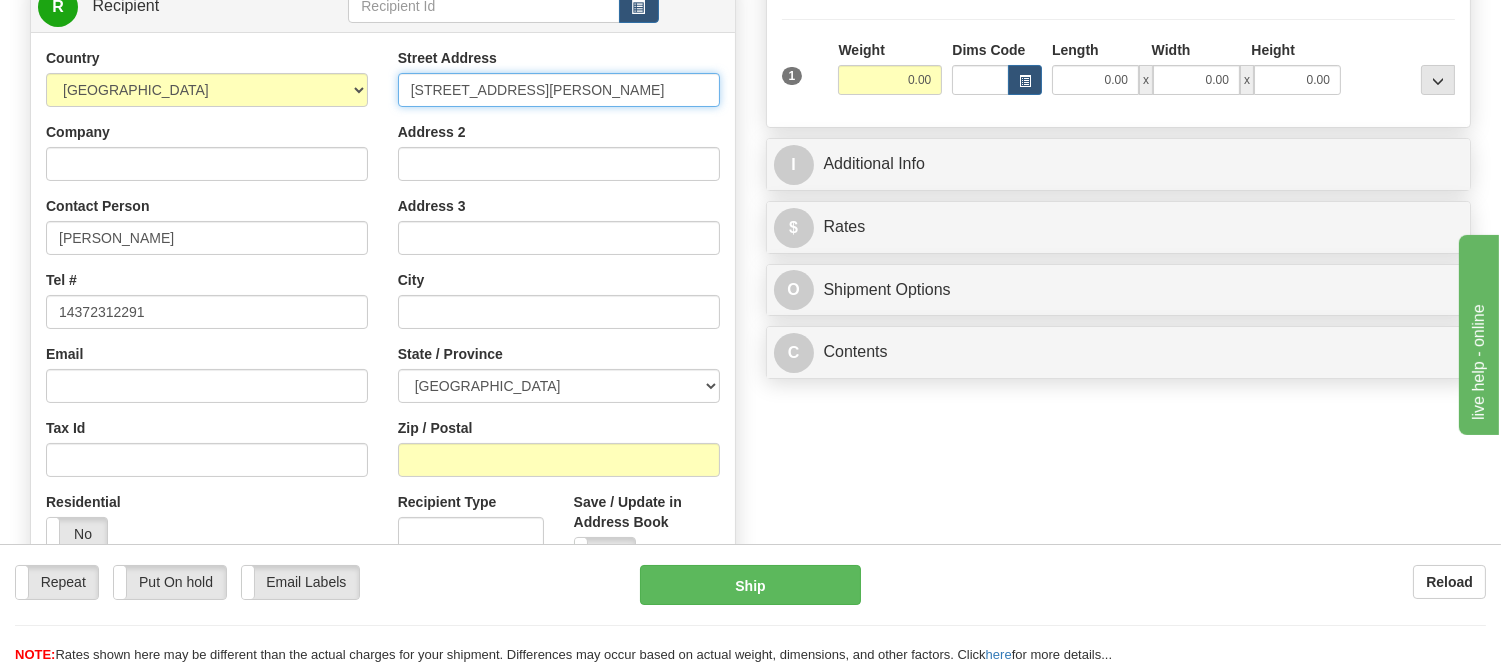 scroll, scrollTop: 444, scrollLeft: 0, axis: vertical 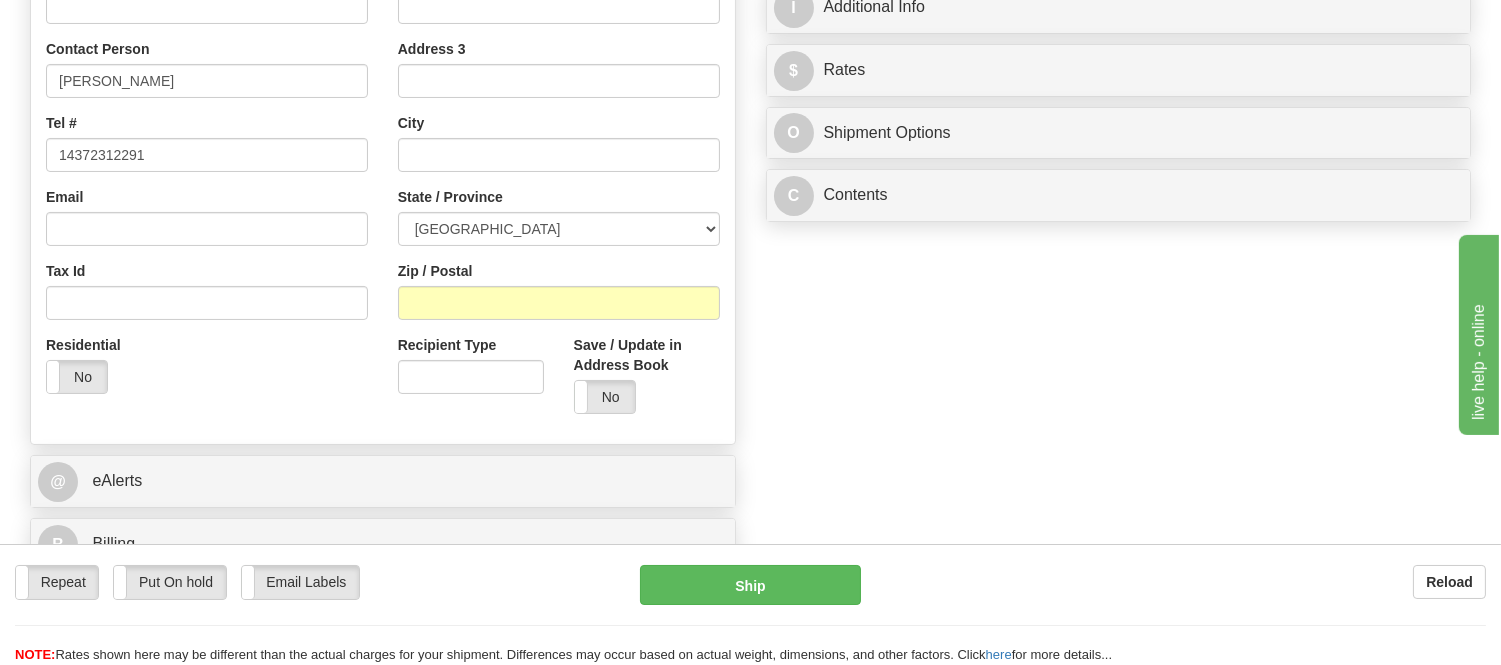 type on "56 Benson Ave" 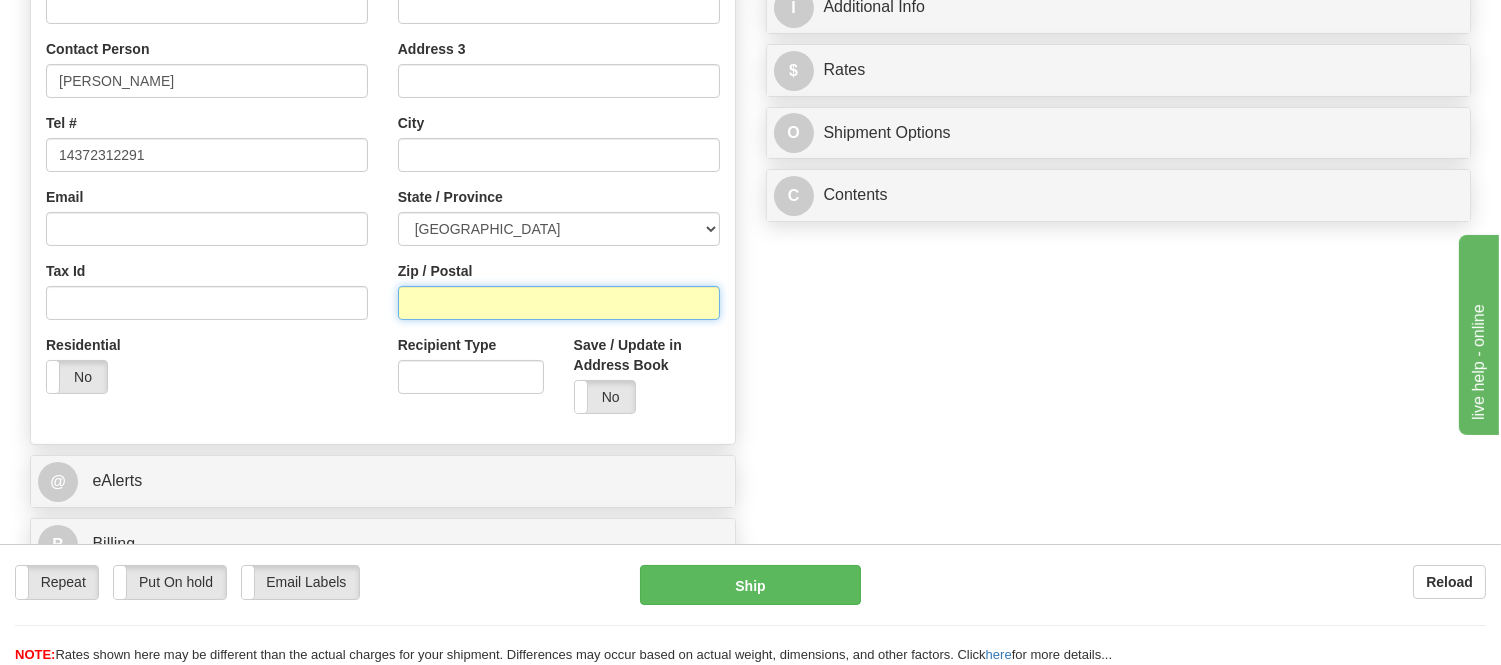 click on "Zip / Postal" at bounding box center (559, 303) 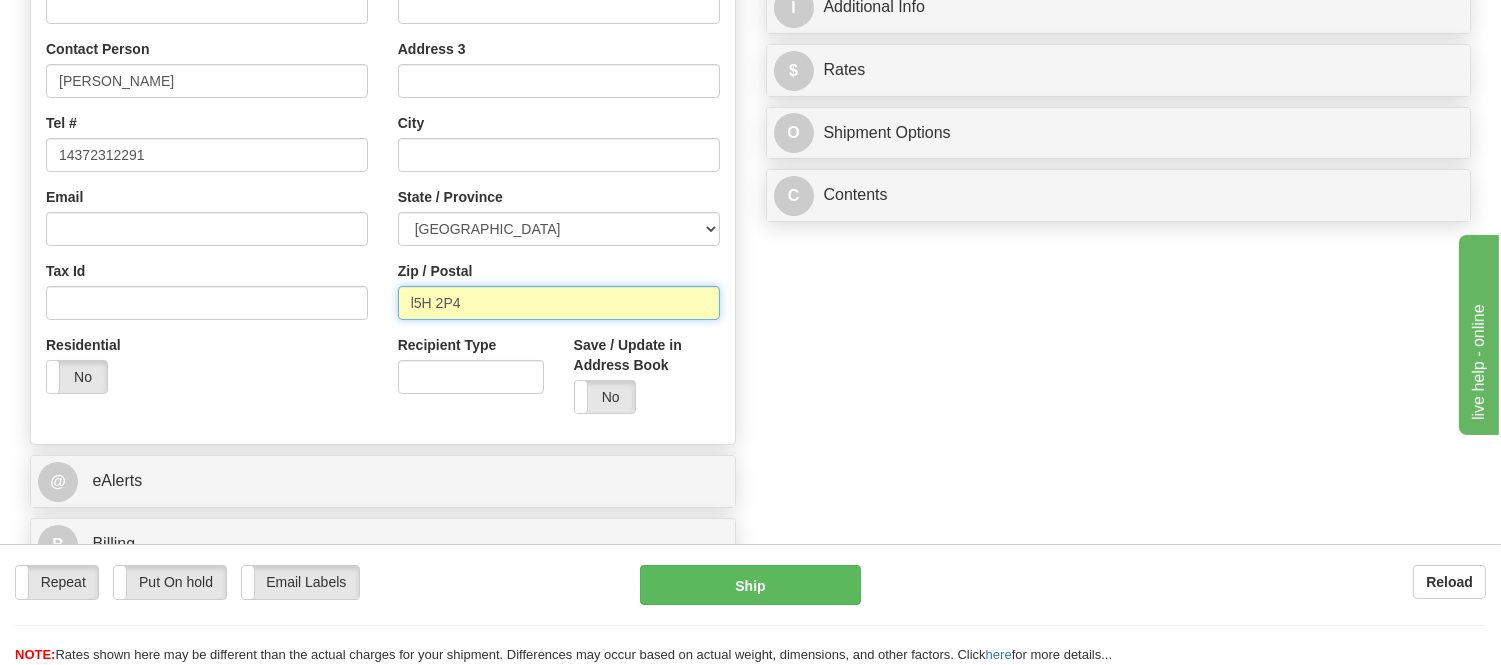 click on "l5H 2P4" at bounding box center [559, 303] 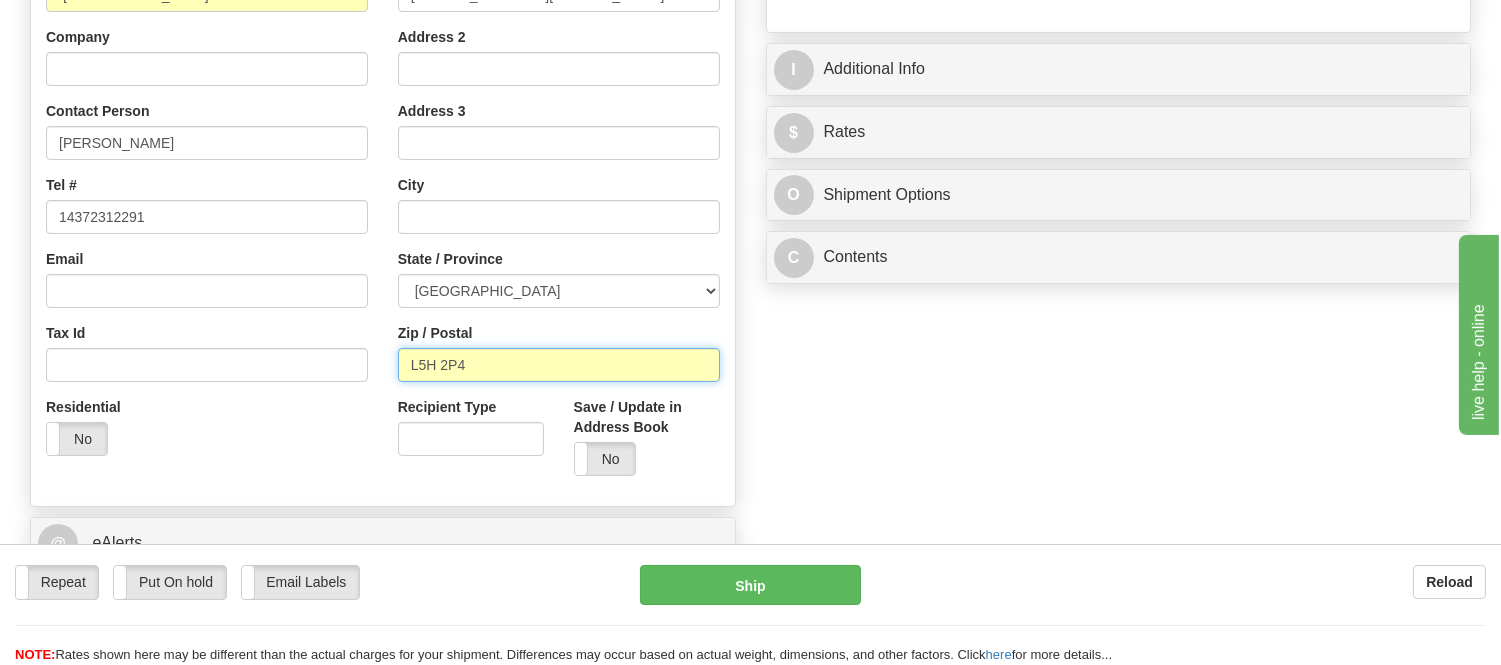 scroll, scrollTop: 333, scrollLeft: 0, axis: vertical 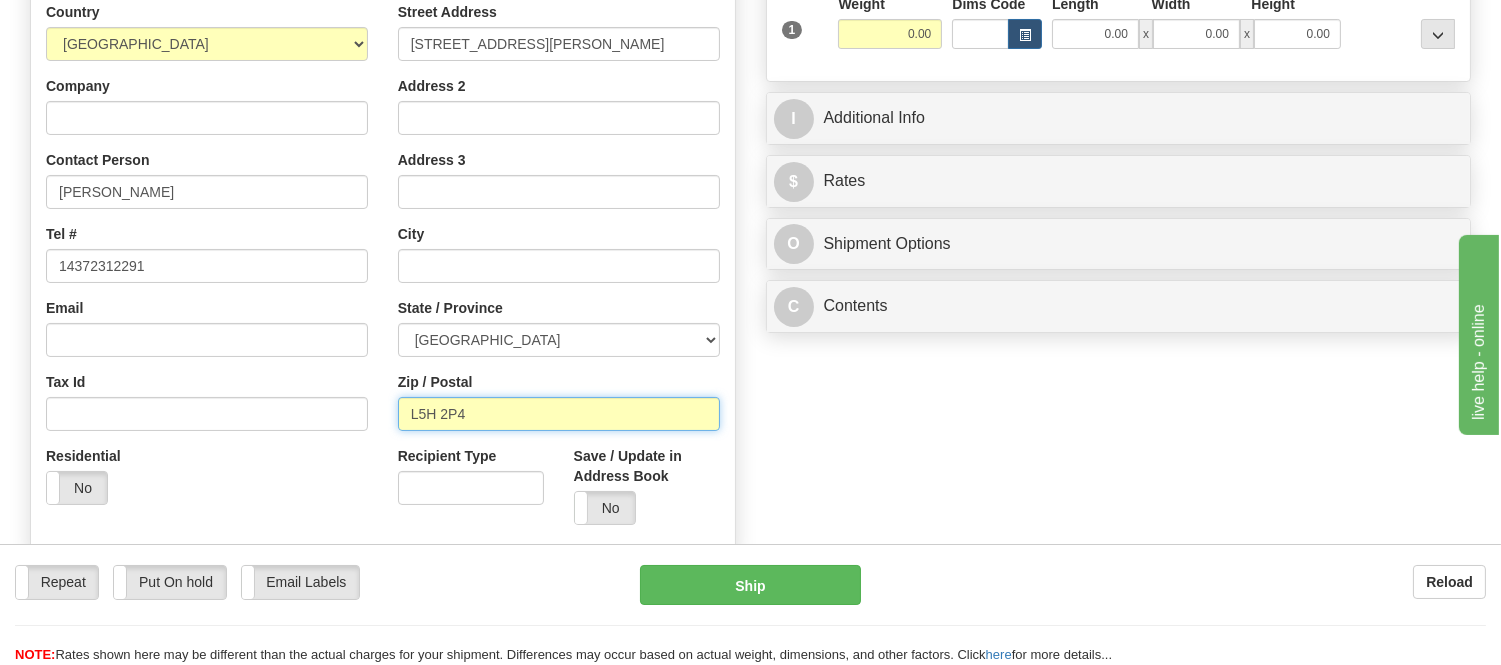 type on "L5H 2P4" 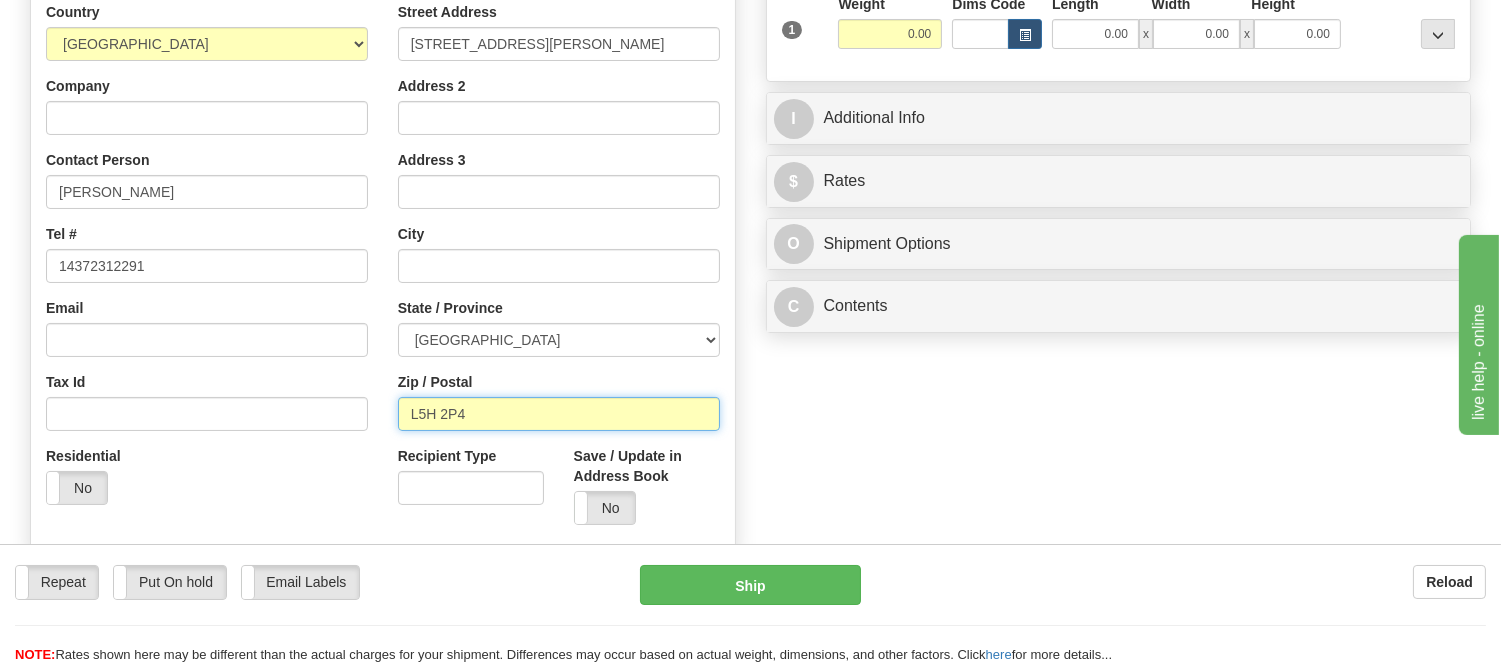 click on "Delete" at bounding box center [0, 0] 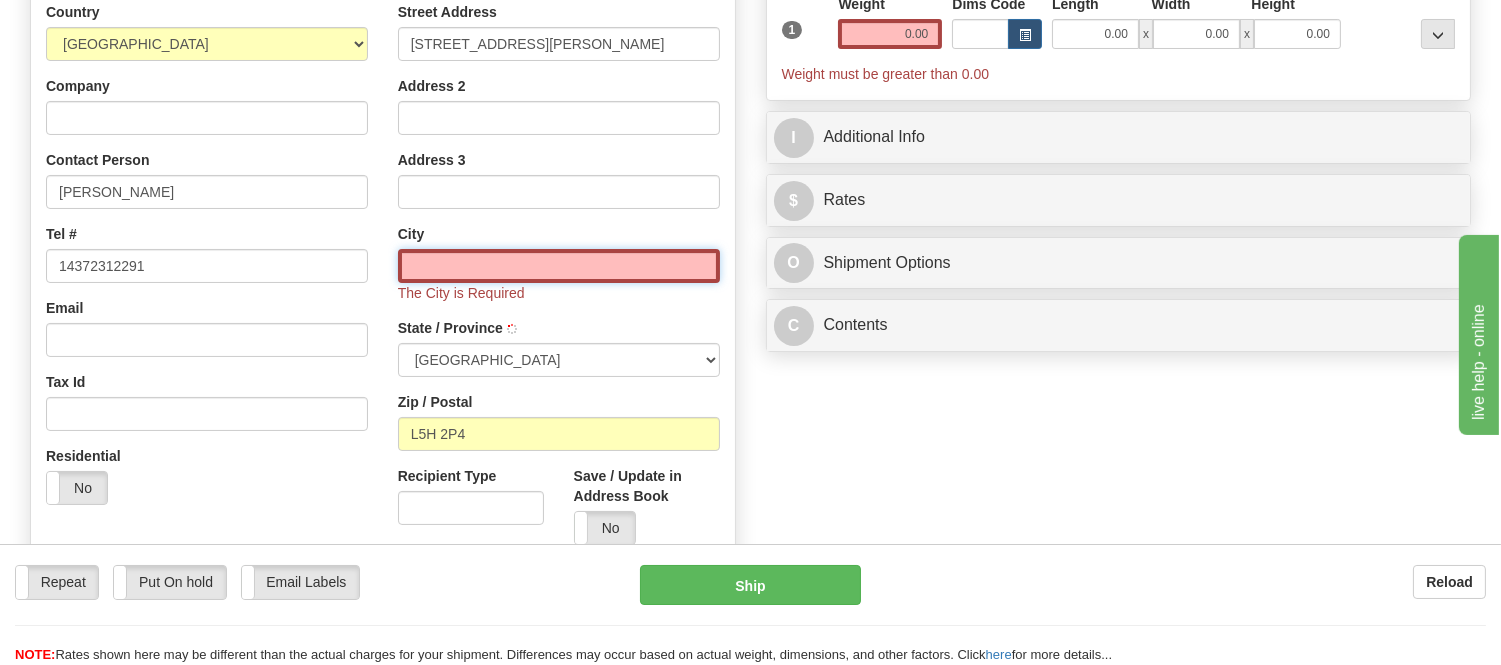 type on "MISSISSAUGA" 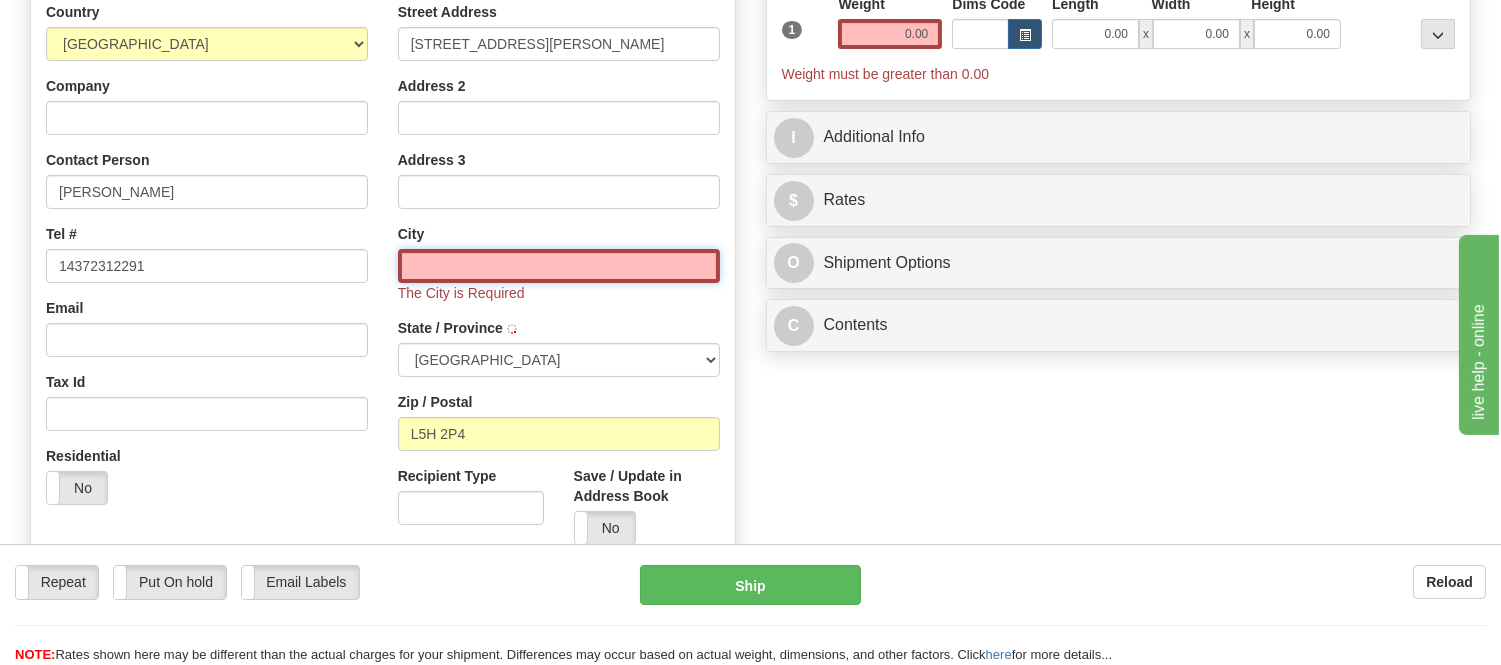 select on "ON" 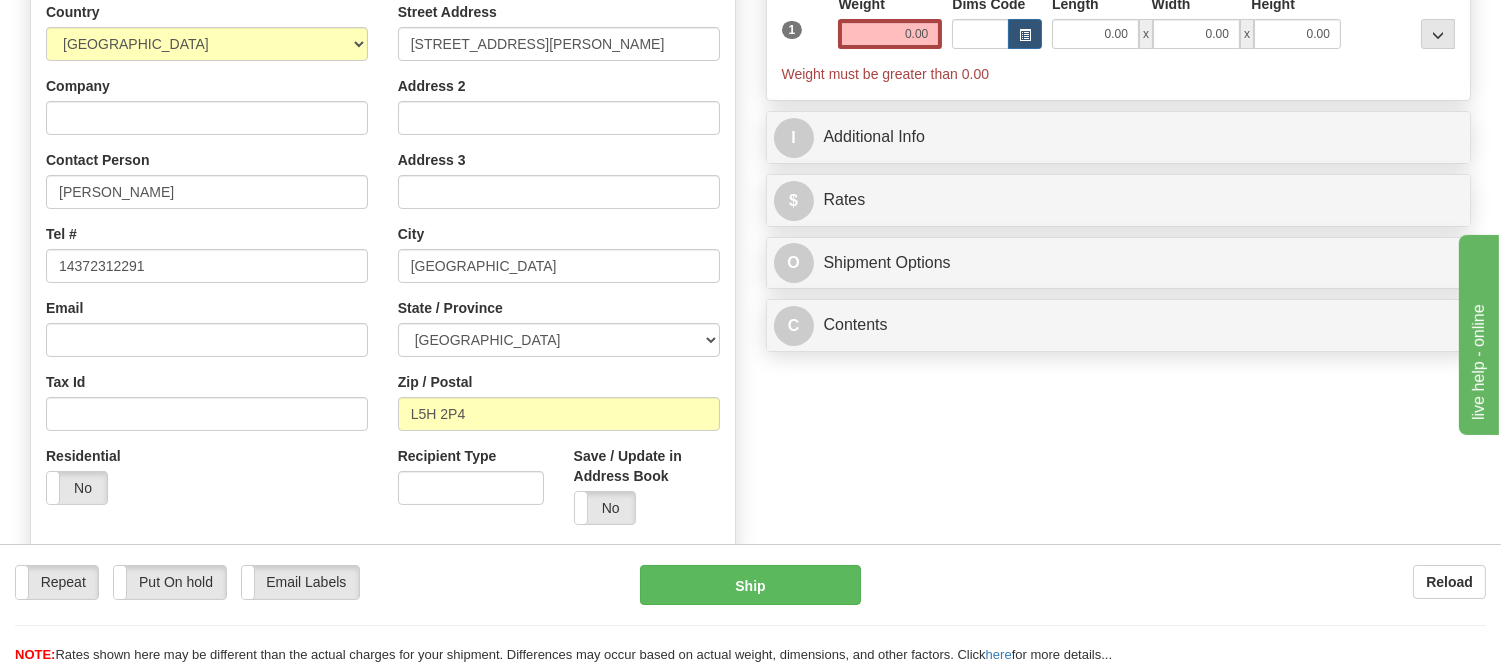 click on "Street Address
56 Benson Ave
Address 2
Address 3
City
MISSISSAUGA
State / Province
ALBERTA BRITISH COLUMBIA MANITOBA NEW BRUNSWICK NEWFOUNDLAND NOVA SCOTIA NUNAVUT NW TERRITORIES ONTARIO PRINCE EDWARD ISLAND QUEBEC SASKATCHEWAN YUKON TERRITORY
Zip / Postal
L5H 2P4
Recipient Type" at bounding box center [559, 271] 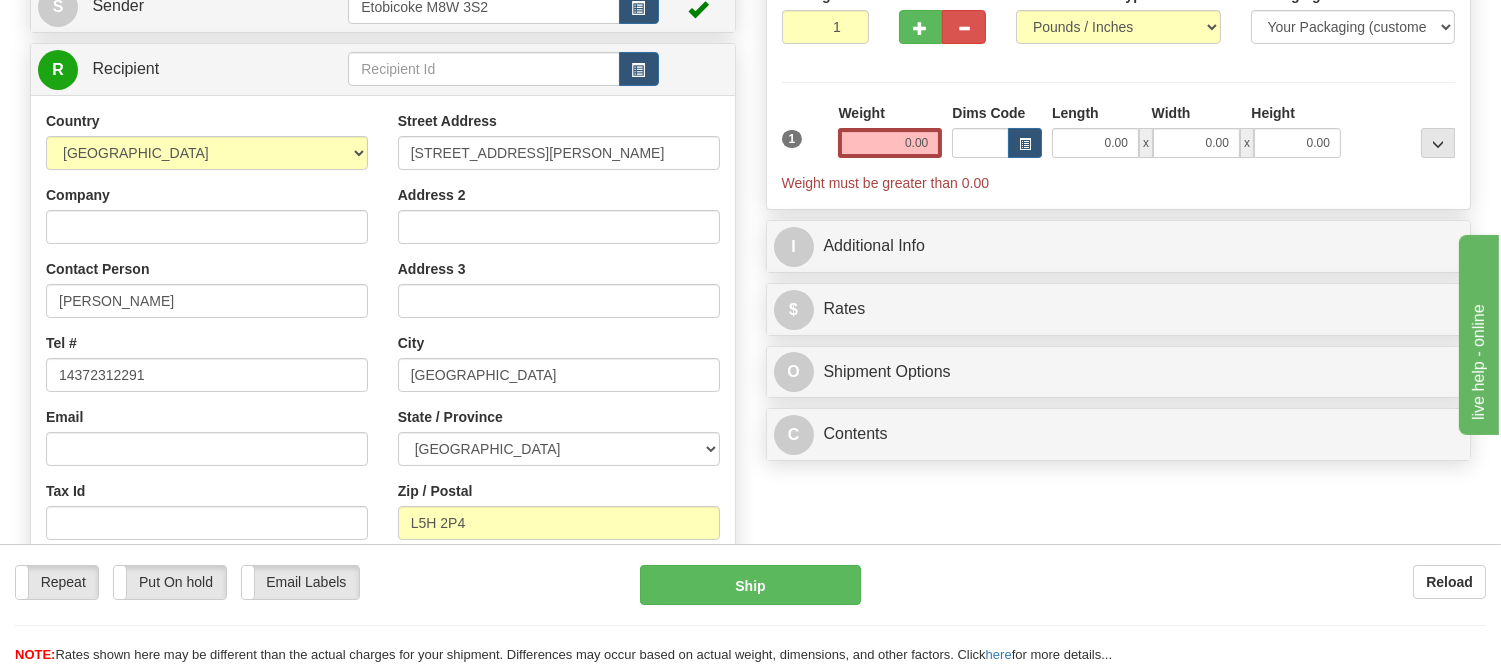 scroll, scrollTop: 222, scrollLeft: 0, axis: vertical 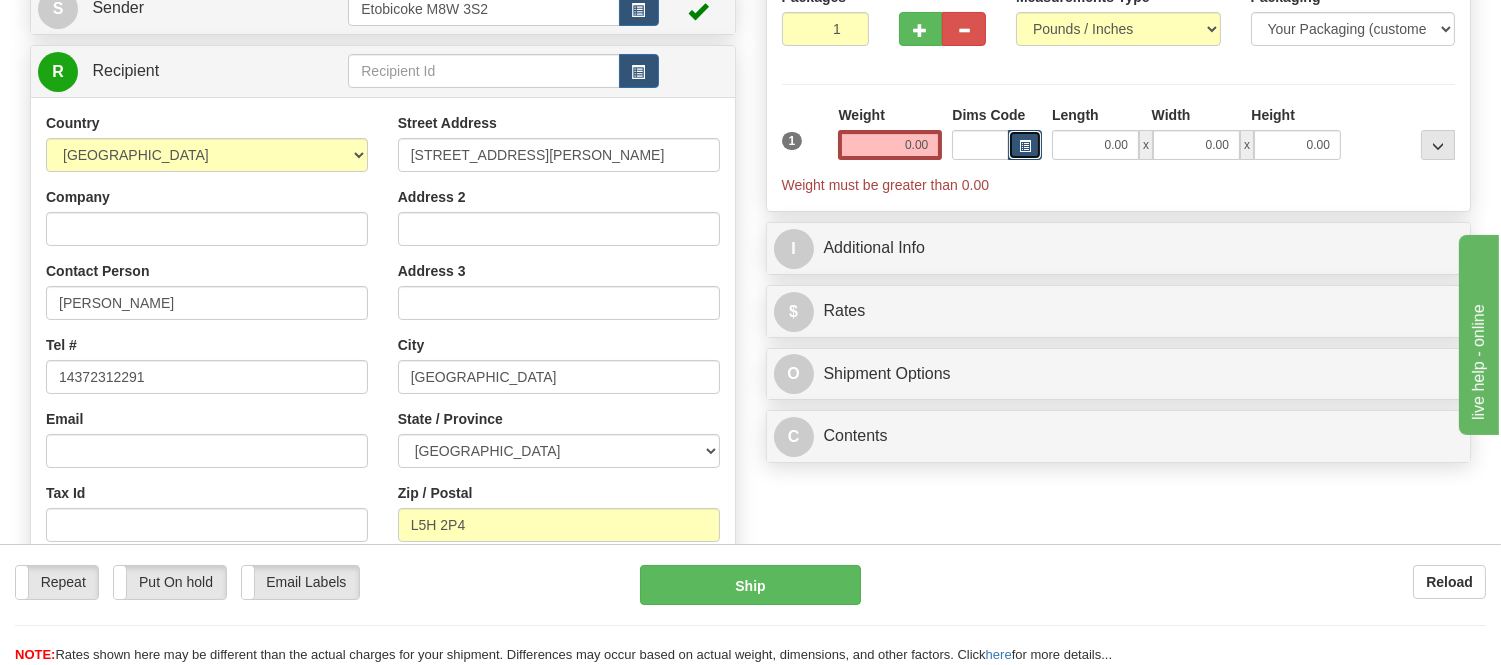 click at bounding box center [1025, 145] 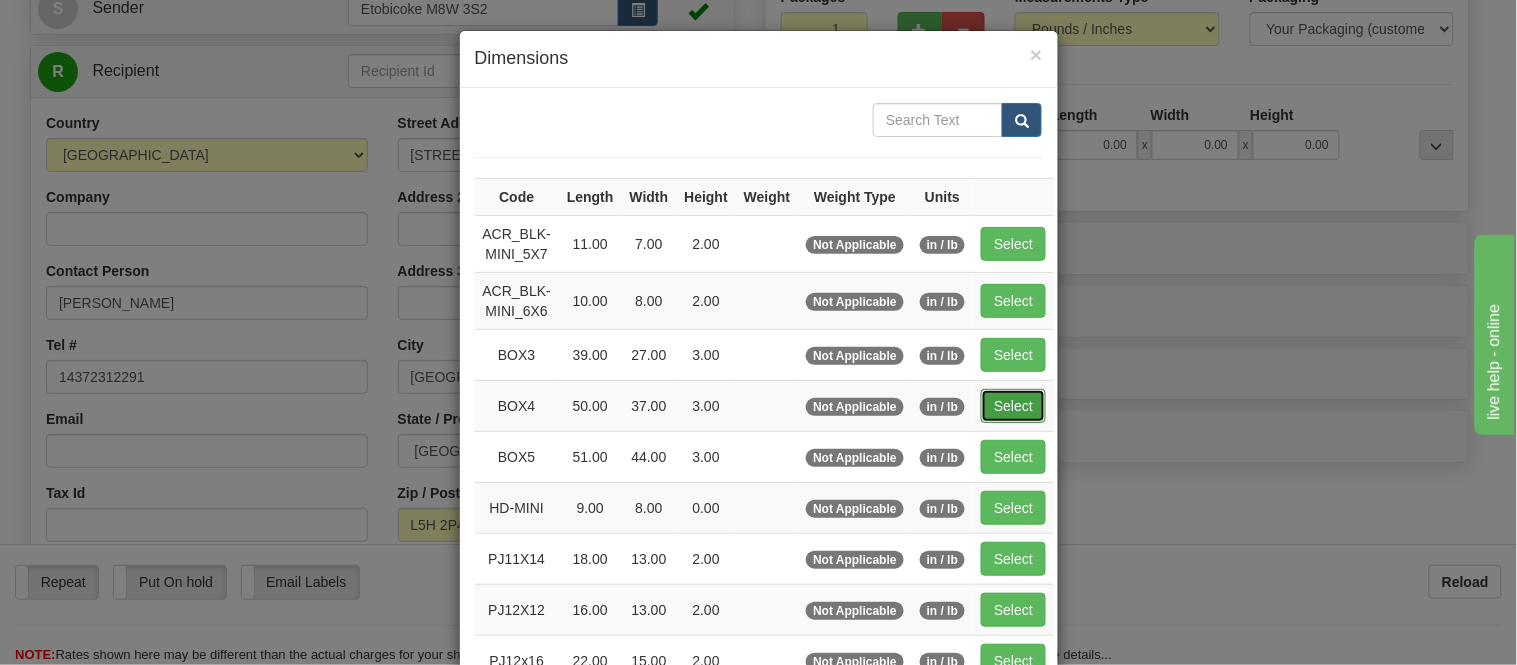 click on "Select" at bounding box center [1013, 406] 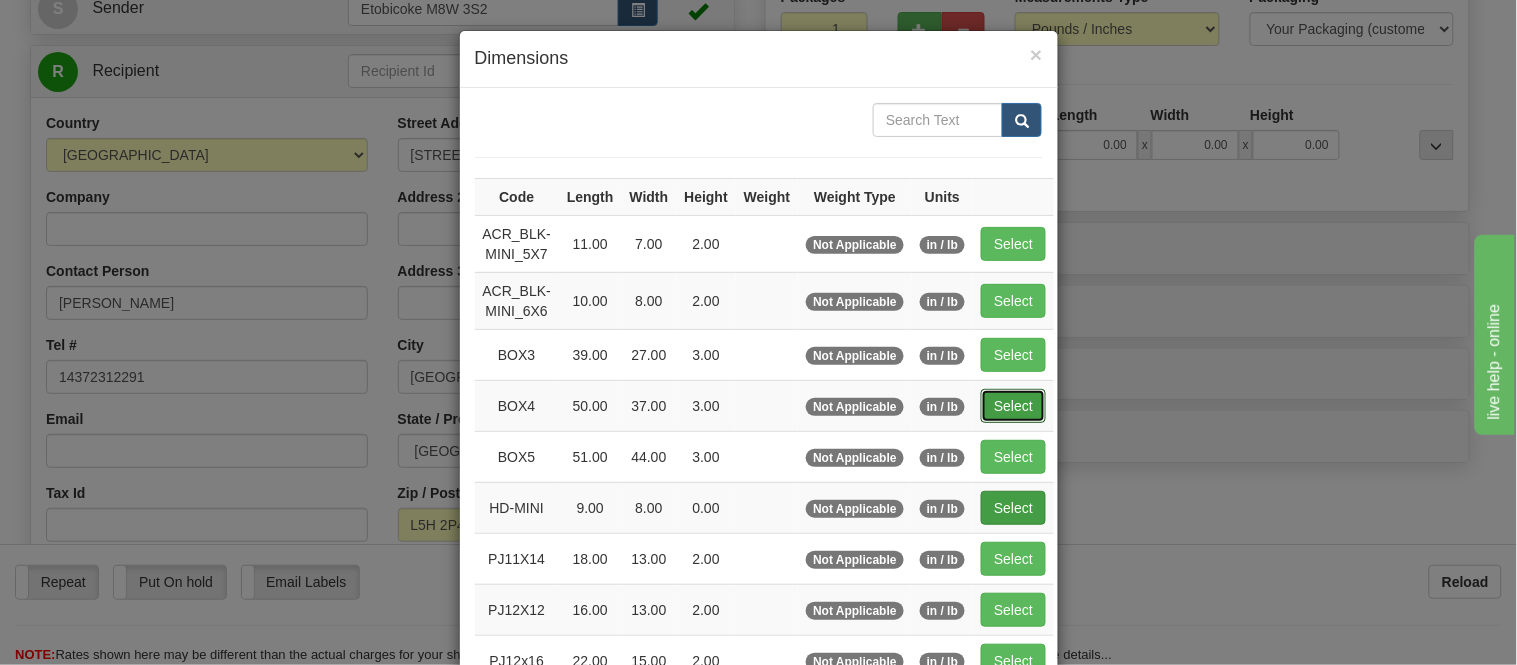 type on "50.00" 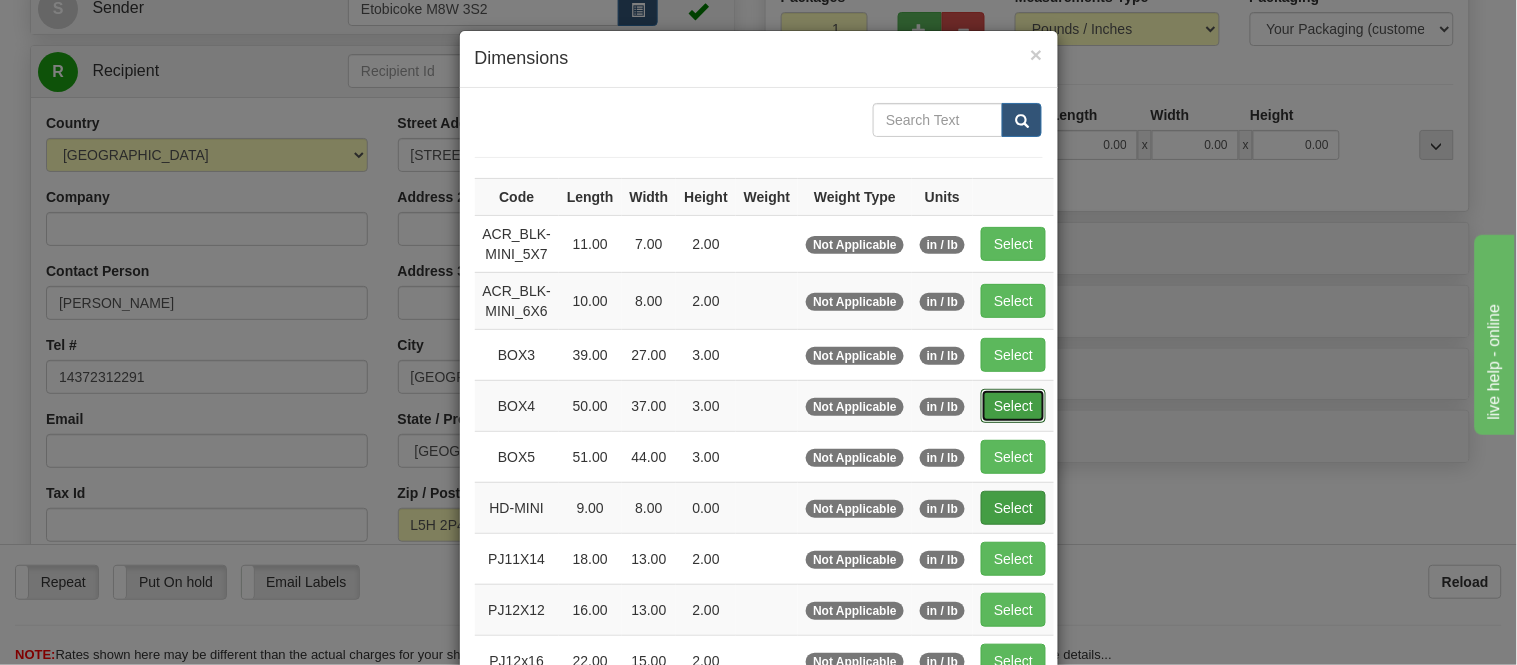type on "37.00" 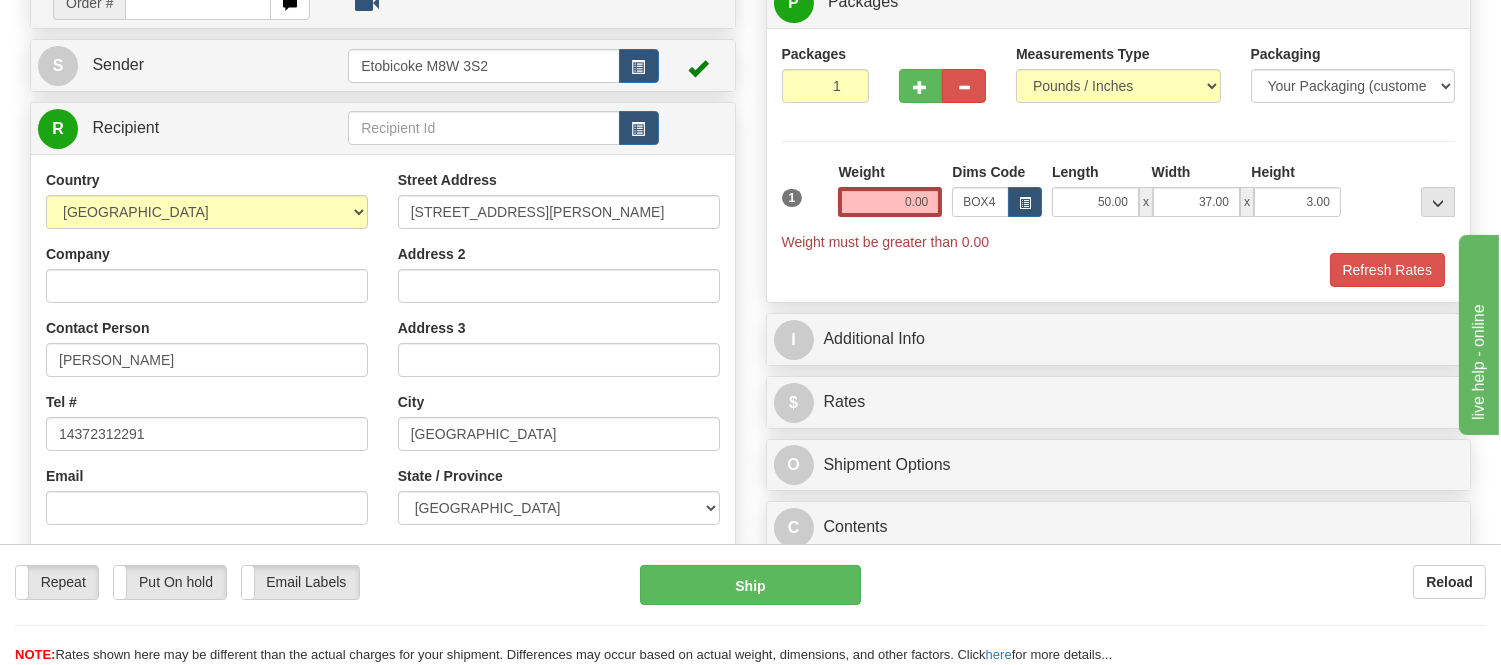 scroll, scrollTop: 111, scrollLeft: 0, axis: vertical 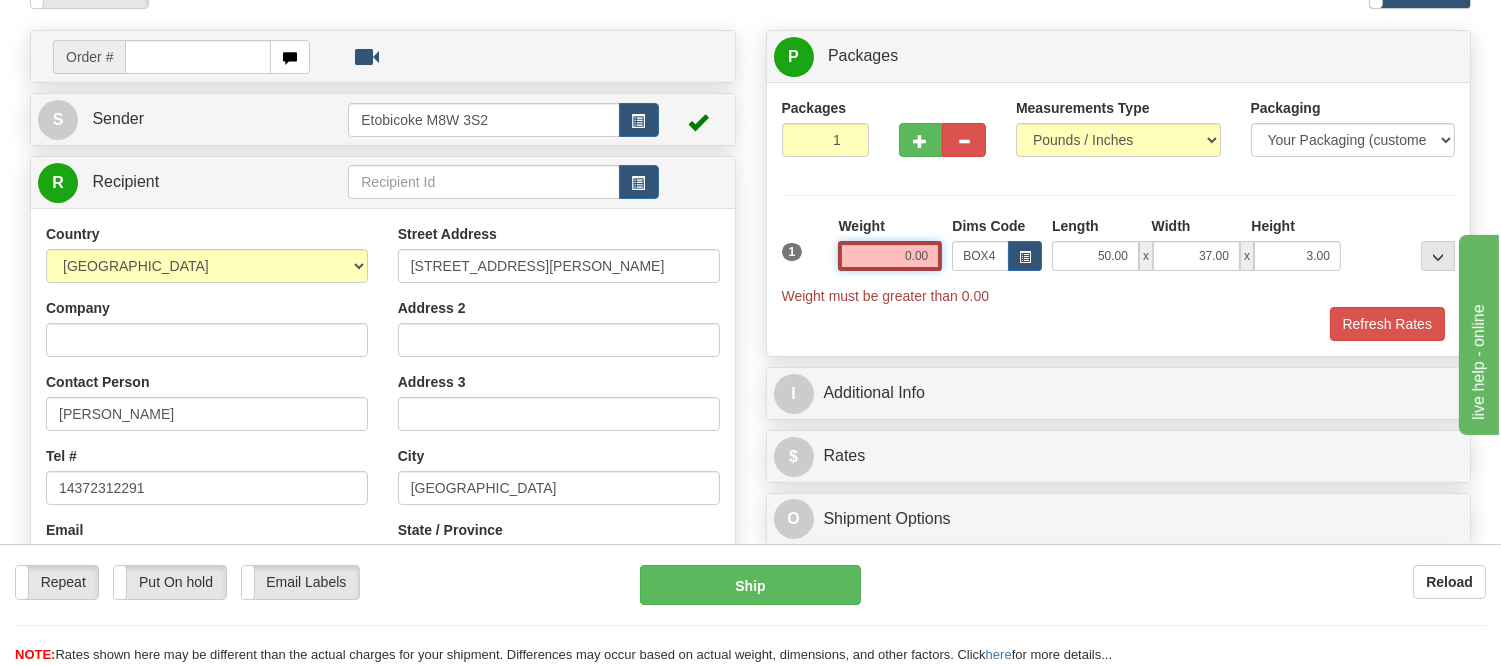 drag, startPoint x: 934, startPoint y: 254, endPoint x: 824, endPoint y: 273, distance: 111.62885 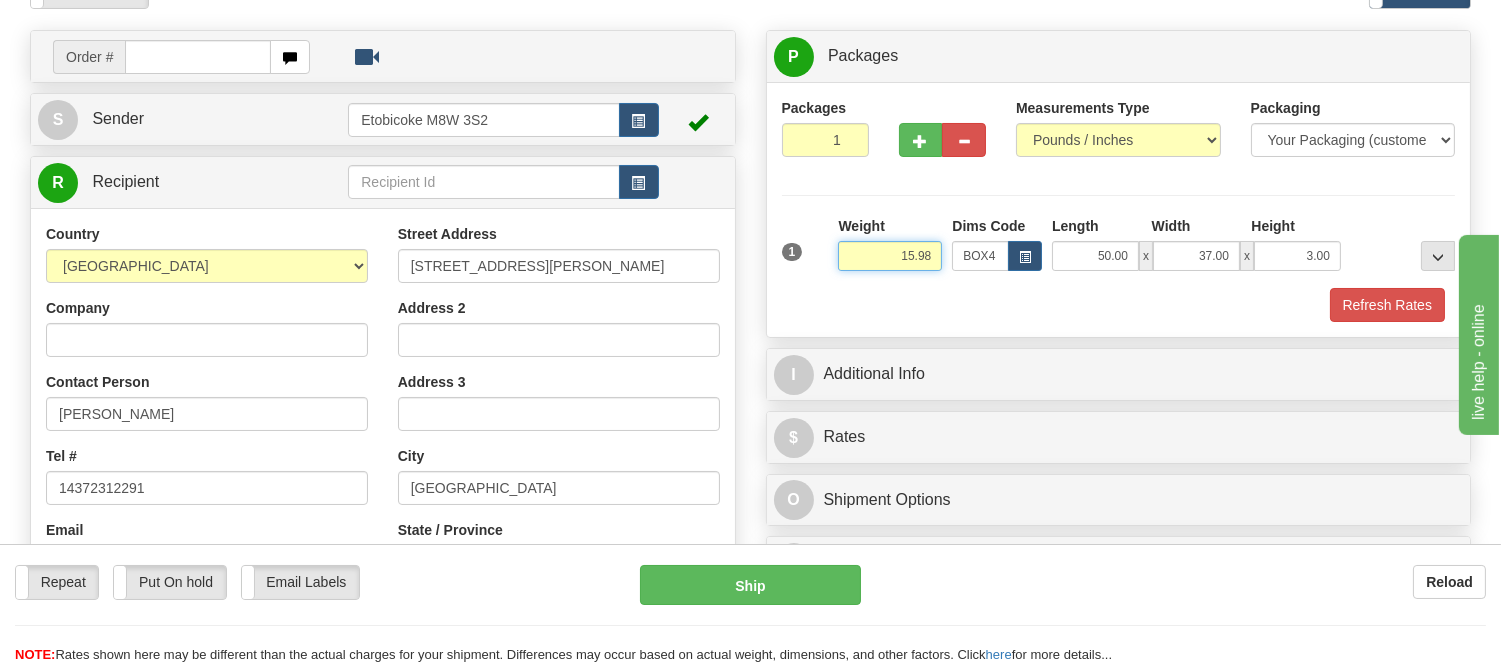 click on "15.98" at bounding box center (890, 256) 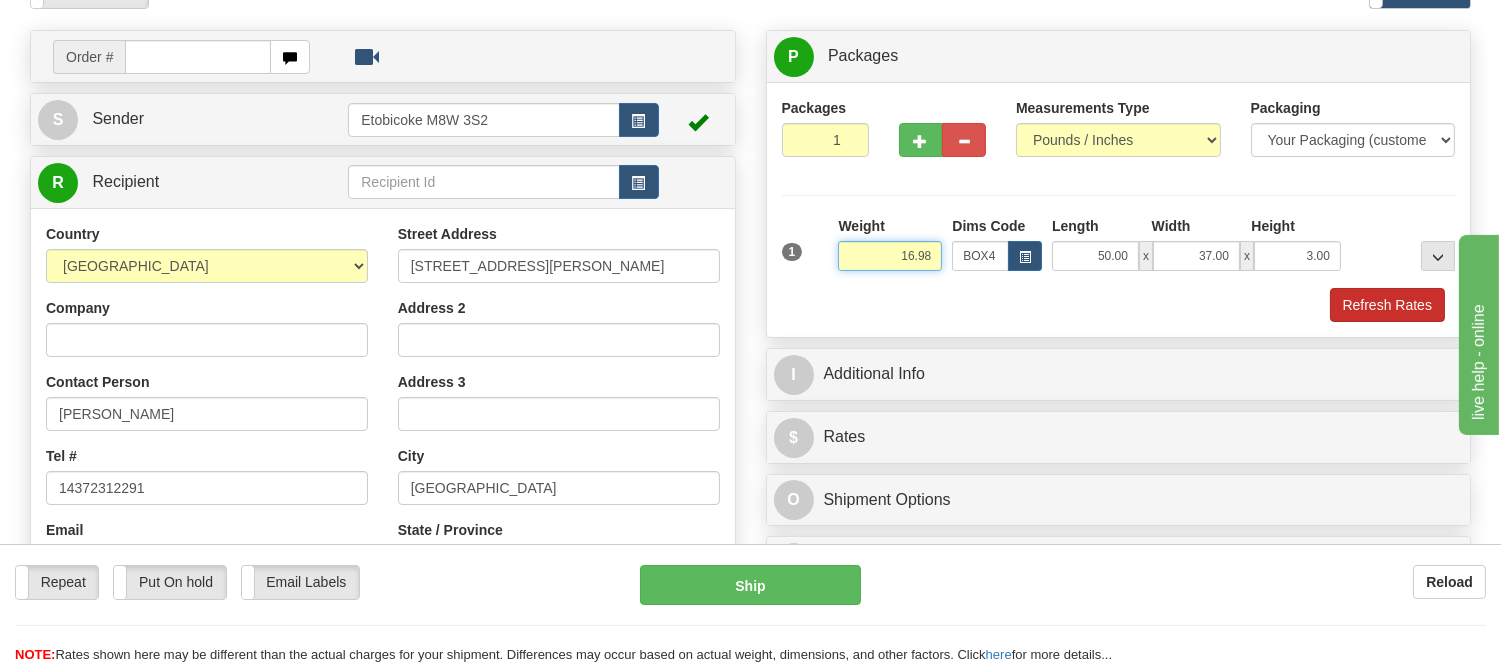 type on "16.98" 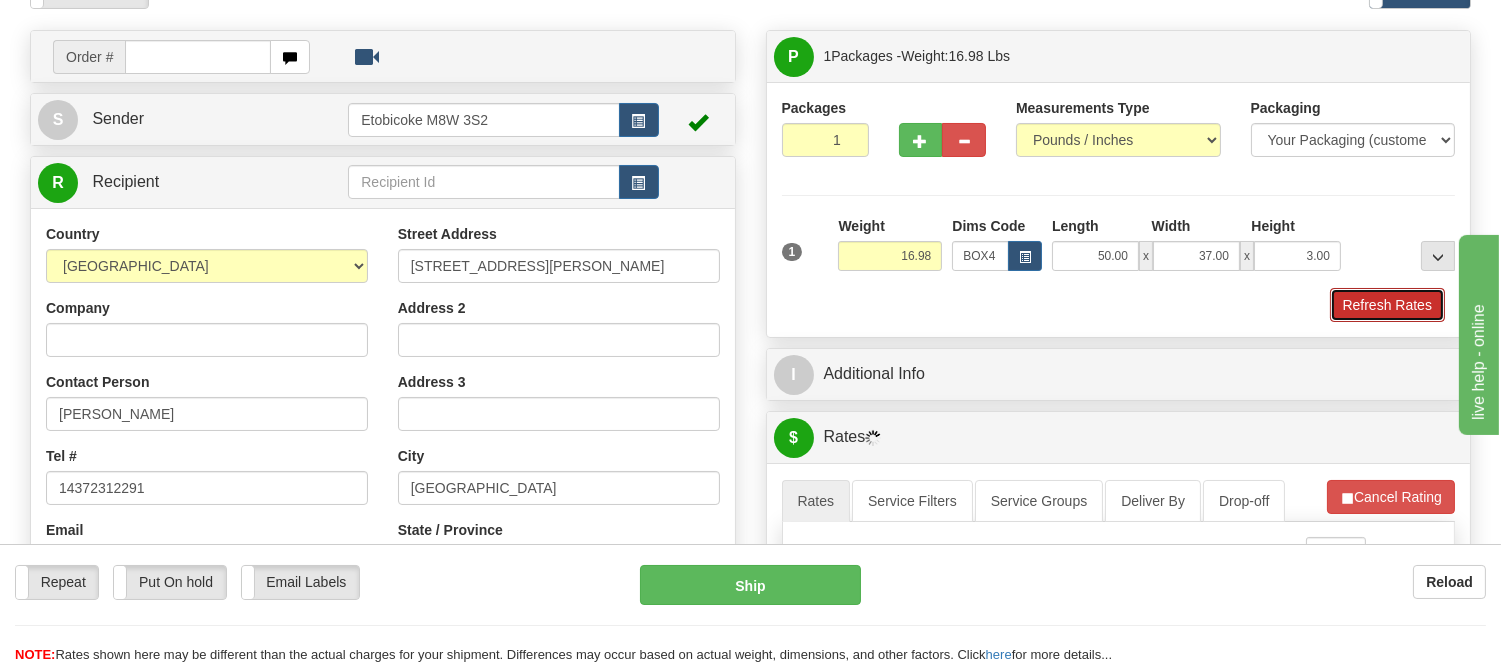 click on "Refresh Rates" at bounding box center (1387, 305) 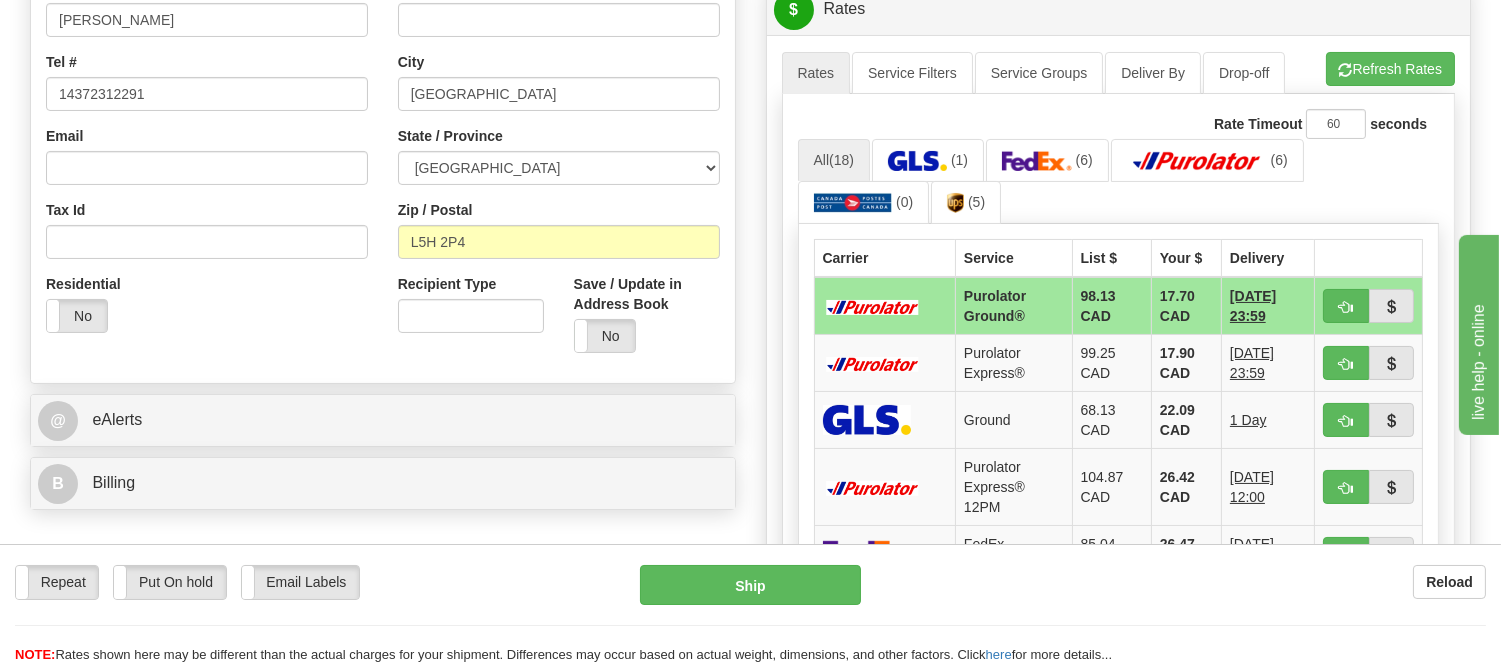 scroll, scrollTop: 555, scrollLeft: 0, axis: vertical 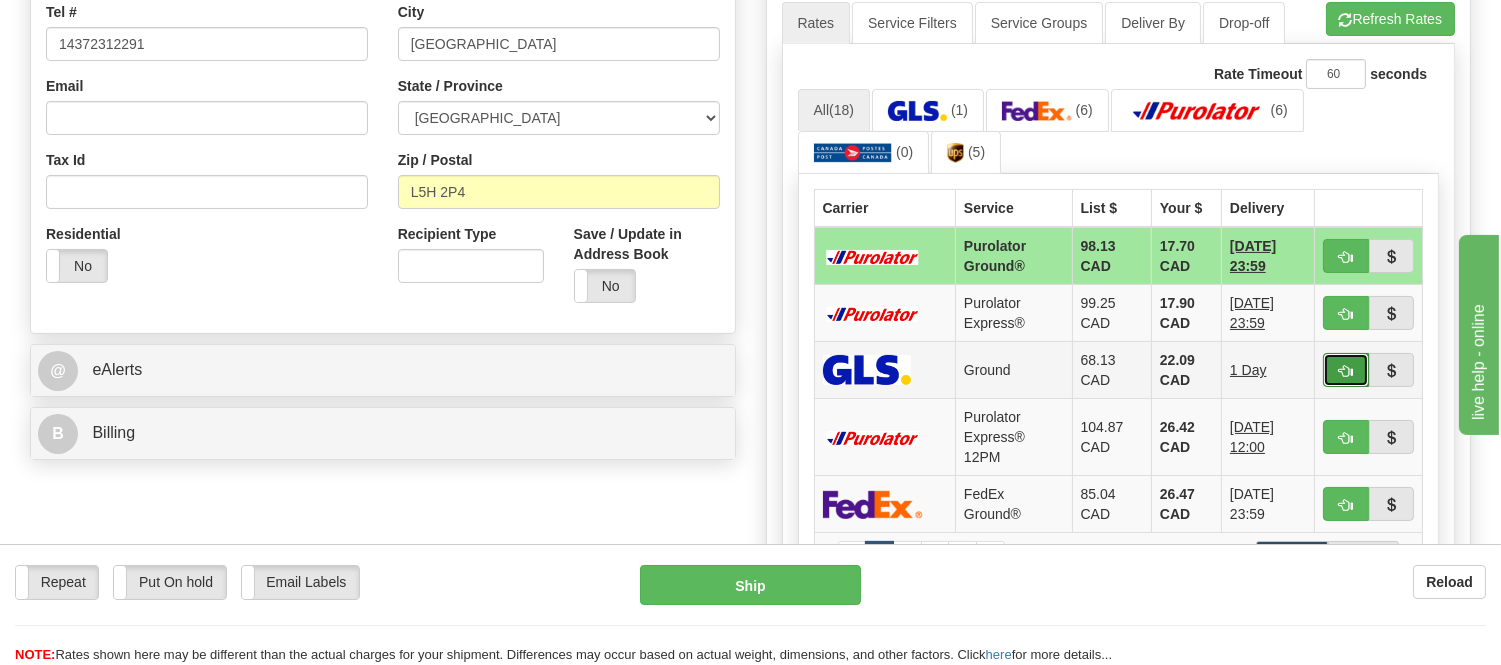 click at bounding box center [1346, 371] 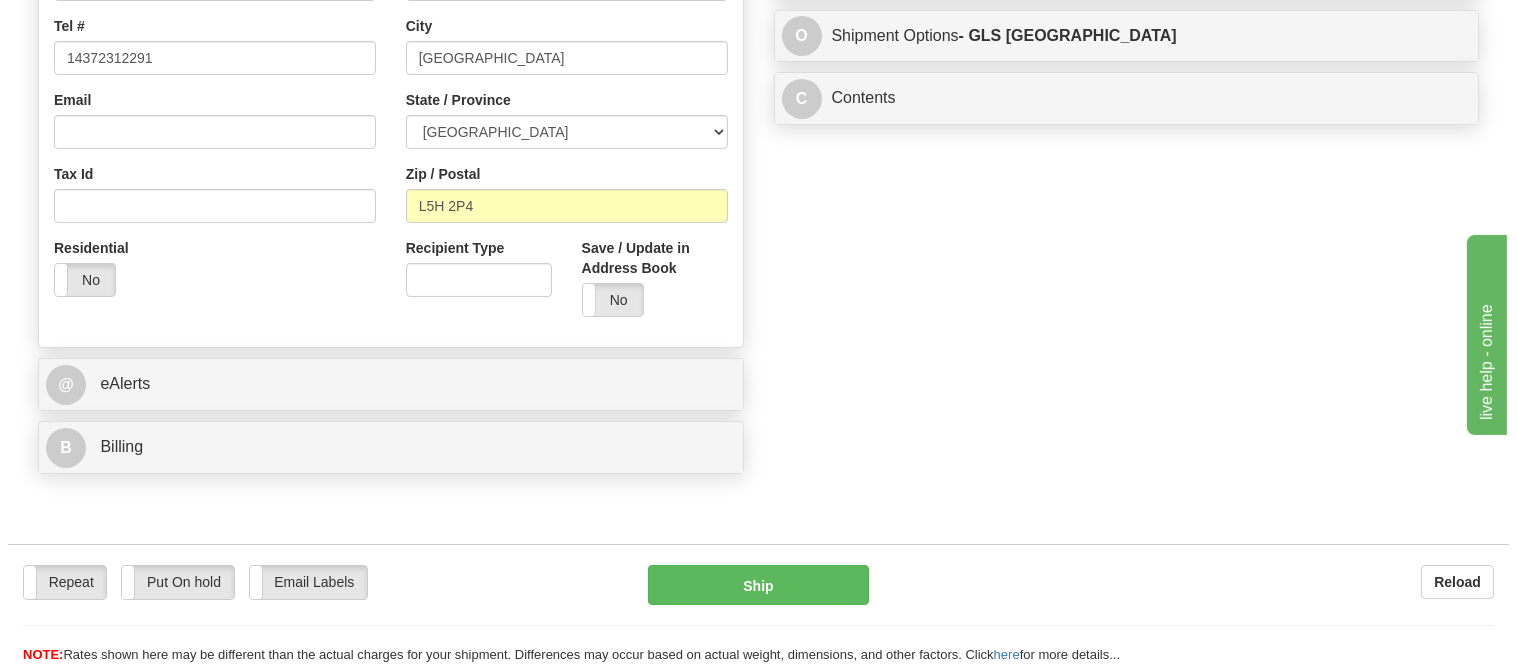 scroll, scrollTop: 555, scrollLeft: 0, axis: vertical 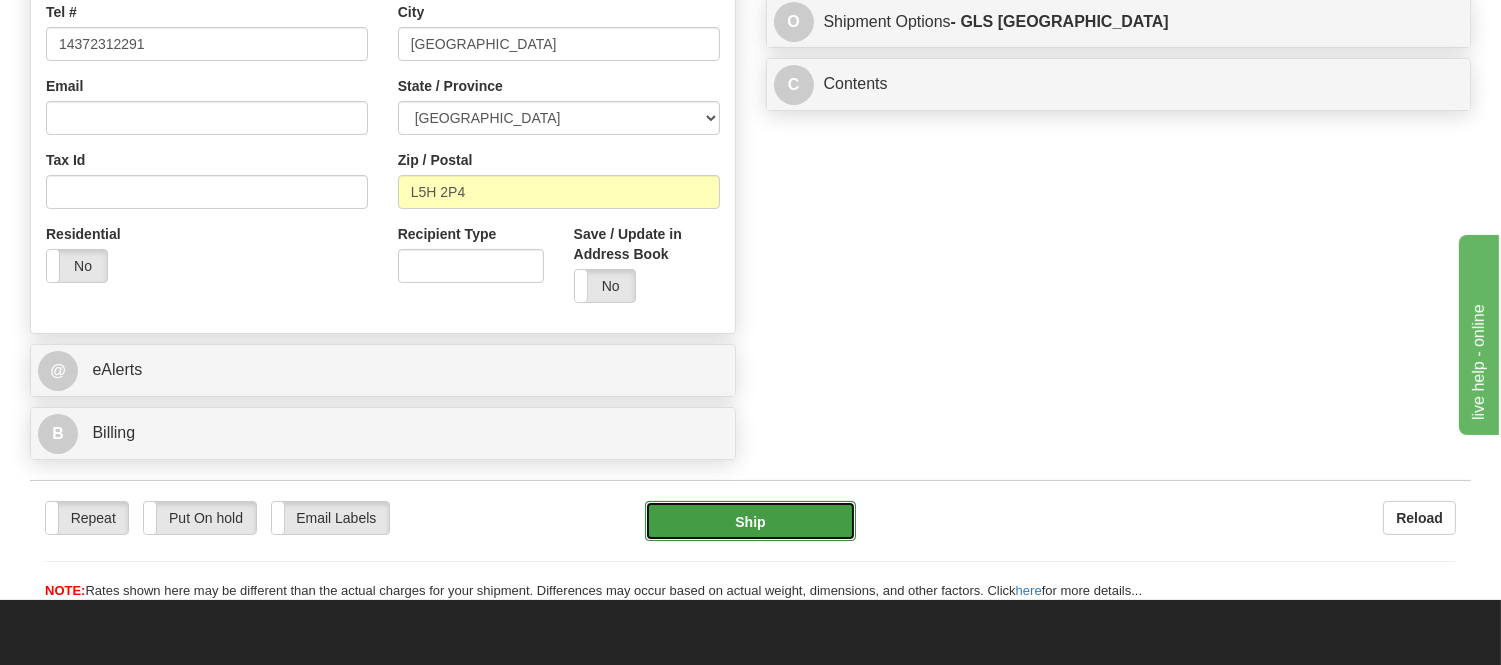 click on "Ship" at bounding box center (750, 521) 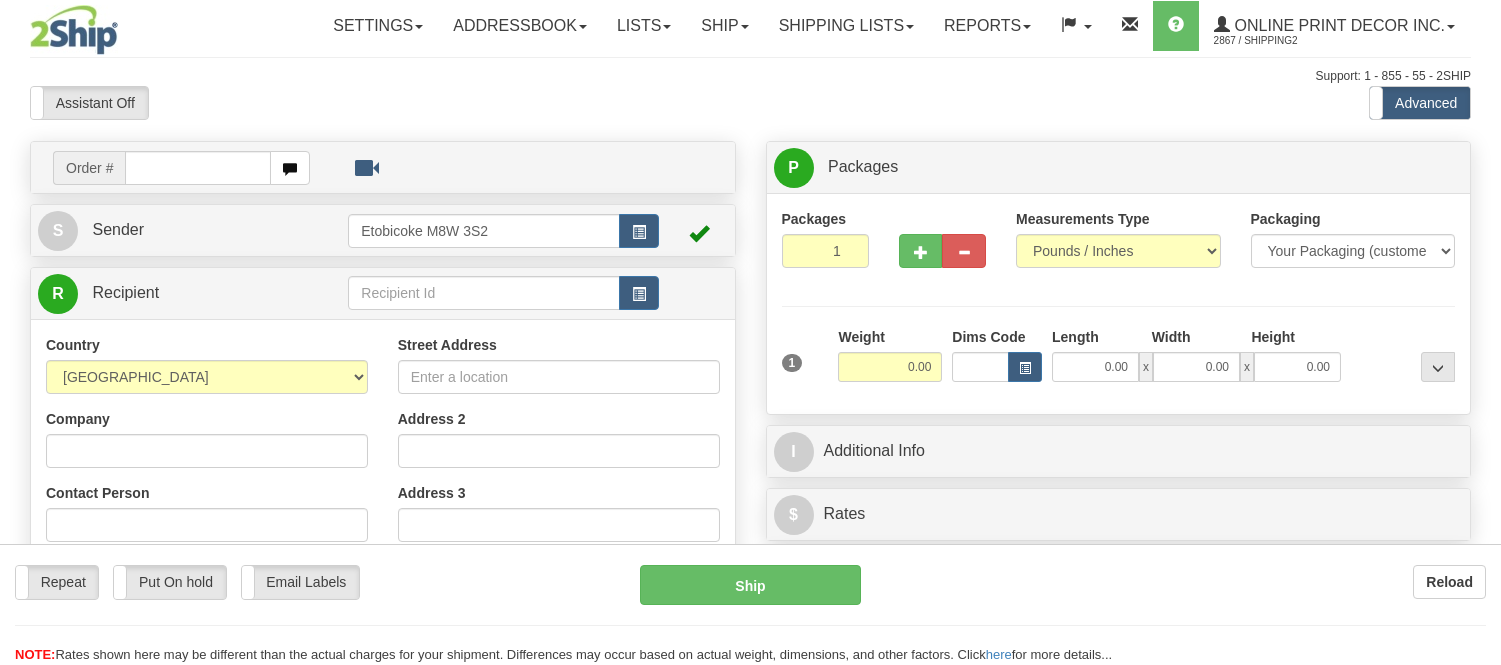 scroll, scrollTop: 0, scrollLeft: 0, axis: both 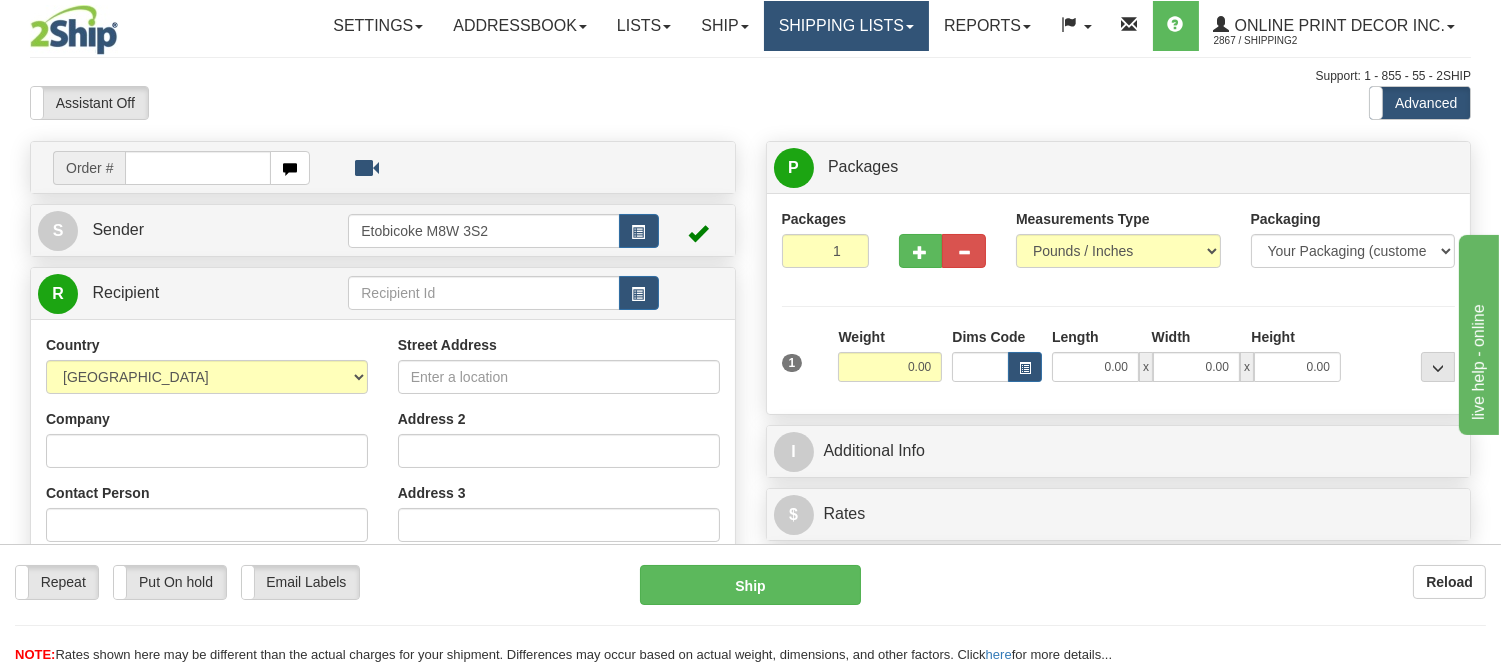 click on "Shipping lists" at bounding box center (846, 26) 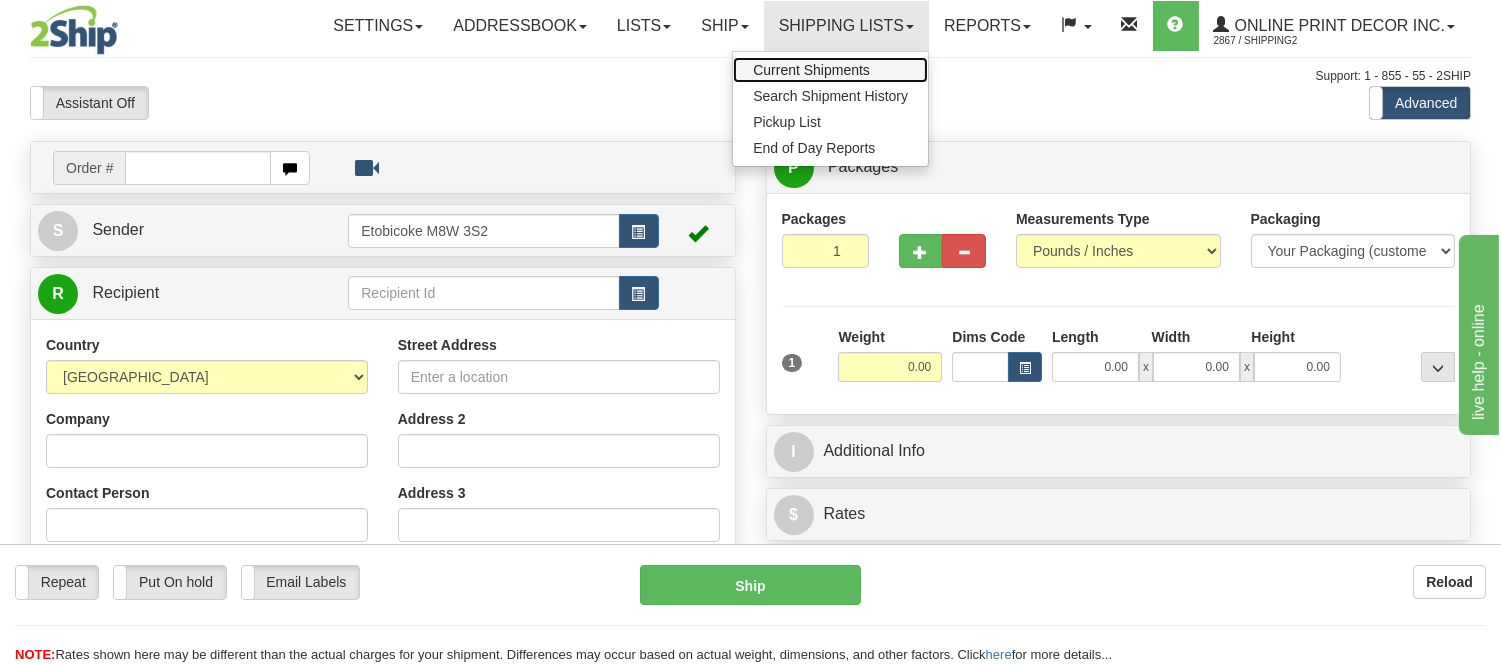 click on "Current Shipments" at bounding box center [811, 70] 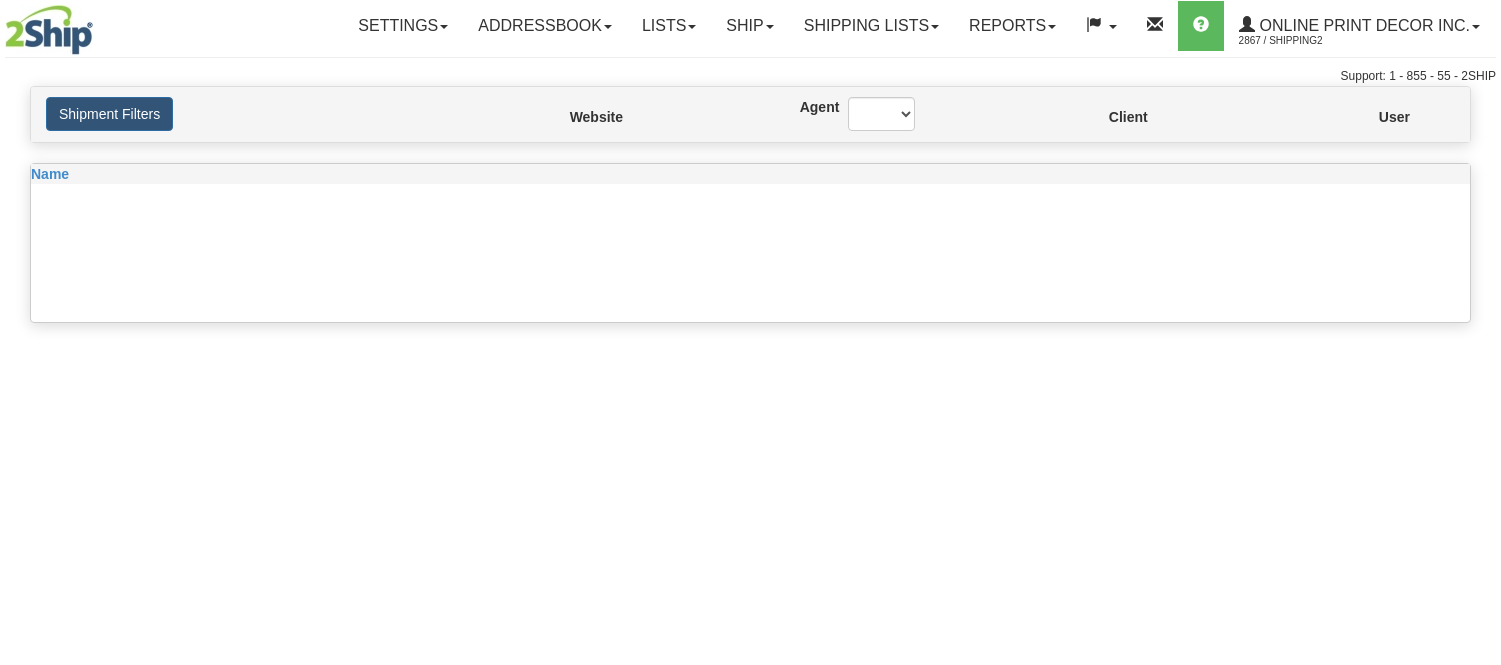 scroll, scrollTop: 0, scrollLeft: 0, axis: both 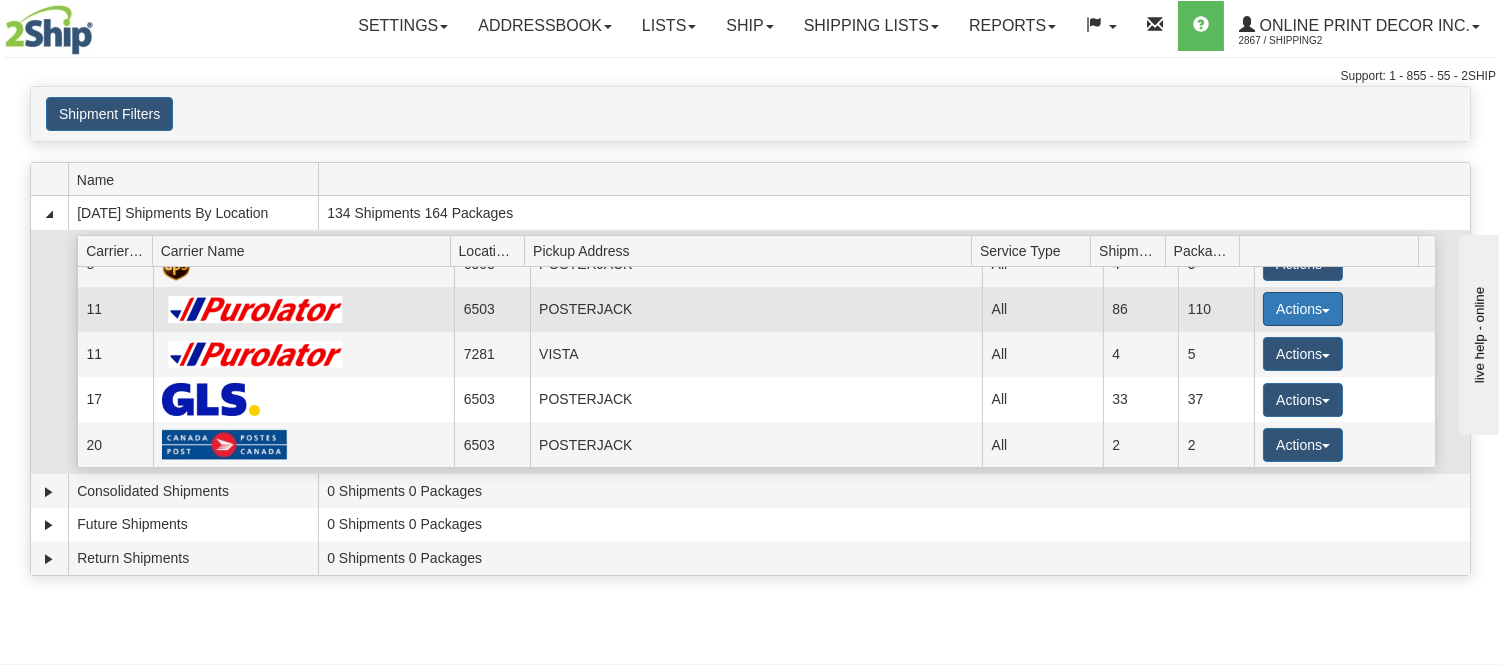 click on "Actions" at bounding box center [1303, 309] 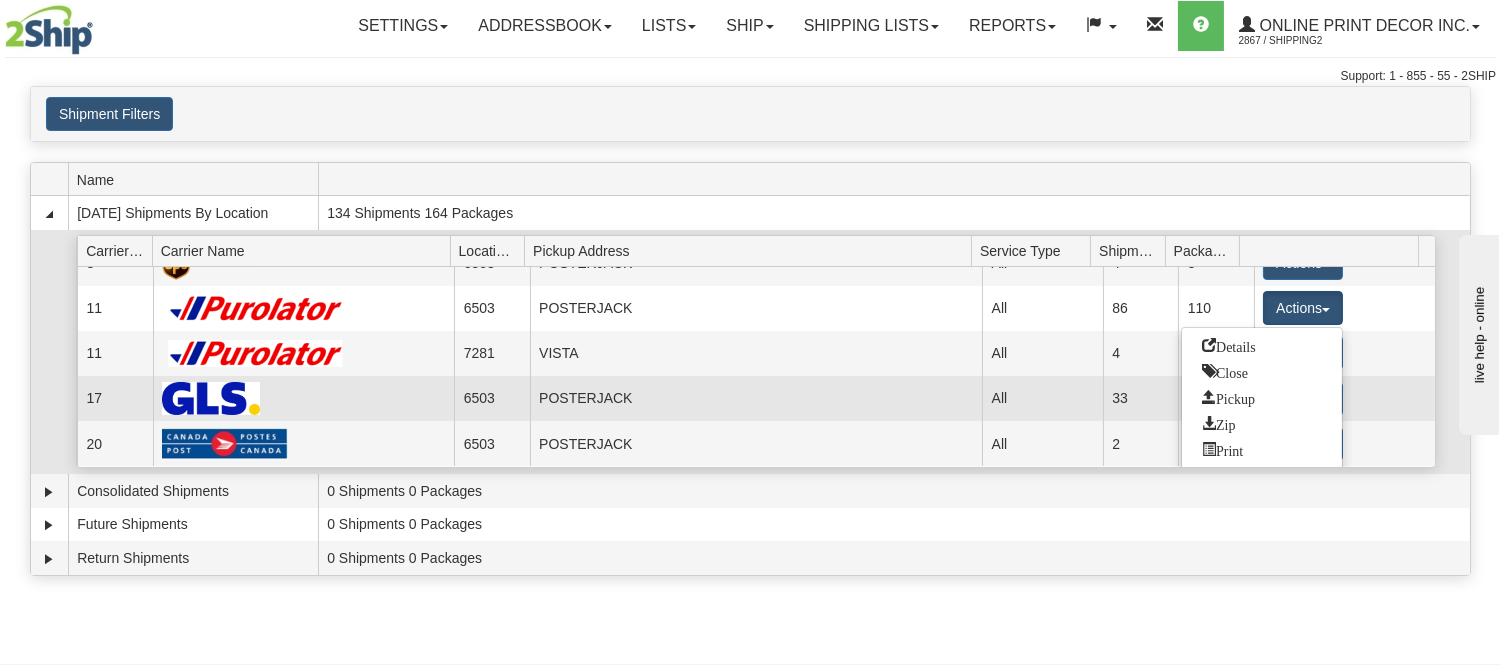 click on "POSTERJACK" at bounding box center [756, 398] 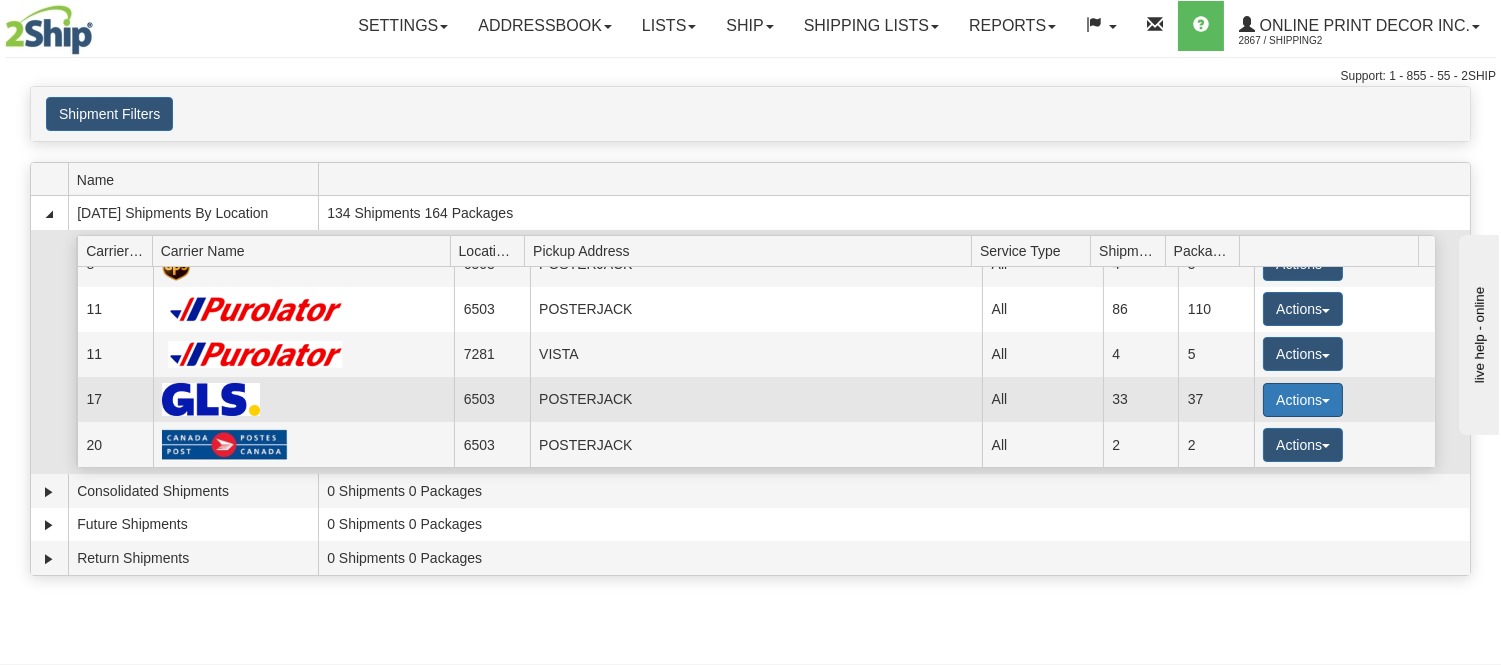 click on "Actions" at bounding box center [1303, 400] 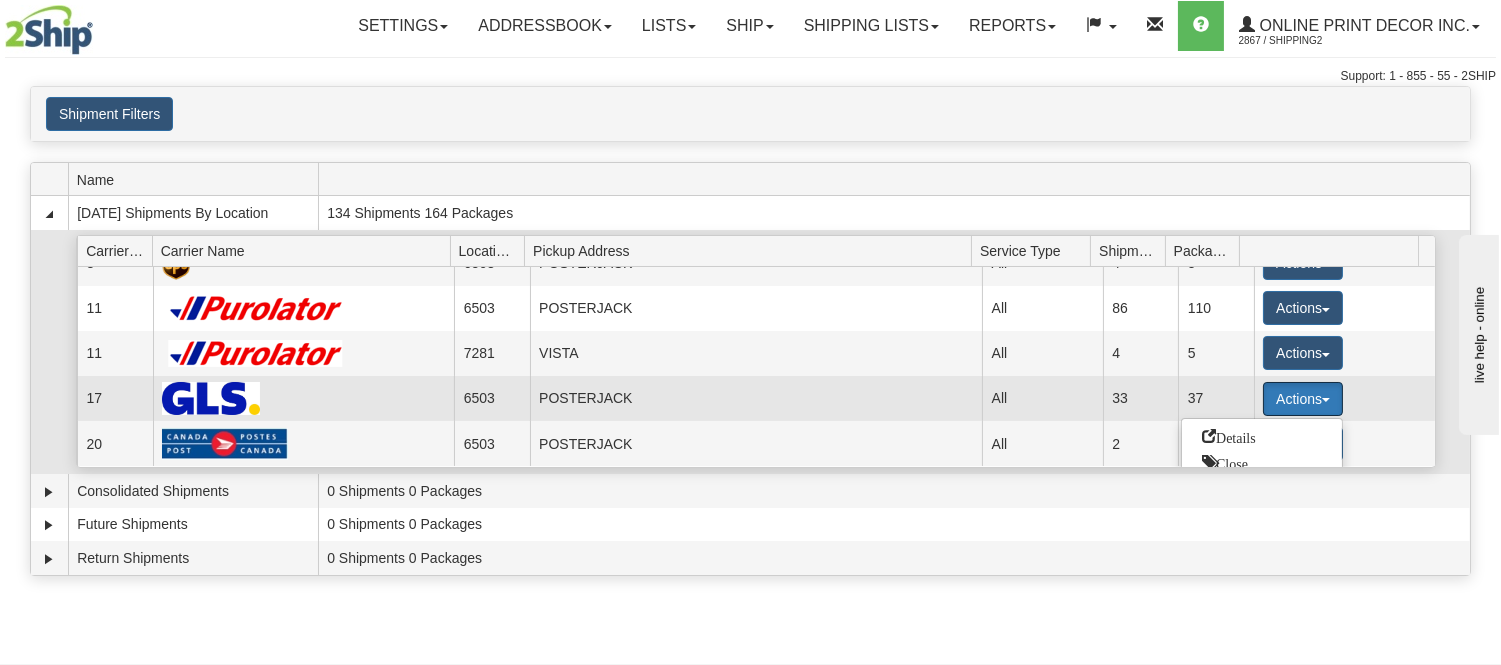 scroll, scrollTop: 165, scrollLeft: 0, axis: vertical 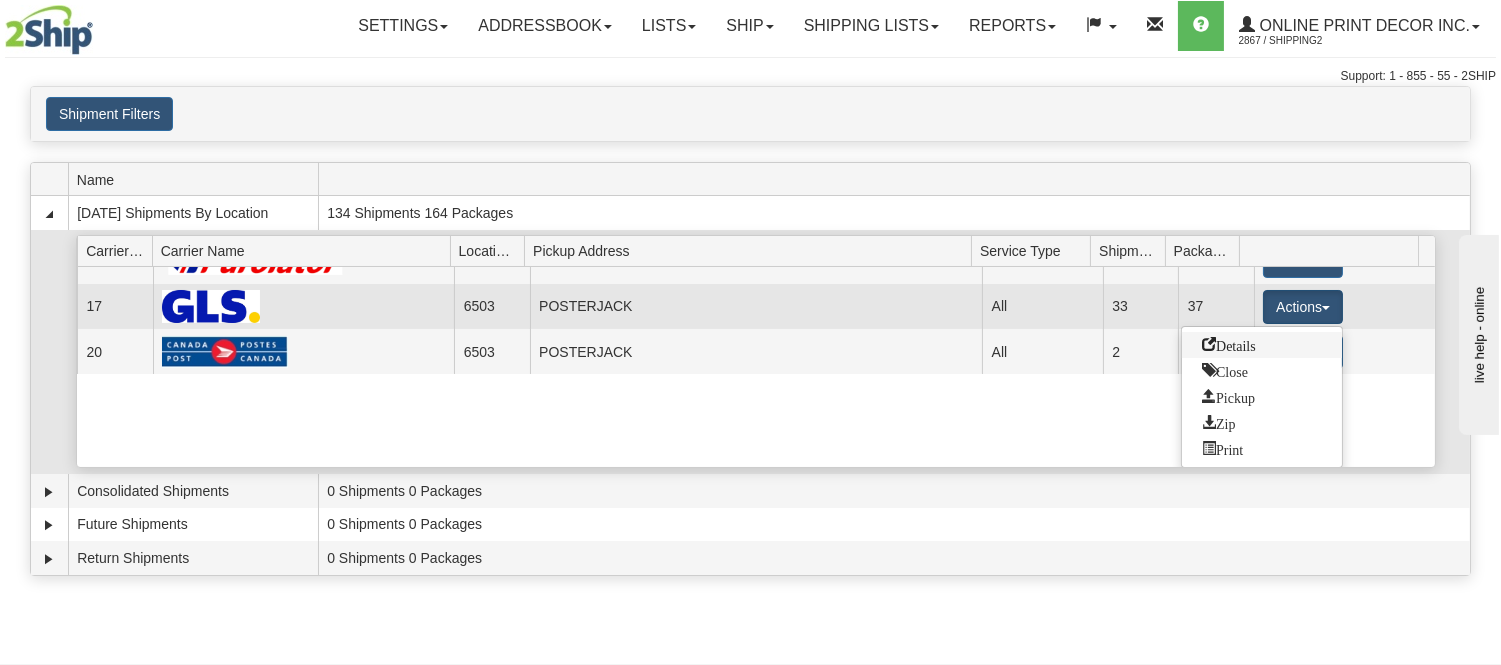 click on "Details" at bounding box center [1229, 344] 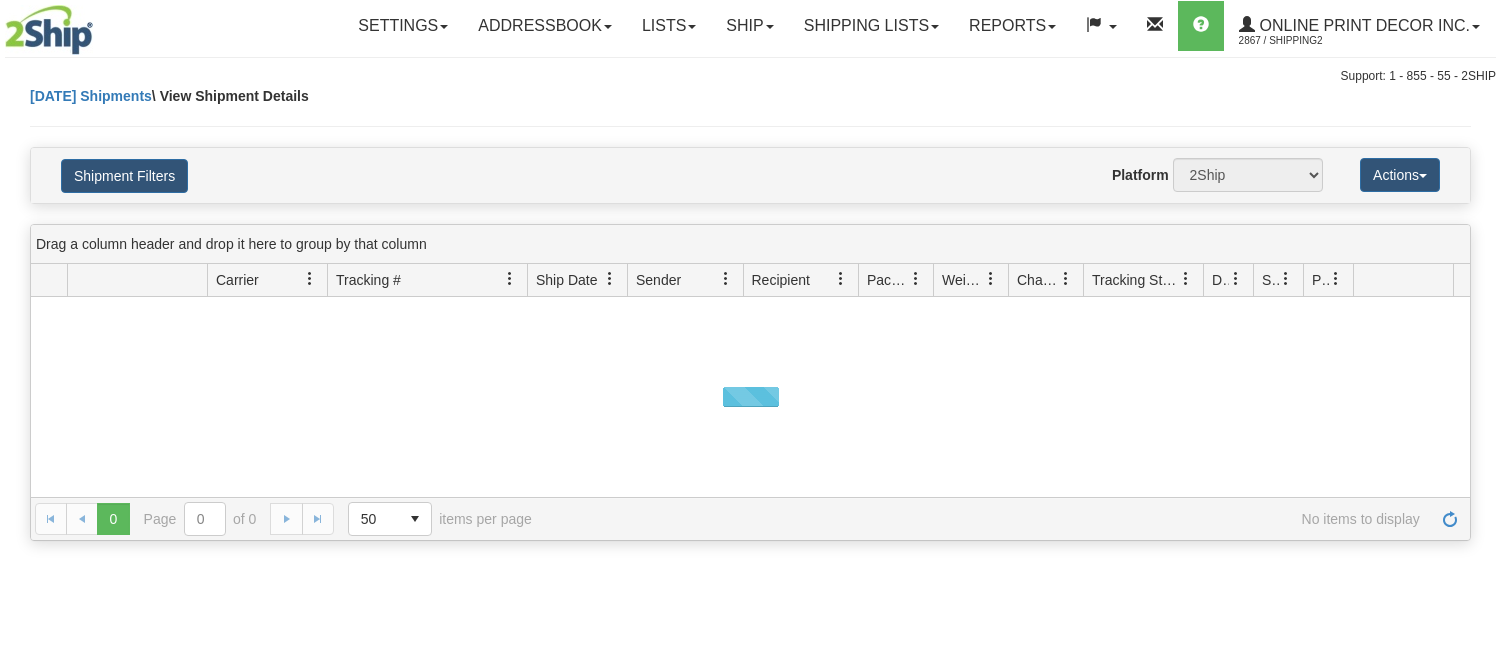 scroll, scrollTop: 0, scrollLeft: 0, axis: both 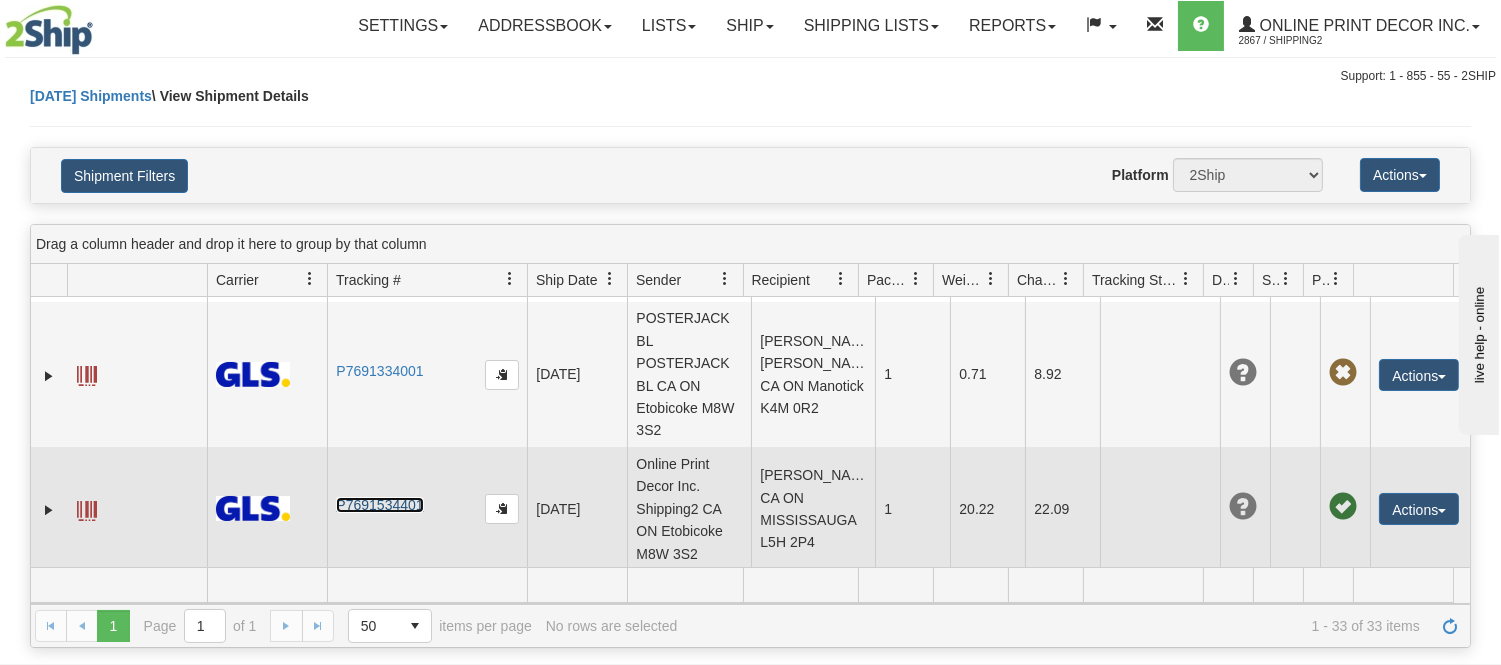 click on "P7691534401" at bounding box center [379, 505] 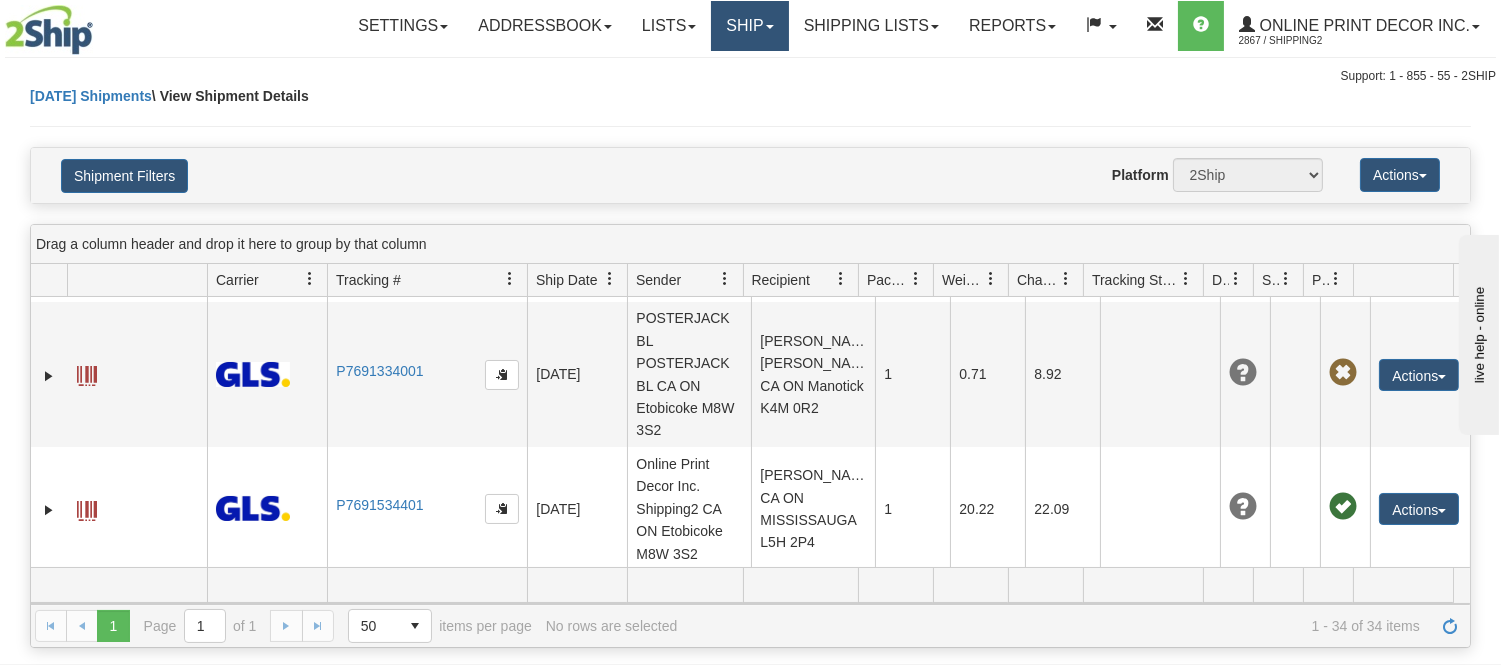 click on "Ship" at bounding box center (749, 26) 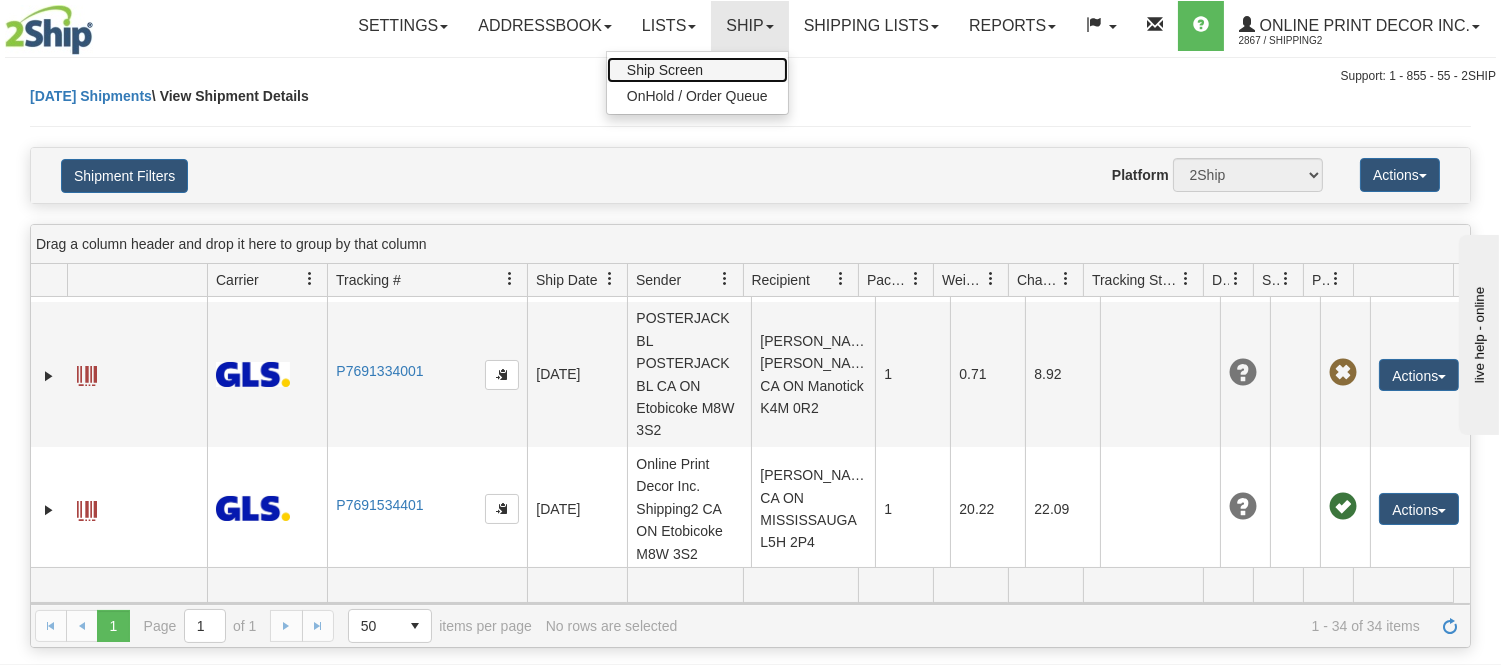 click on "Ship Screen" at bounding box center (697, 70) 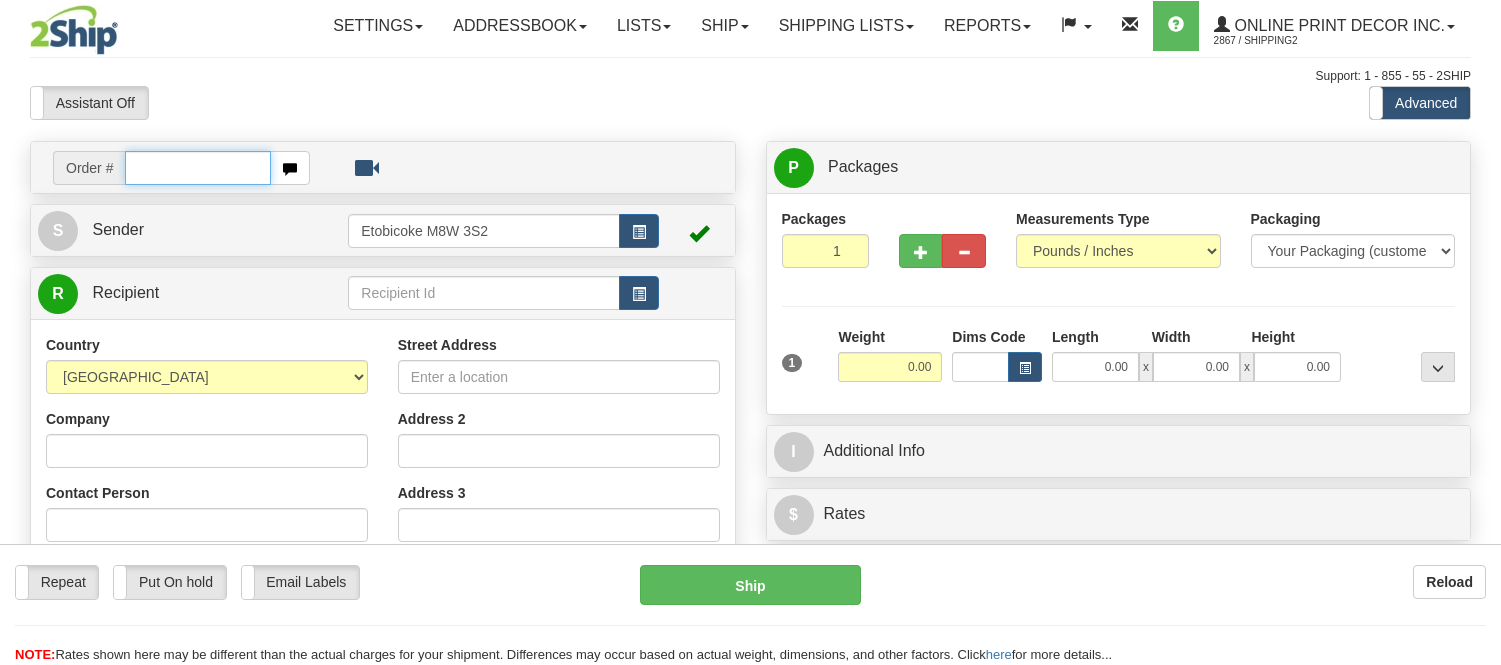 scroll, scrollTop: 0, scrollLeft: 0, axis: both 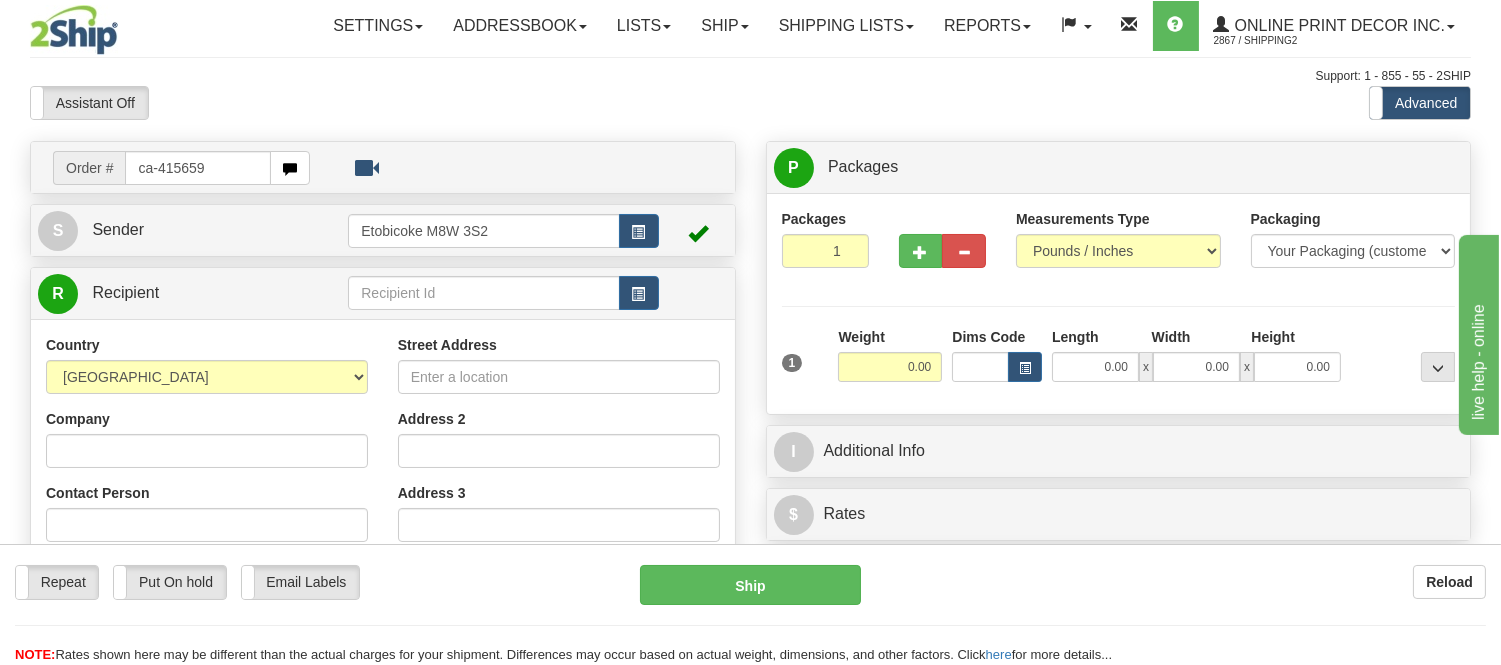 type on "ca-415659" 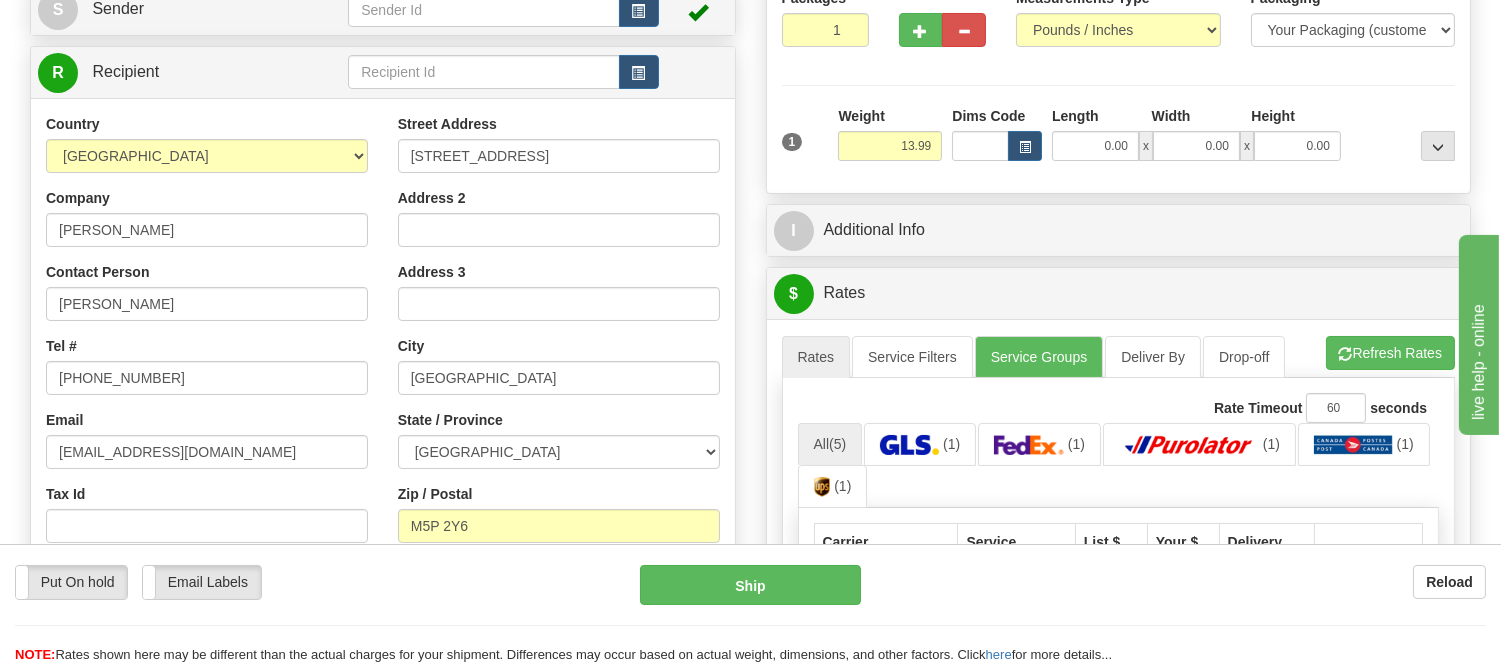 scroll, scrollTop: 222, scrollLeft: 0, axis: vertical 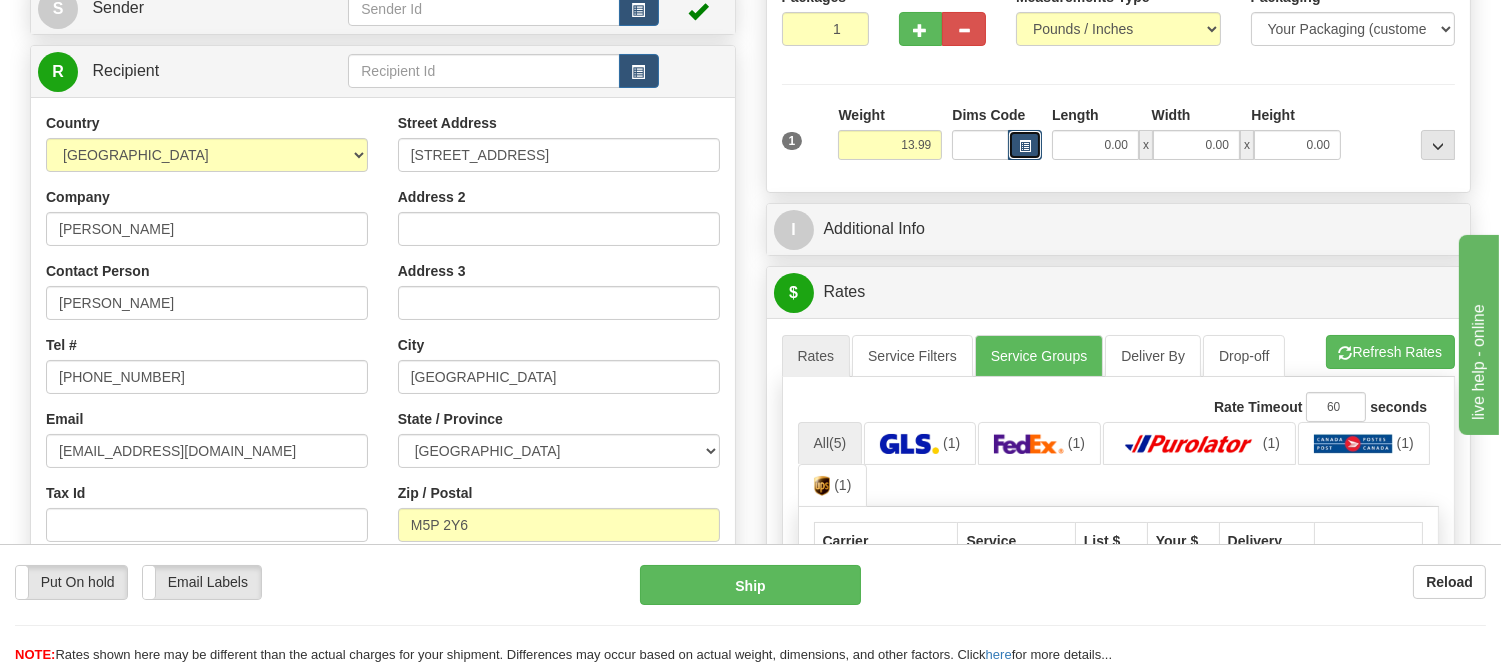 click at bounding box center [1025, 146] 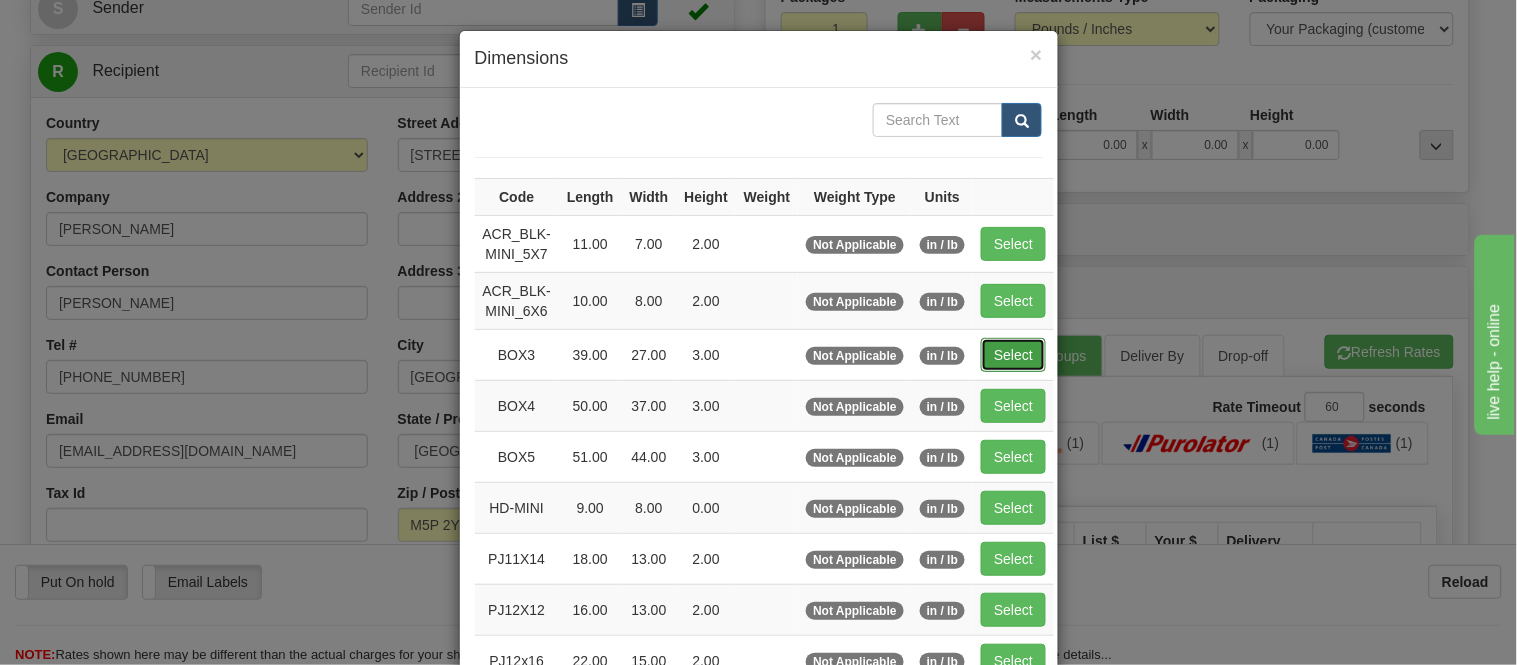 click on "Select" at bounding box center (1013, 355) 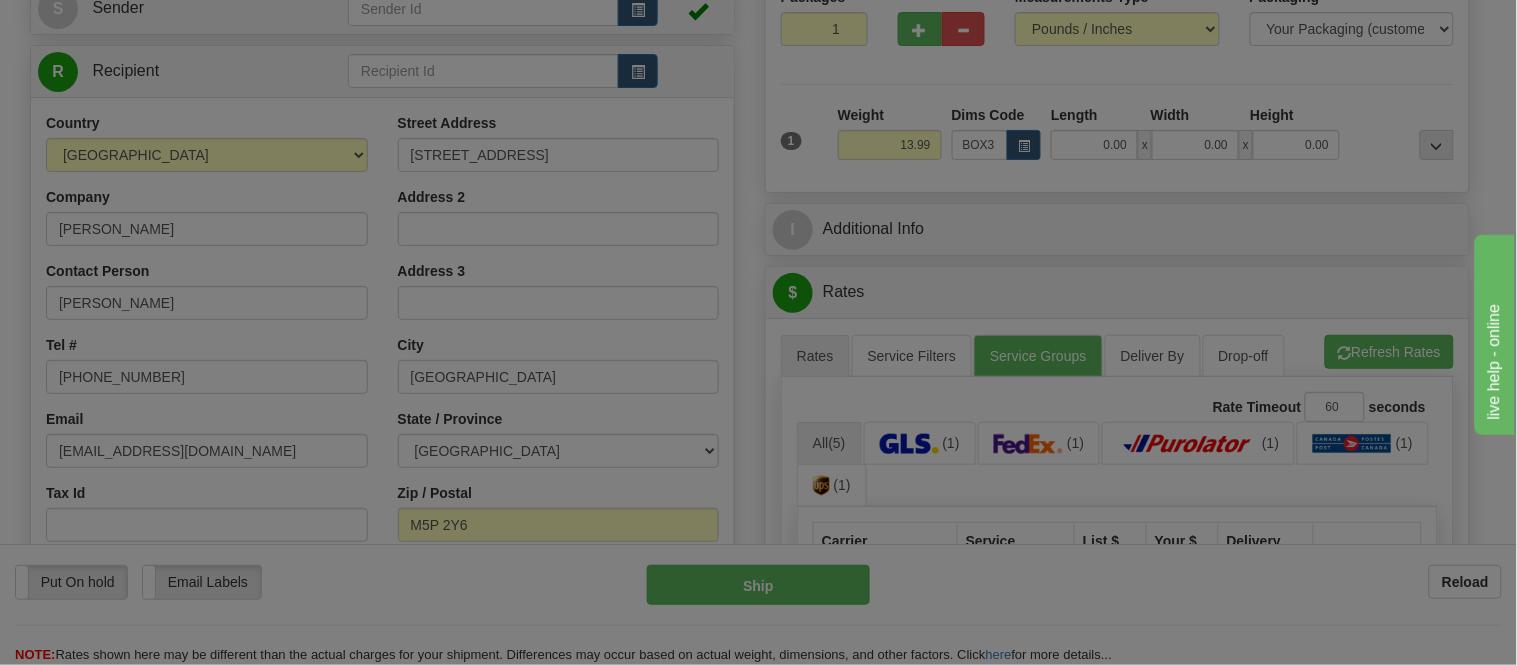 type on "39.00" 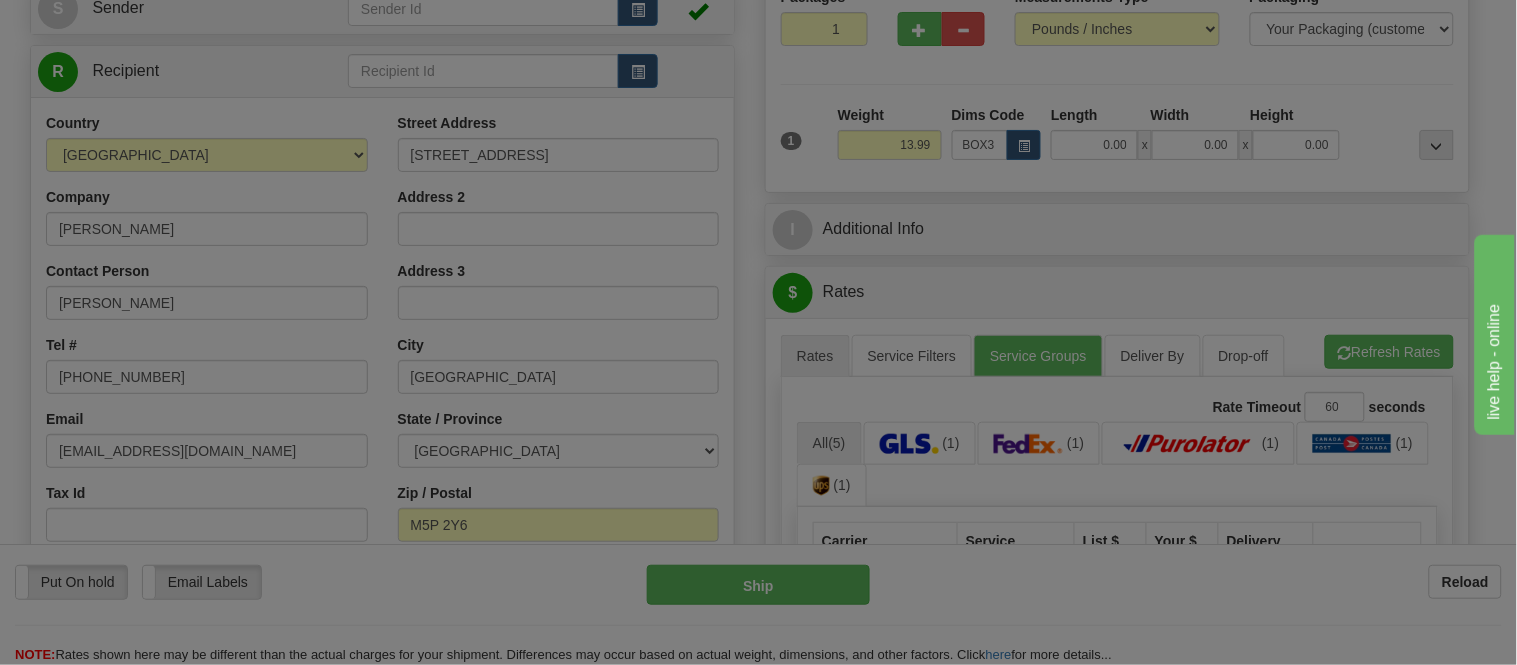 type on "27.00" 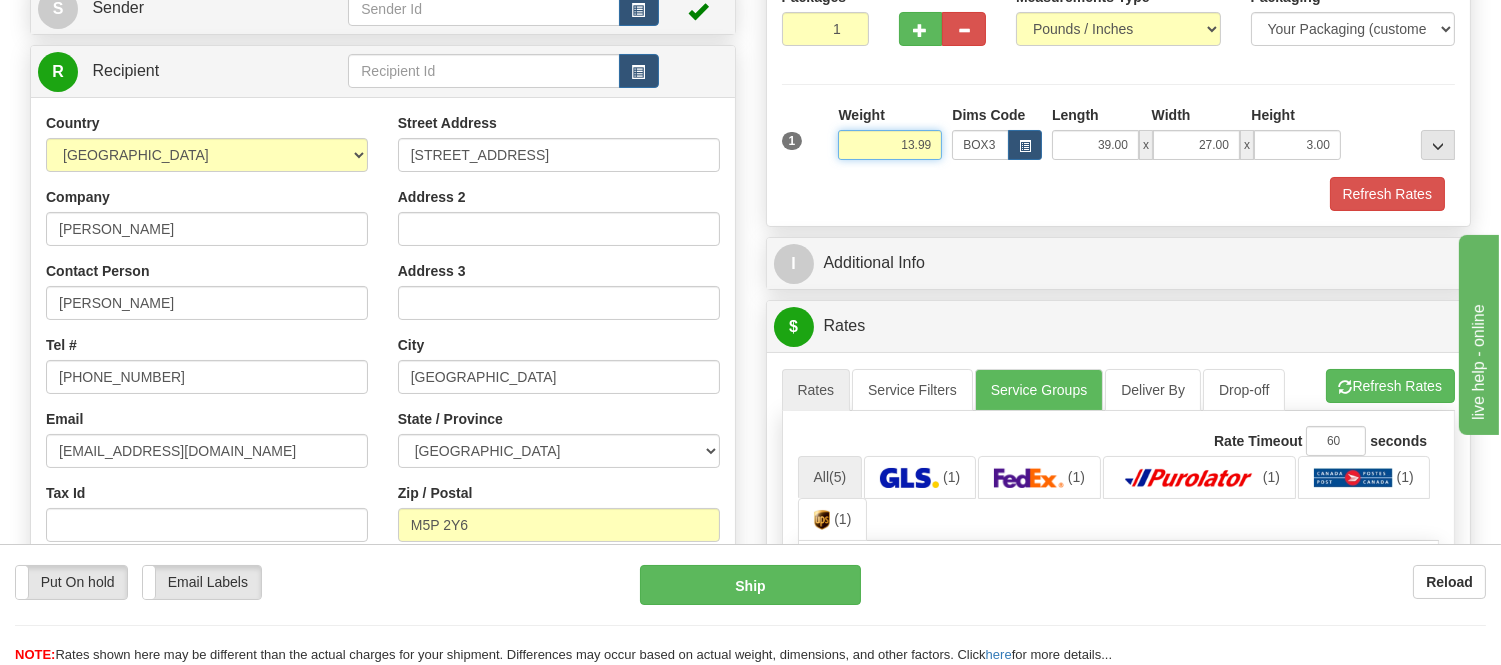 drag, startPoint x: 936, startPoint y: 141, endPoint x: 820, endPoint y: 172, distance: 120.070816 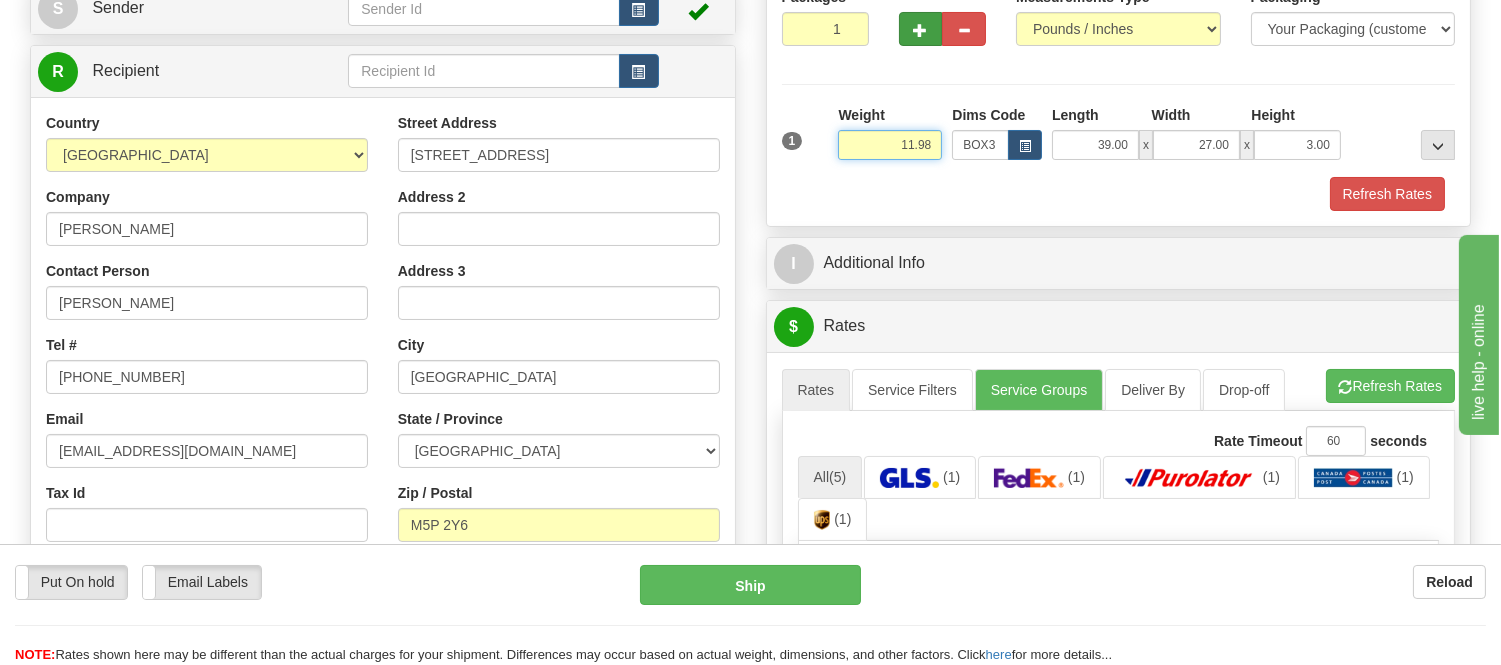 type on "11.98" 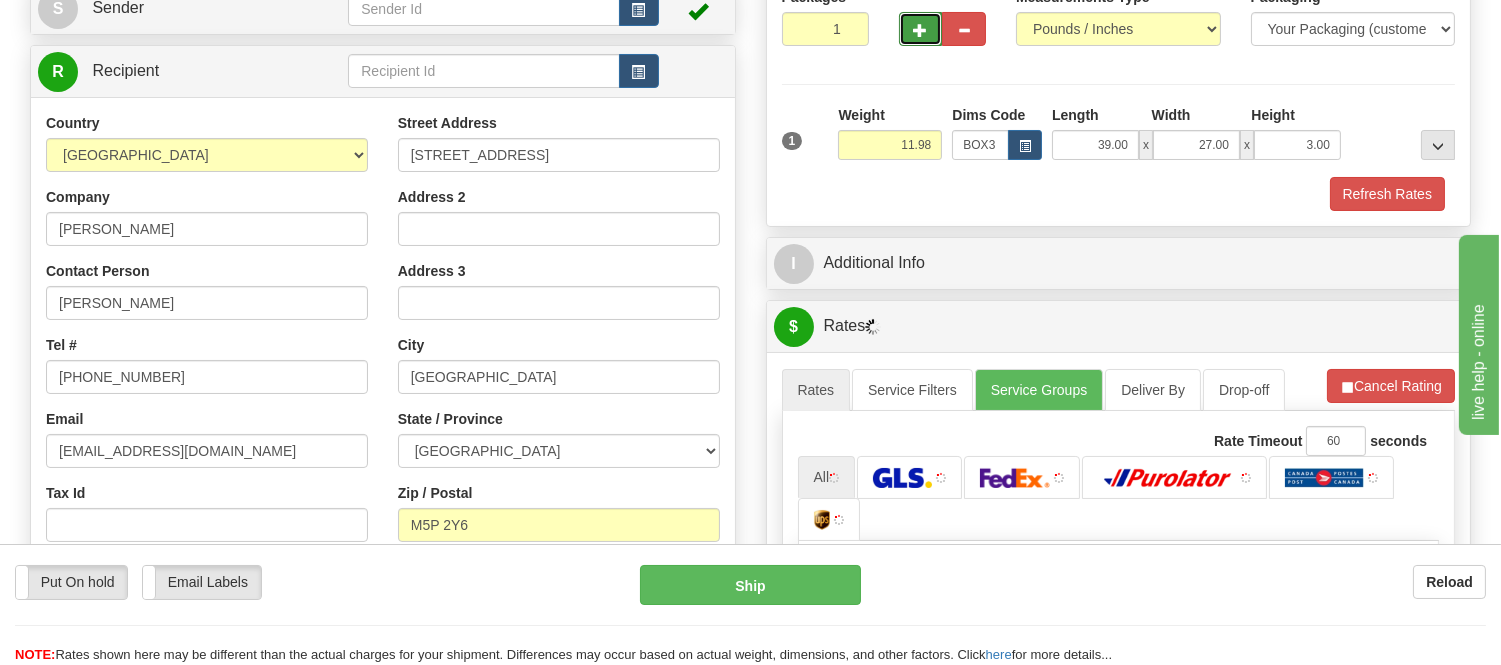 click at bounding box center [921, 30] 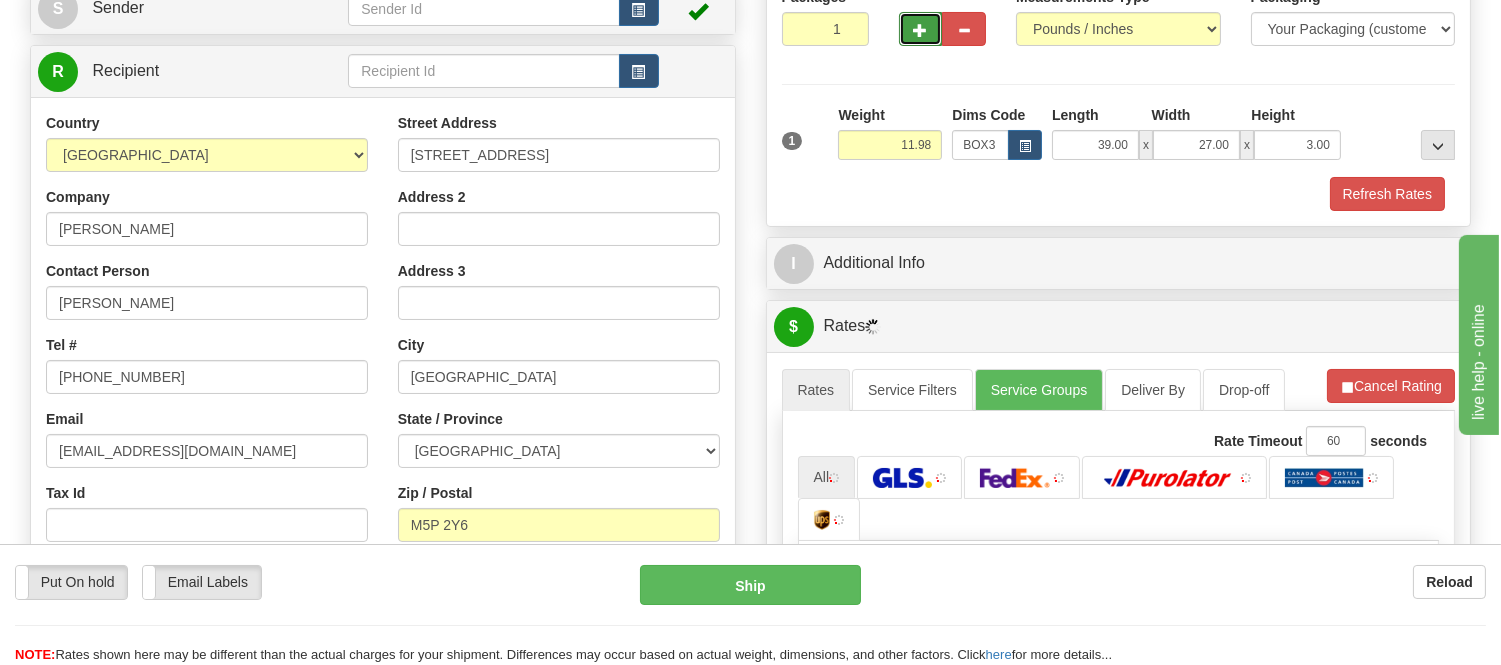 radio on "true" 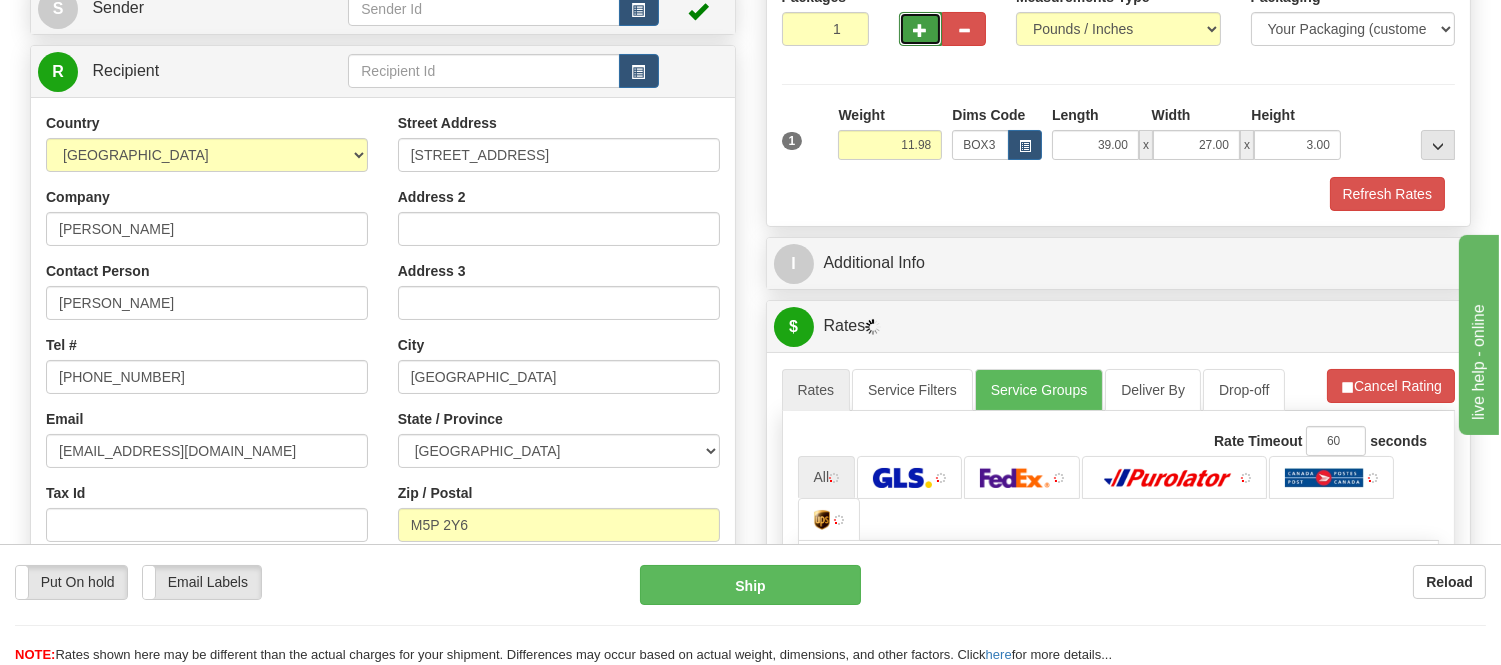 type on "2" 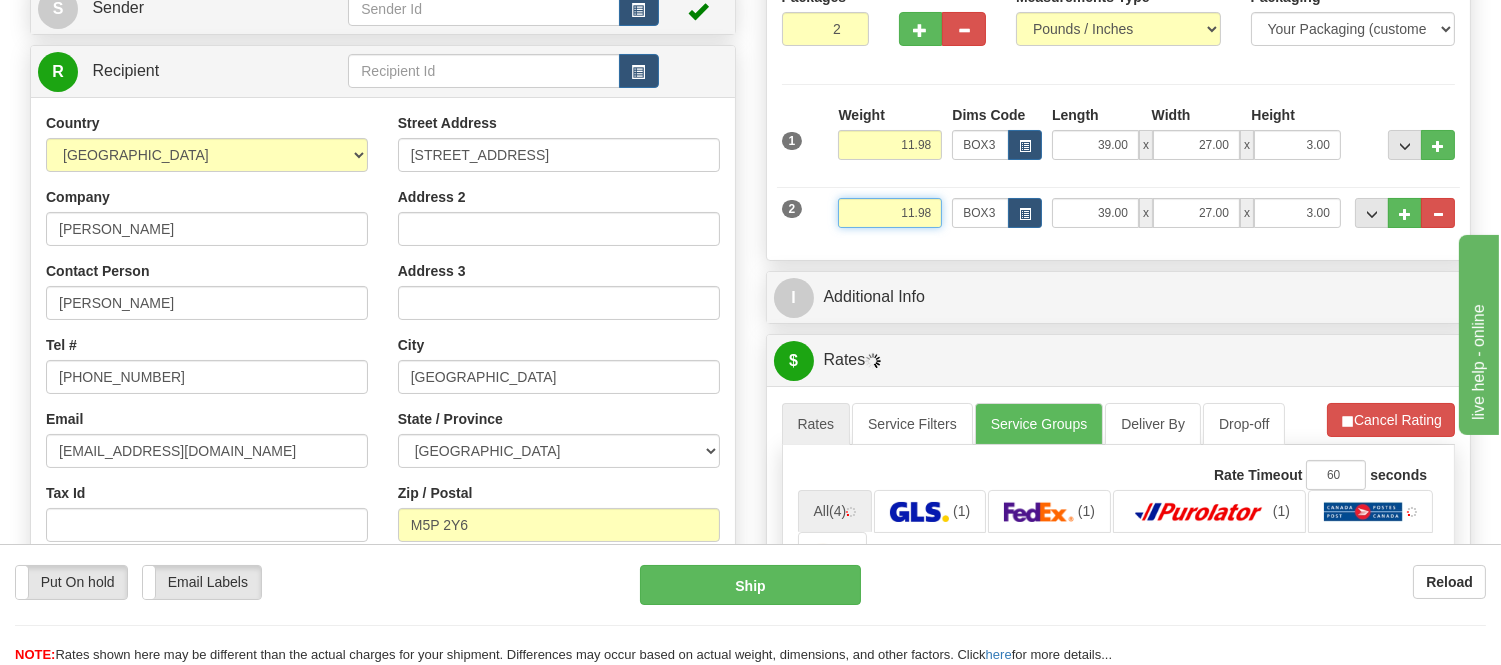 drag, startPoint x: 932, startPoint y: 214, endPoint x: 846, endPoint y: 228, distance: 87.13208 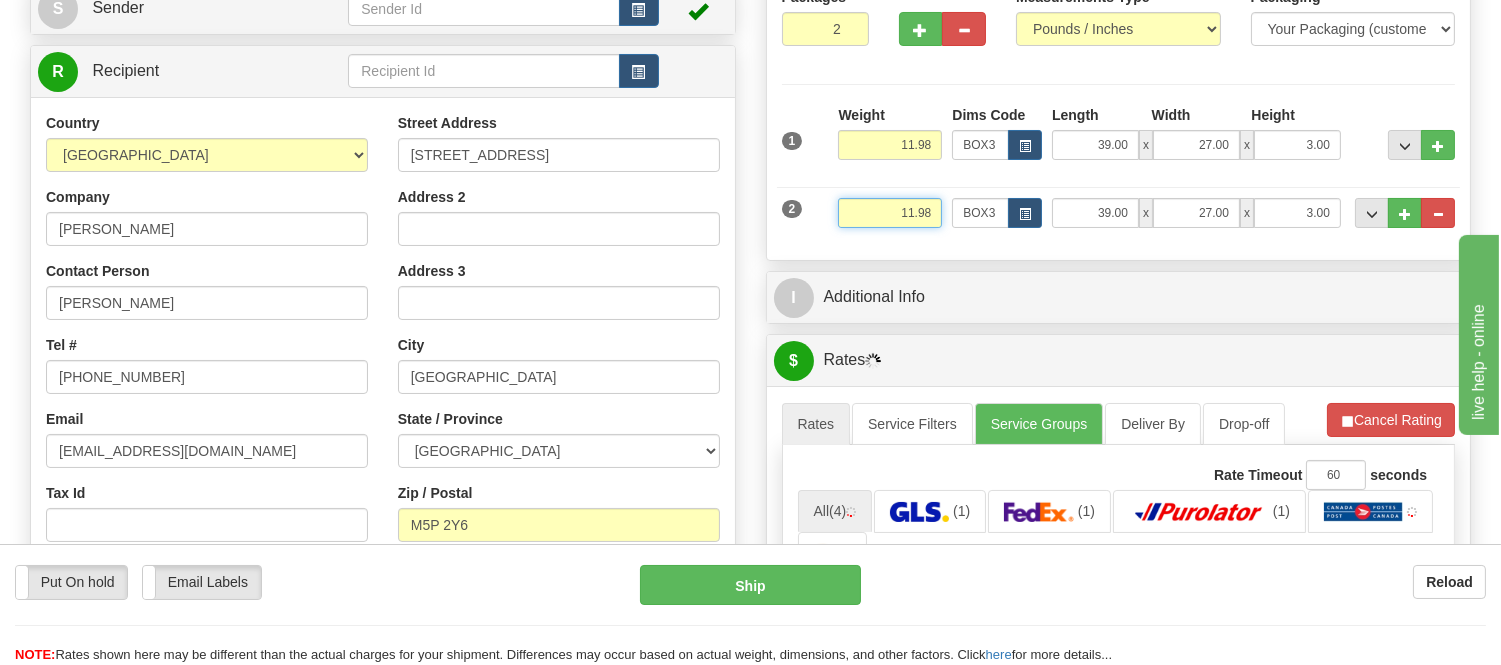 click on "11.98" at bounding box center [890, 213] 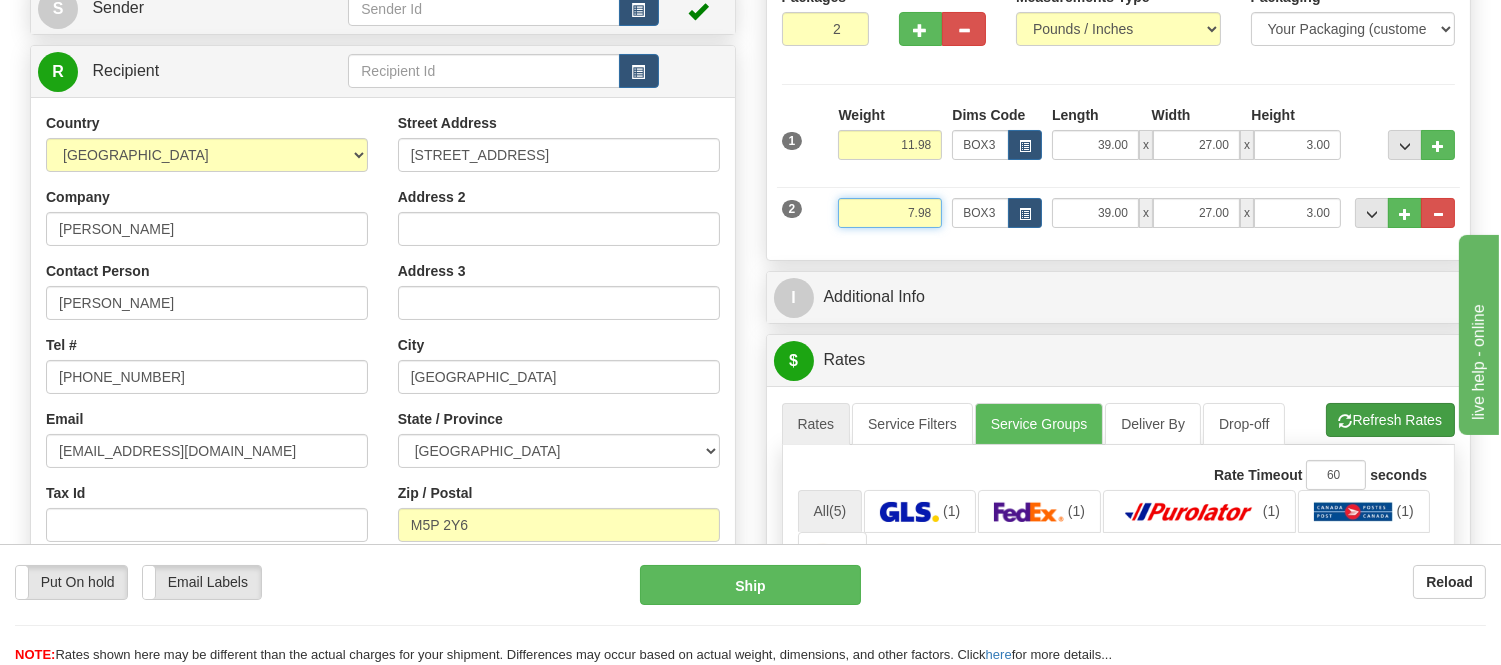 type on "7.98" 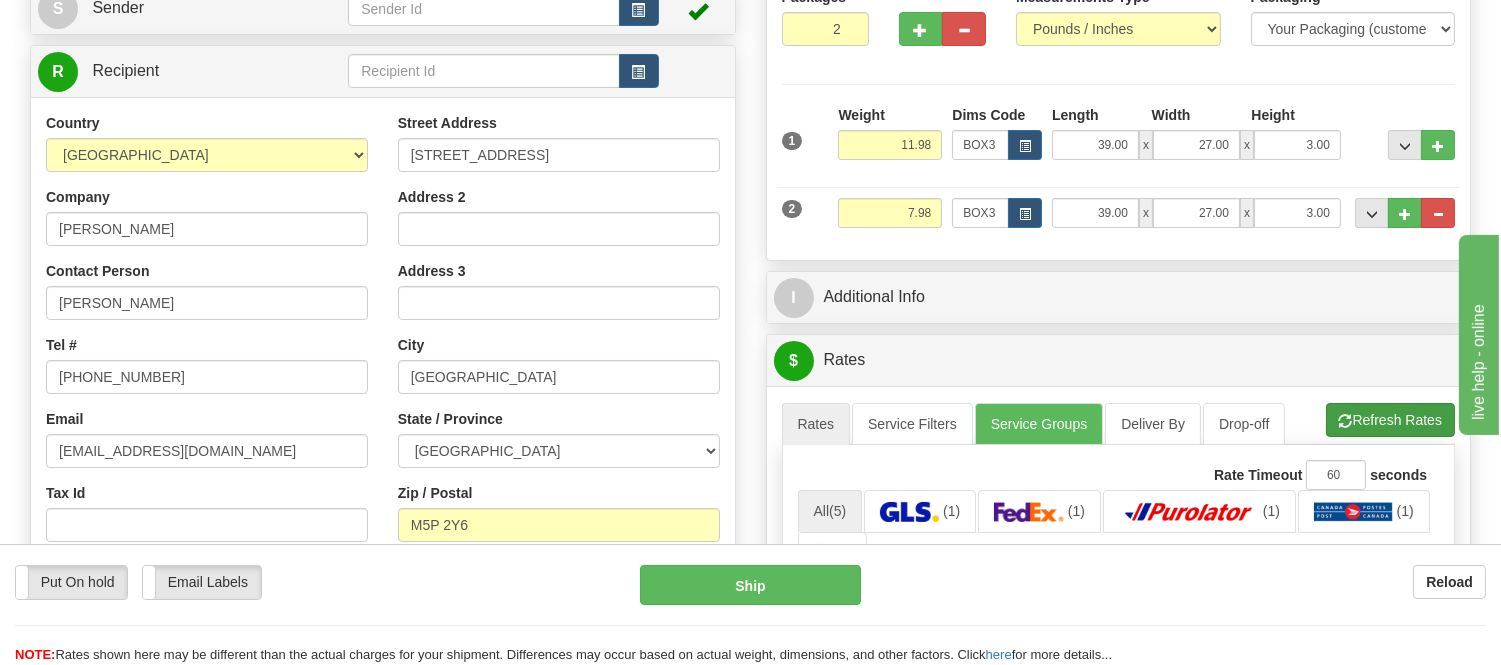 click on "Refresh Rates
Cancel Rating" at bounding box center [1390, 420] 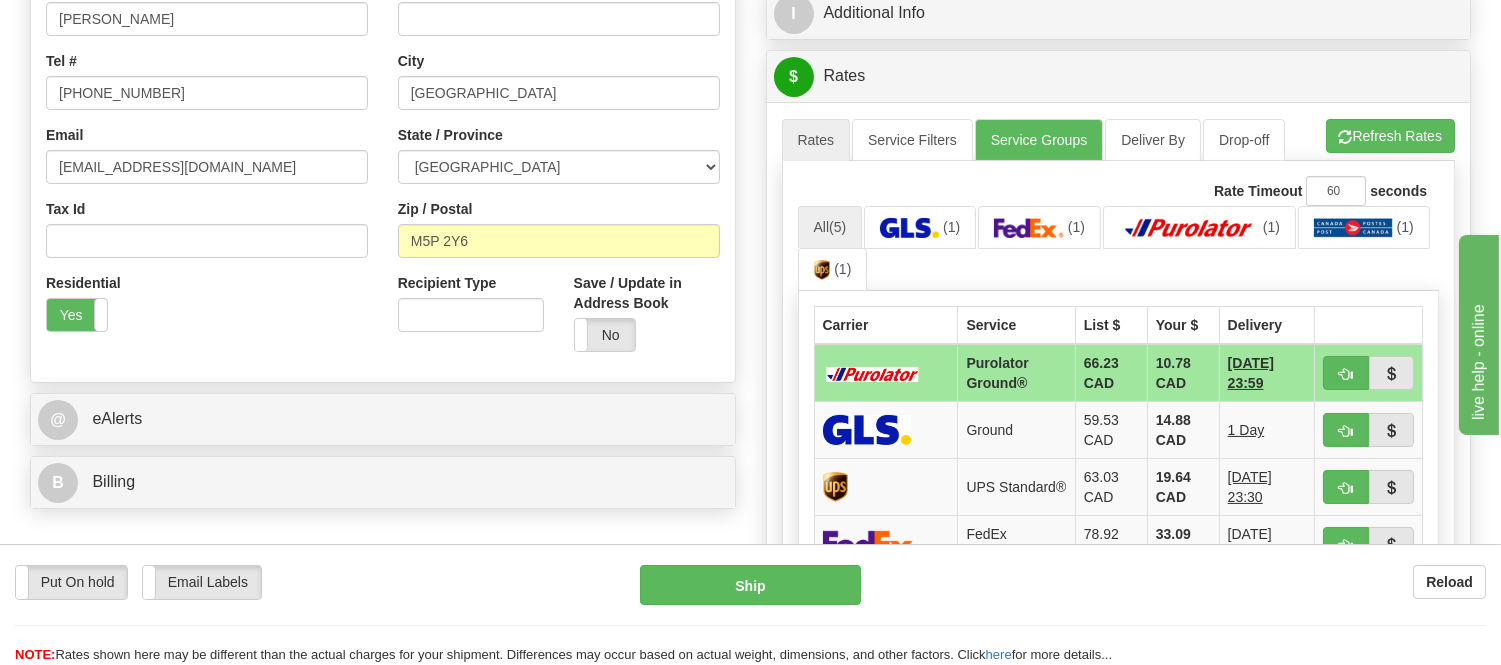scroll, scrollTop: 555, scrollLeft: 0, axis: vertical 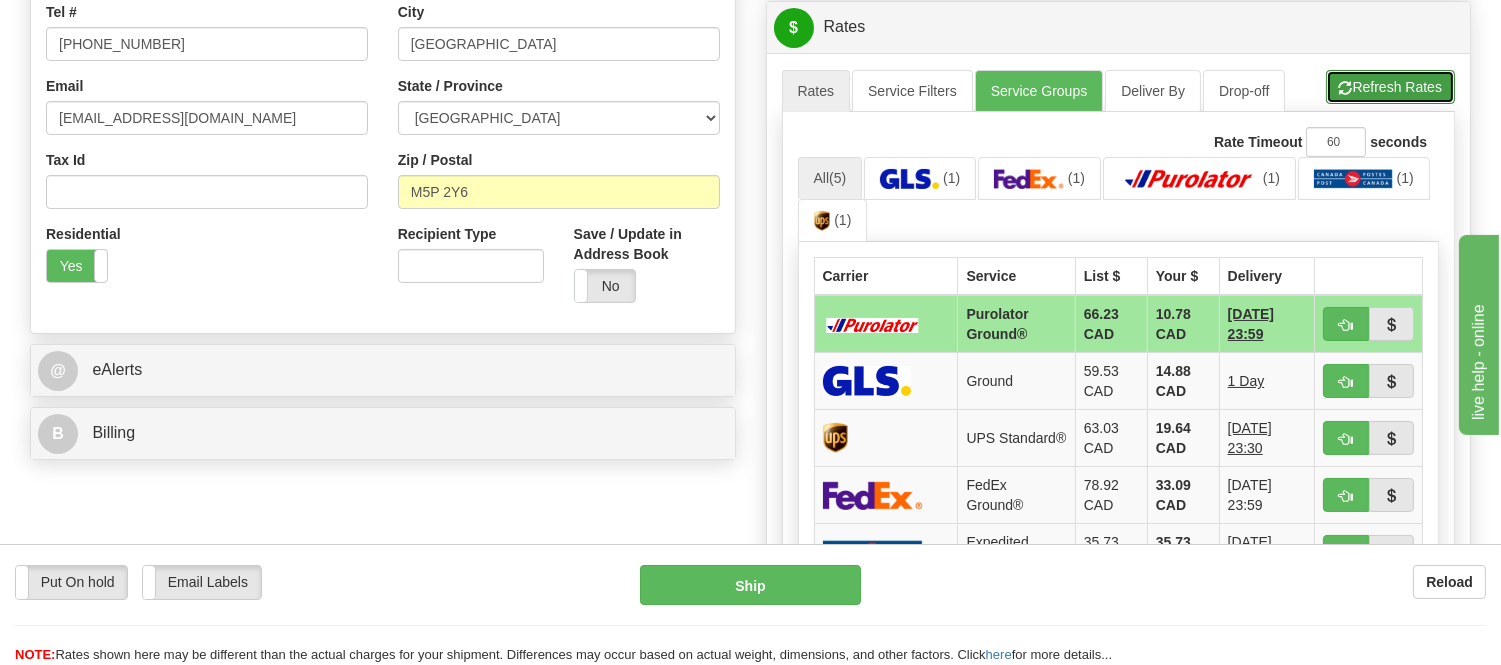 click on "Refresh Rates" at bounding box center [1390, 87] 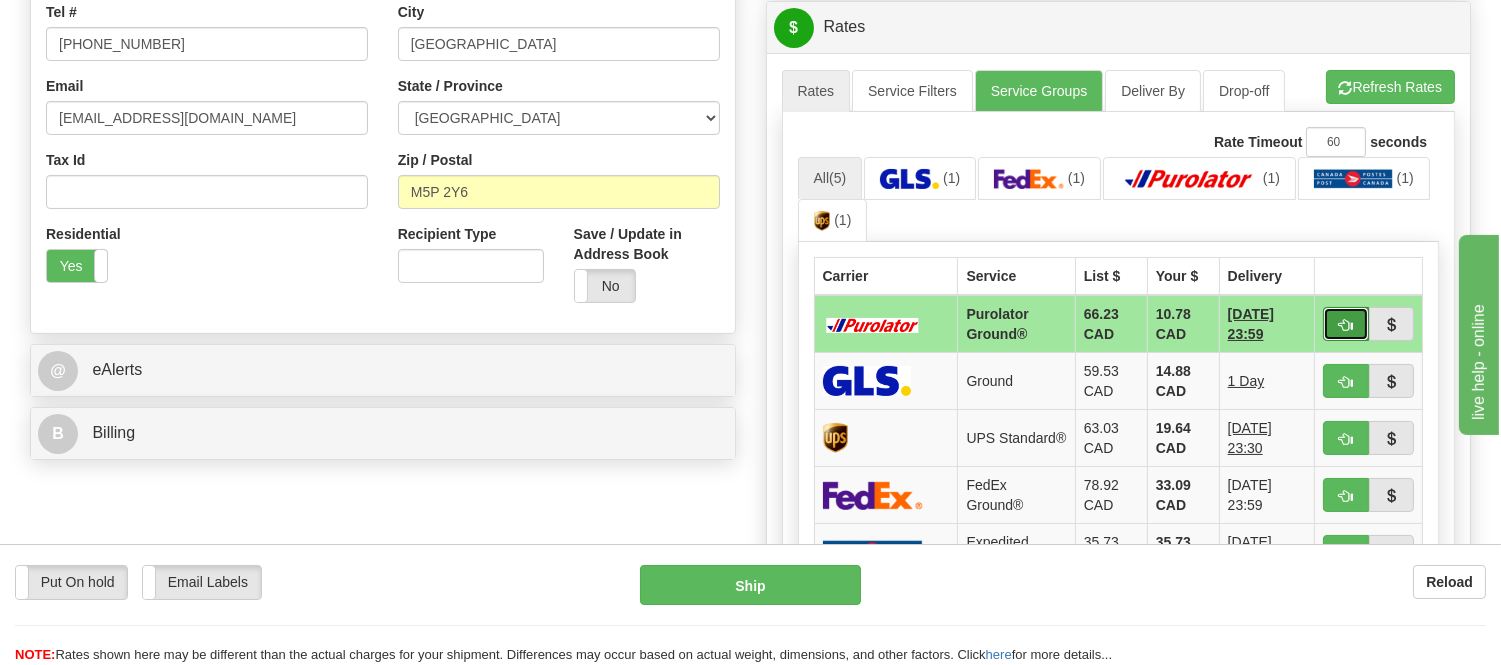 click at bounding box center [1346, 325] 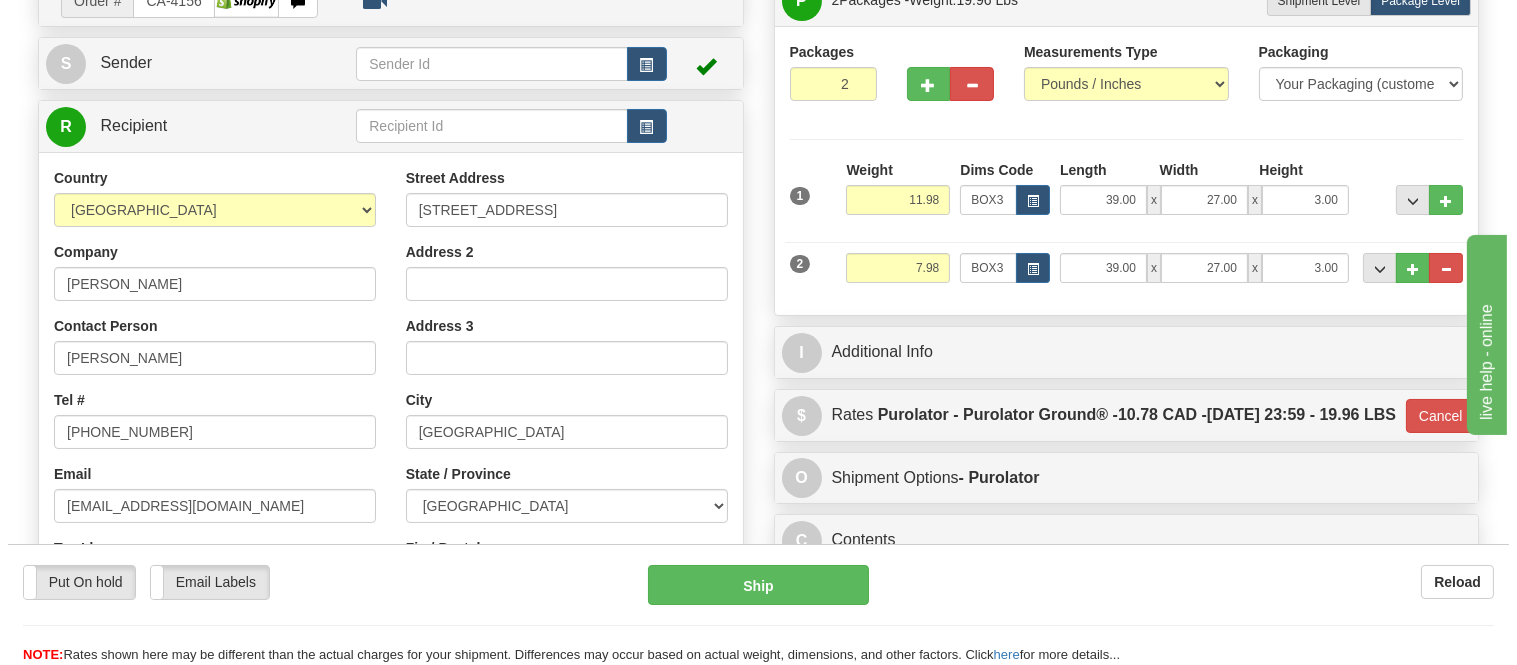 scroll, scrollTop: 111, scrollLeft: 0, axis: vertical 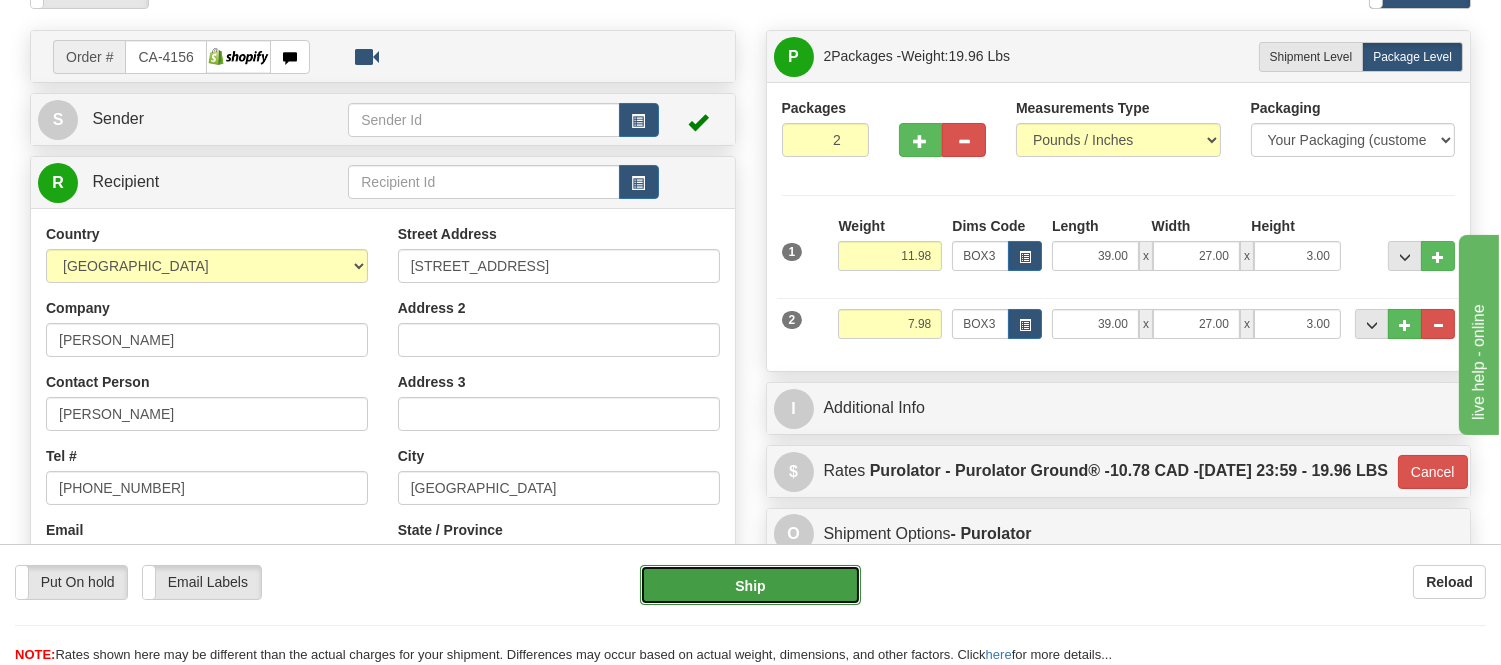 click on "Ship" at bounding box center [750, 585] 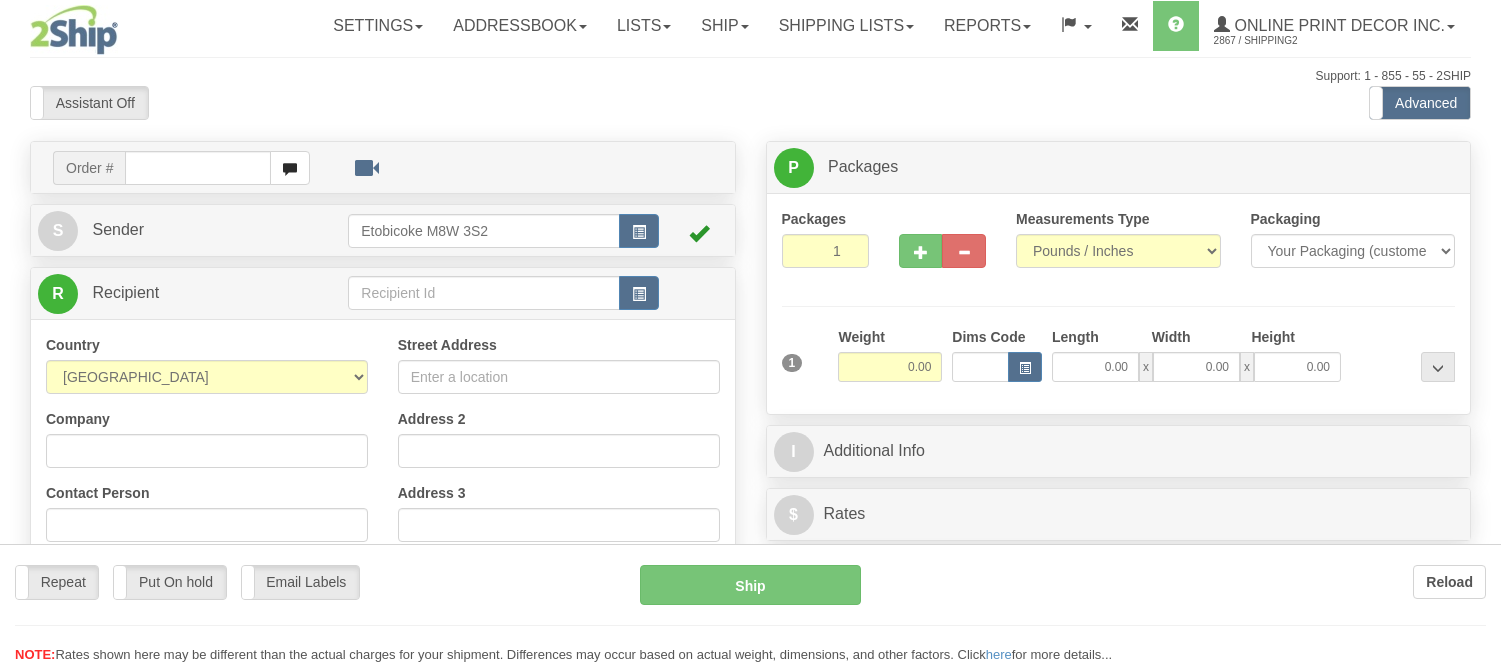scroll, scrollTop: 0, scrollLeft: 0, axis: both 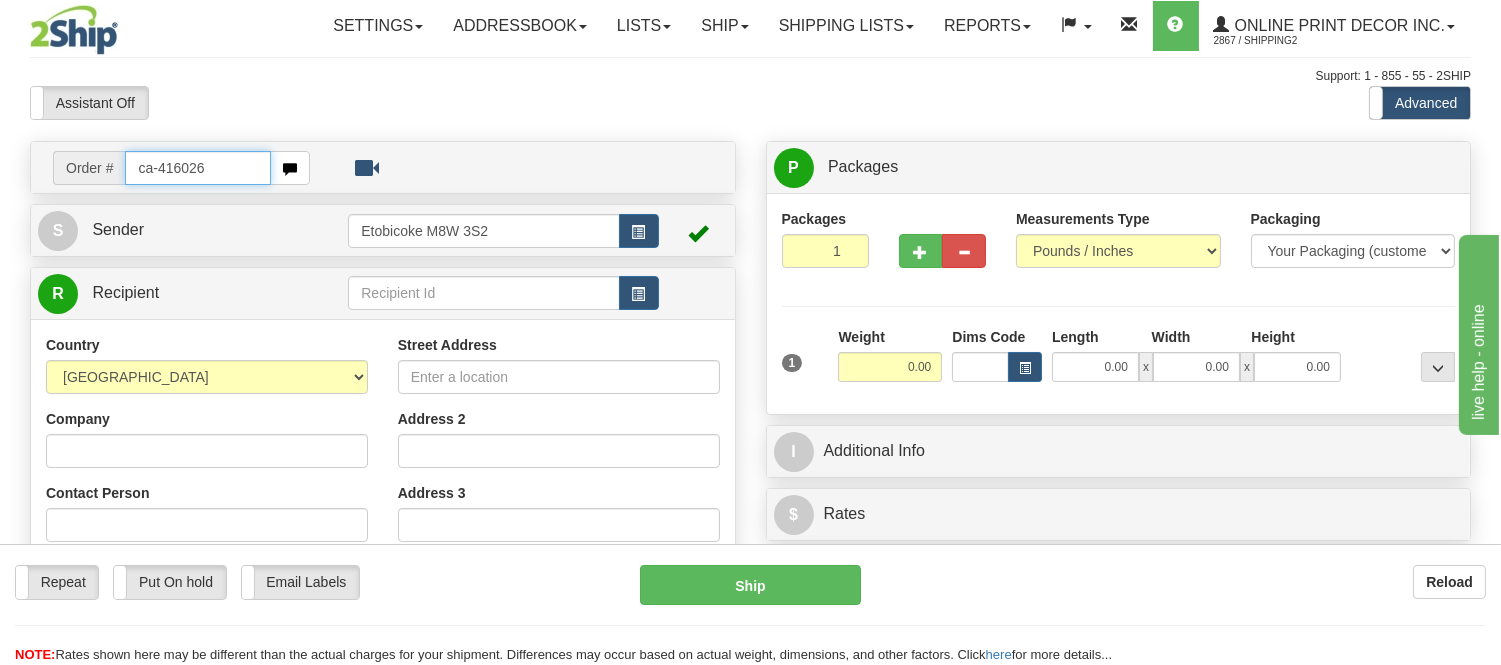 type on "ca-416026" 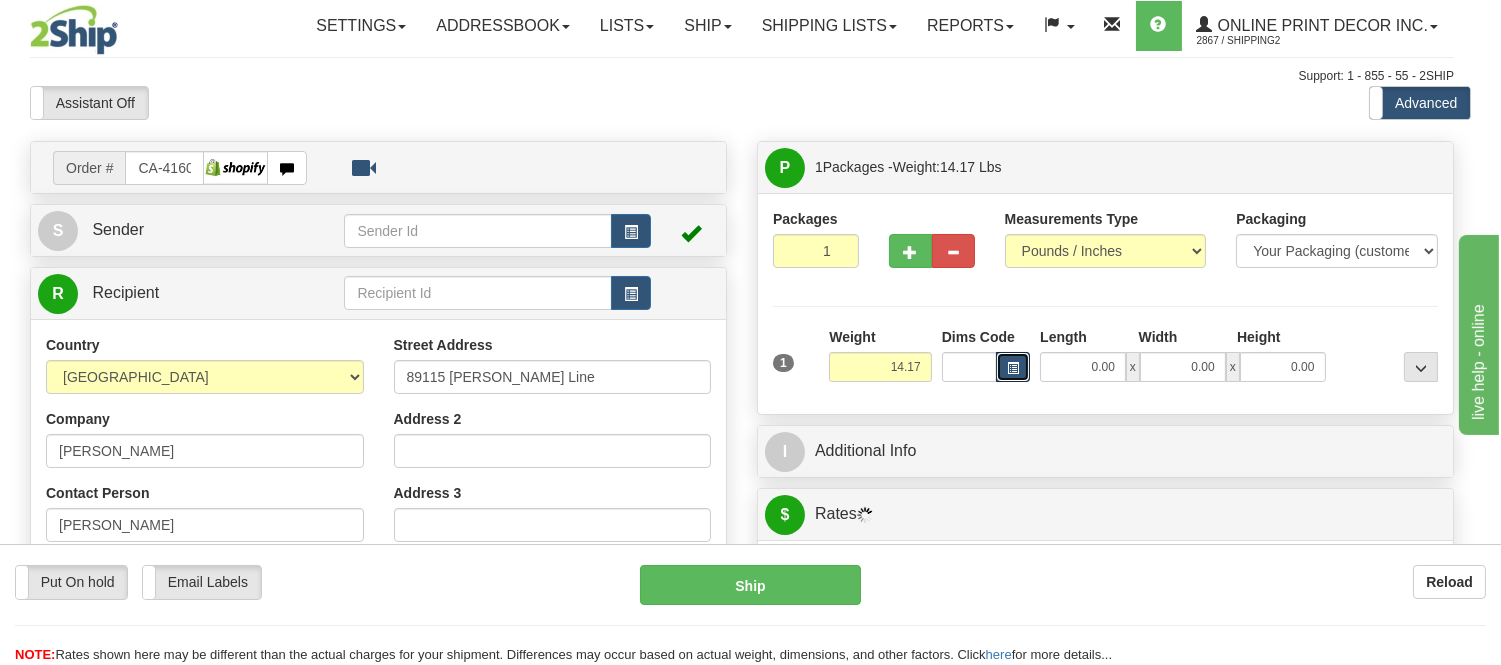 click at bounding box center (1013, 368) 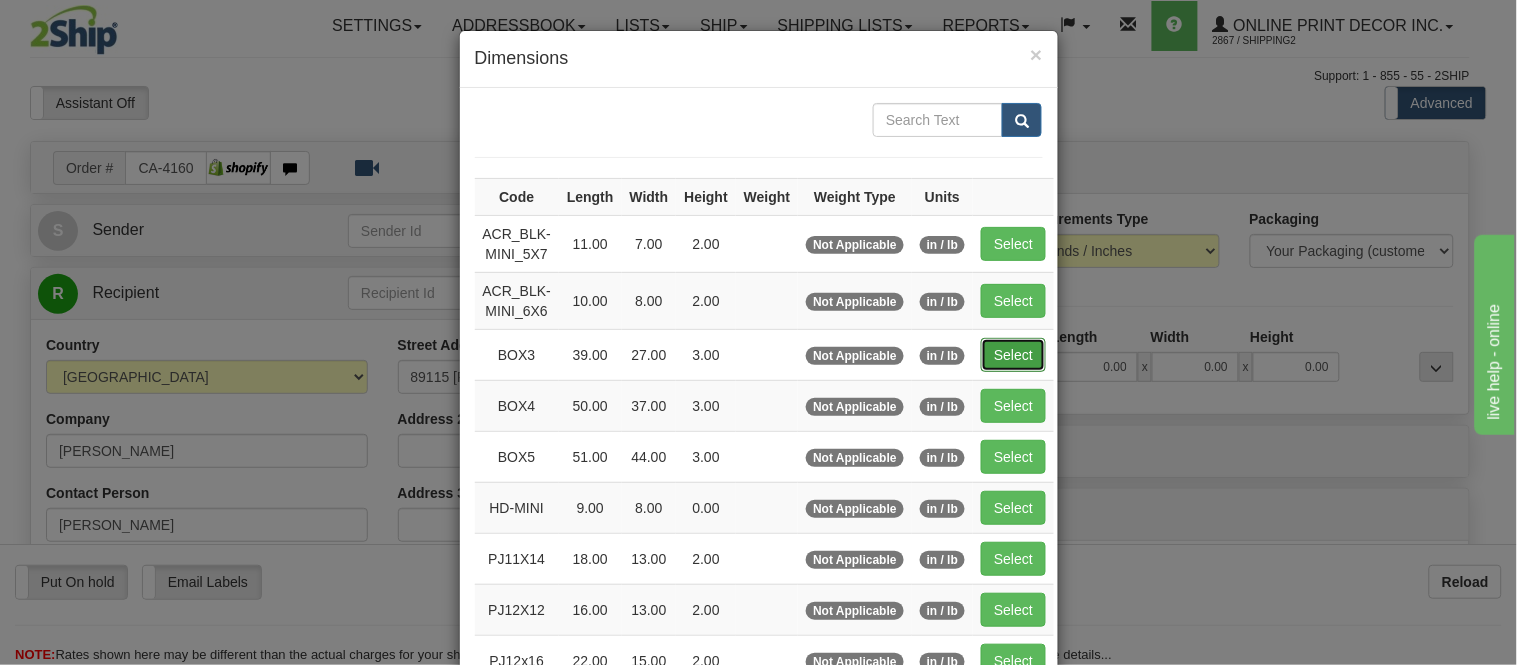 click on "Select" at bounding box center [1013, 355] 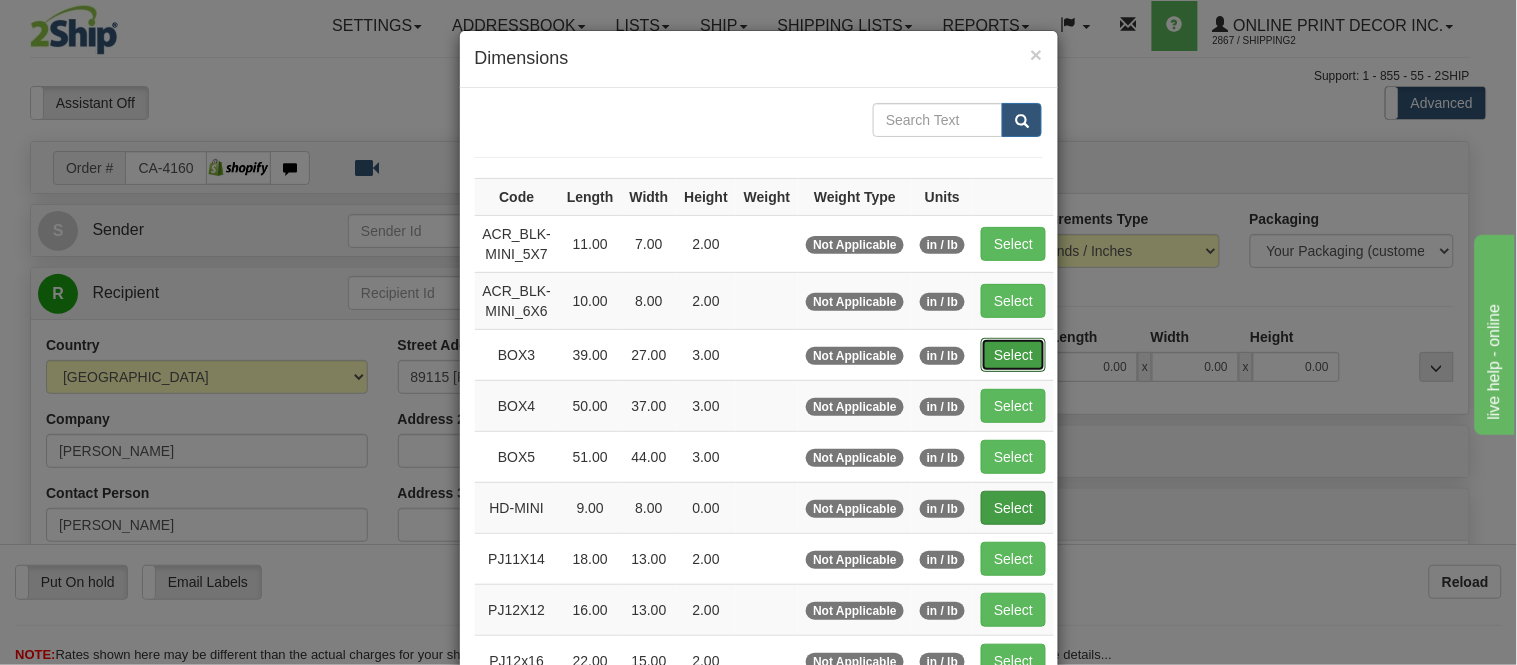 type on "39.00" 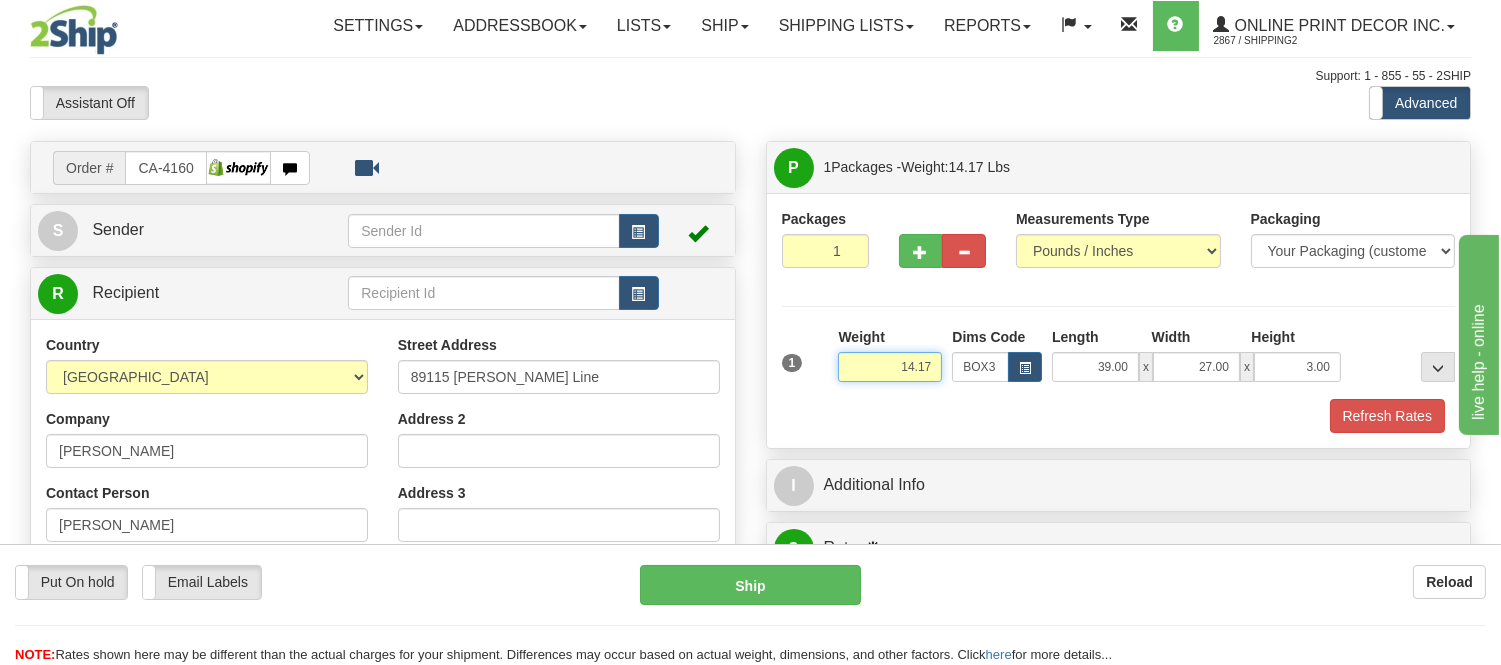 drag, startPoint x: 931, startPoint y: 365, endPoint x: 714, endPoint y: 395, distance: 219.06392 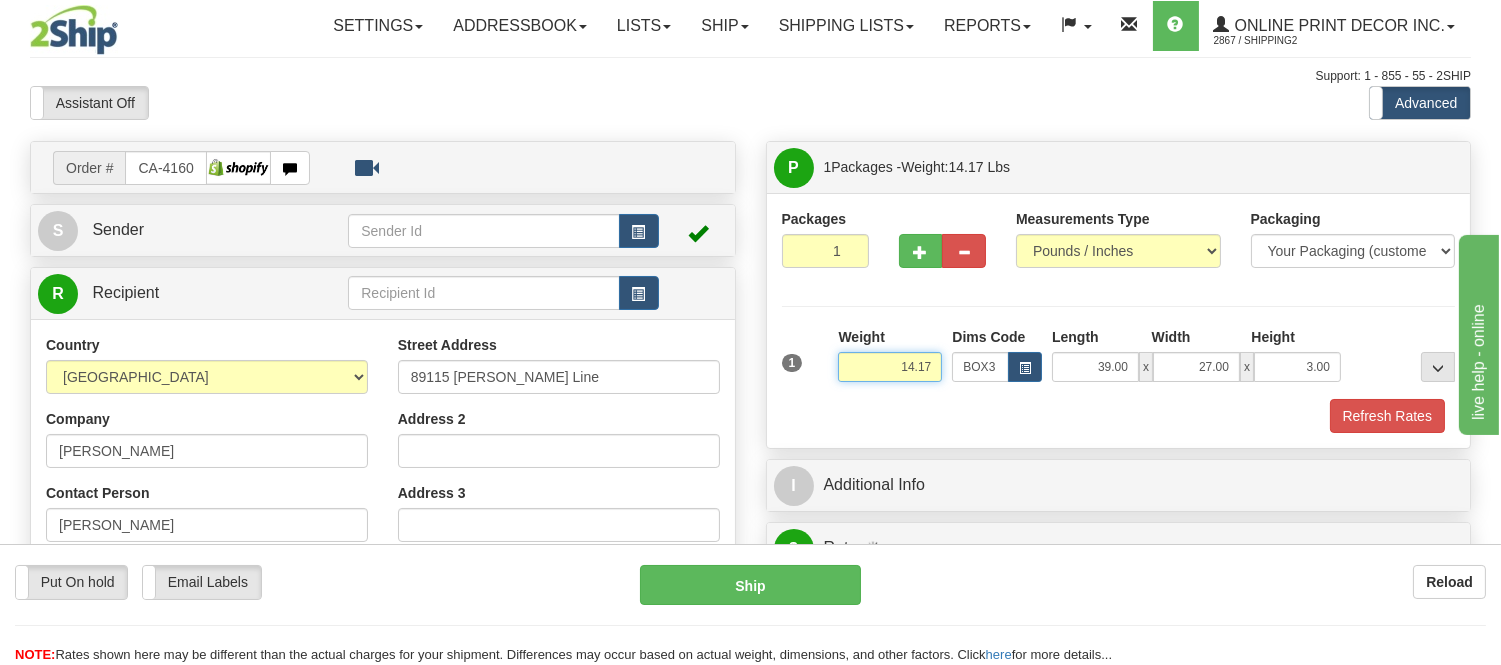 click on "Order #
CA-416026
S" at bounding box center [750, 141] 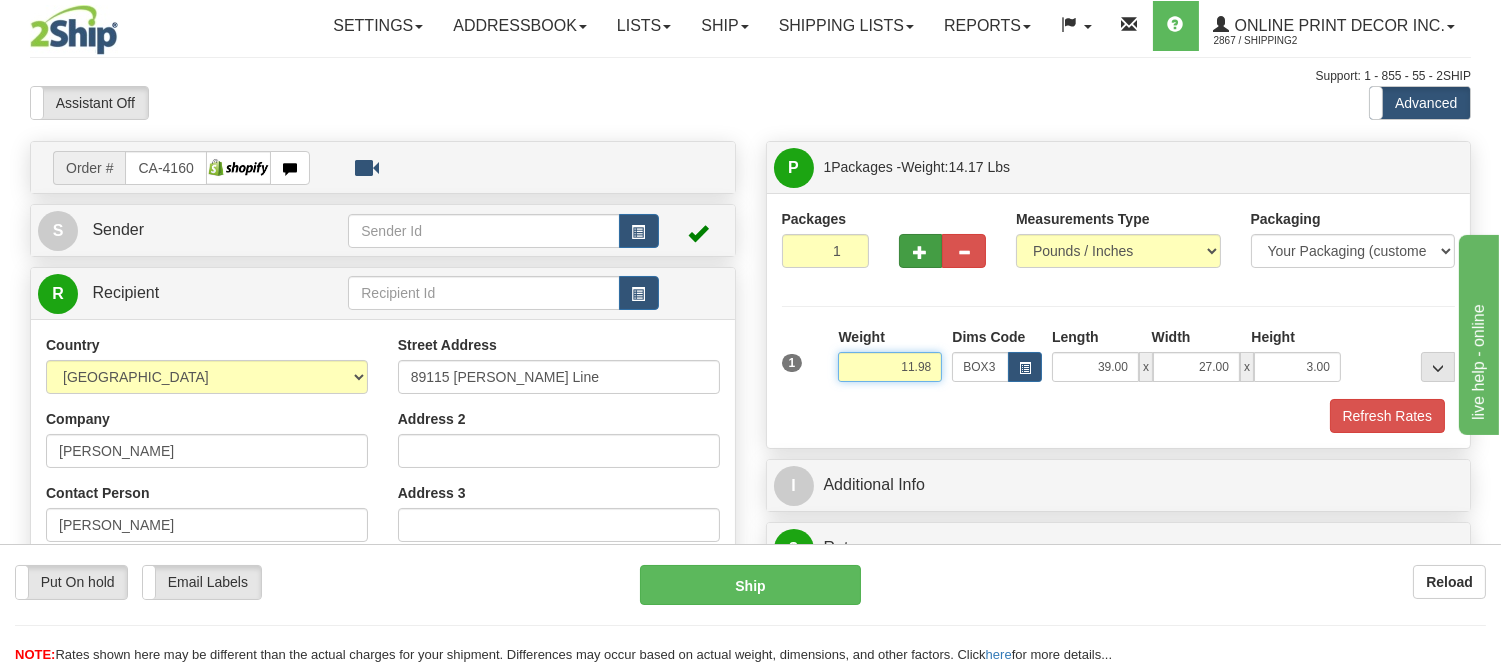 type on "11.98" 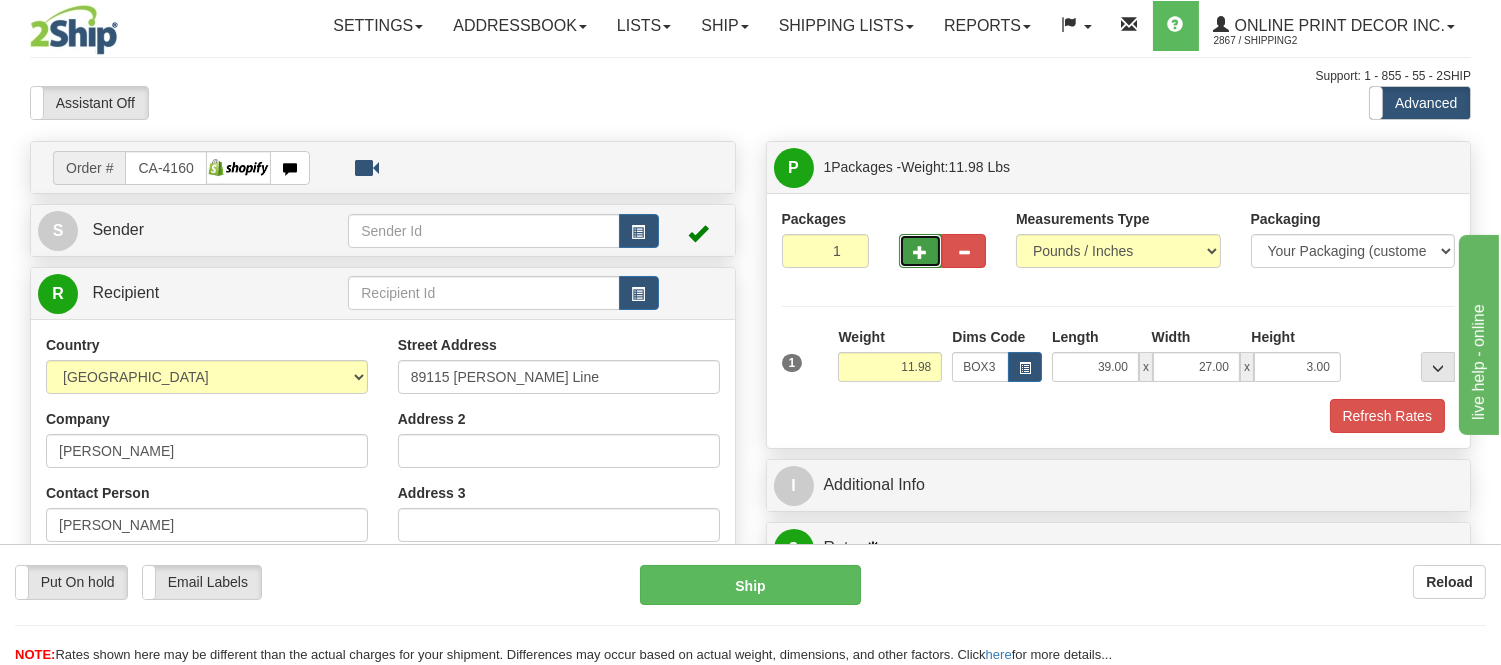 click at bounding box center [921, 252] 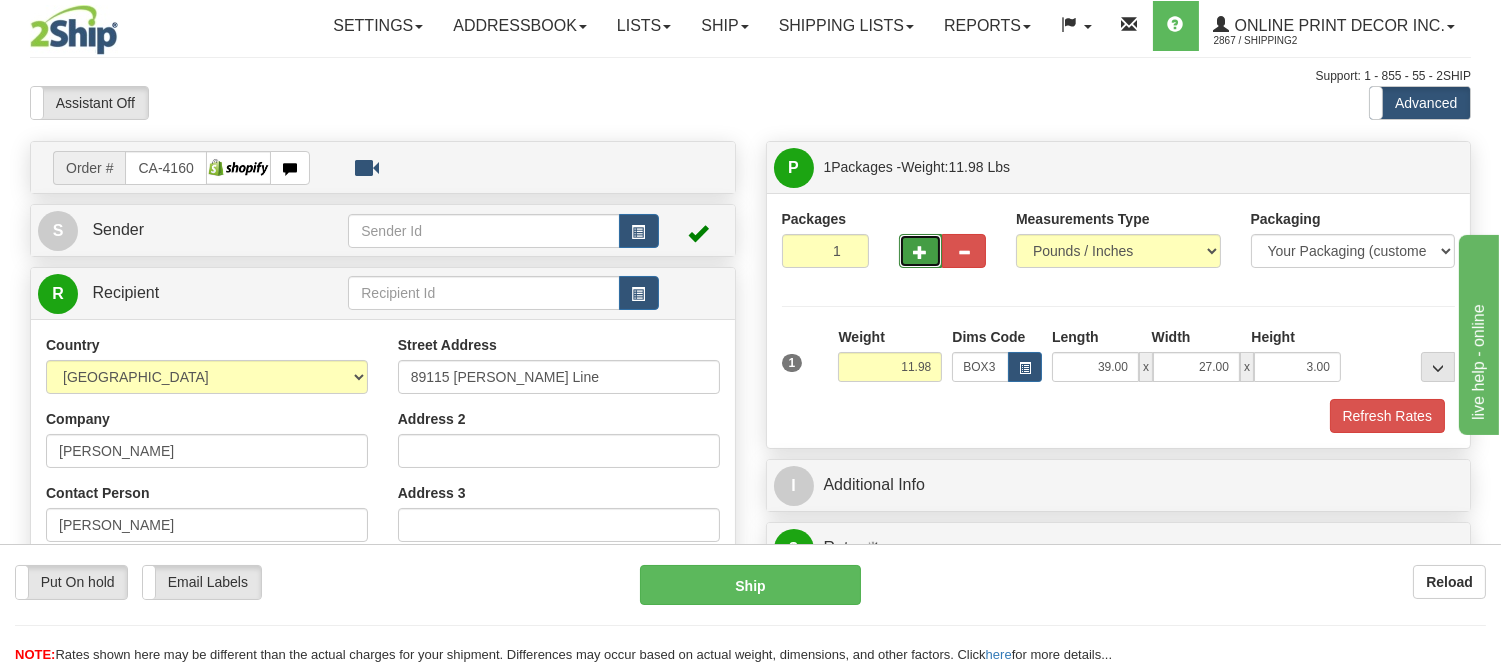 radio on "true" 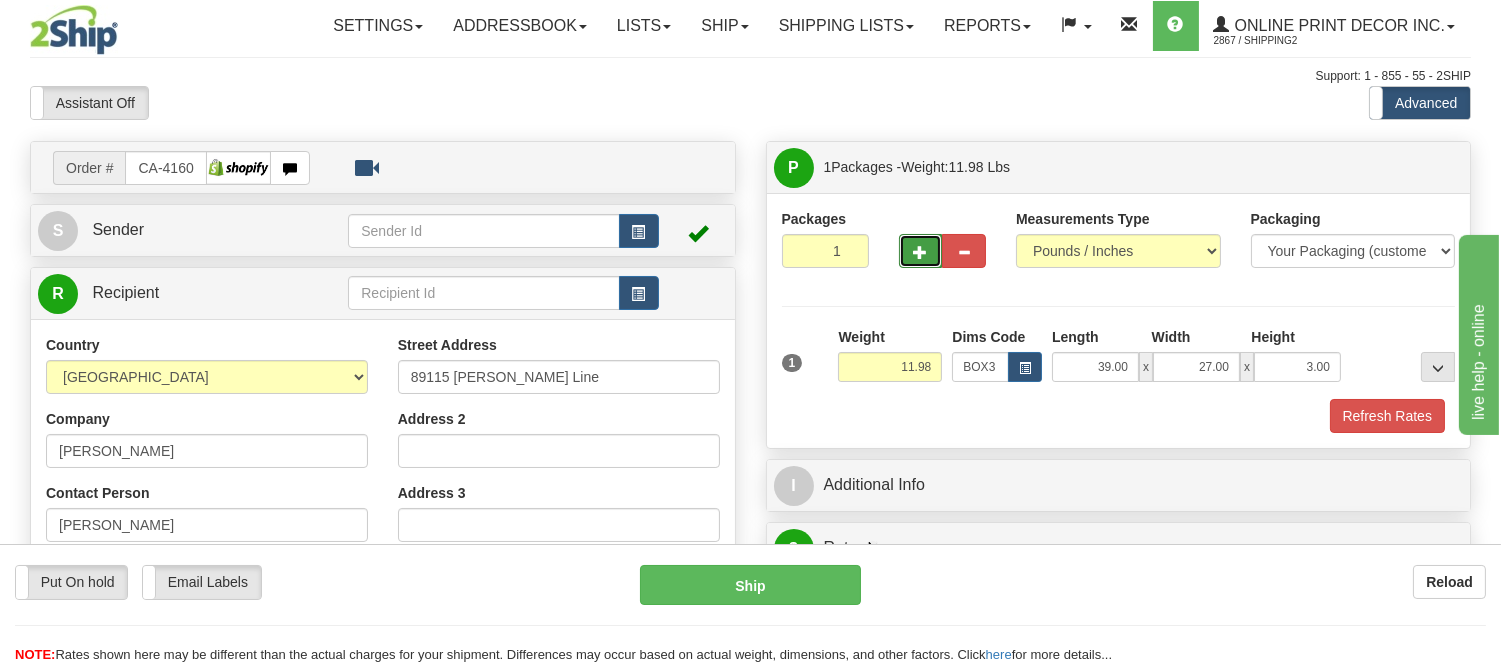 type on "2" 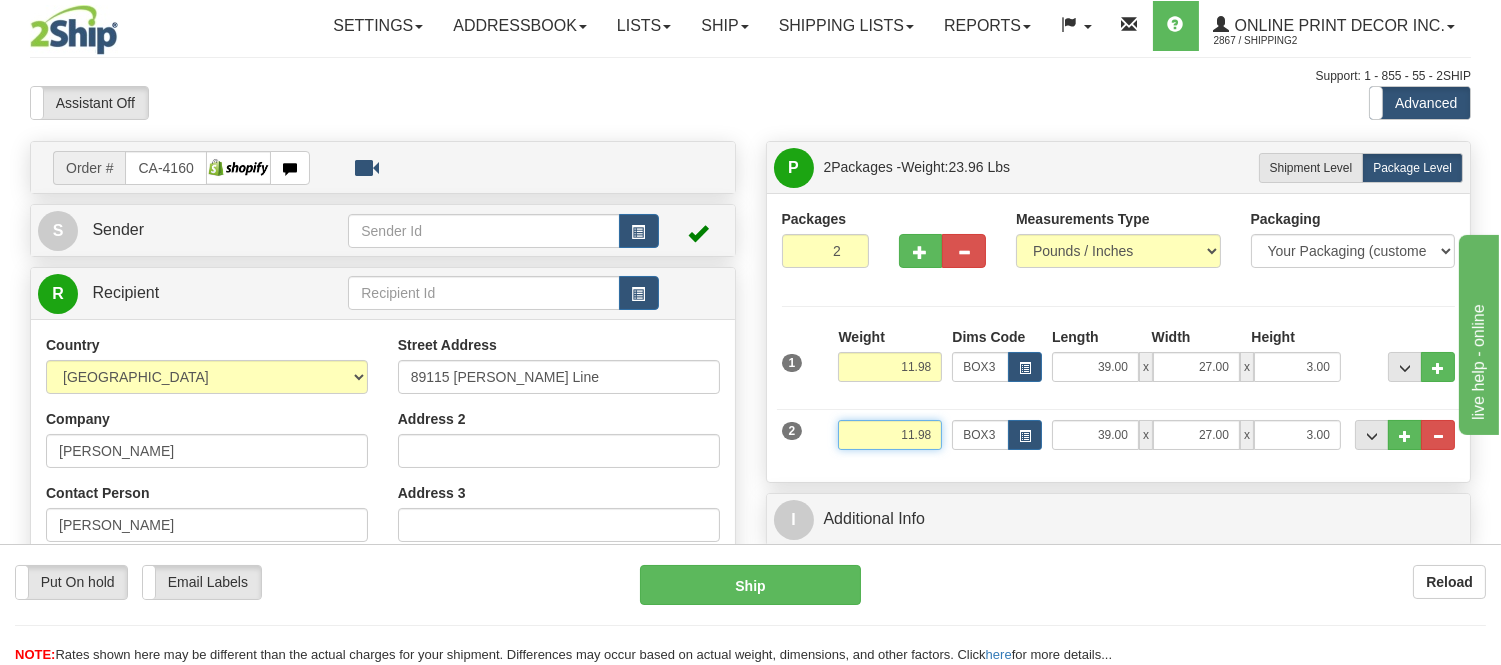 drag, startPoint x: 932, startPoint y: 433, endPoint x: 875, endPoint y: 454, distance: 60.74537 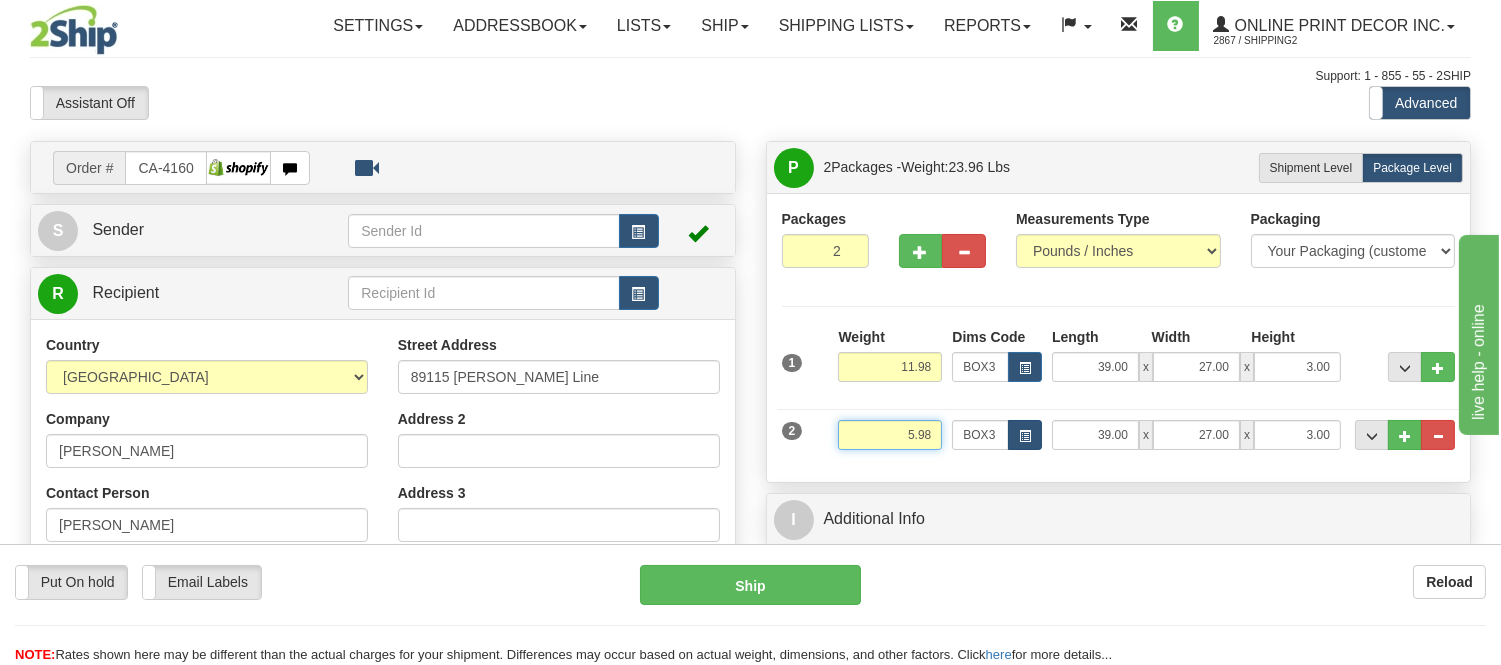 type on "5.98" 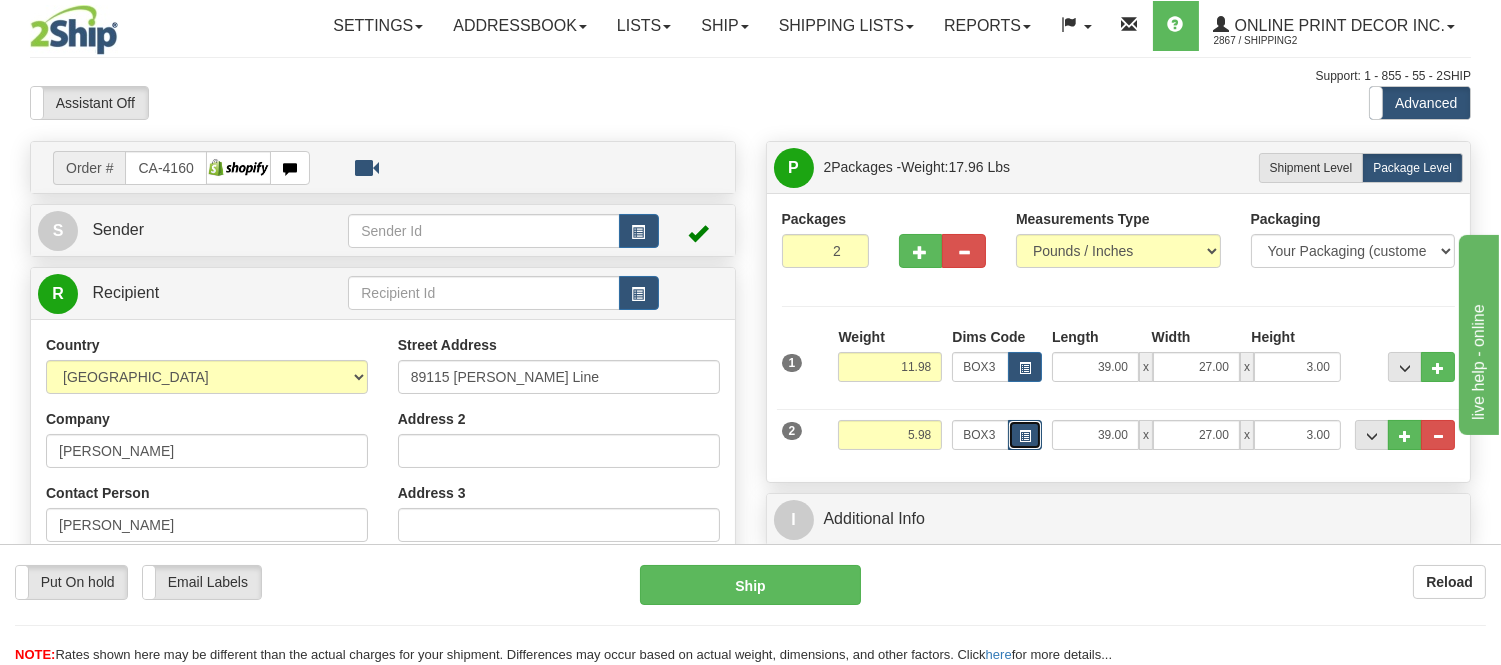 click at bounding box center [1025, 435] 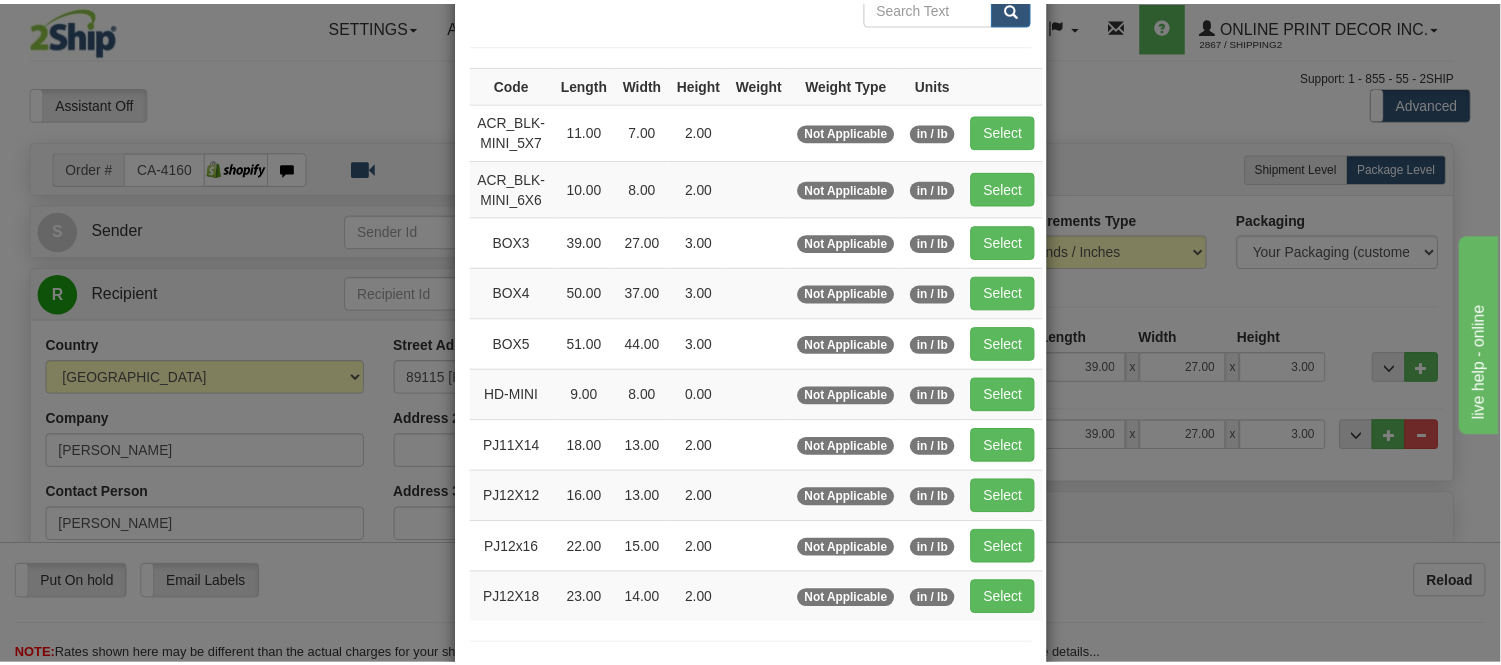 scroll, scrollTop: 222, scrollLeft: 0, axis: vertical 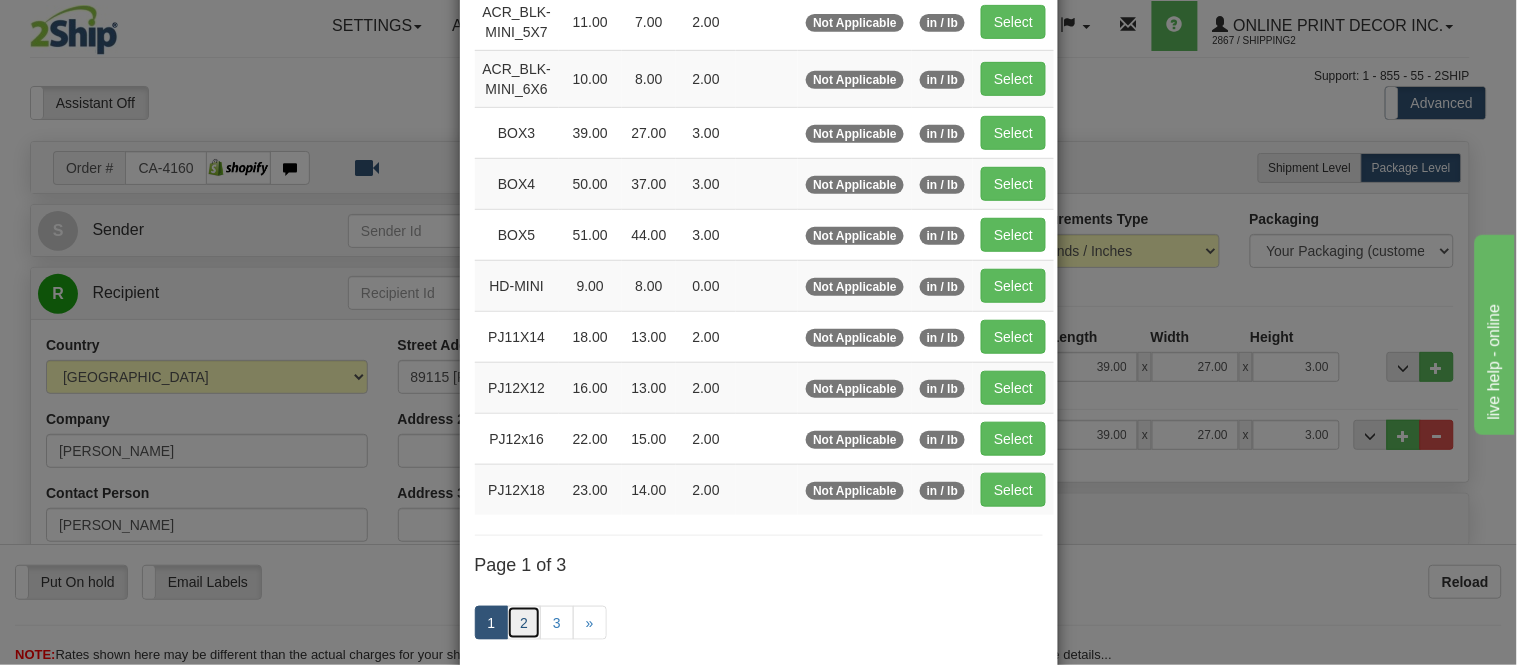 click on "2" at bounding box center [524, 623] 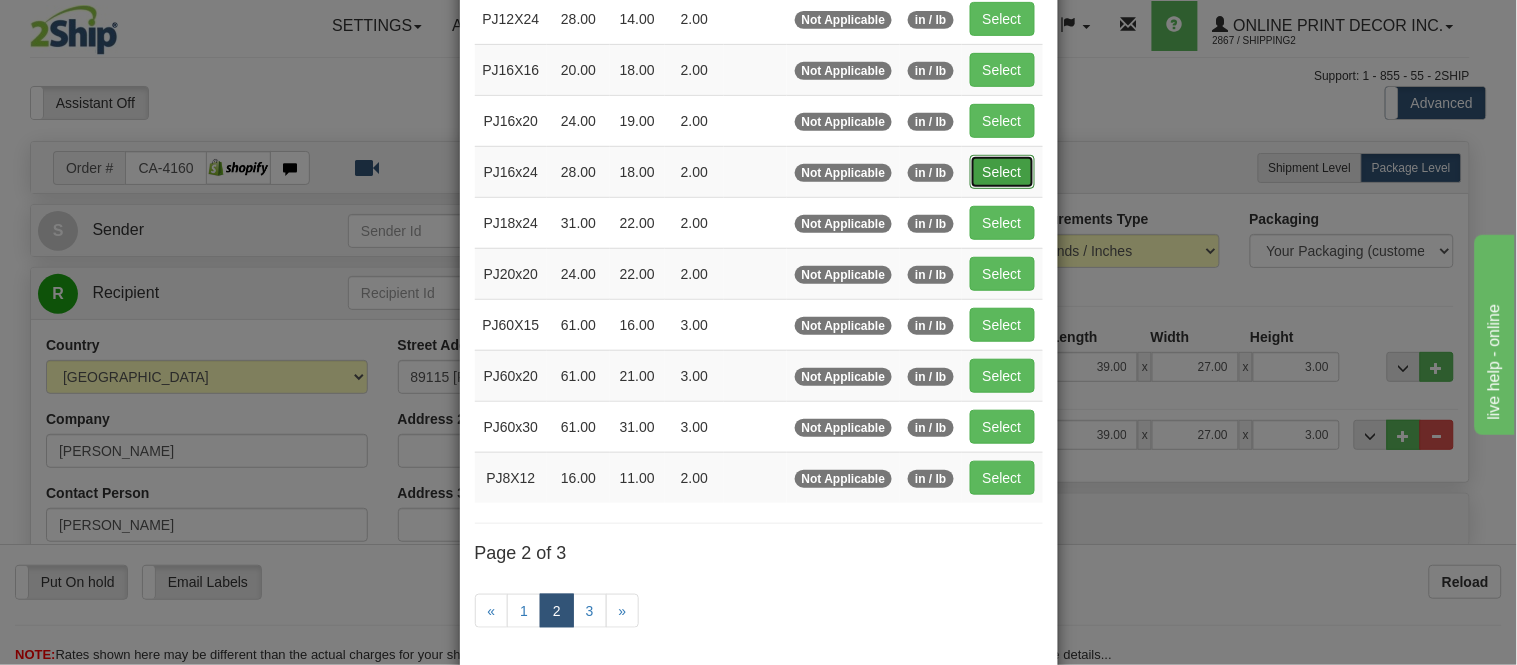 click on "Select" at bounding box center (1002, 172) 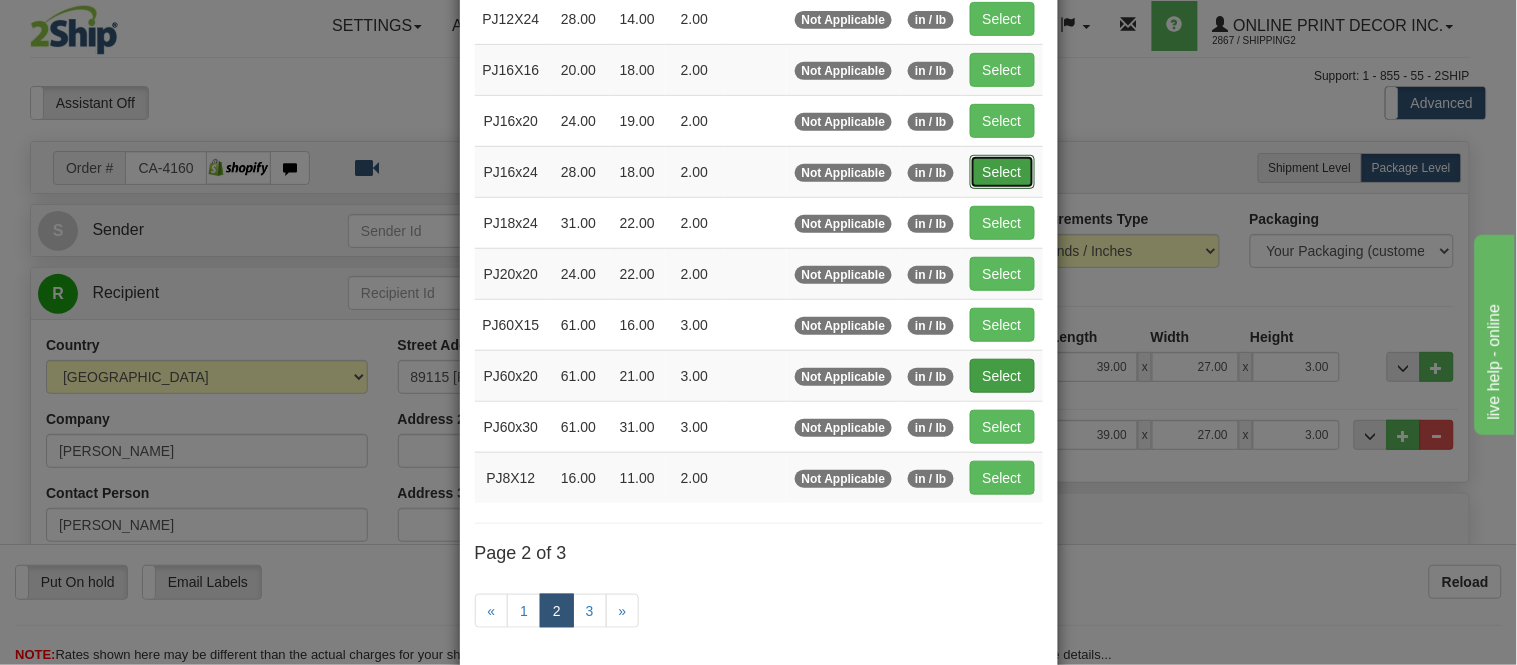 type on "28.00" 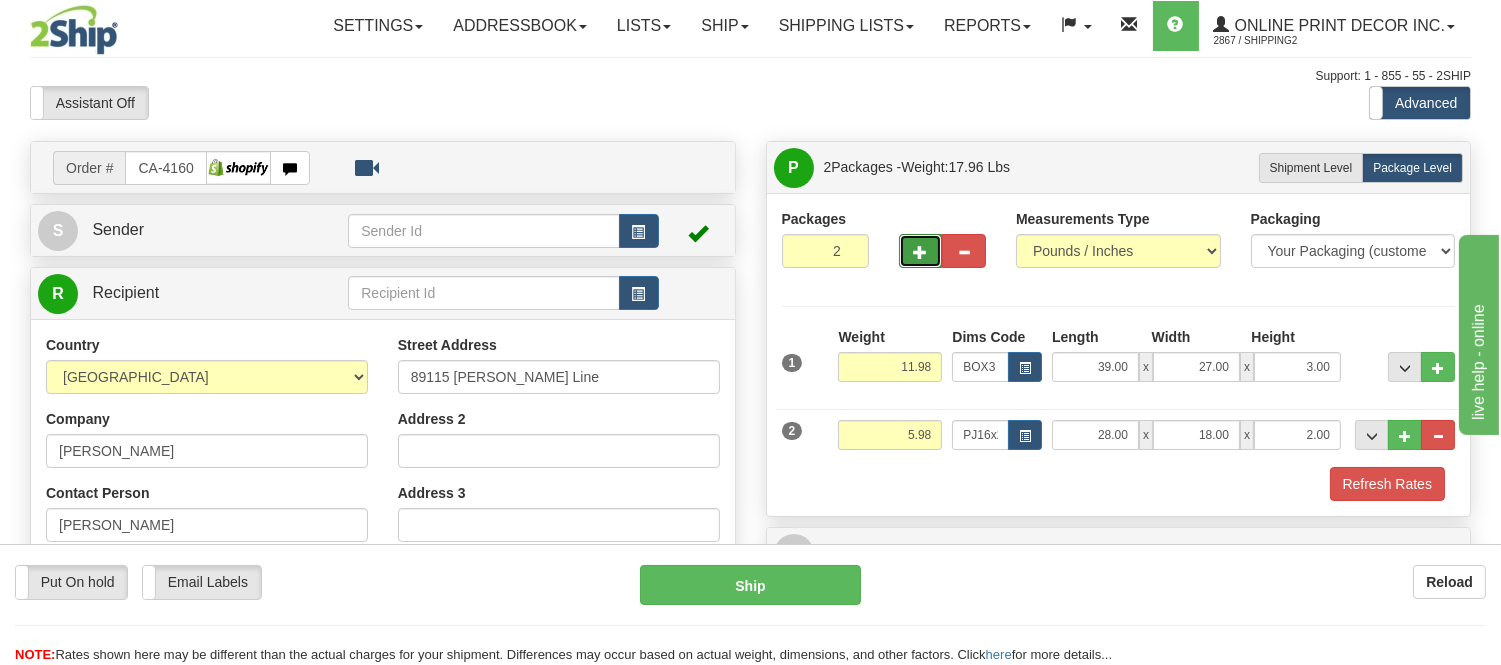 click at bounding box center (921, 252) 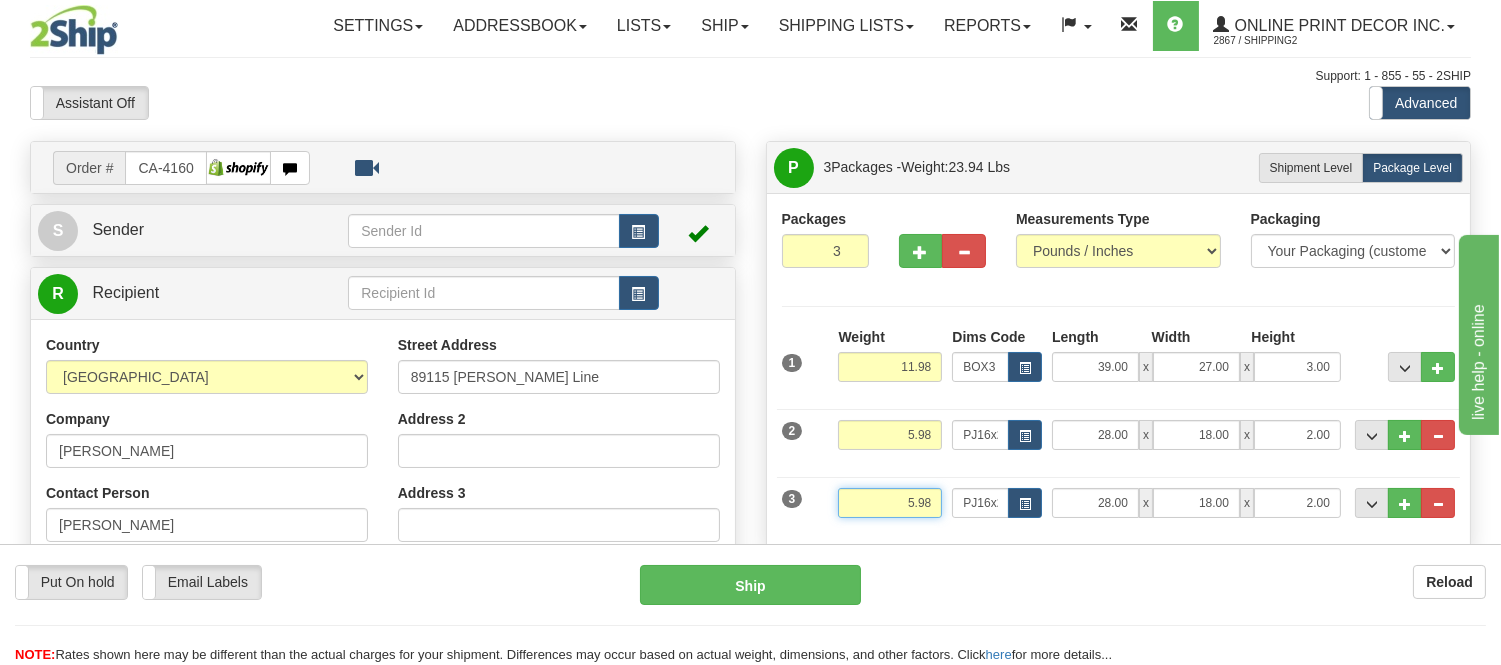 drag, startPoint x: 940, startPoint y: 500, endPoint x: 867, endPoint y: 495, distance: 73.171036 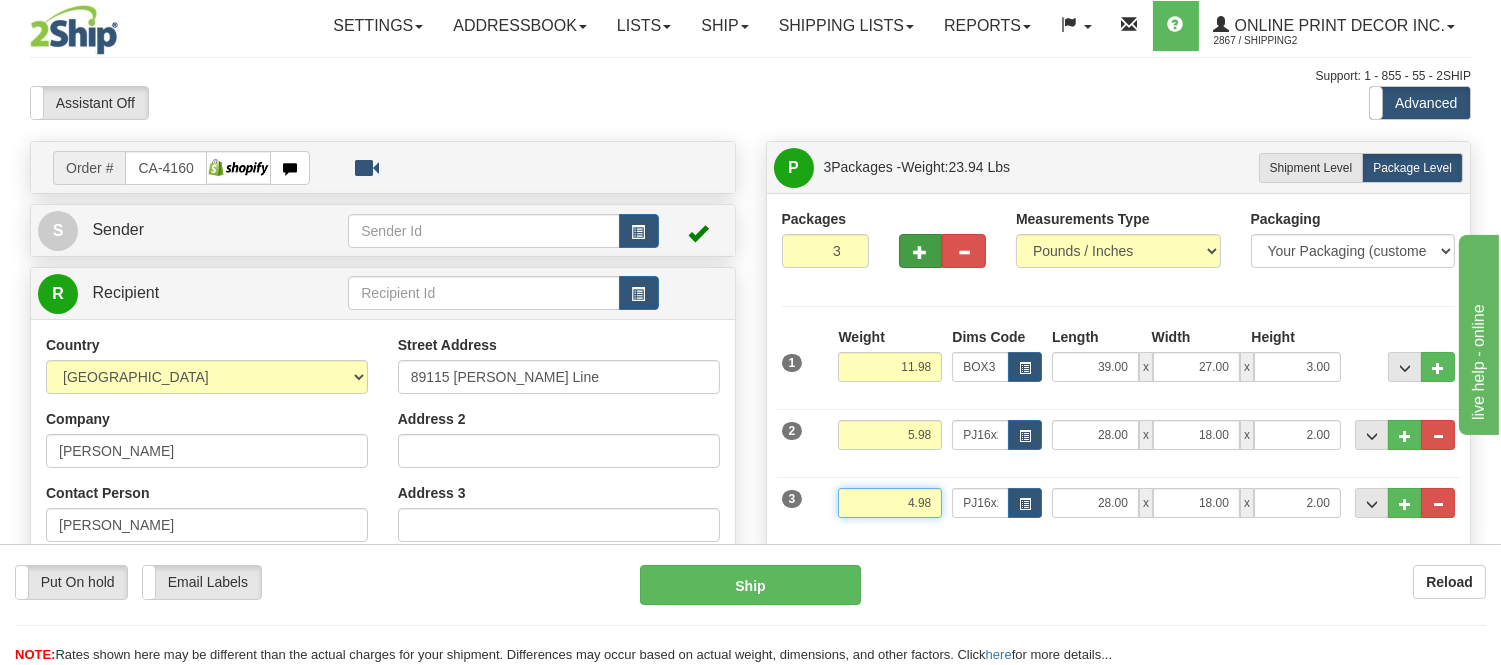 type on "4.98" 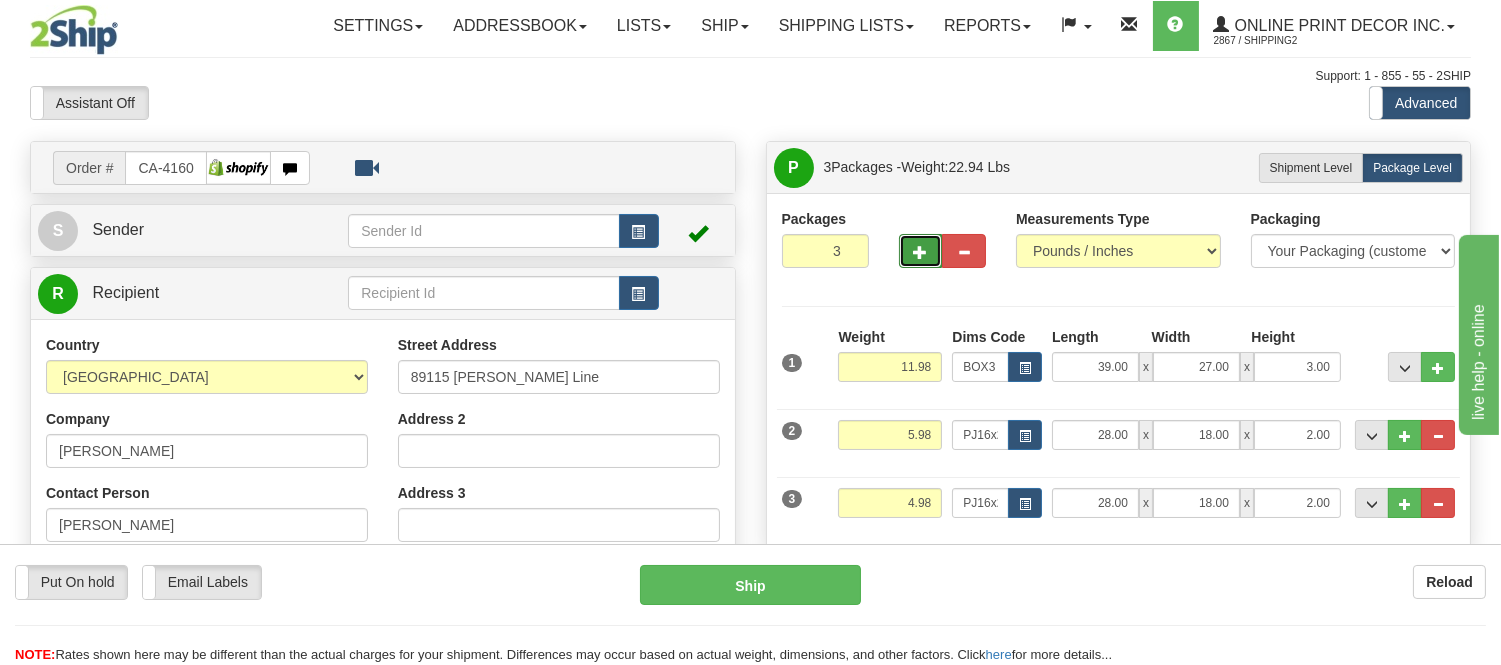 click at bounding box center (921, 252) 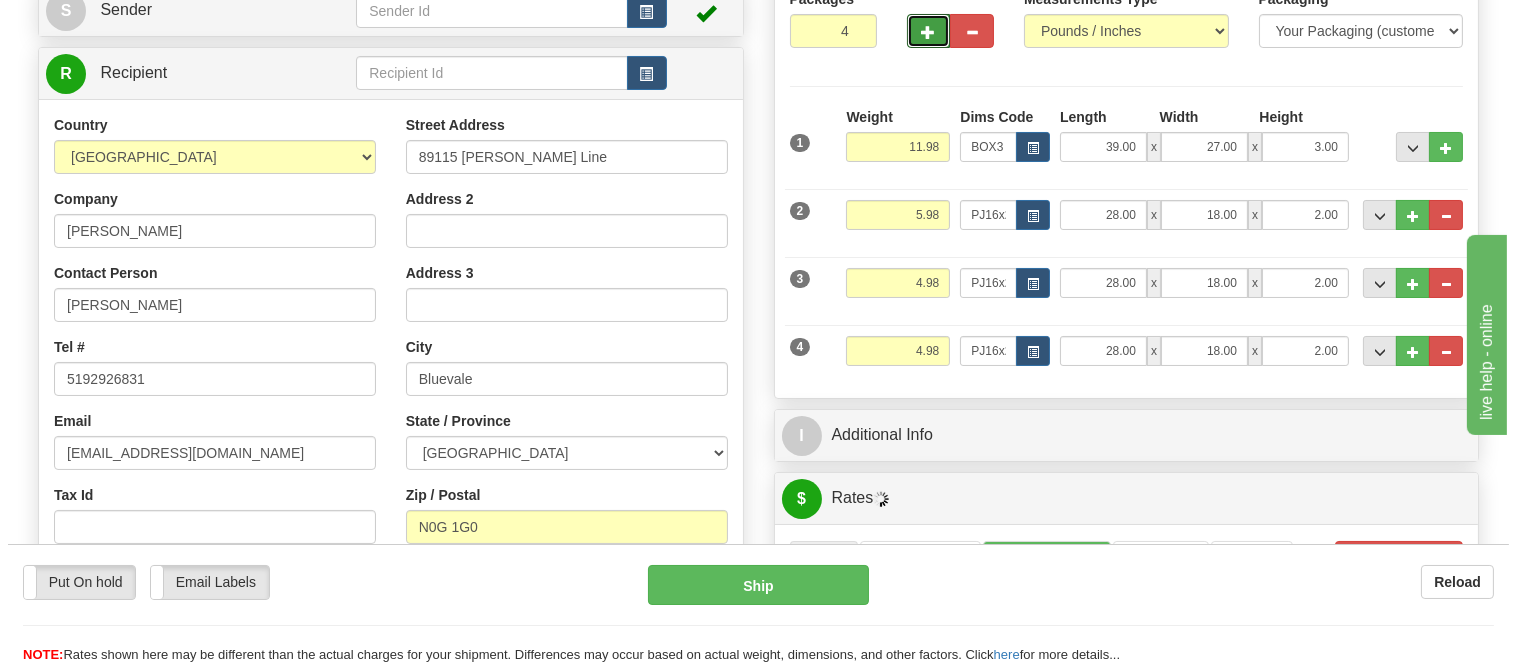 scroll, scrollTop: 222, scrollLeft: 0, axis: vertical 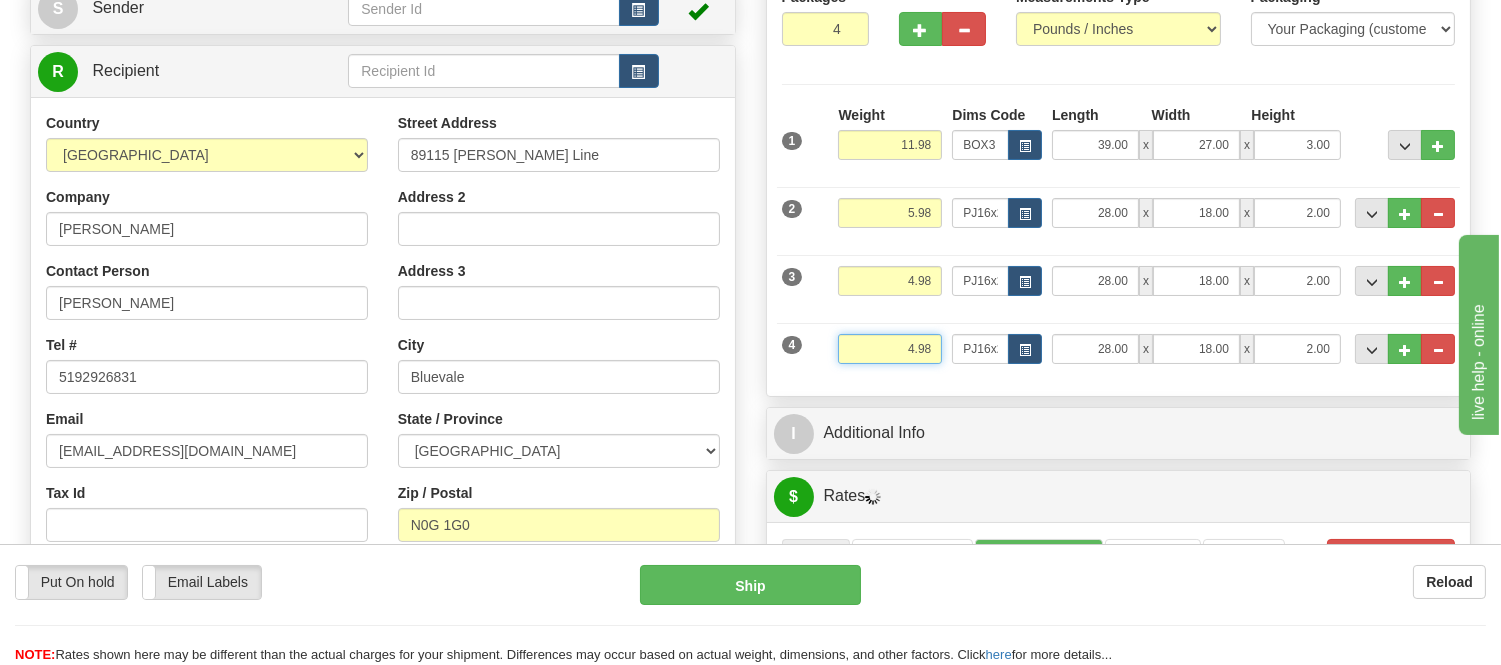 drag, startPoint x: 938, startPoint y: 350, endPoint x: 856, endPoint y: 381, distance: 87.66413 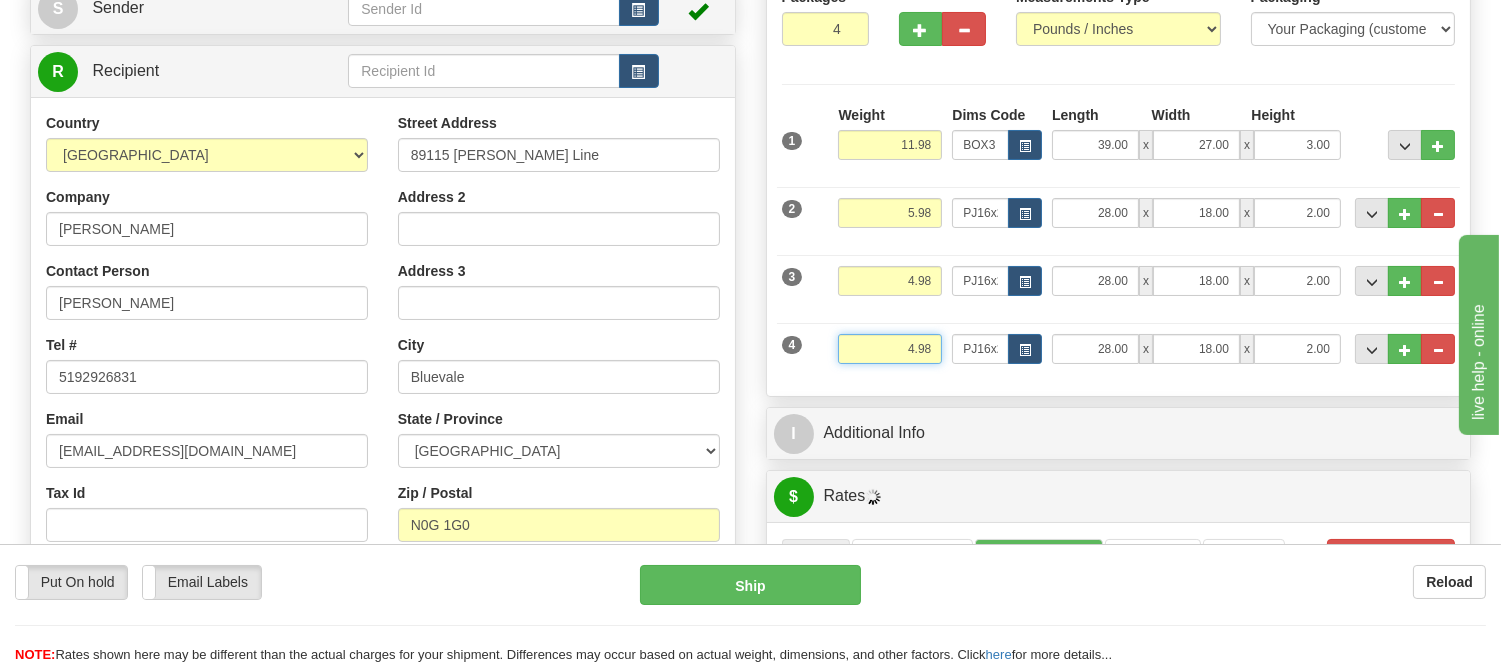 click on "1
Weight
11.98
Dims Code
BOX3" at bounding box center [1119, 243] 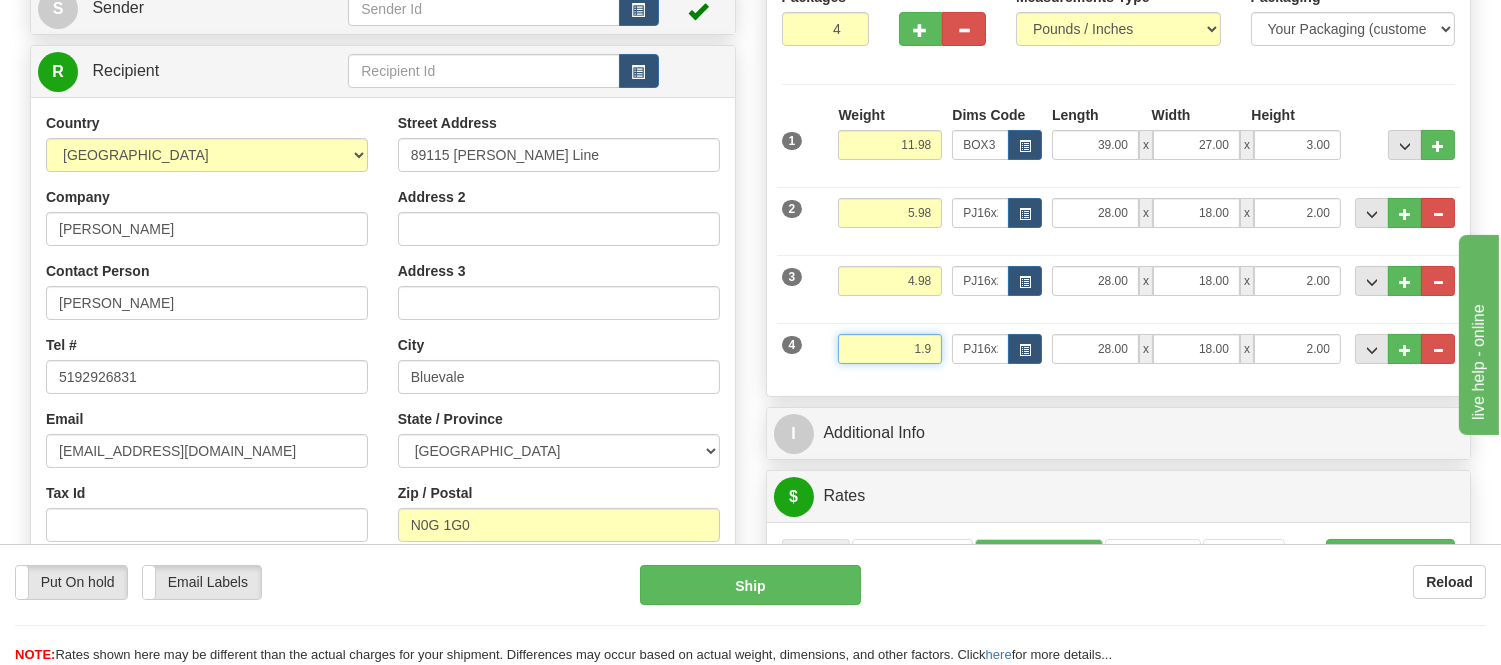 type on "1.98" 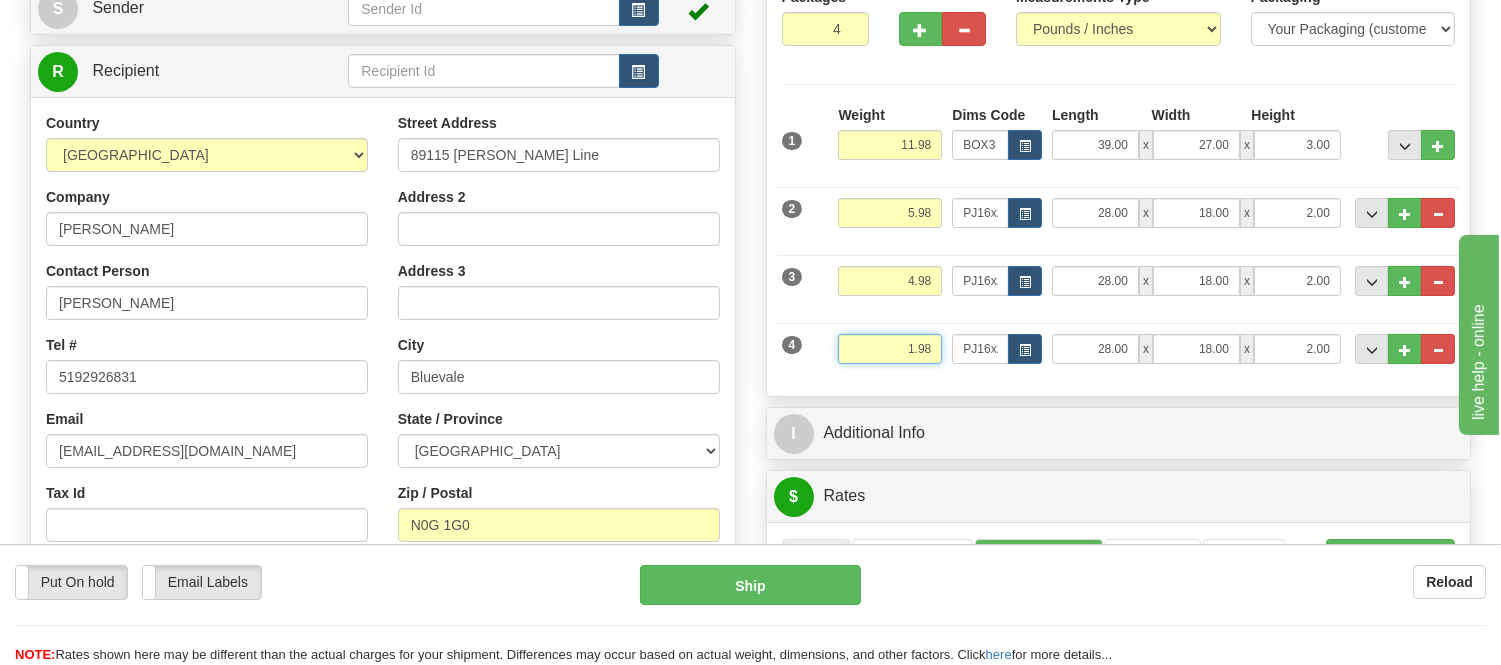 drag, startPoint x: 941, startPoint y: 350, endPoint x: 864, endPoint y: 381, distance: 83.00603 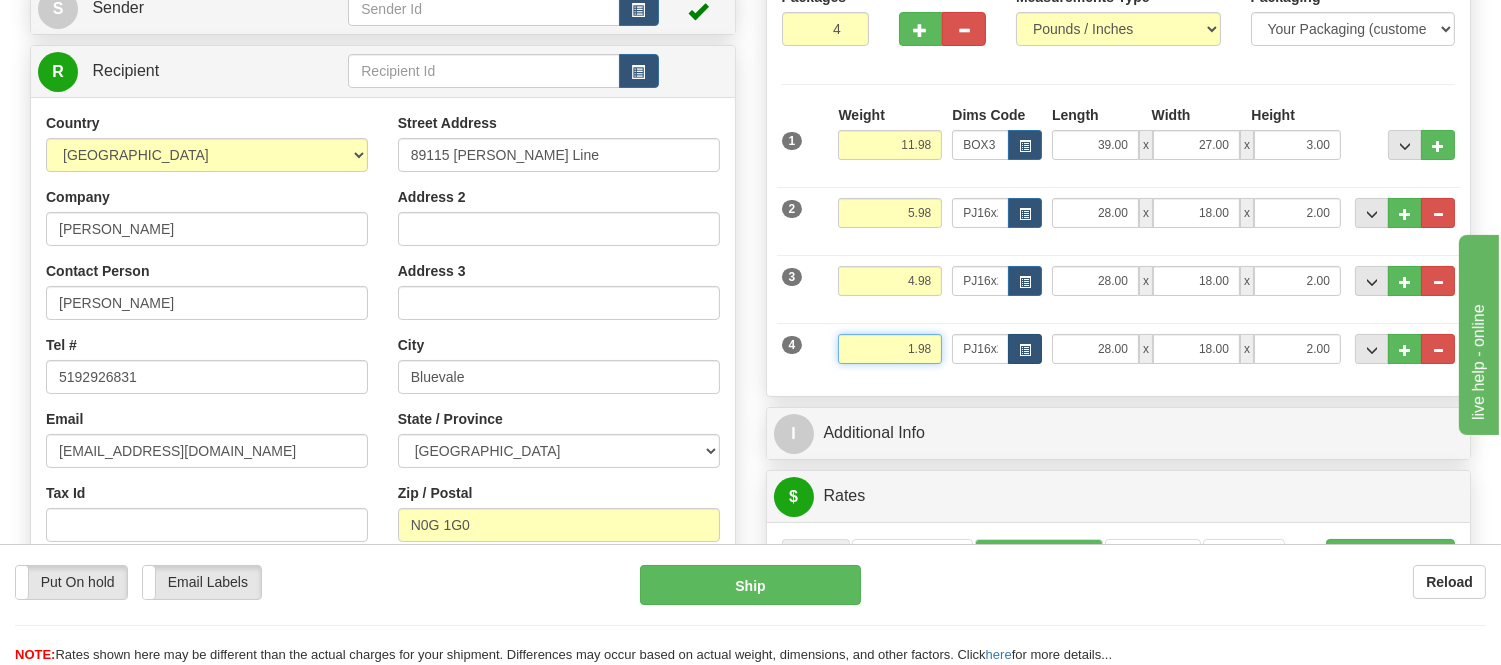 type on "1.98" 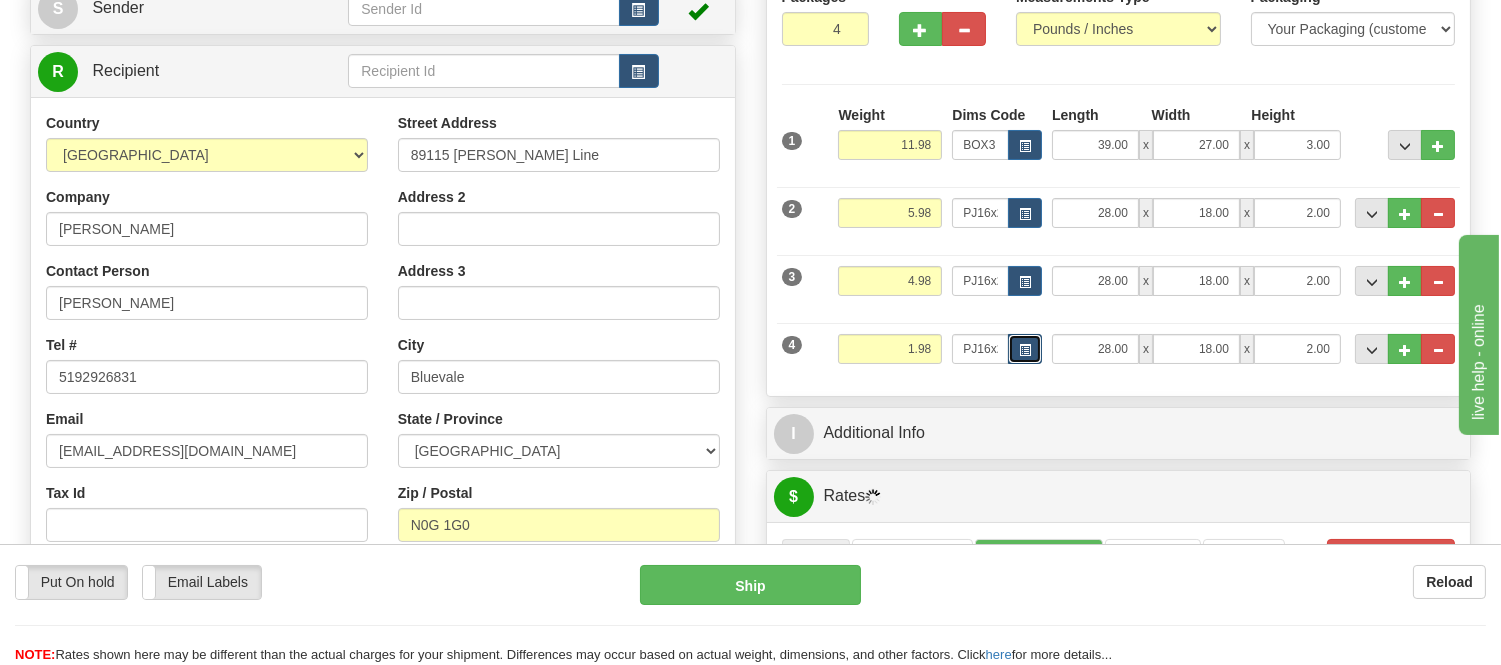 click at bounding box center [1025, 349] 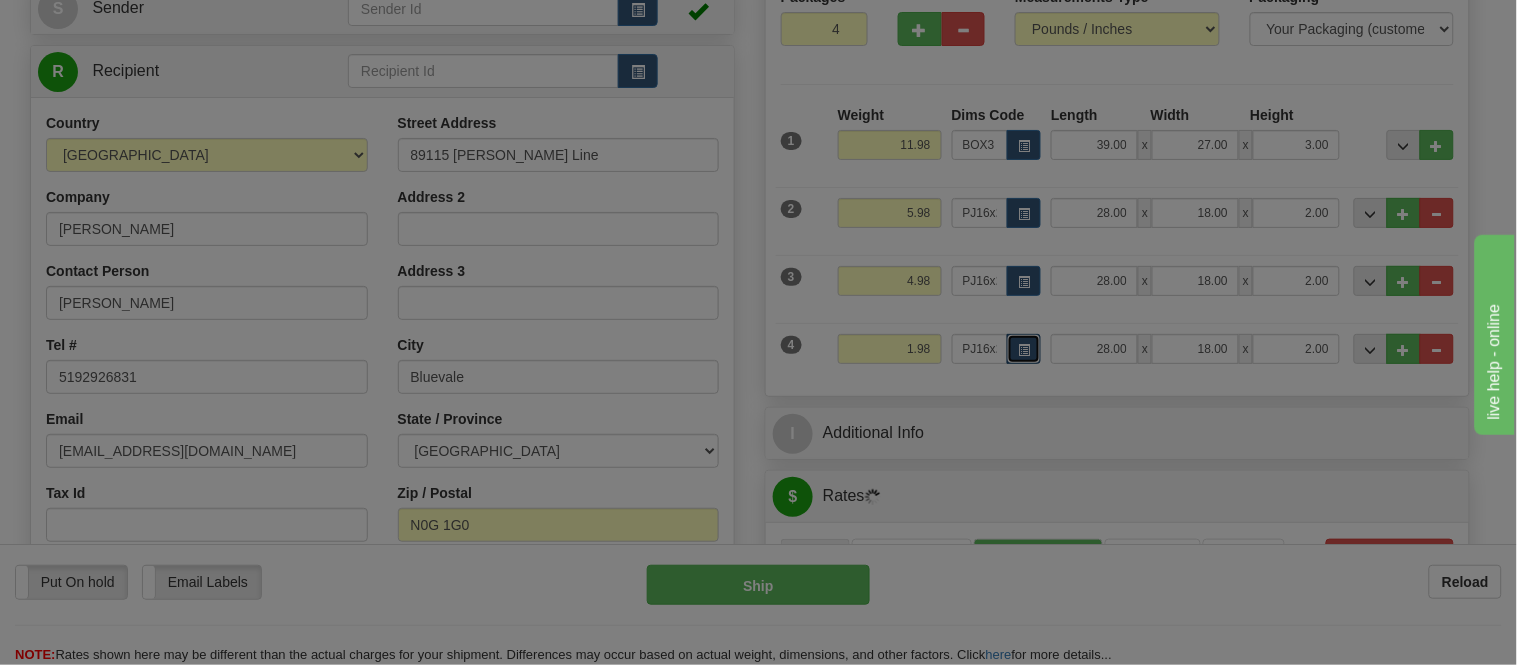 scroll, scrollTop: 0, scrollLeft: 0, axis: both 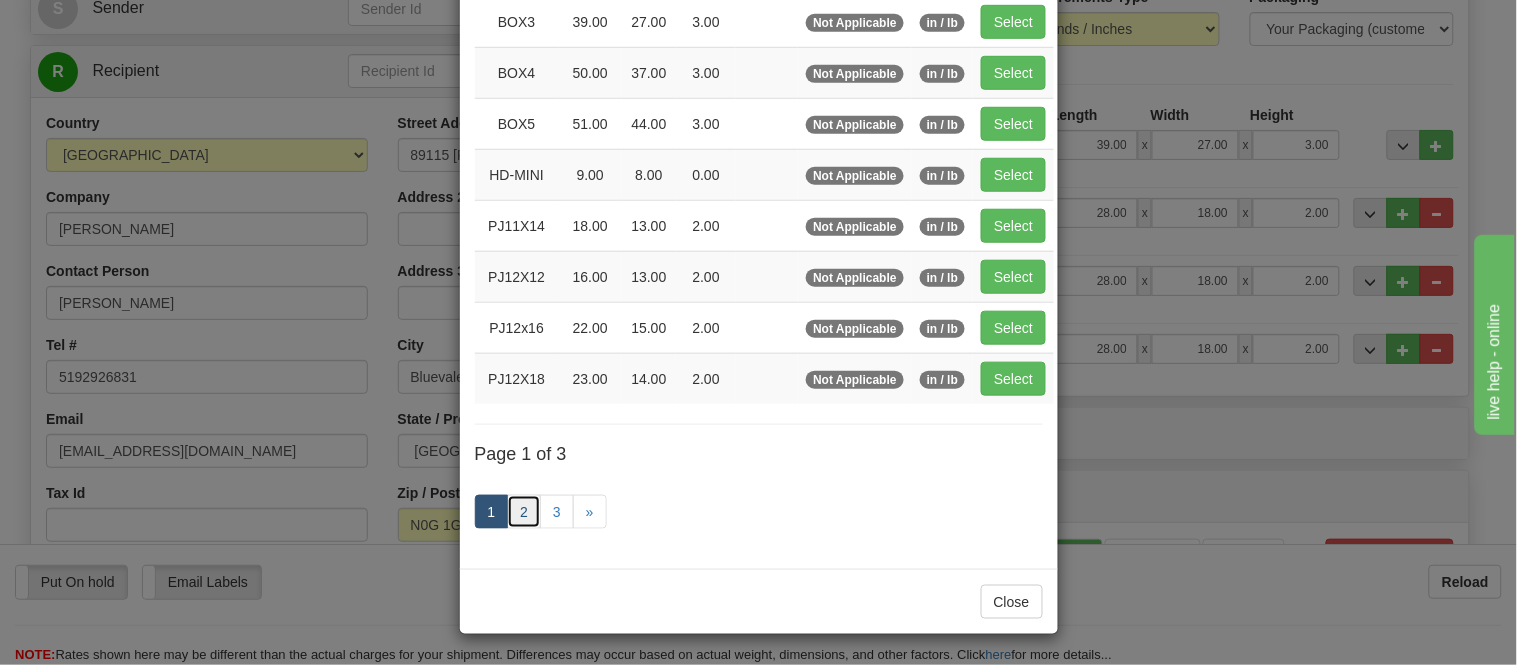 click on "2" at bounding box center [524, 512] 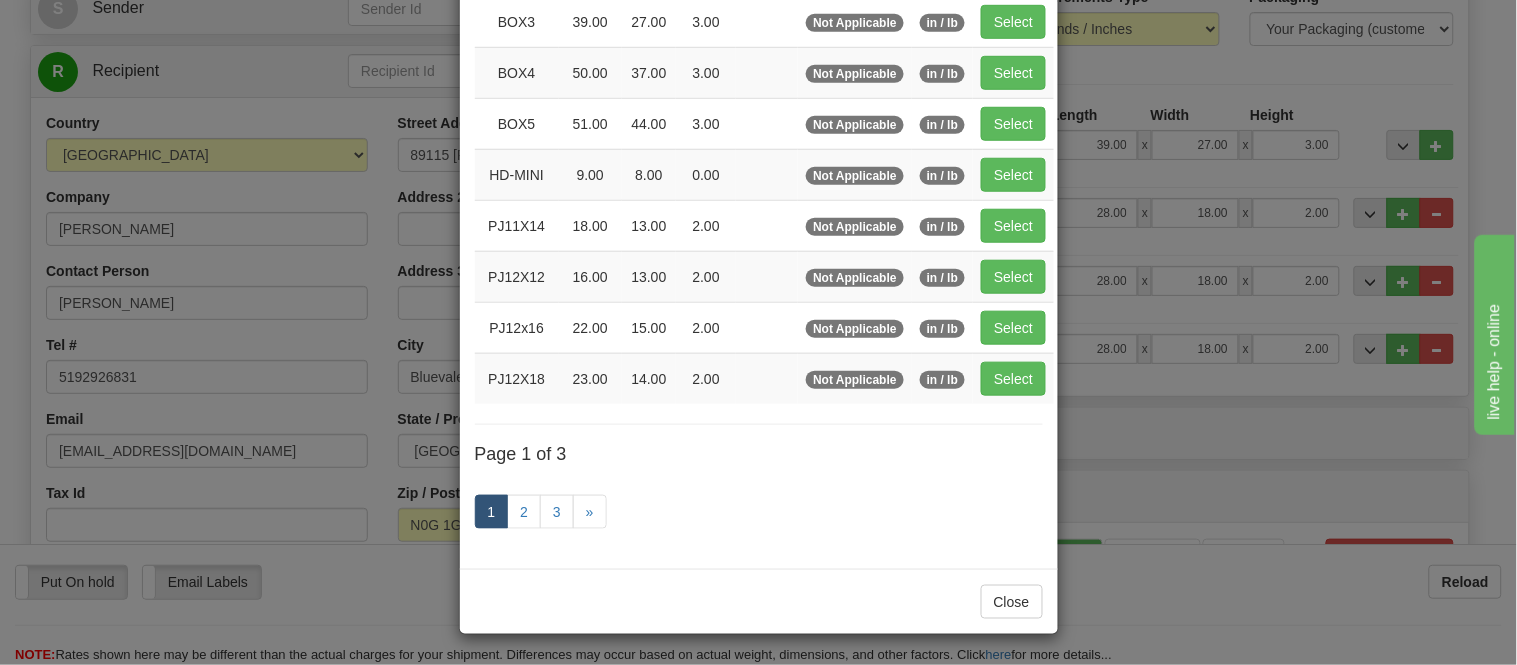 scroll, scrollTop: 325, scrollLeft: 0, axis: vertical 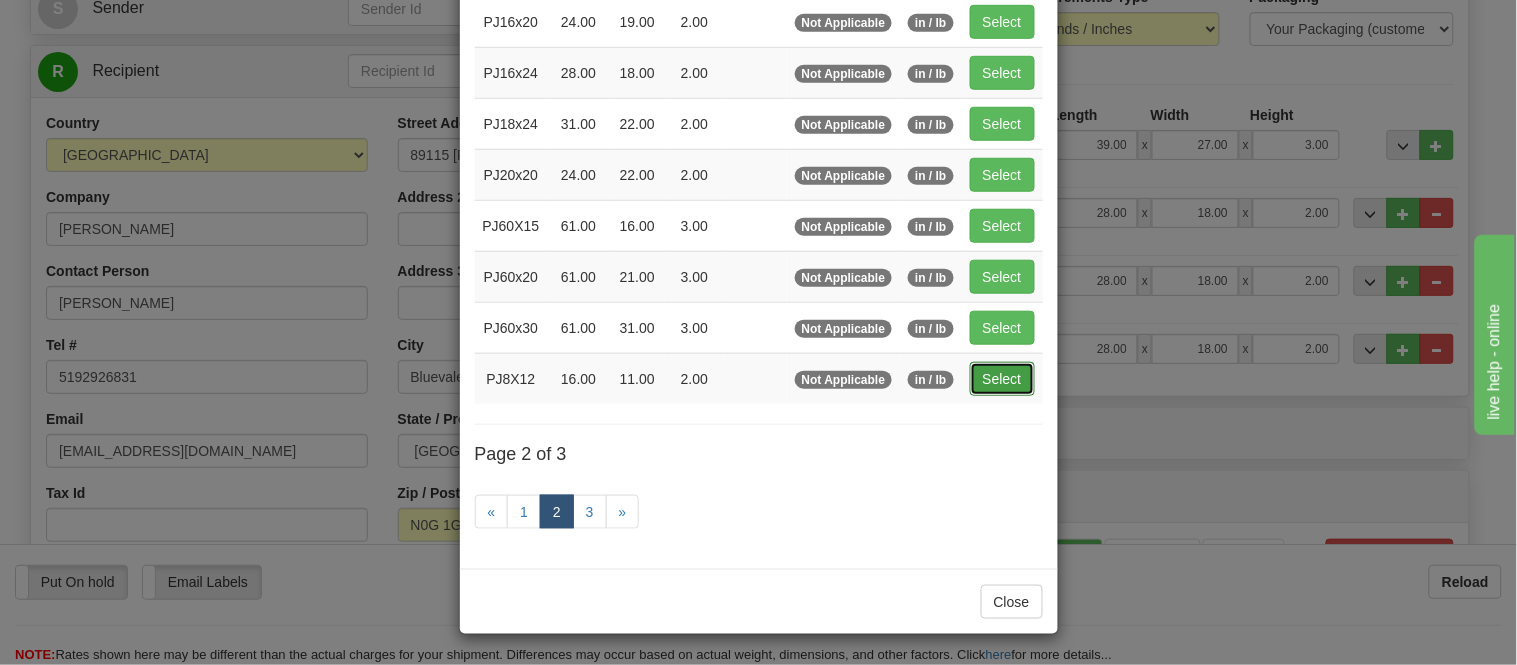 click on "Select" at bounding box center [1002, 379] 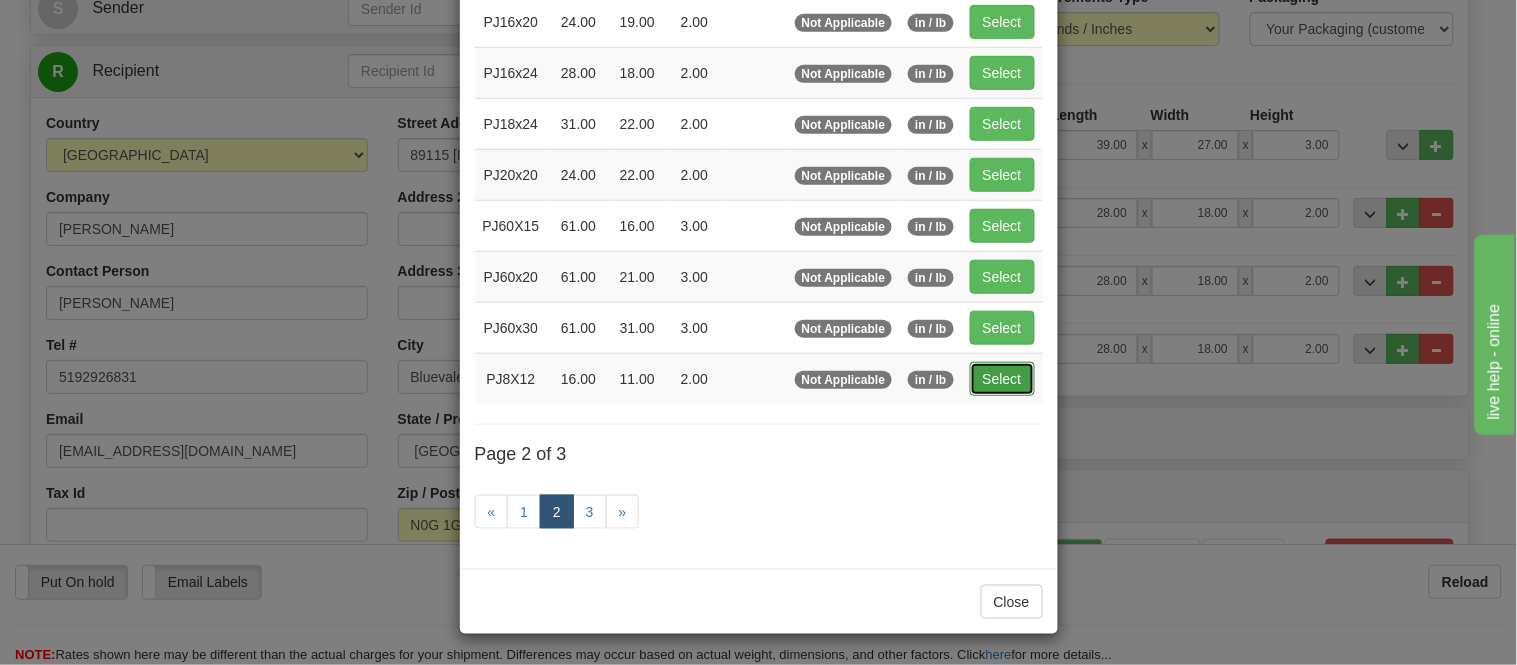 type on "PJ8X12" 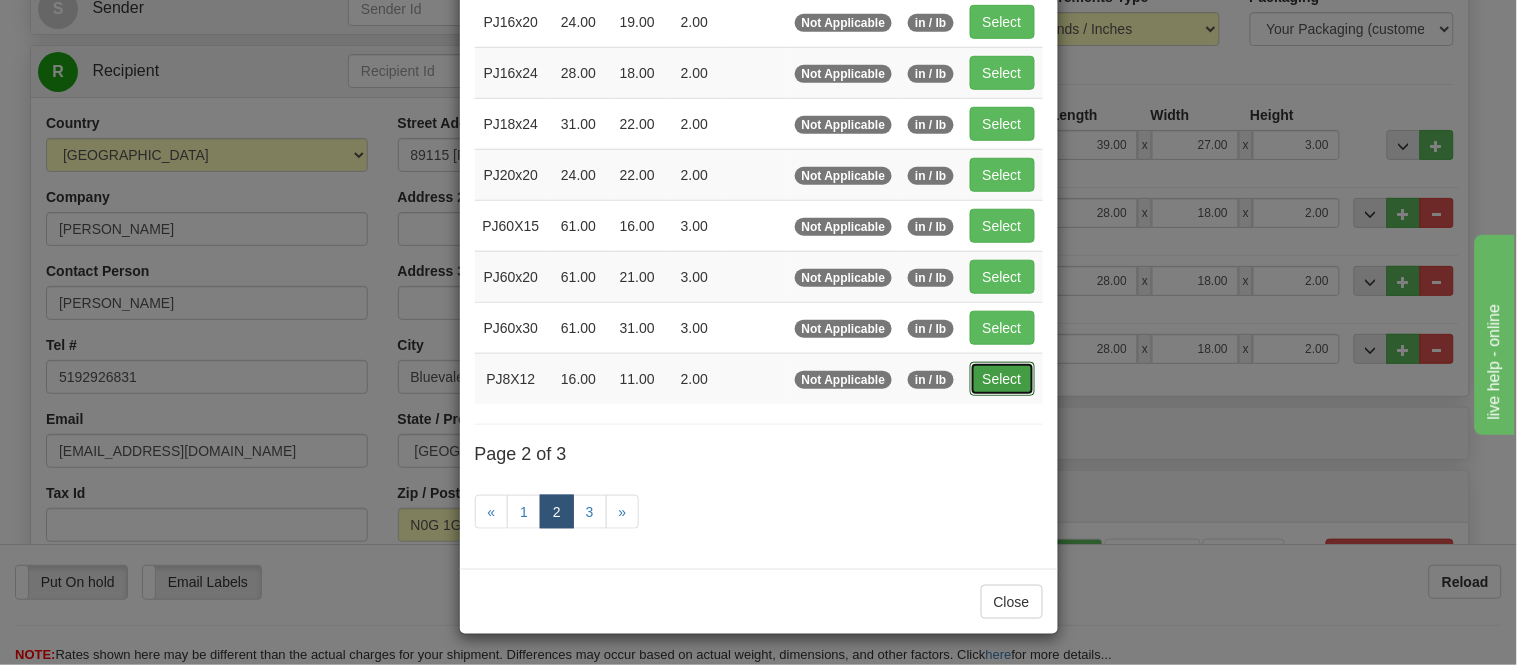 type on "16.00" 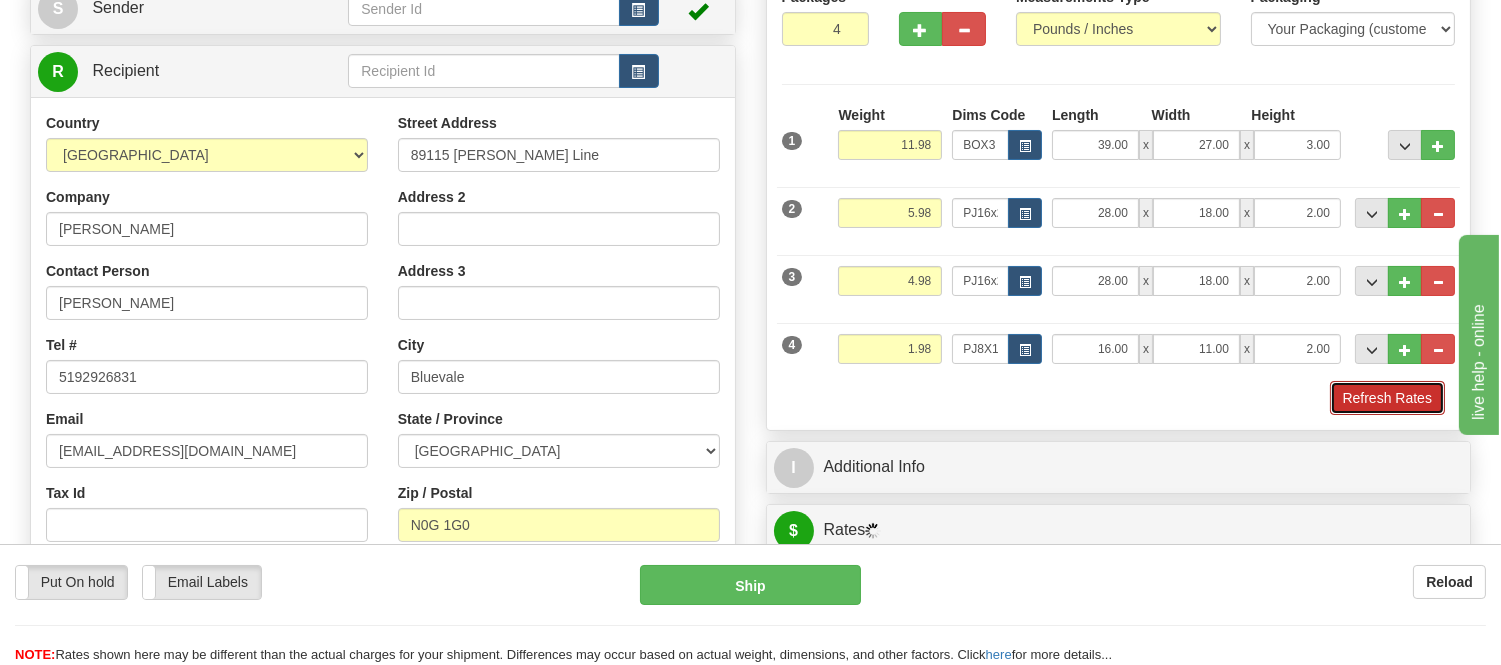 click on "Refresh Rates" at bounding box center [1387, 398] 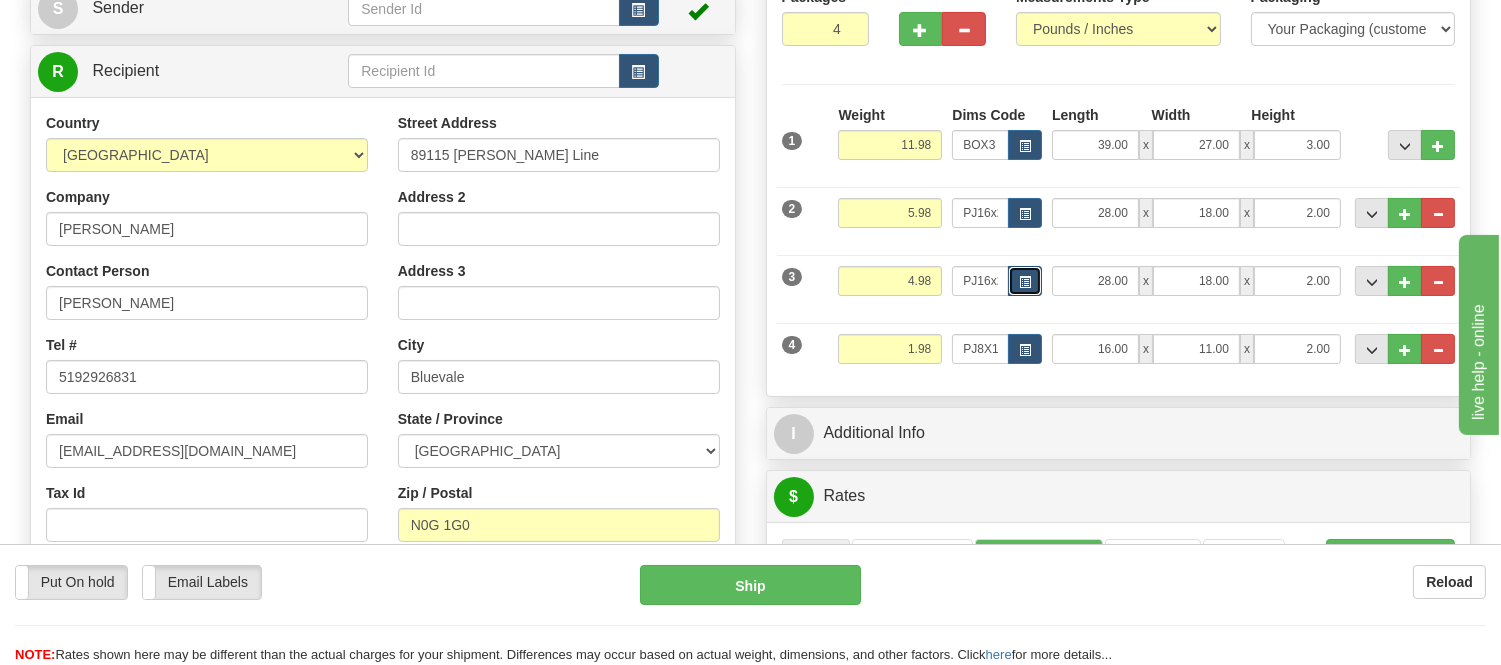 click at bounding box center (1025, 282) 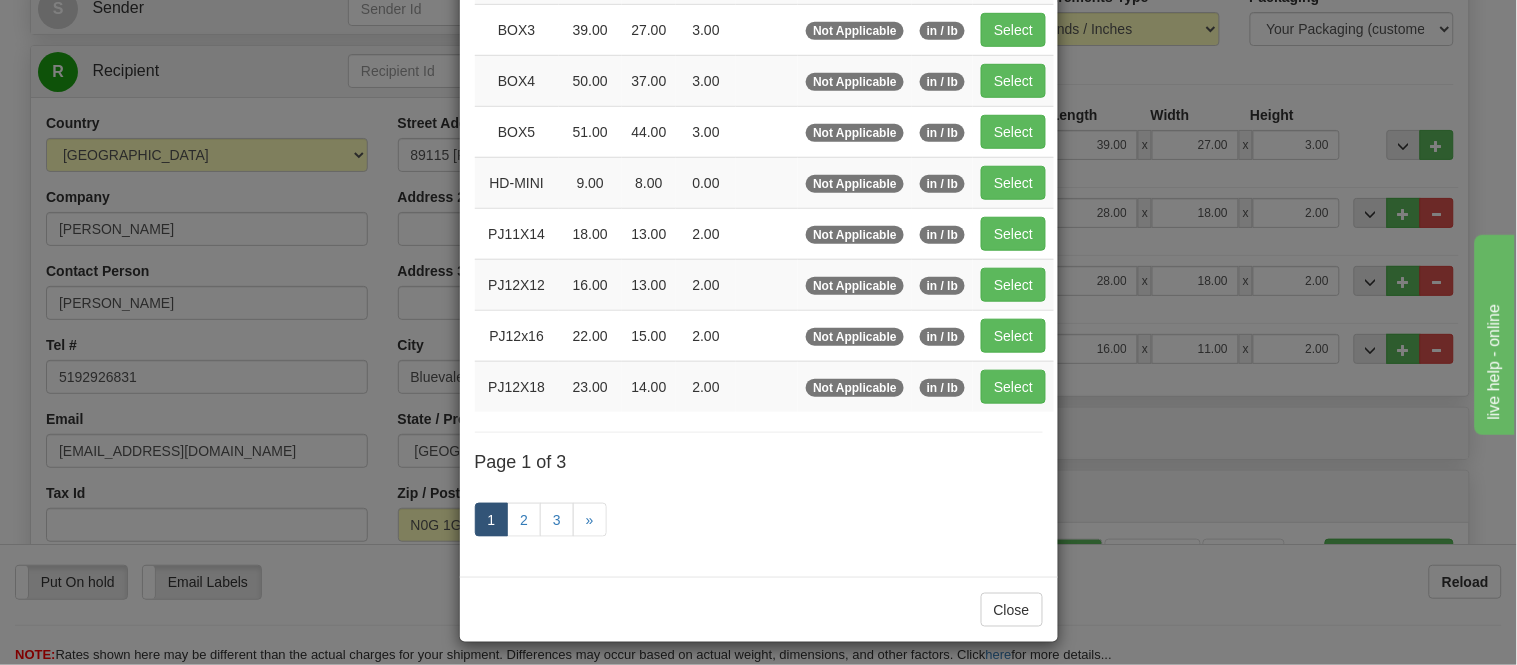 scroll, scrollTop: 0, scrollLeft: 0, axis: both 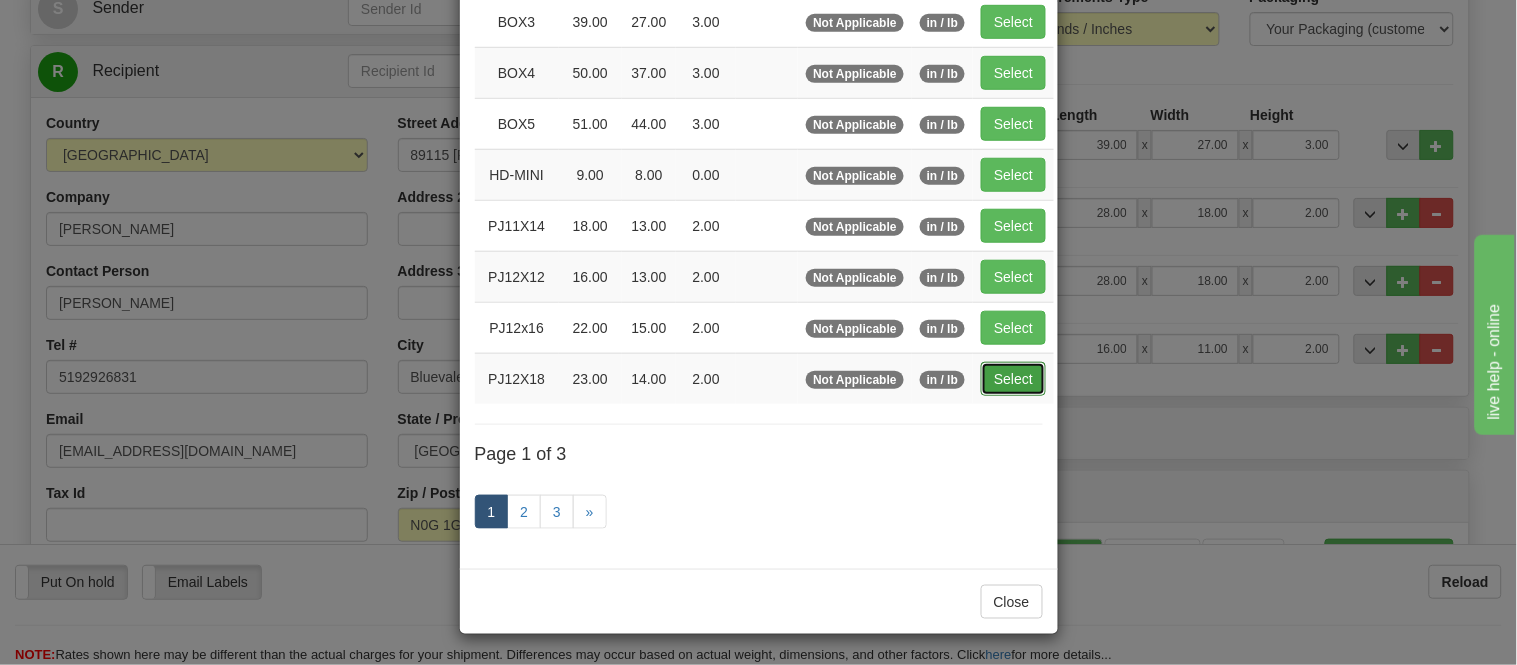 click on "Select" at bounding box center [1013, 379] 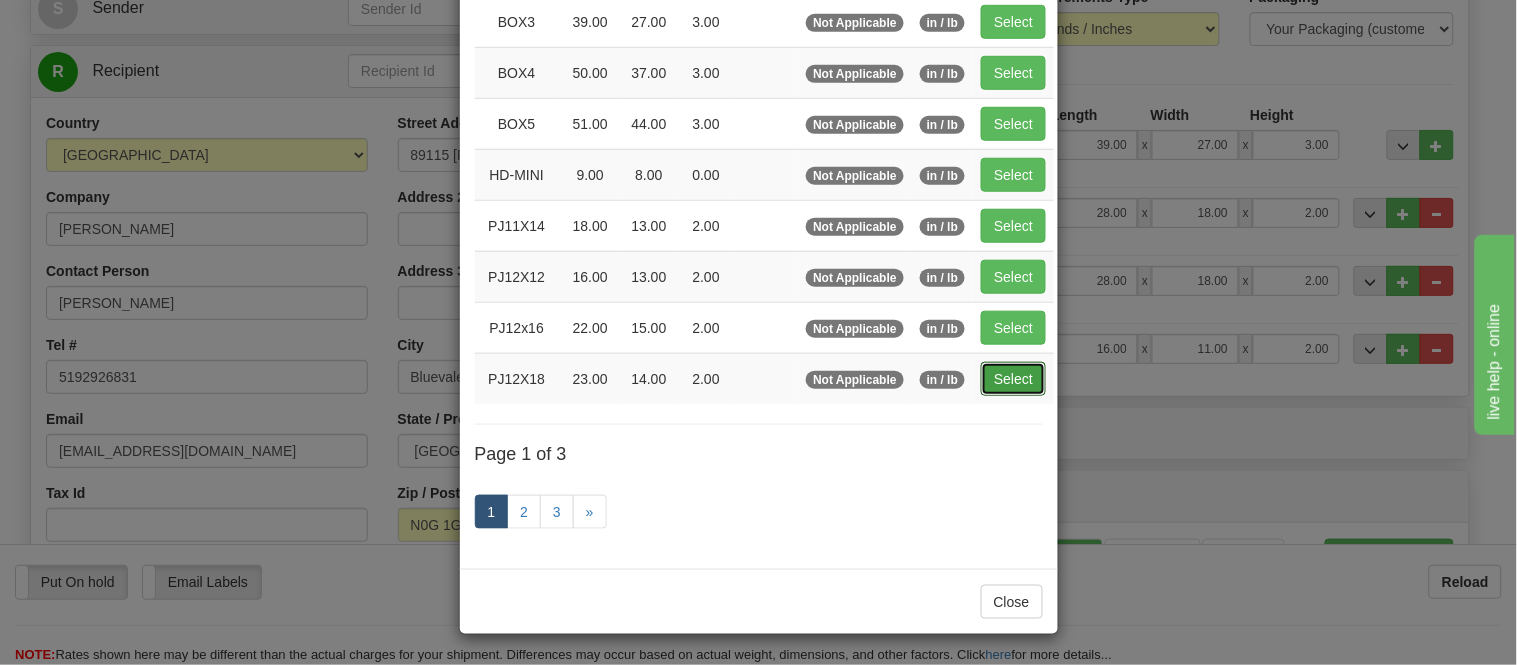 type on "23.00" 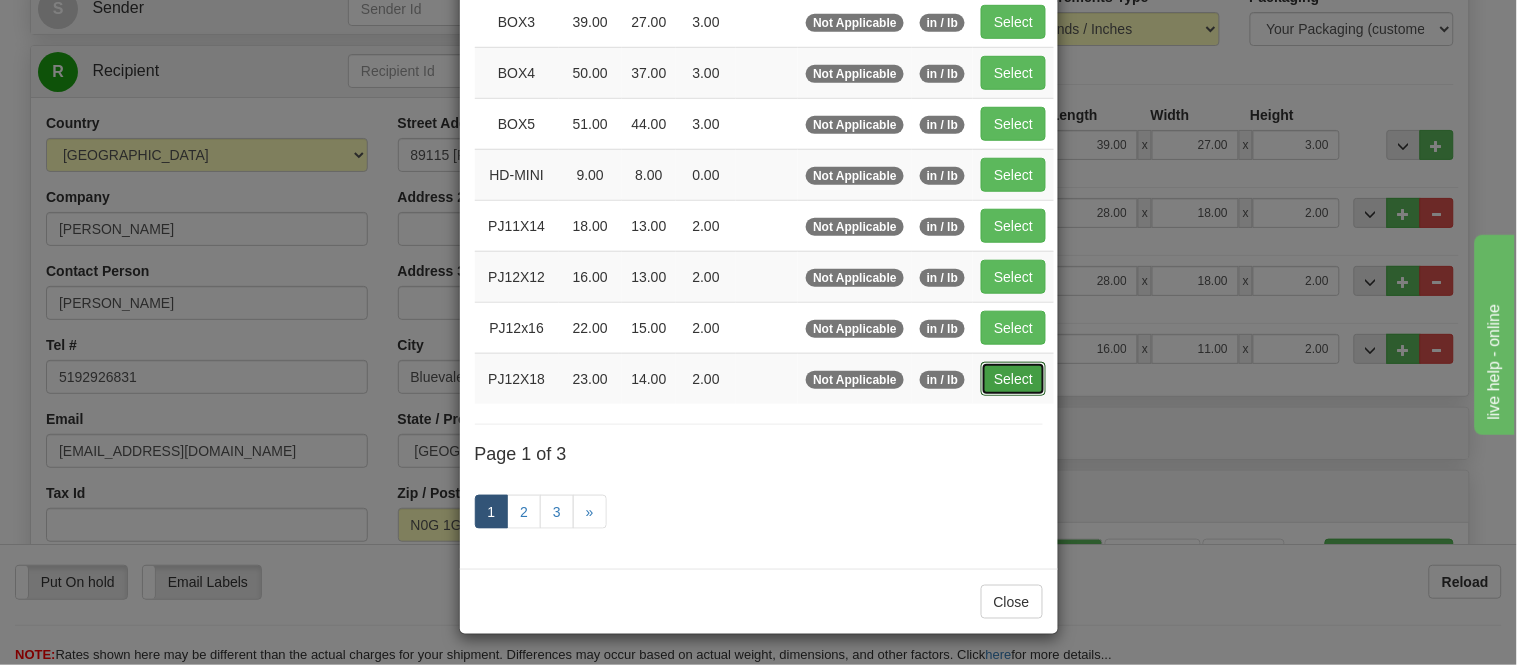 type on "14.00" 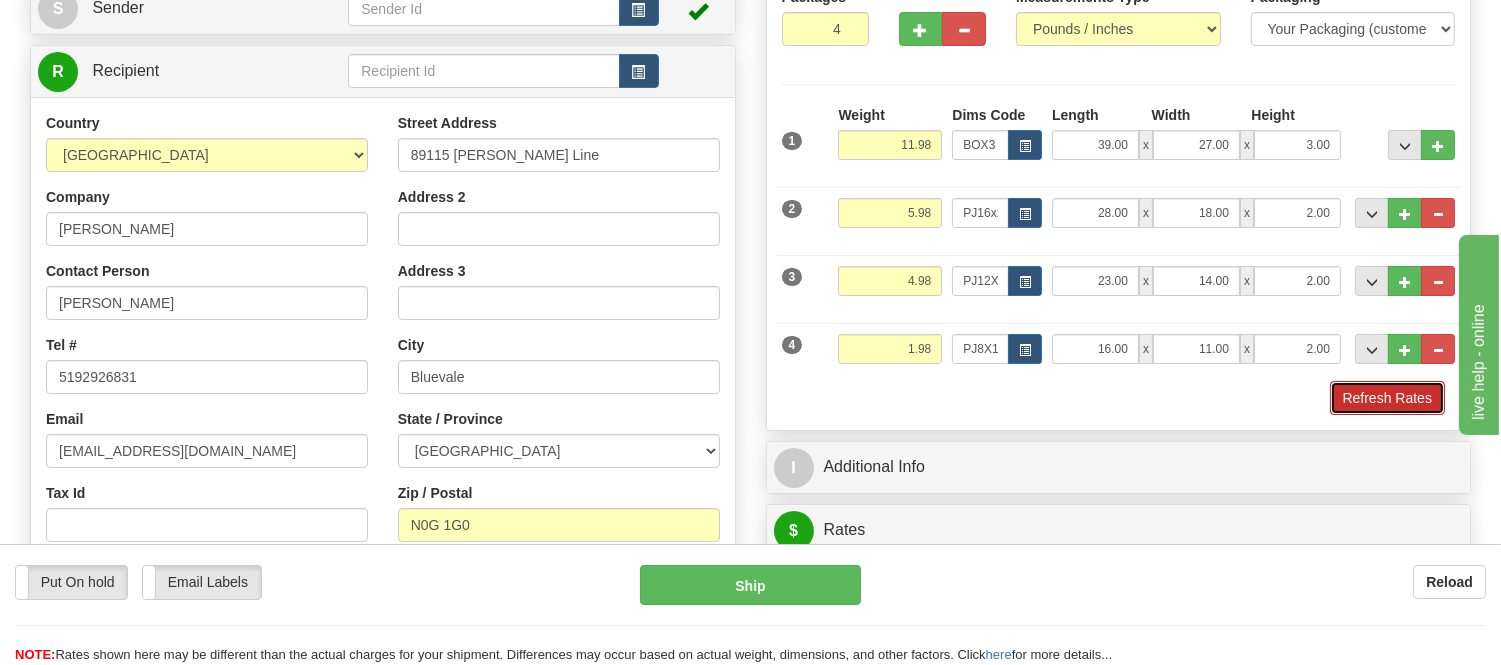 click on "Refresh Rates" at bounding box center [1387, 398] 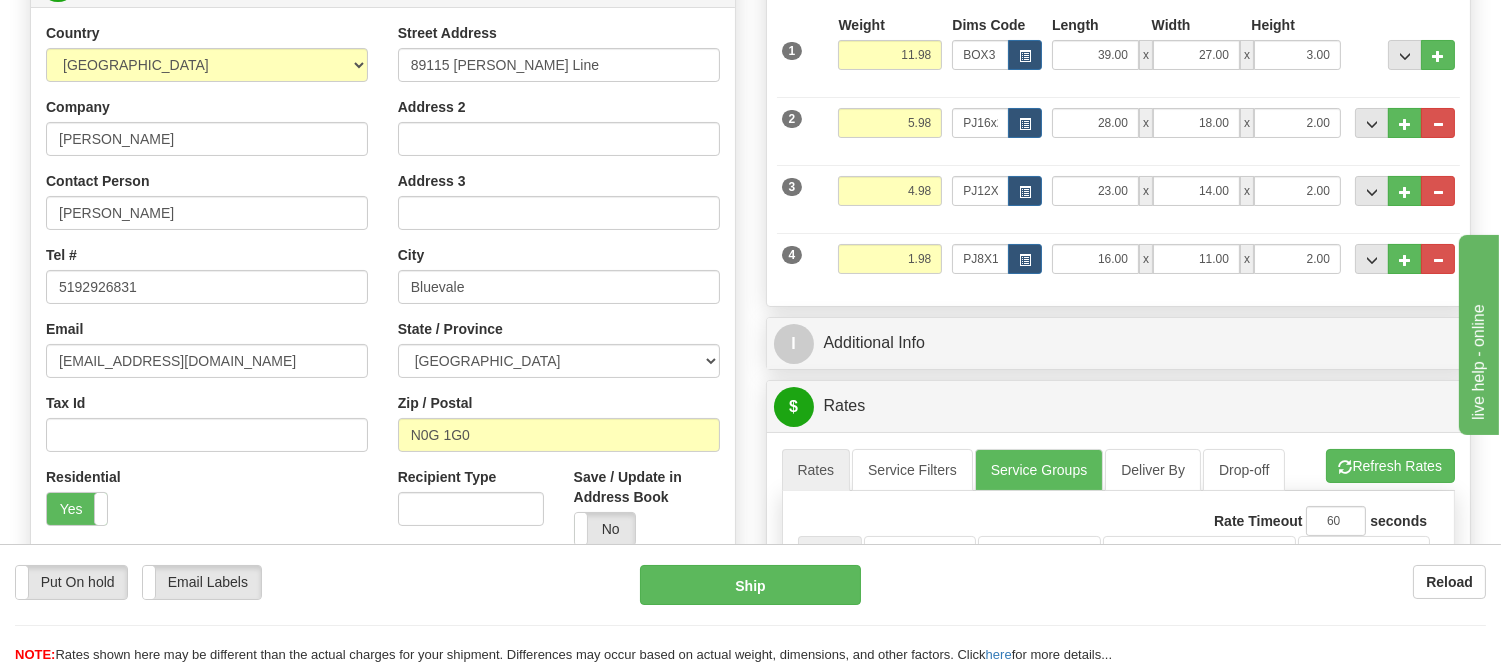 scroll, scrollTop: 444, scrollLeft: 0, axis: vertical 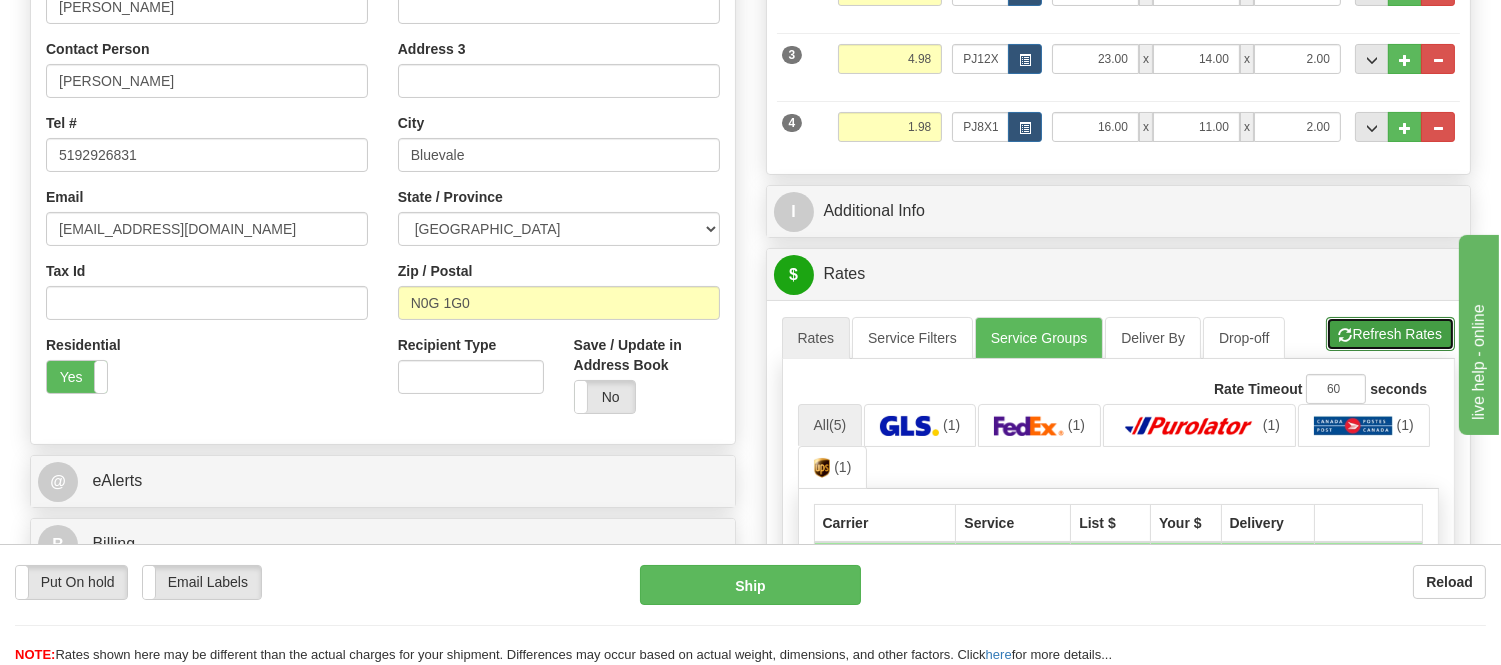 click on "Refresh Rates" at bounding box center (1390, 334) 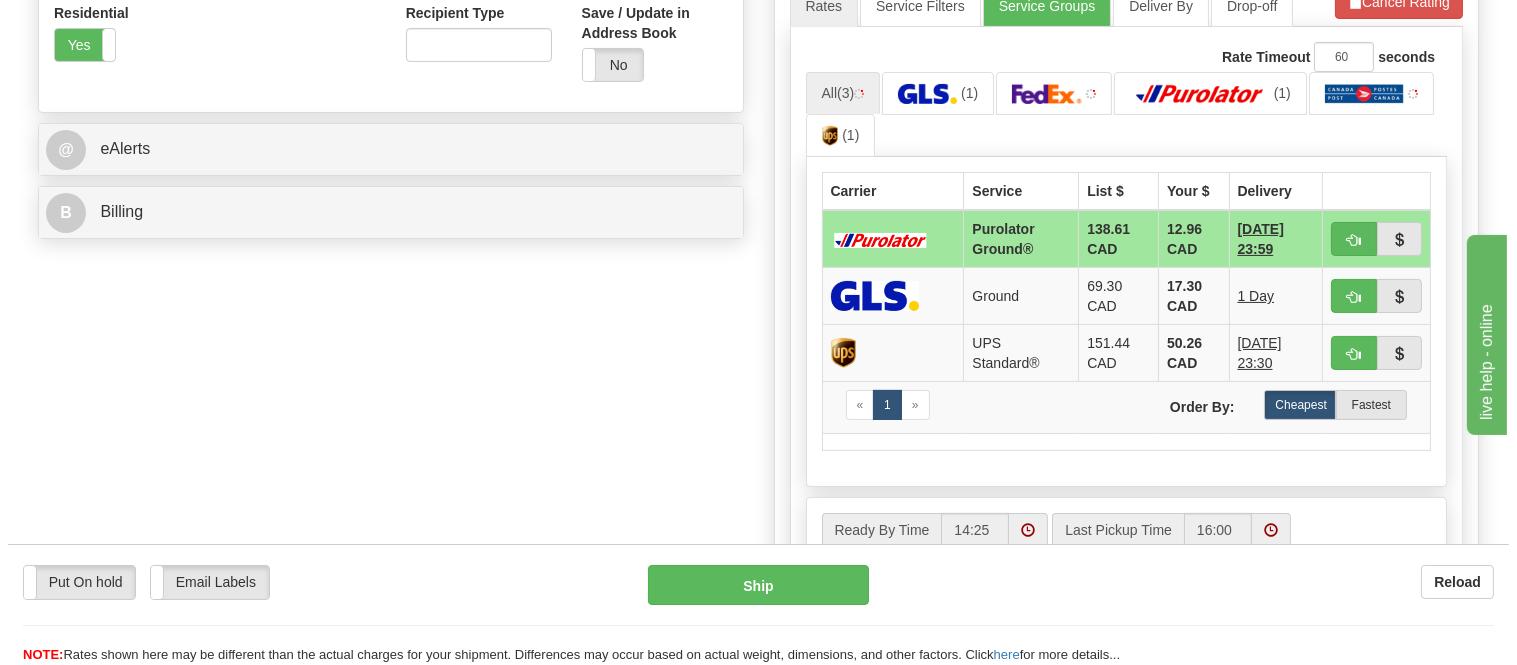 scroll, scrollTop: 777, scrollLeft: 0, axis: vertical 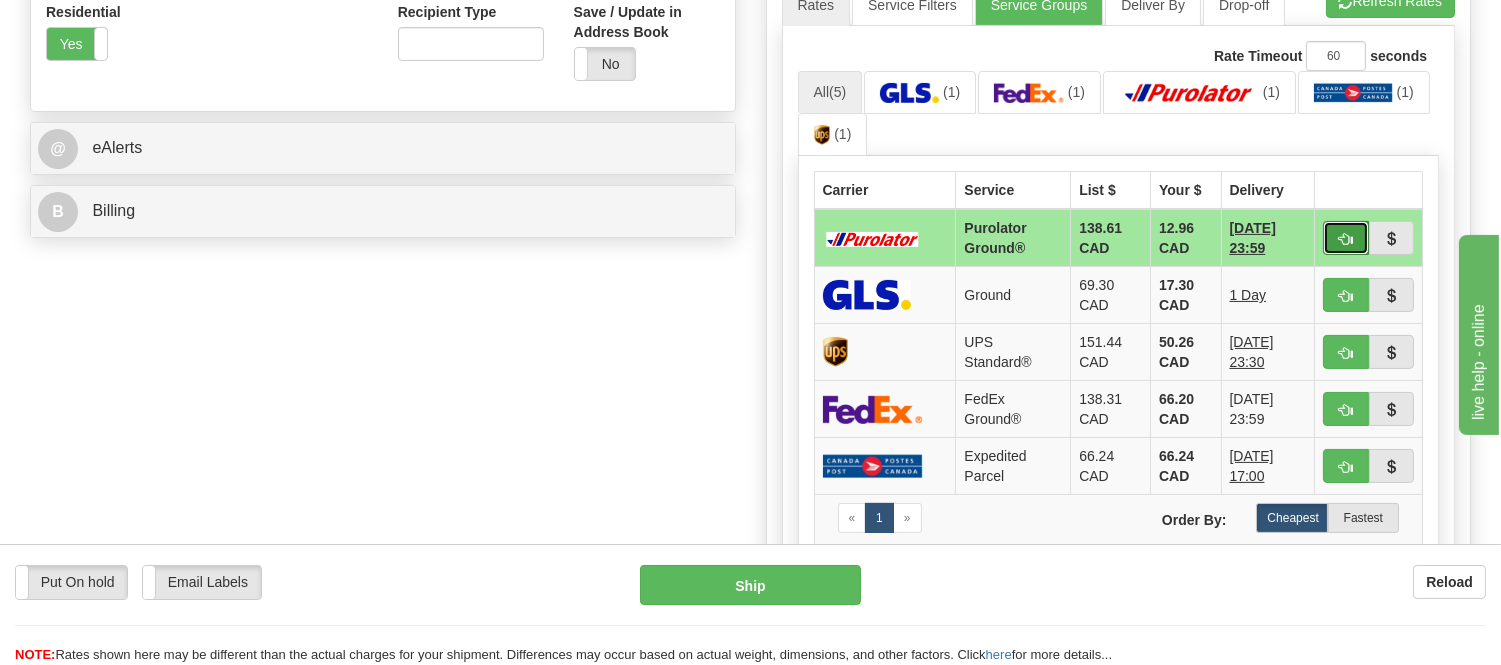 click at bounding box center [1346, 238] 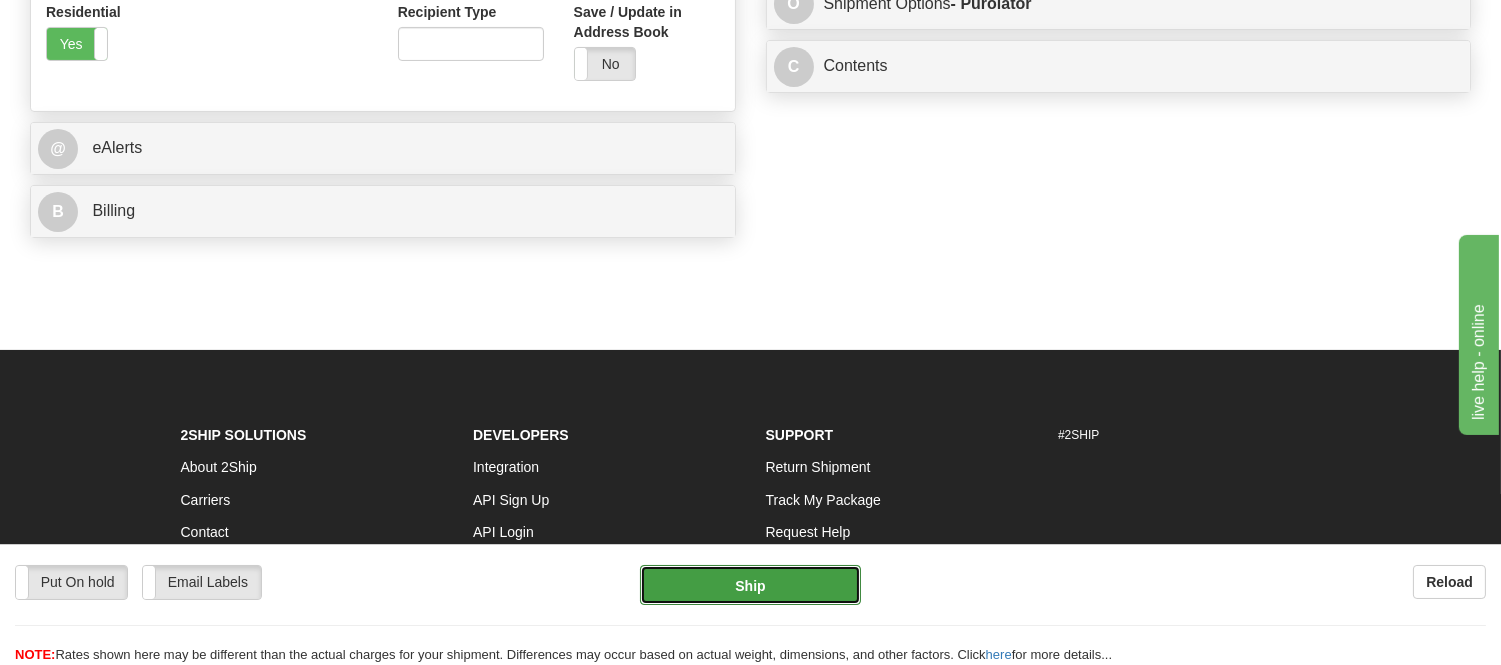 click on "Ship" at bounding box center [750, 585] 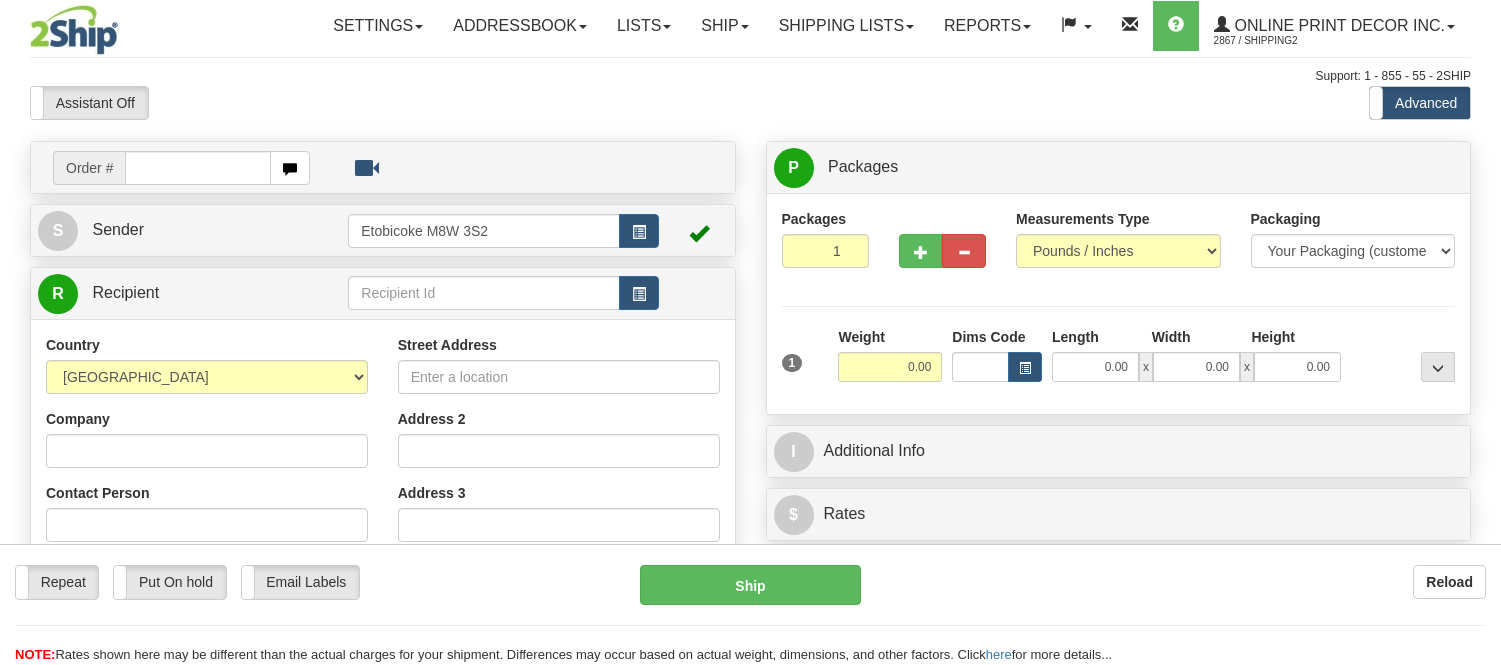 scroll, scrollTop: 0, scrollLeft: 0, axis: both 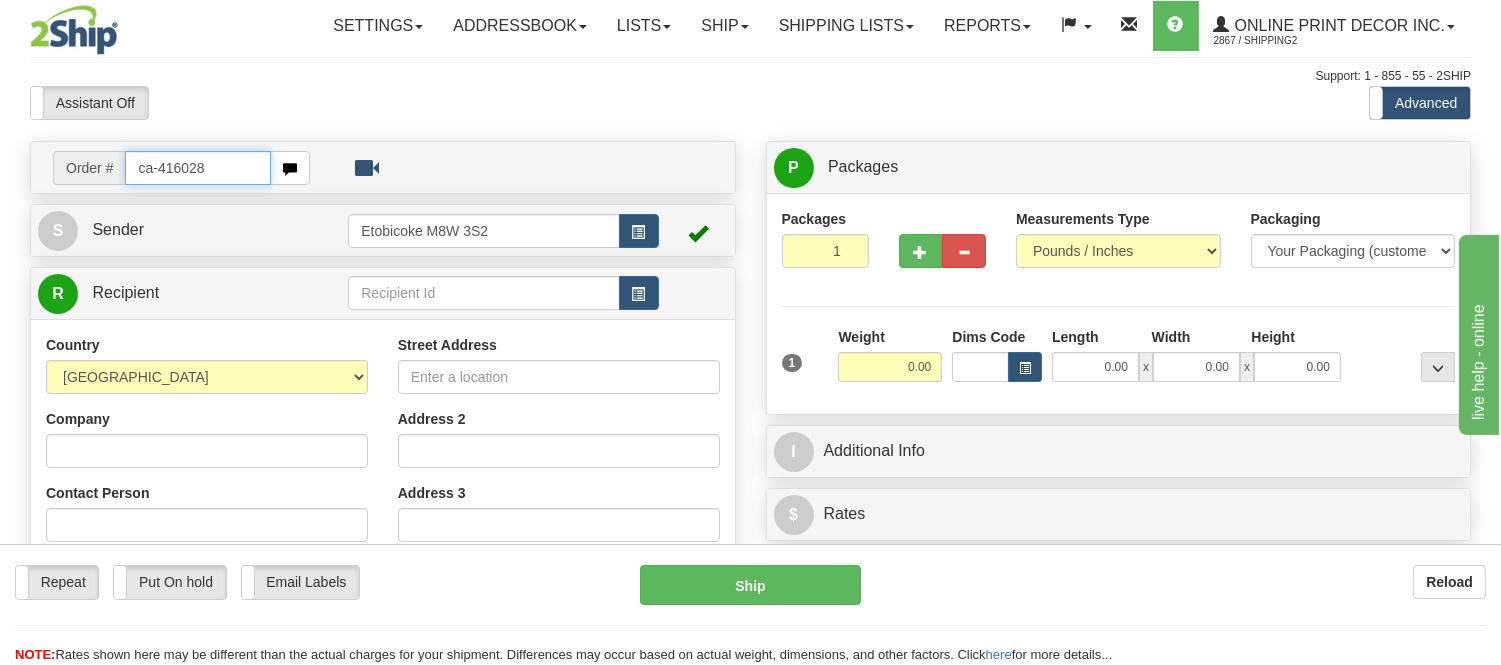 type on "ca-416028" 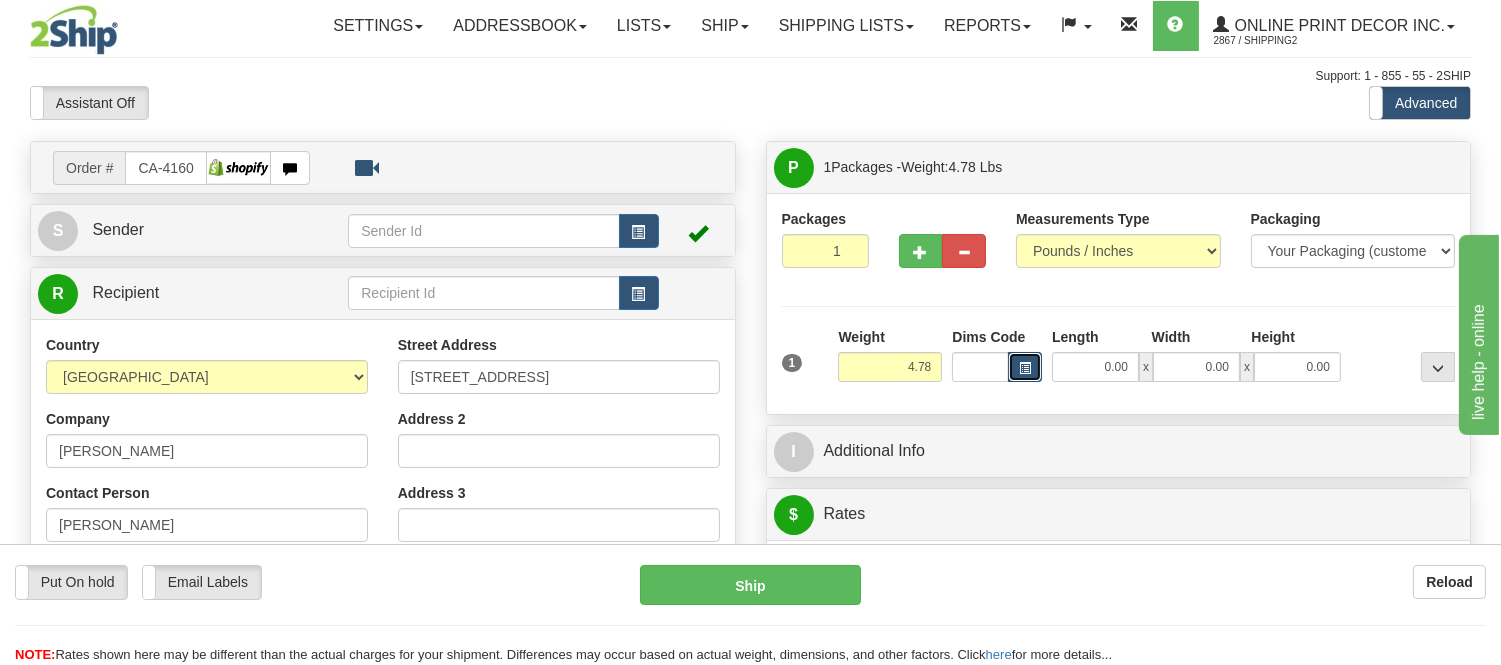 click at bounding box center (1025, 367) 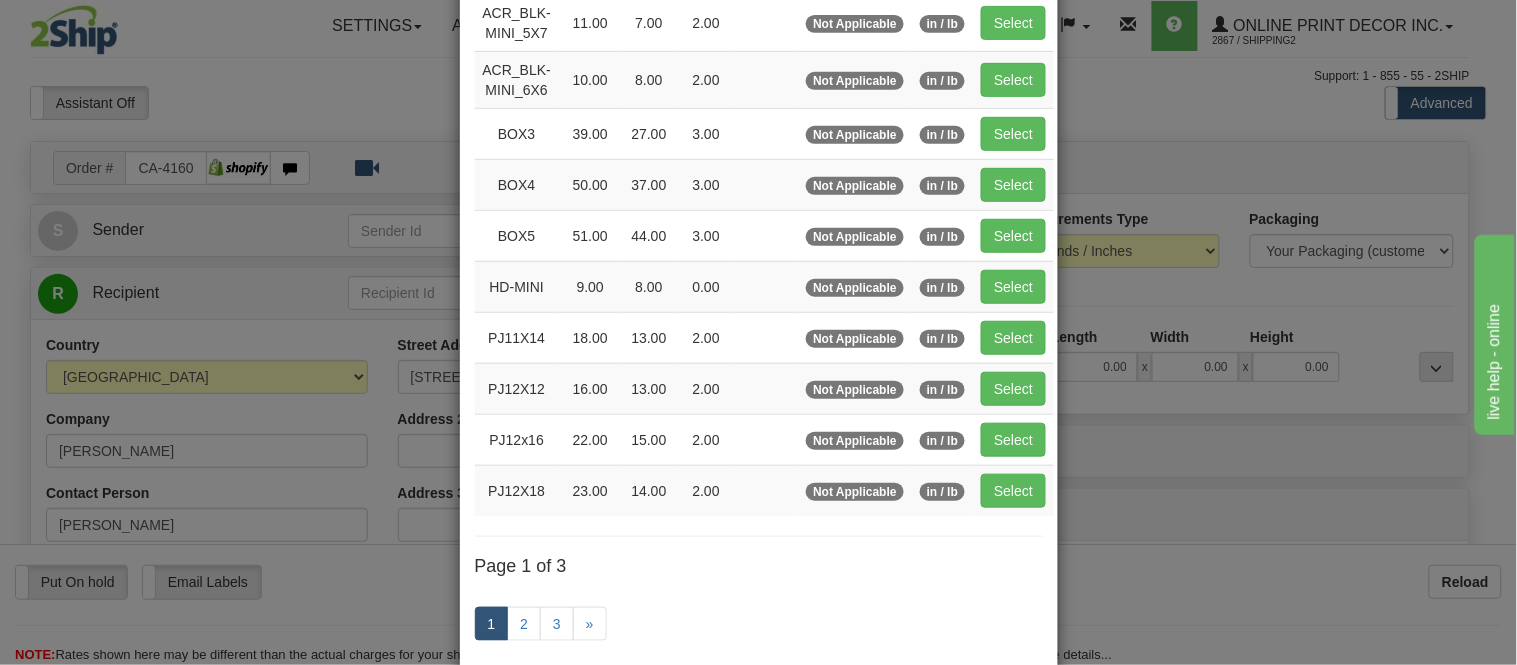 scroll, scrollTop: 222, scrollLeft: 0, axis: vertical 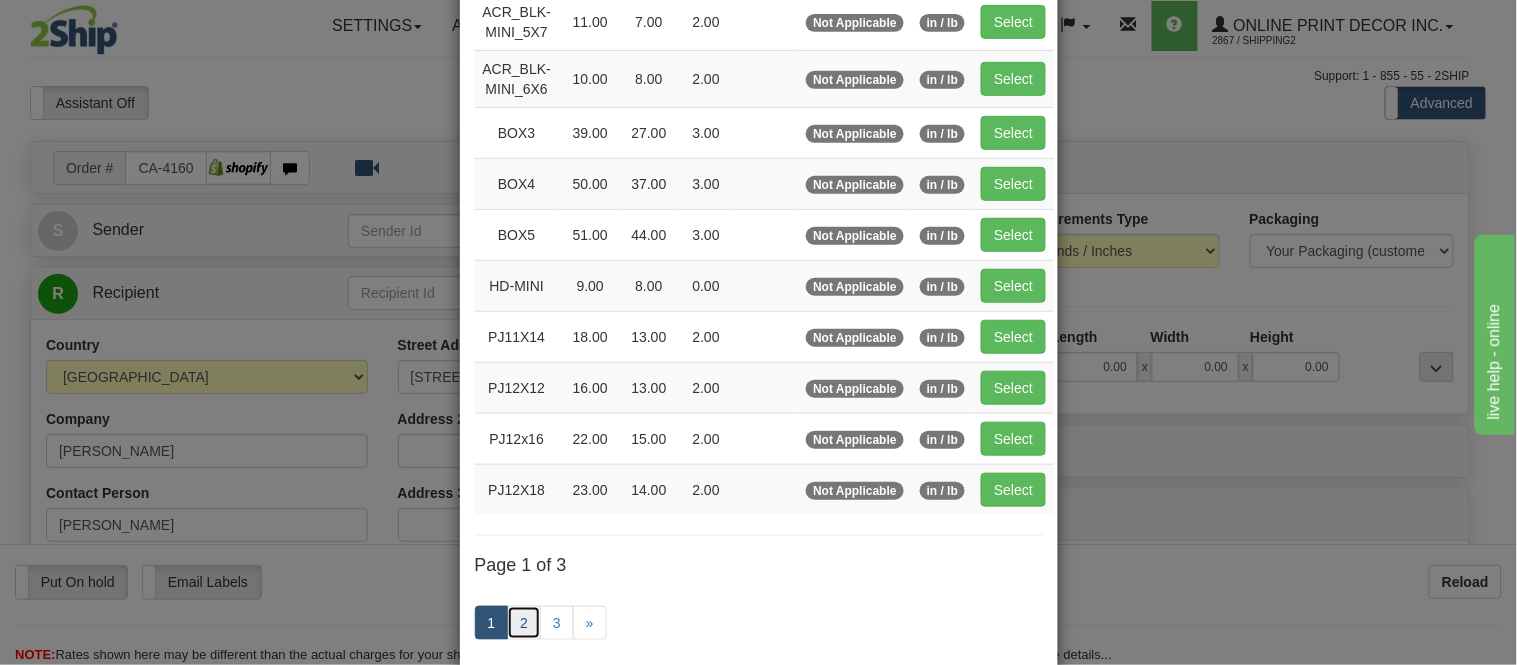 click on "2" at bounding box center (524, 623) 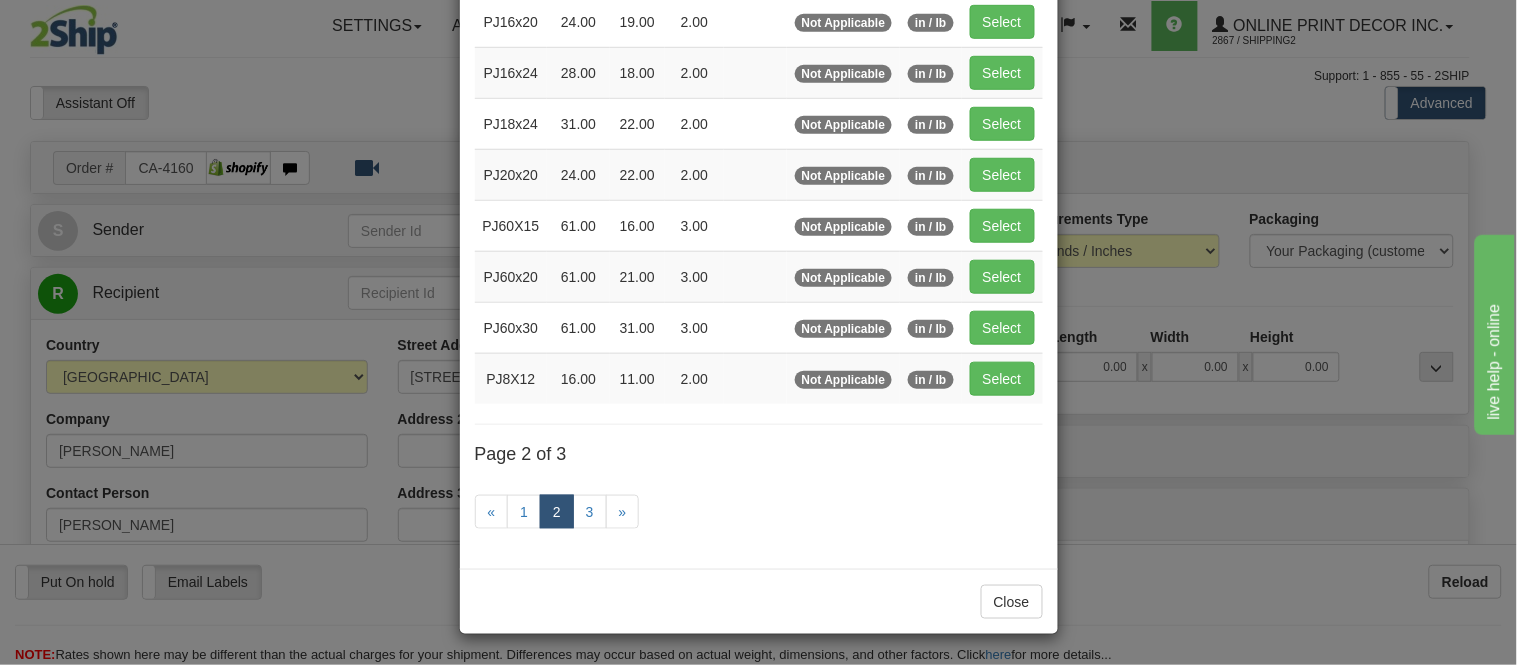 scroll, scrollTop: 214, scrollLeft: 0, axis: vertical 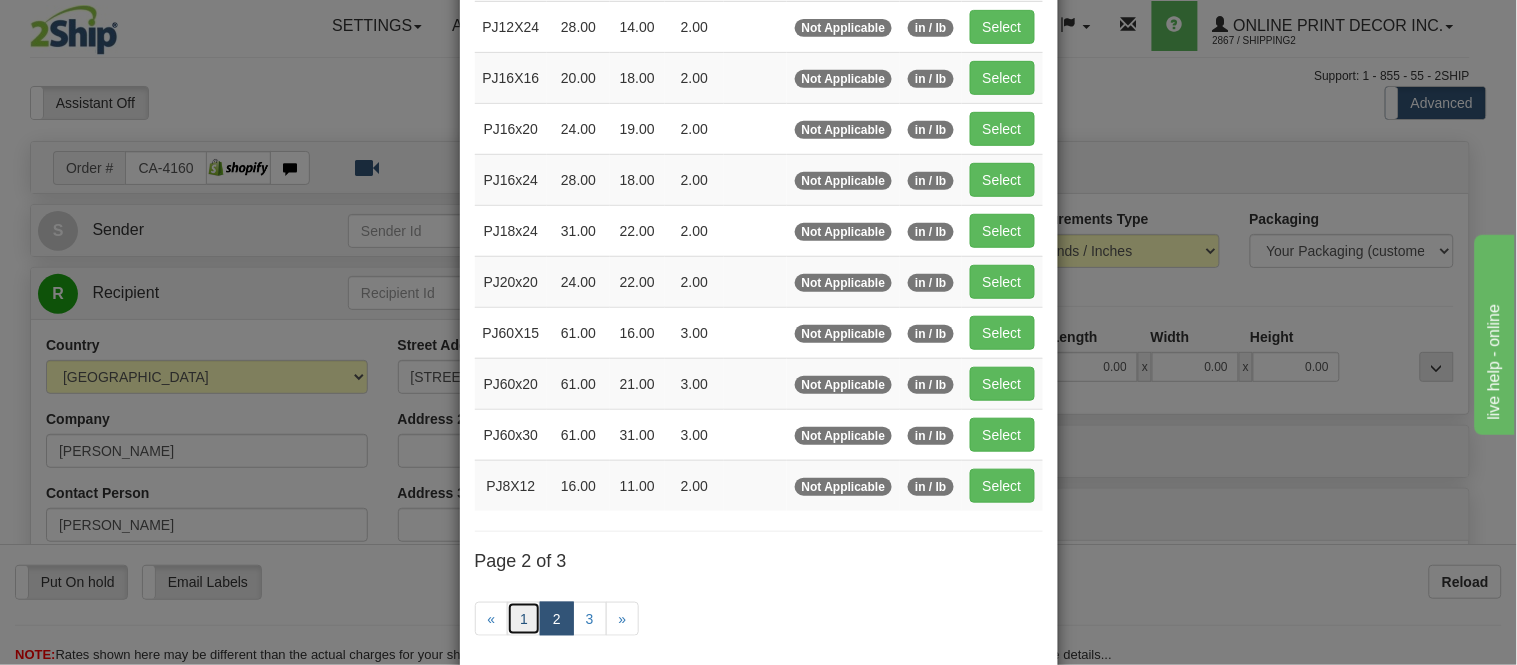 click on "1" at bounding box center (524, 619) 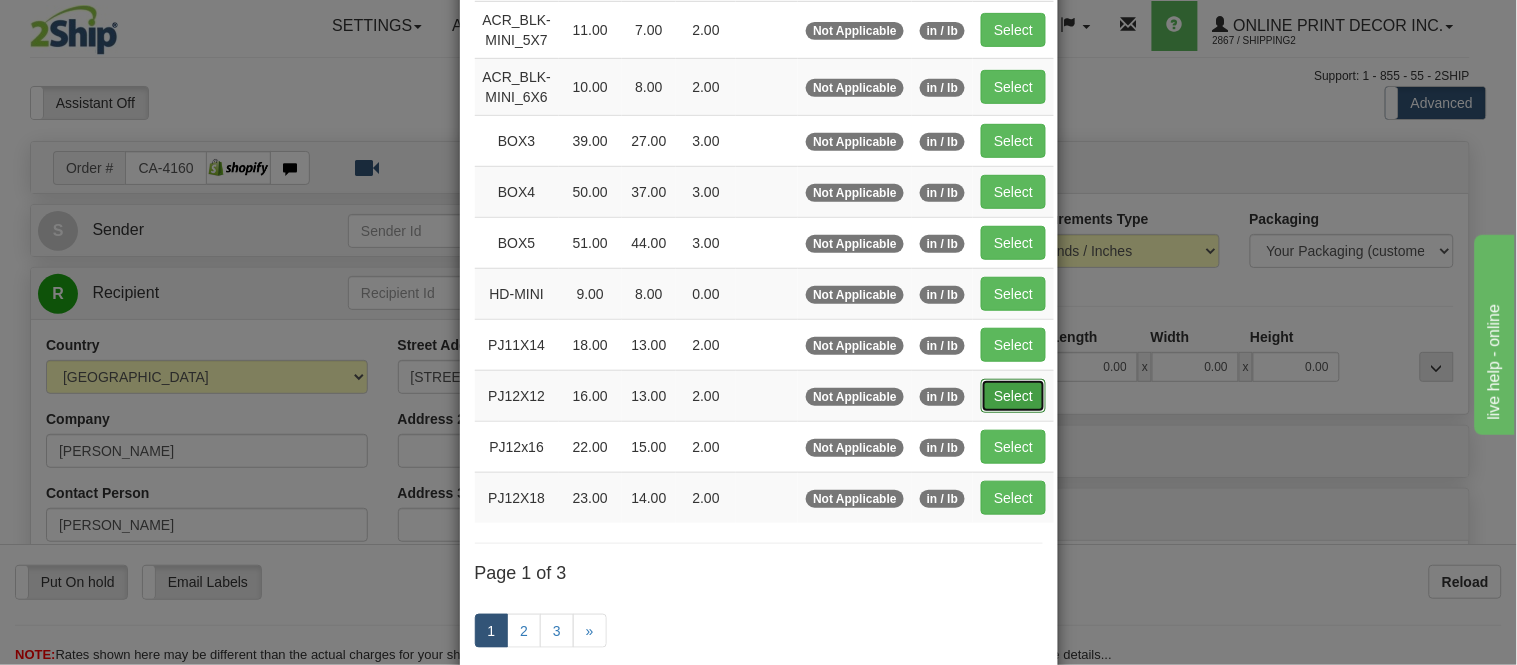 drag, startPoint x: 1004, startPoint y: 397, endPoint x: 991, endPoint y: 416, distance: 23.021729 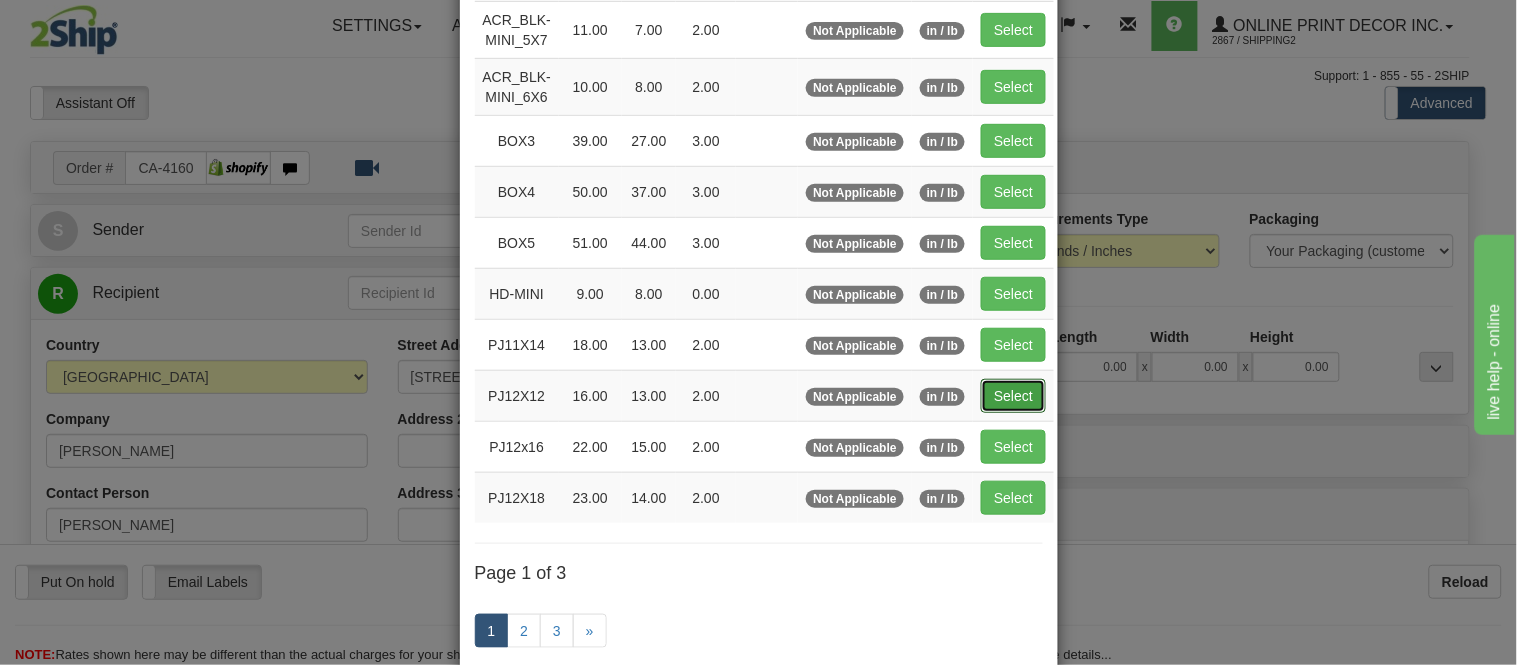 type on "PJ12X12" 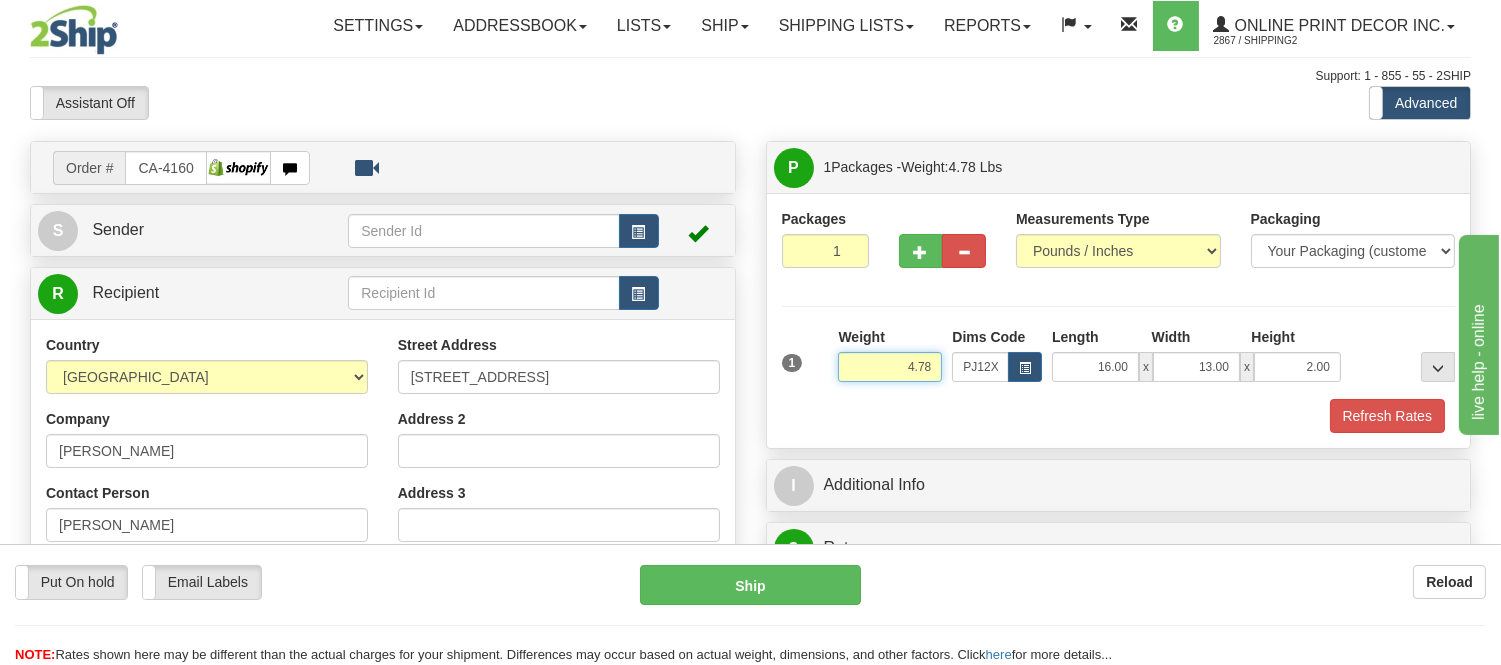 drag, startPoint x: 935, startPoint y: 366, endPoint x: 828, endPoint y: 350, distance: 108.18965 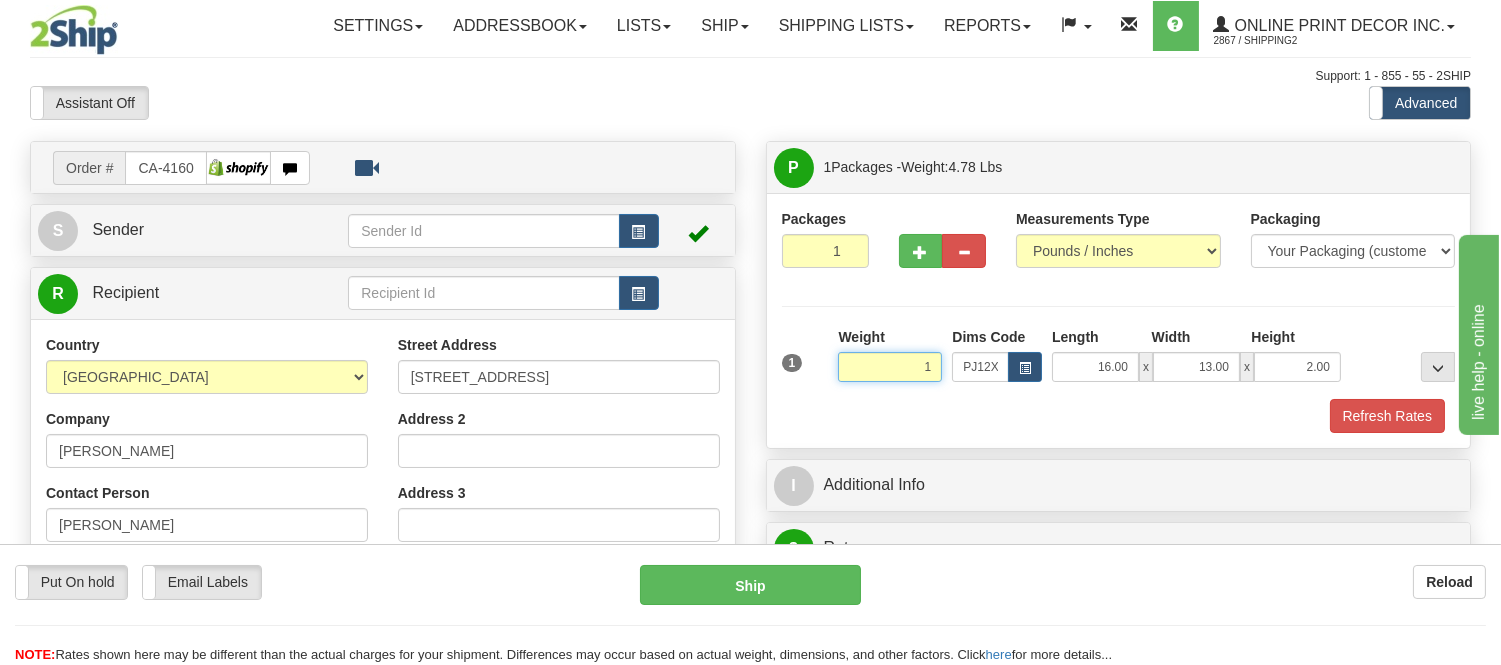 click on "Delete" at bounding box center [0, 0] 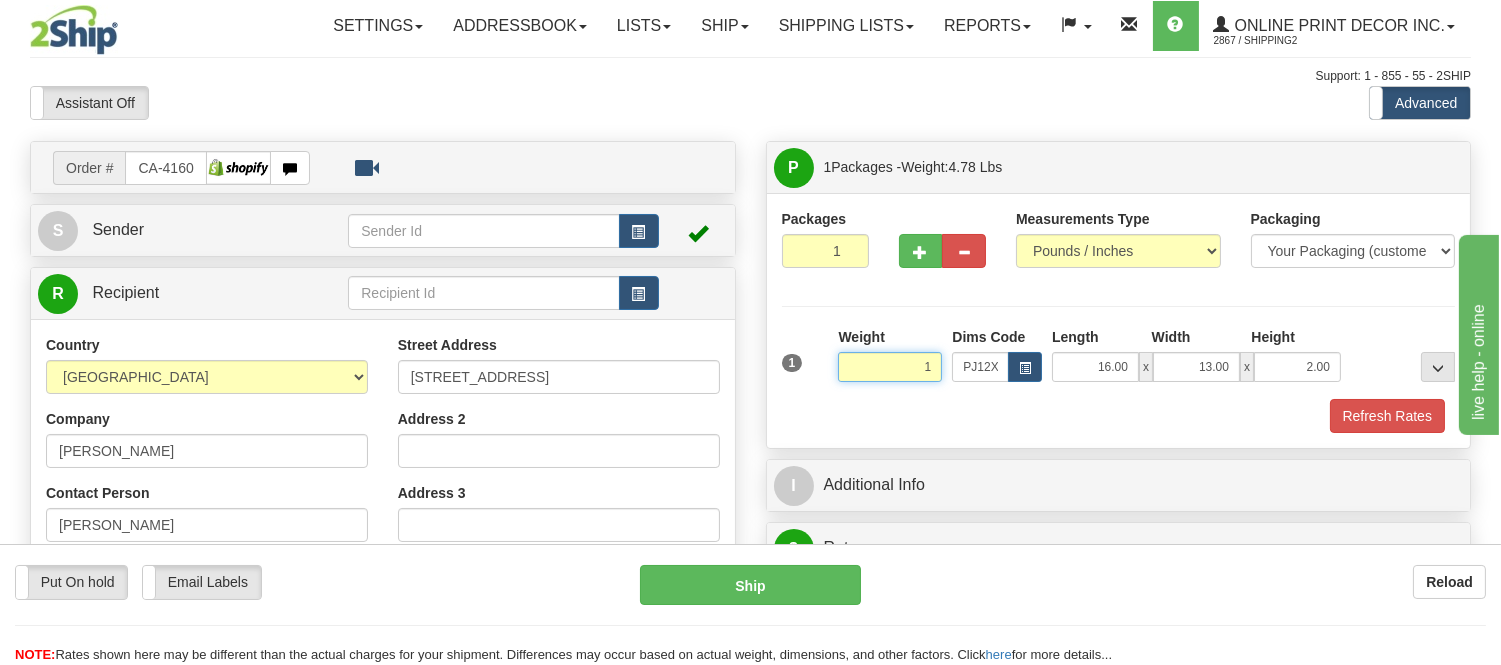 type on "1.00" 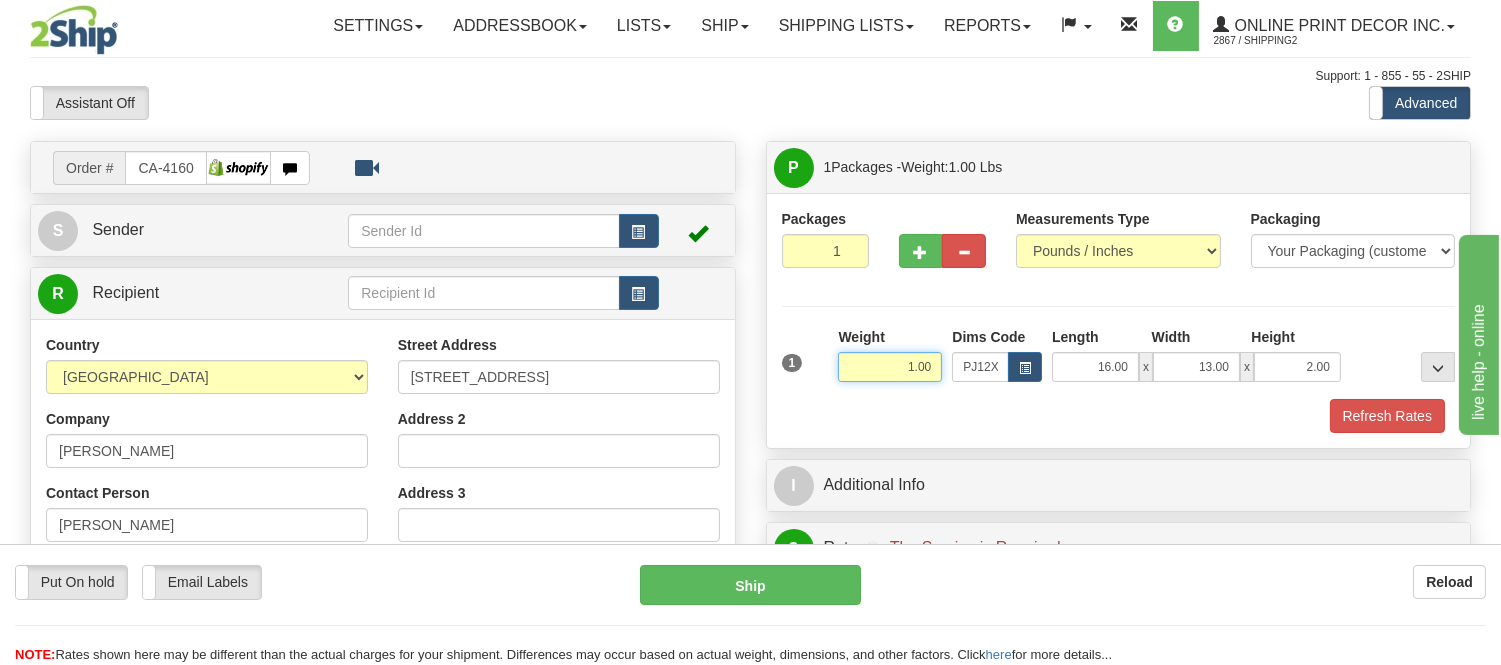 drag, startPoint x: 915, startPoint y: 360, endPoint x: 886, endPoint y: 356, distance: 29.274563 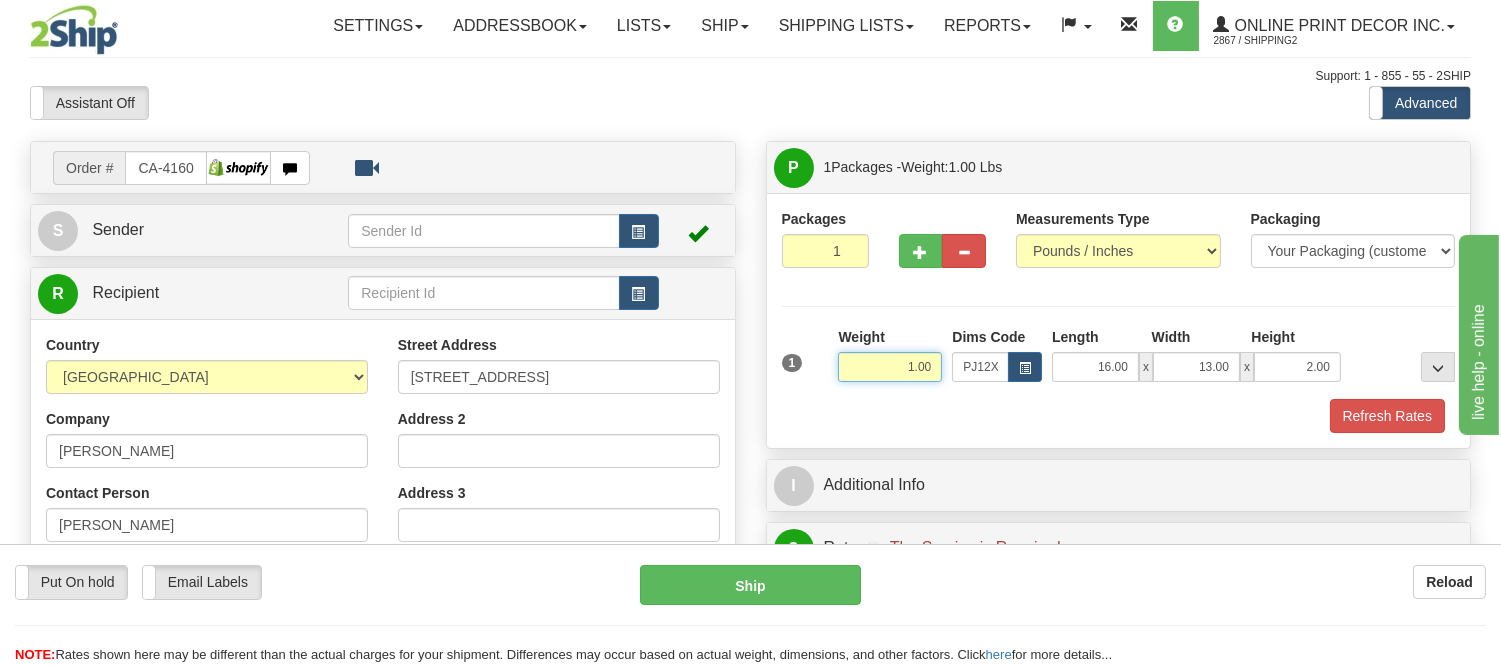 click on "1.00" at bounding box center (890, 367) 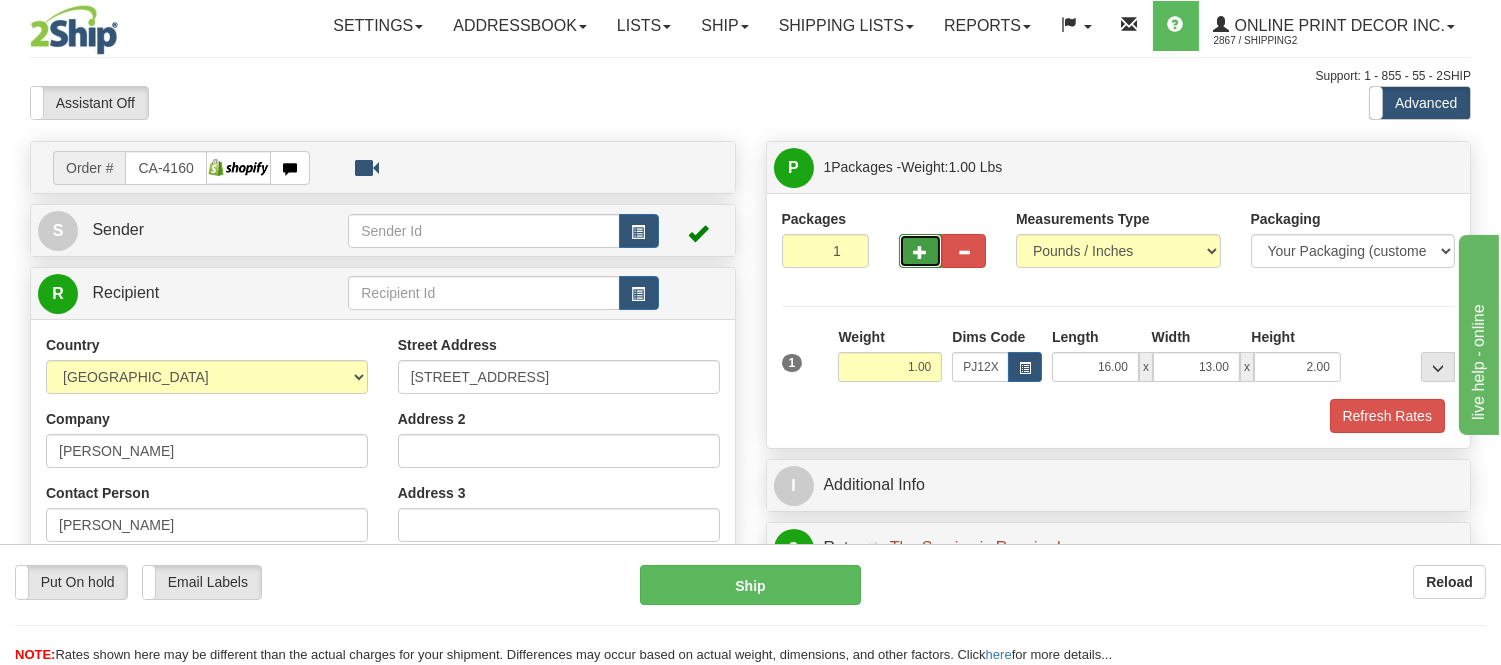 click at bounding box center (921, 252) 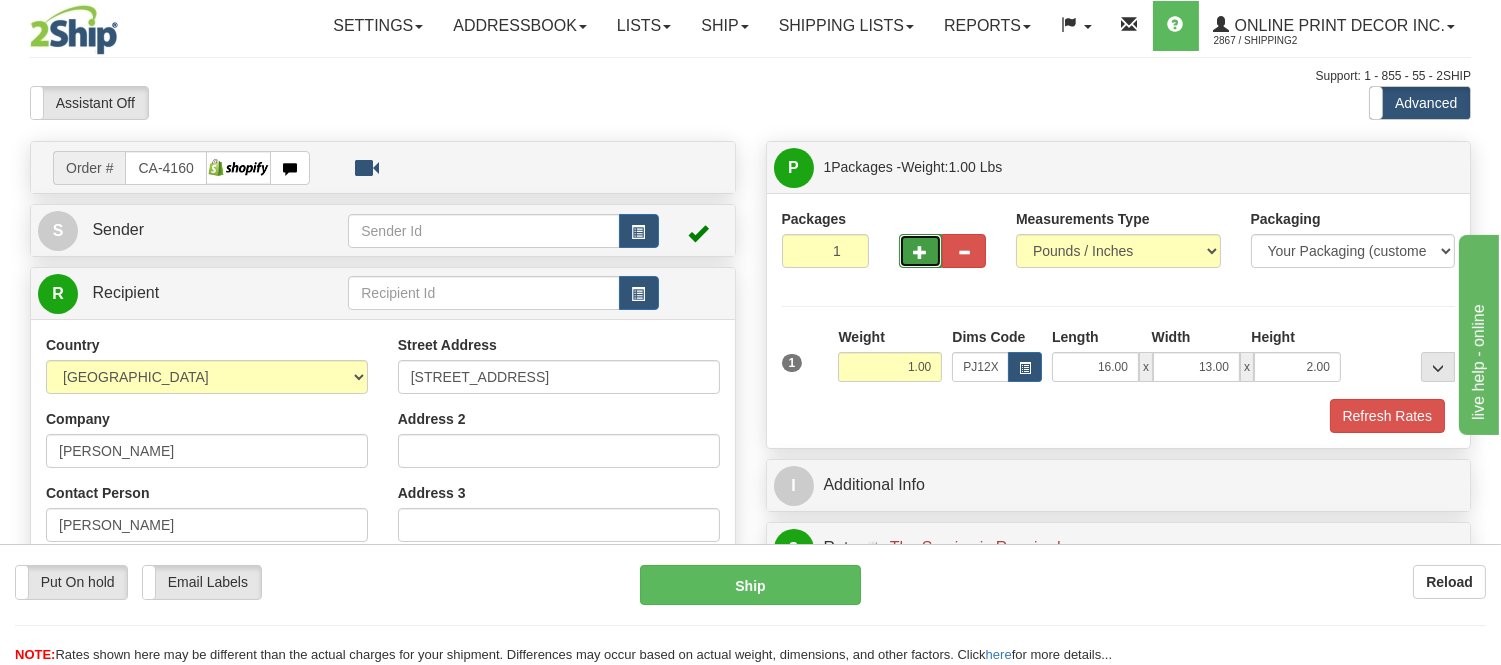 radio on "true" 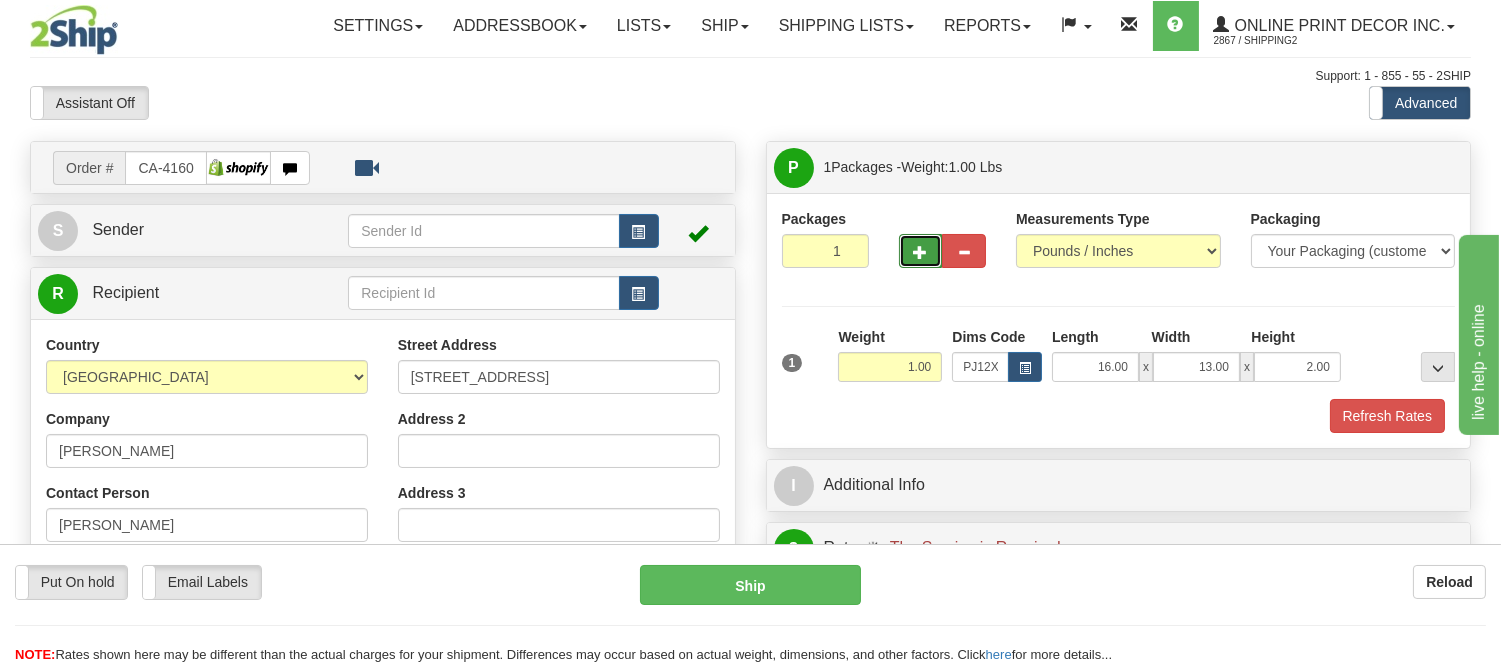 type on "2" 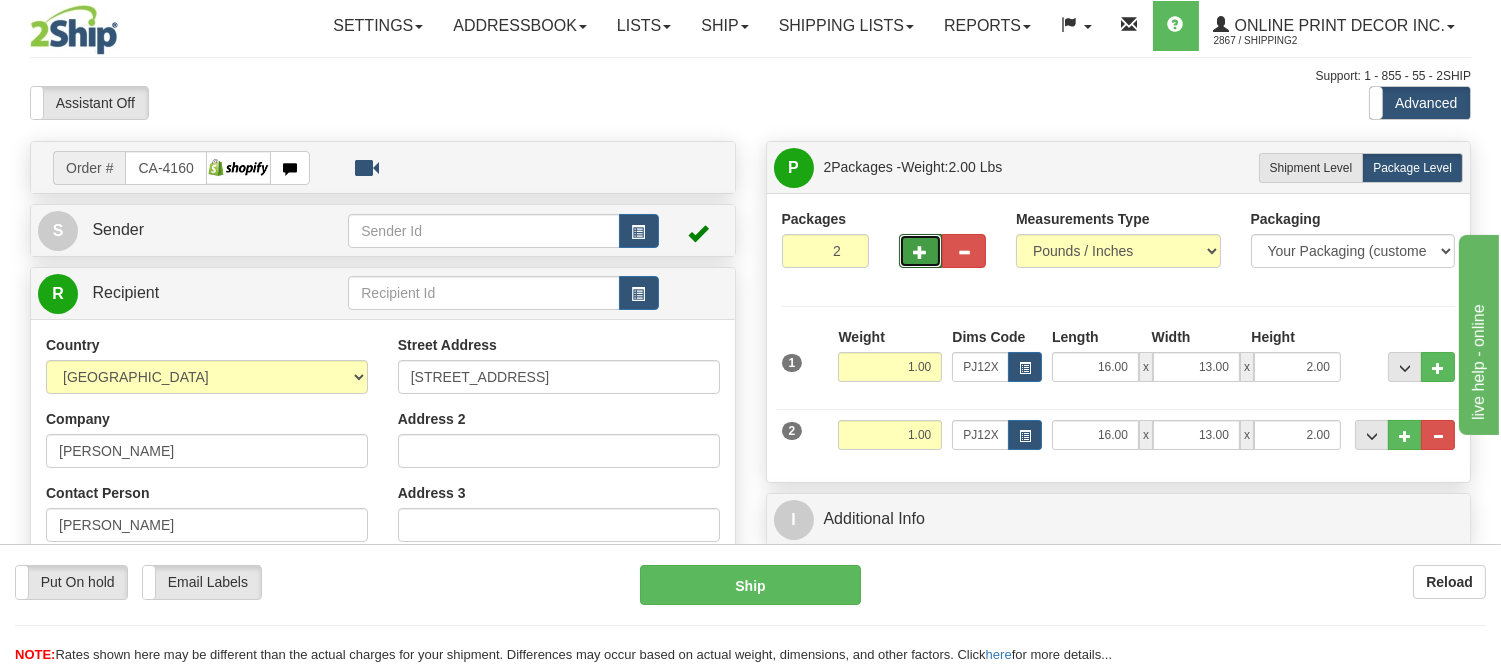 click on "2
Weight
1.00
Dims Code PJ12X12 Length Width" at bounding box center (1119, 432) 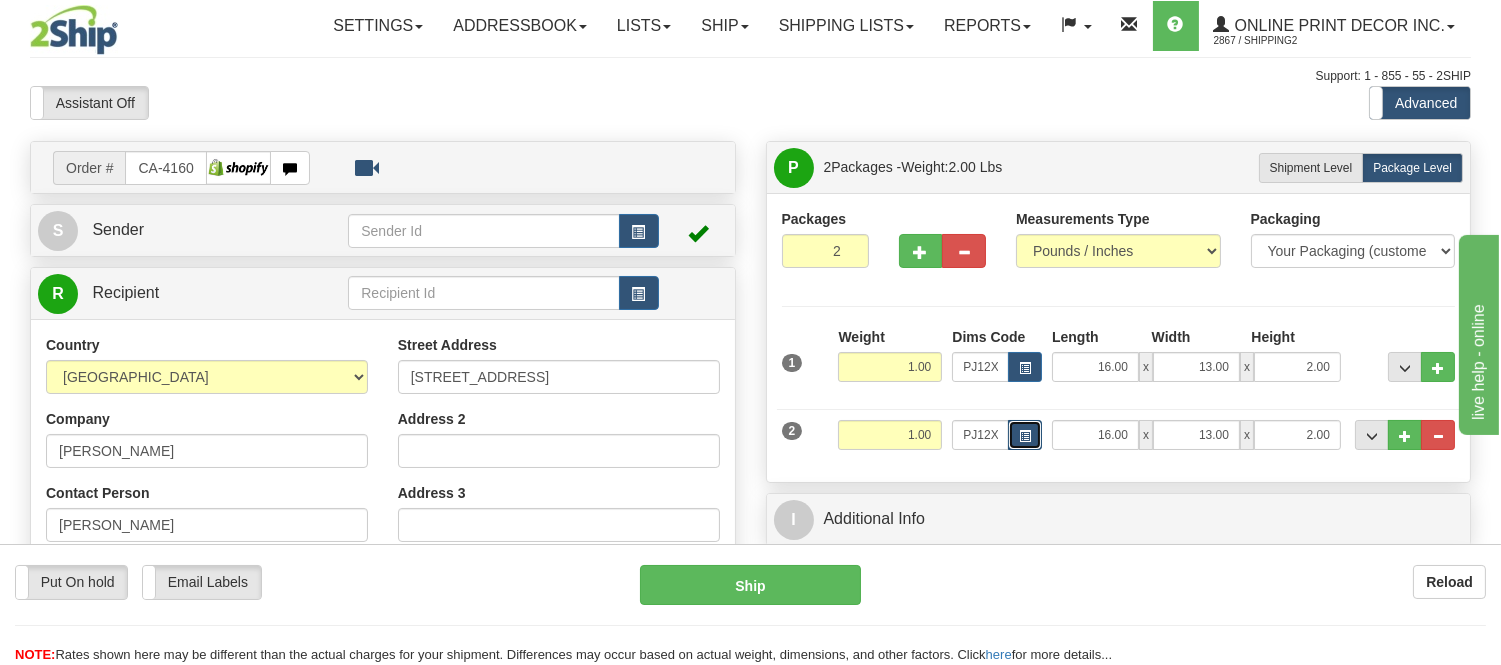 click at bounding box center [1025, 436] 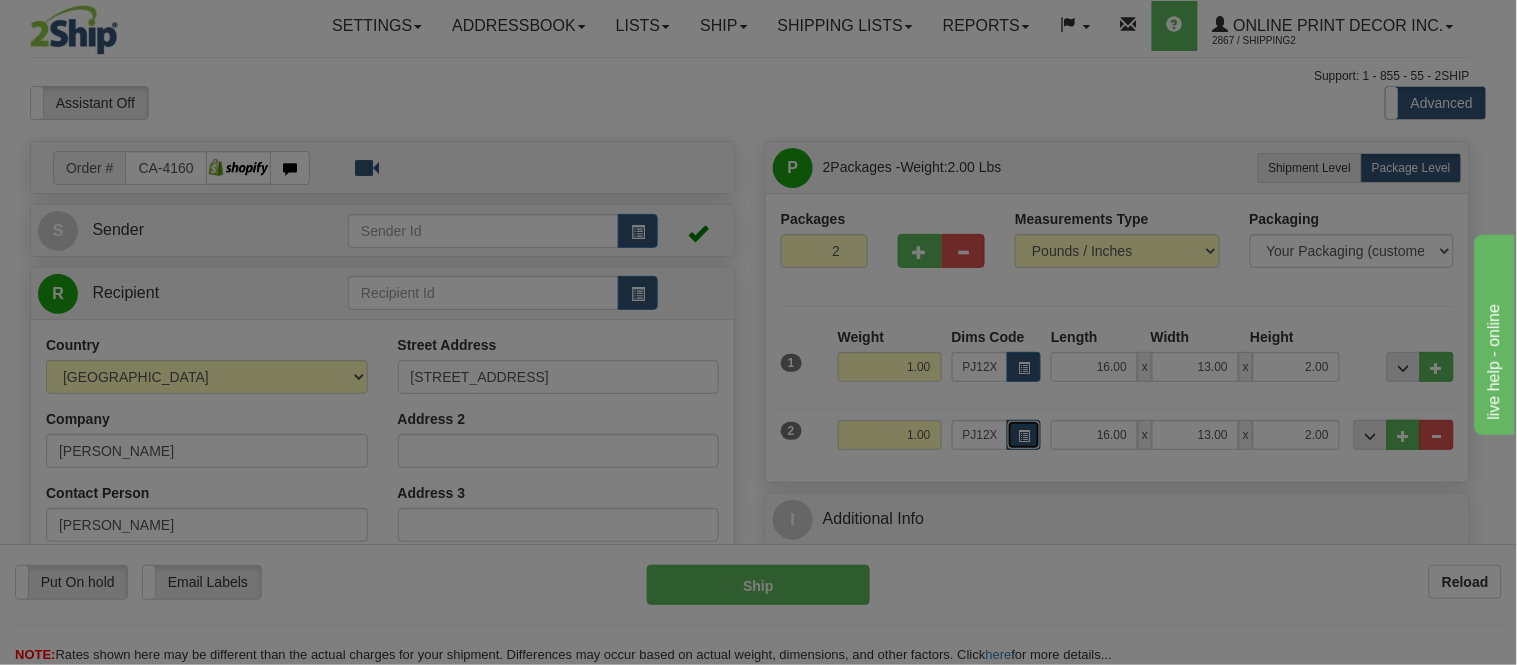 scroll, scrollTop: 0, scrollLeft: 0, axis: both 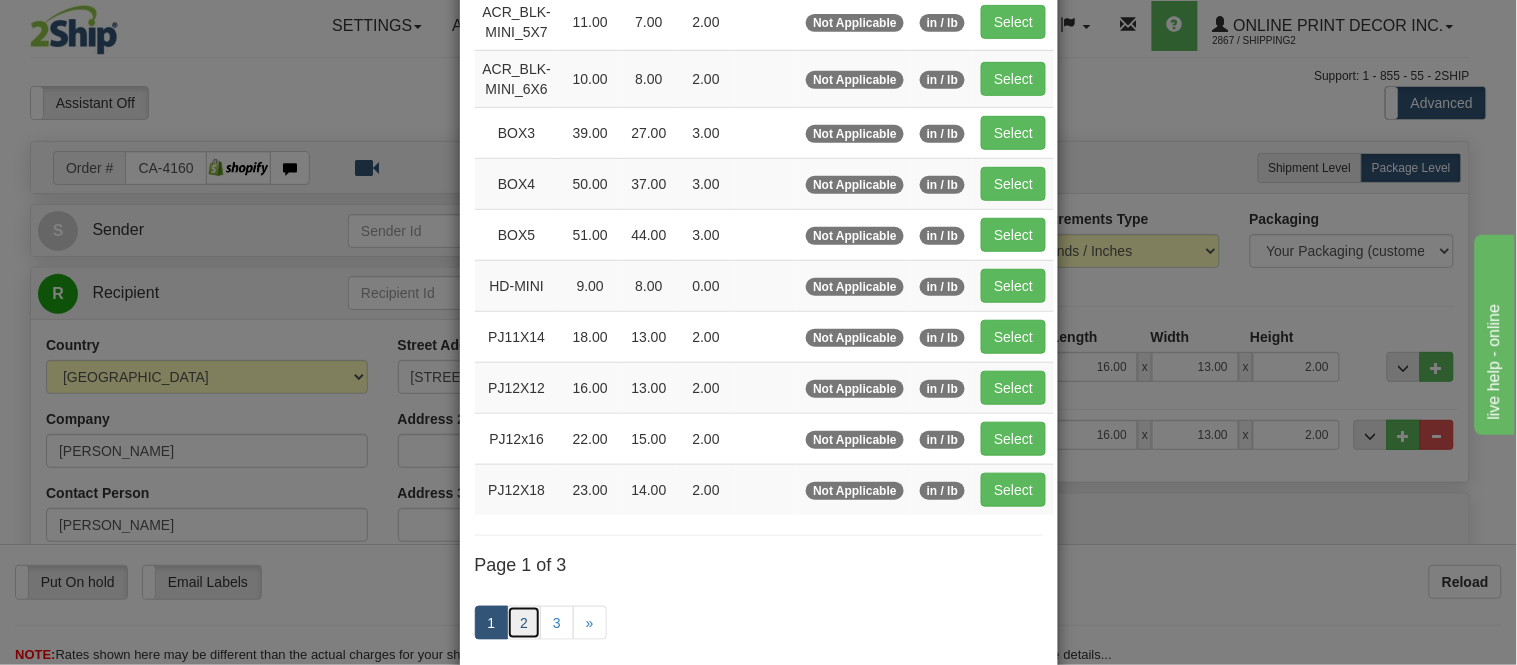 click on "2" at bounding box center [524, 623] 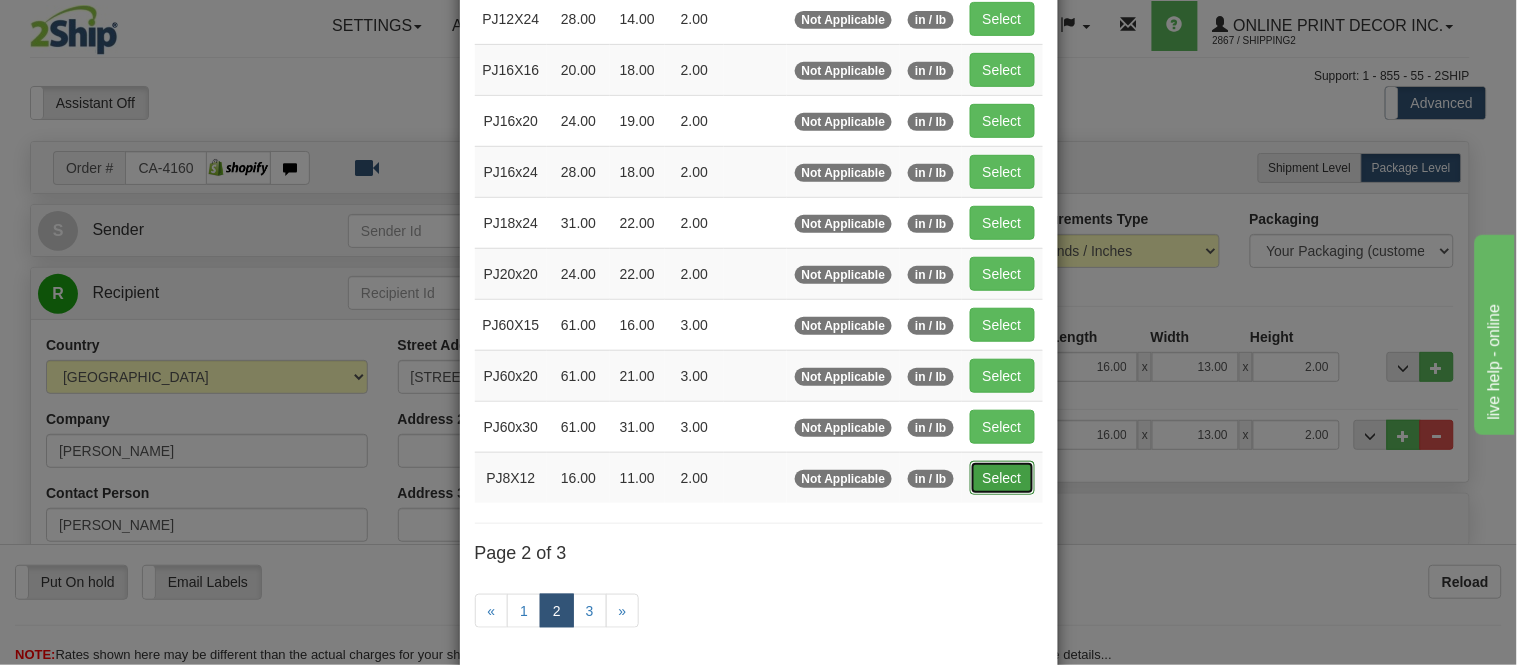 click on "Select" at bounding box center (1002, 478) 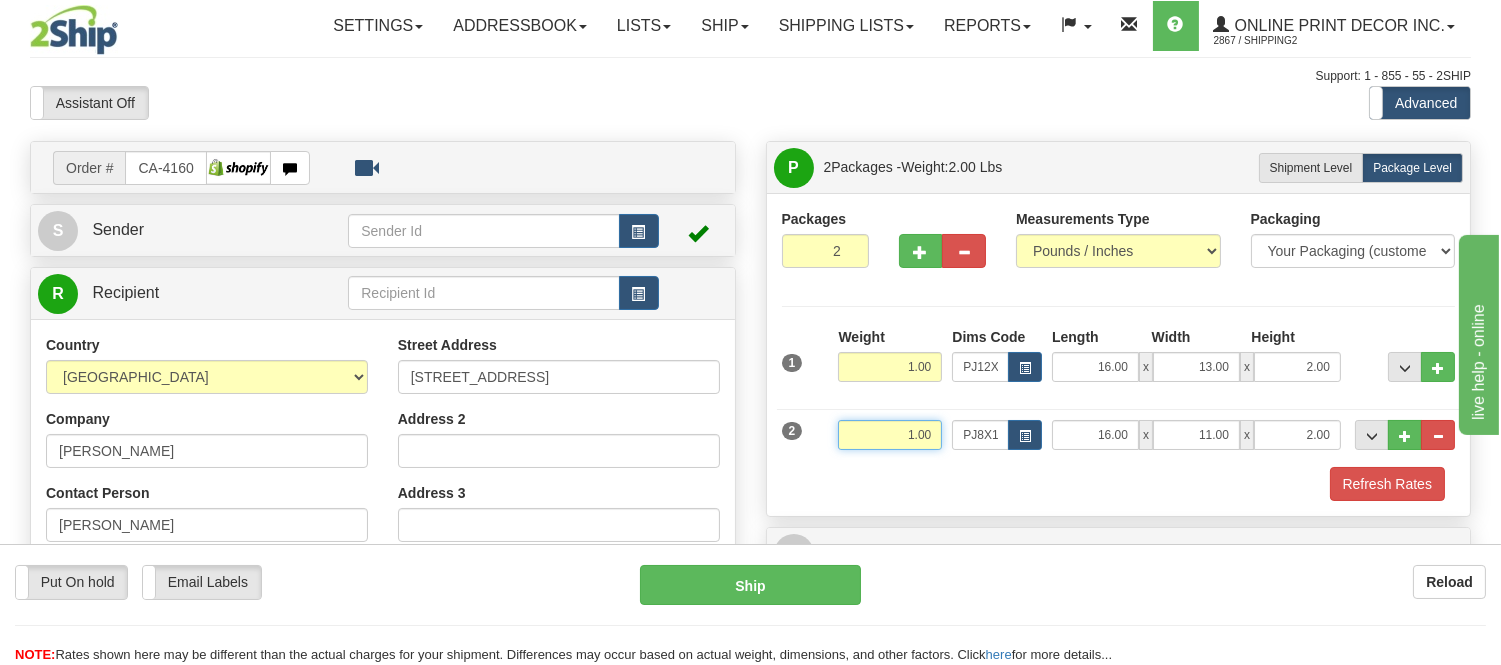 drag, startPoint x: 937, startPoint y: 436, endPoint x: 830, endPoint y: 428, distance: 107.298645 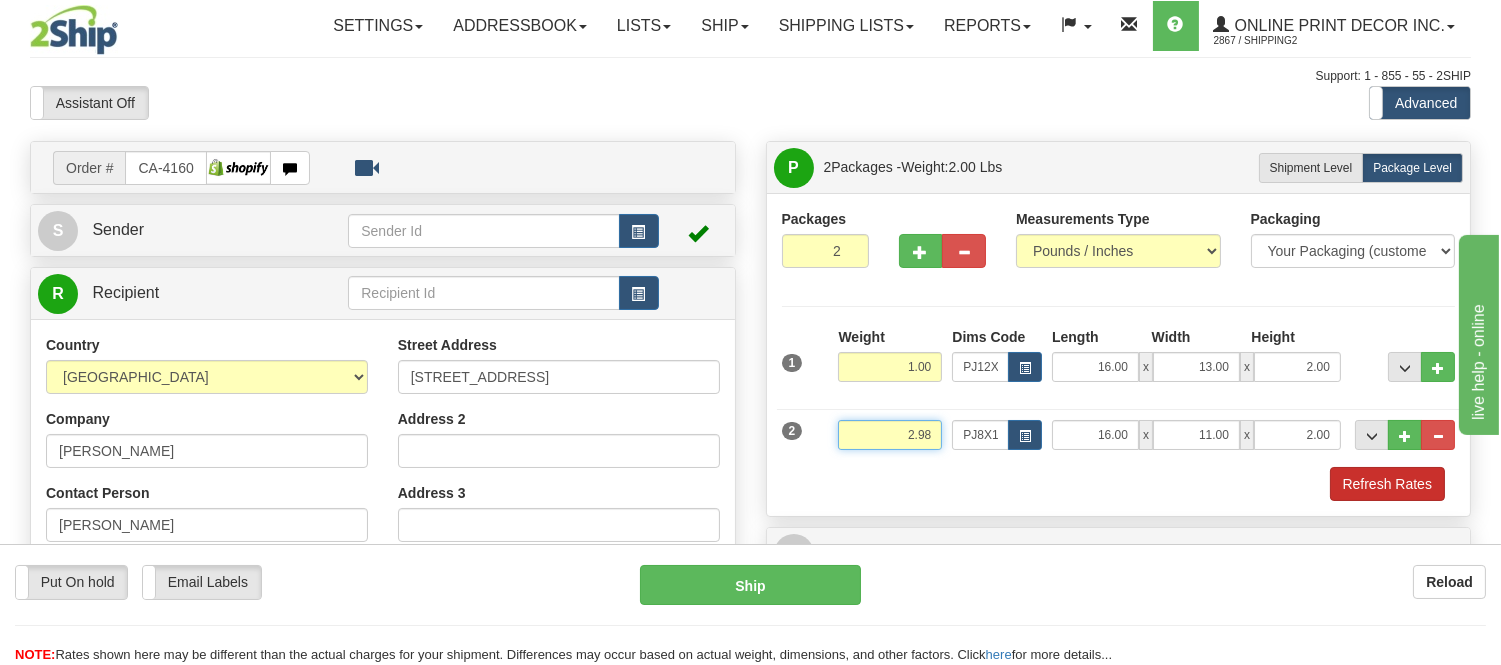 type on "2.98" 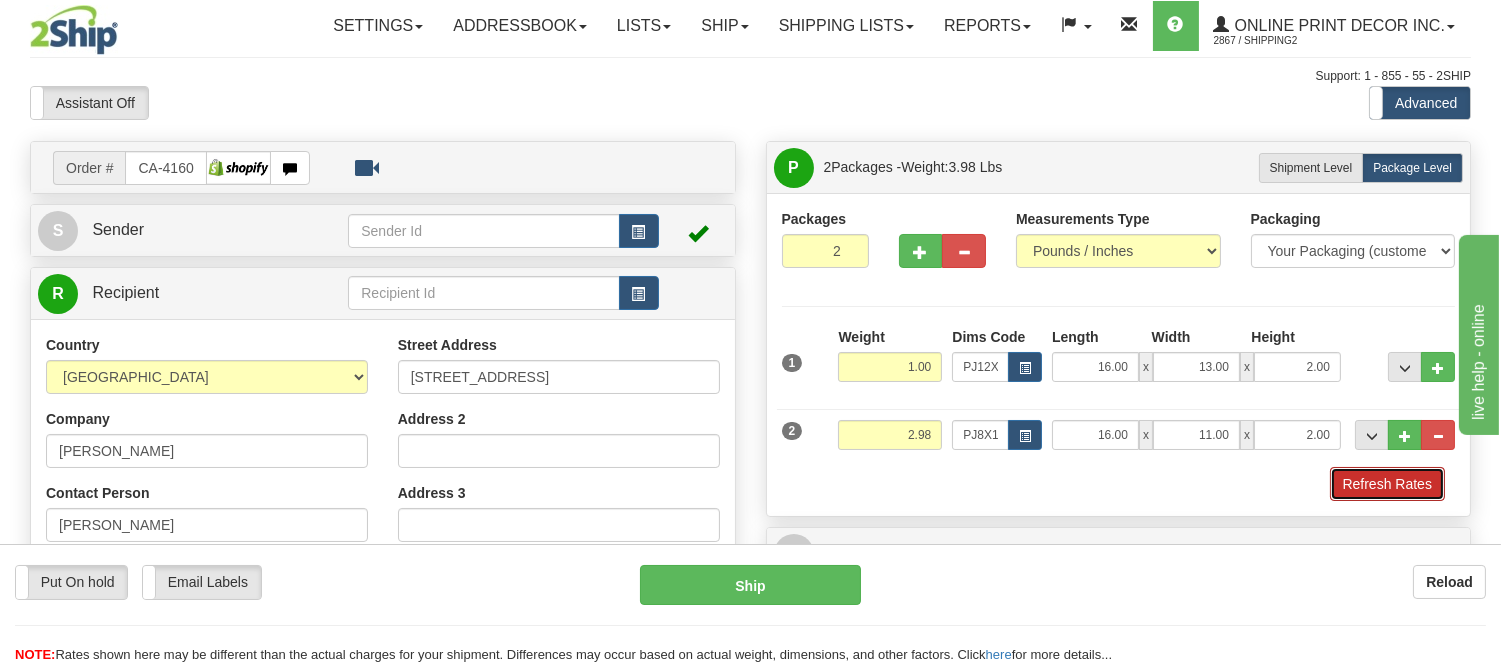 click on "Refresh Rates" at bounding box center (1387, 484) 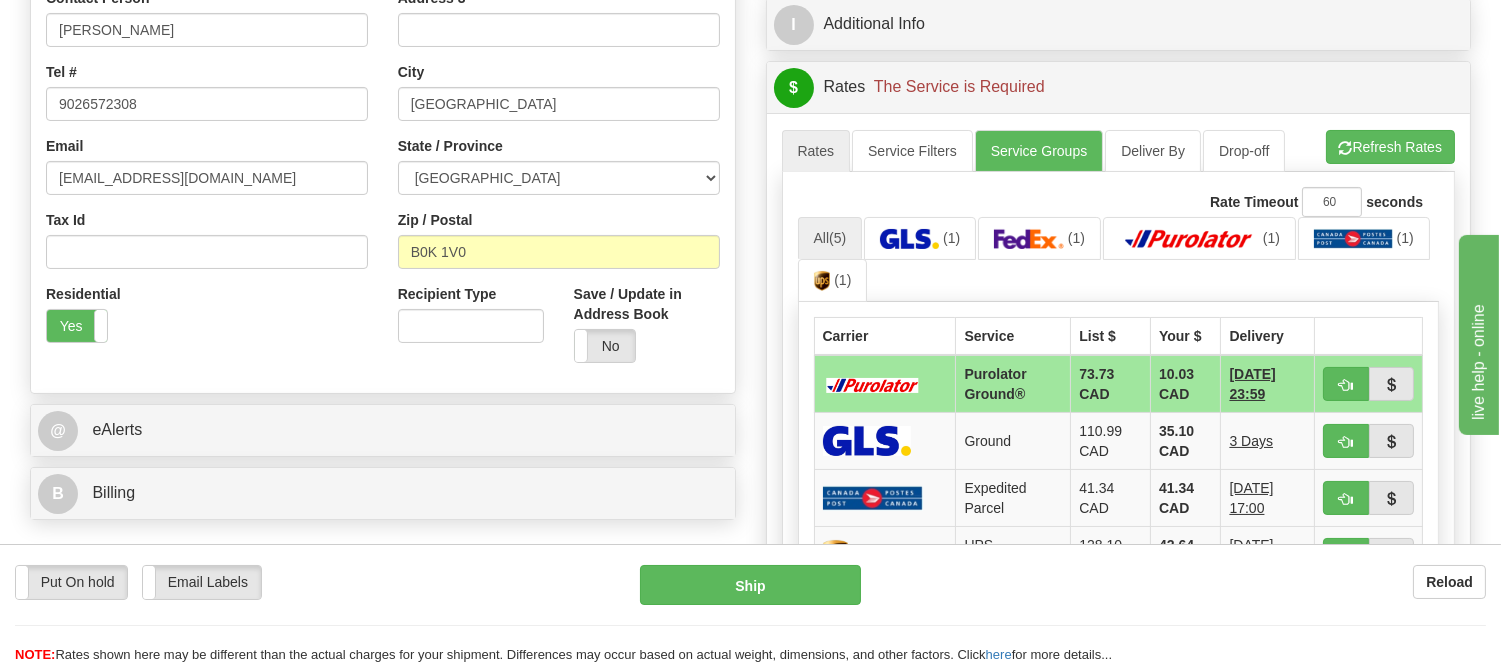 scroll, scrollTop: 531, scrollLeft: 0, axis: vertical 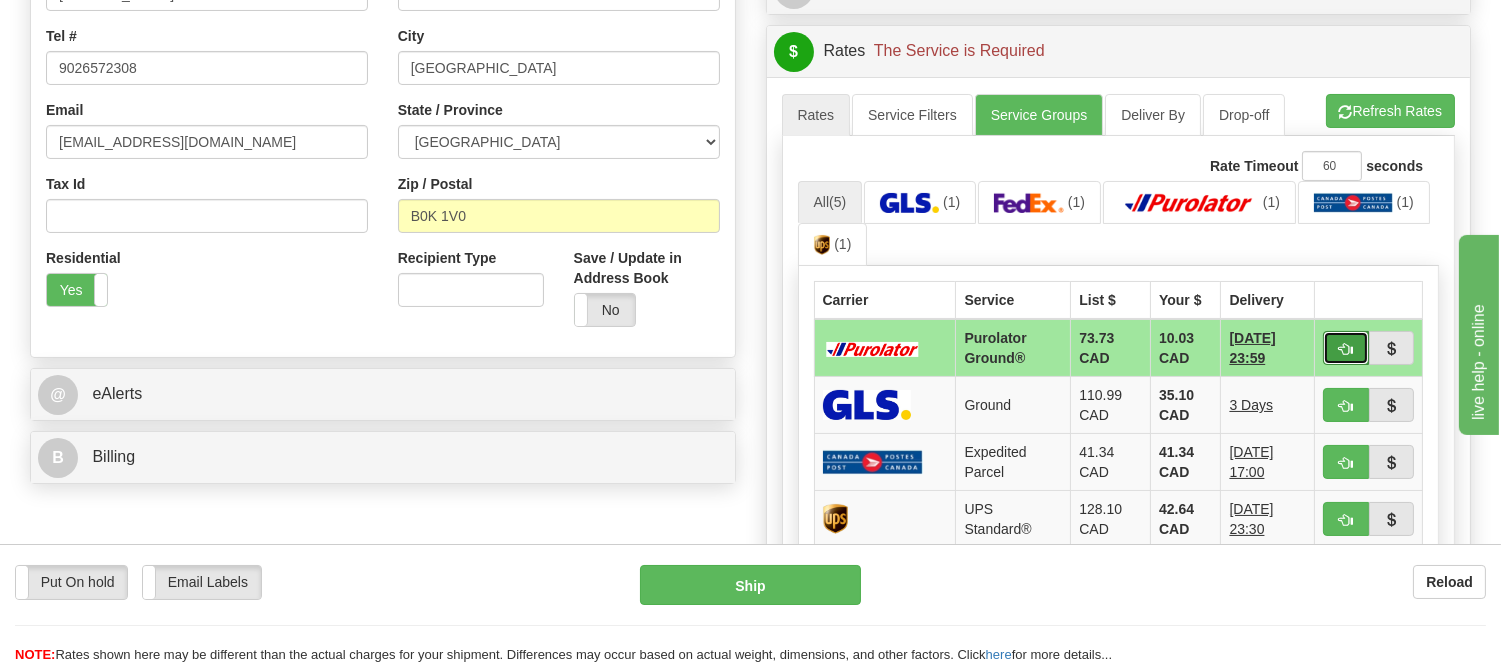 click at bounding box center [1346, 349] 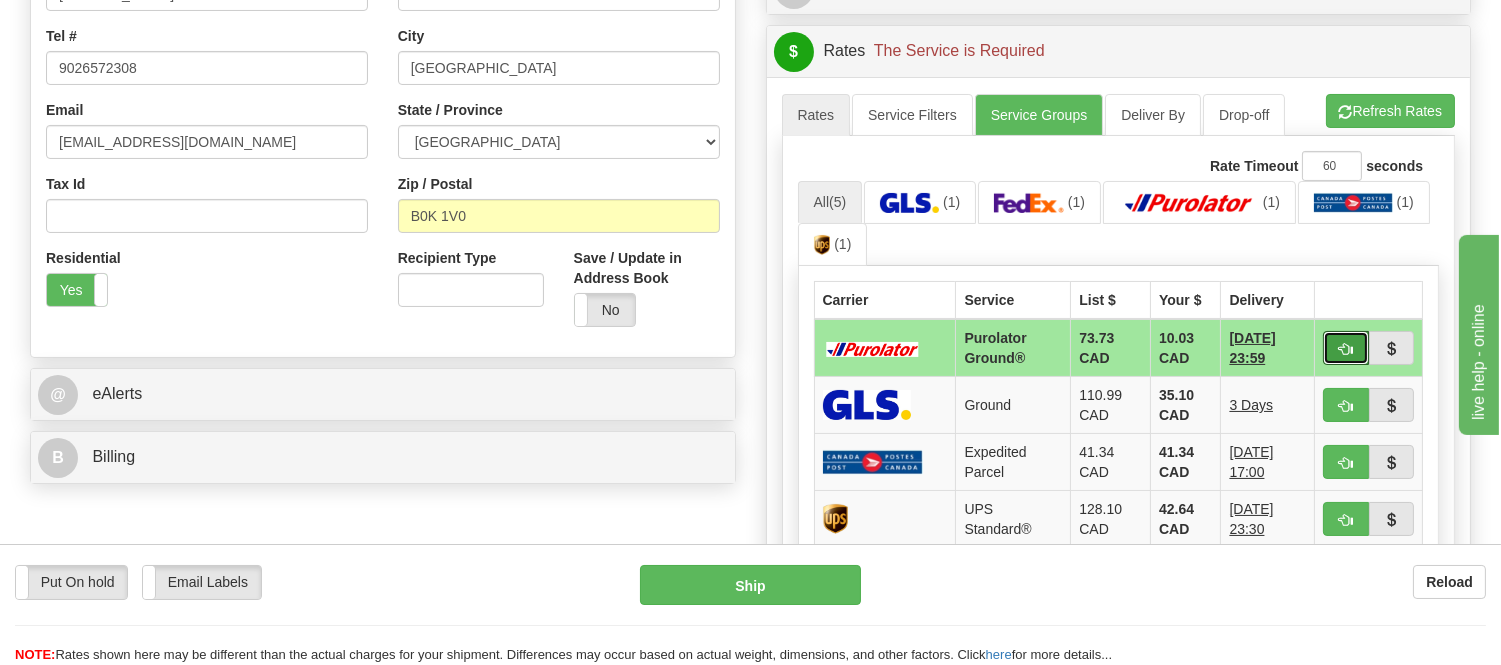 type on "260" 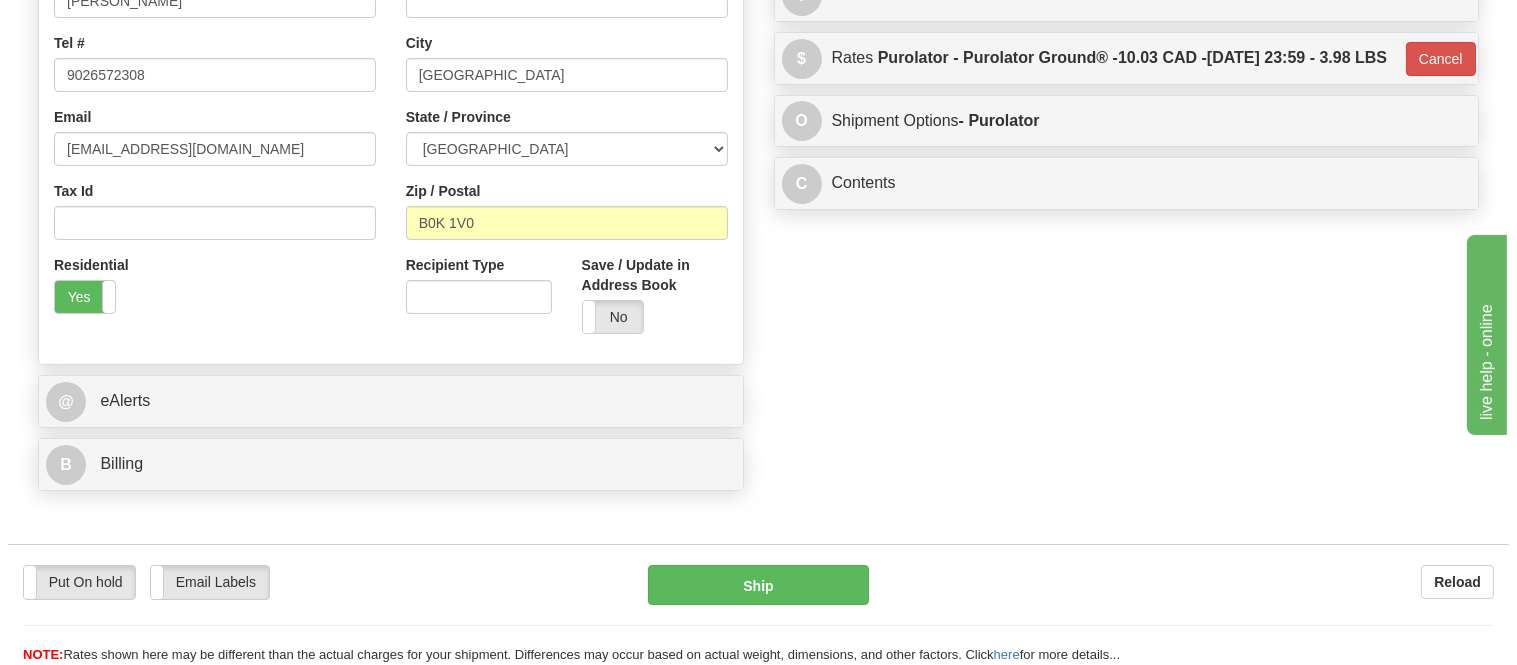 scroll, scrollTop: 197, scrollLeft: 0, axis: vertical 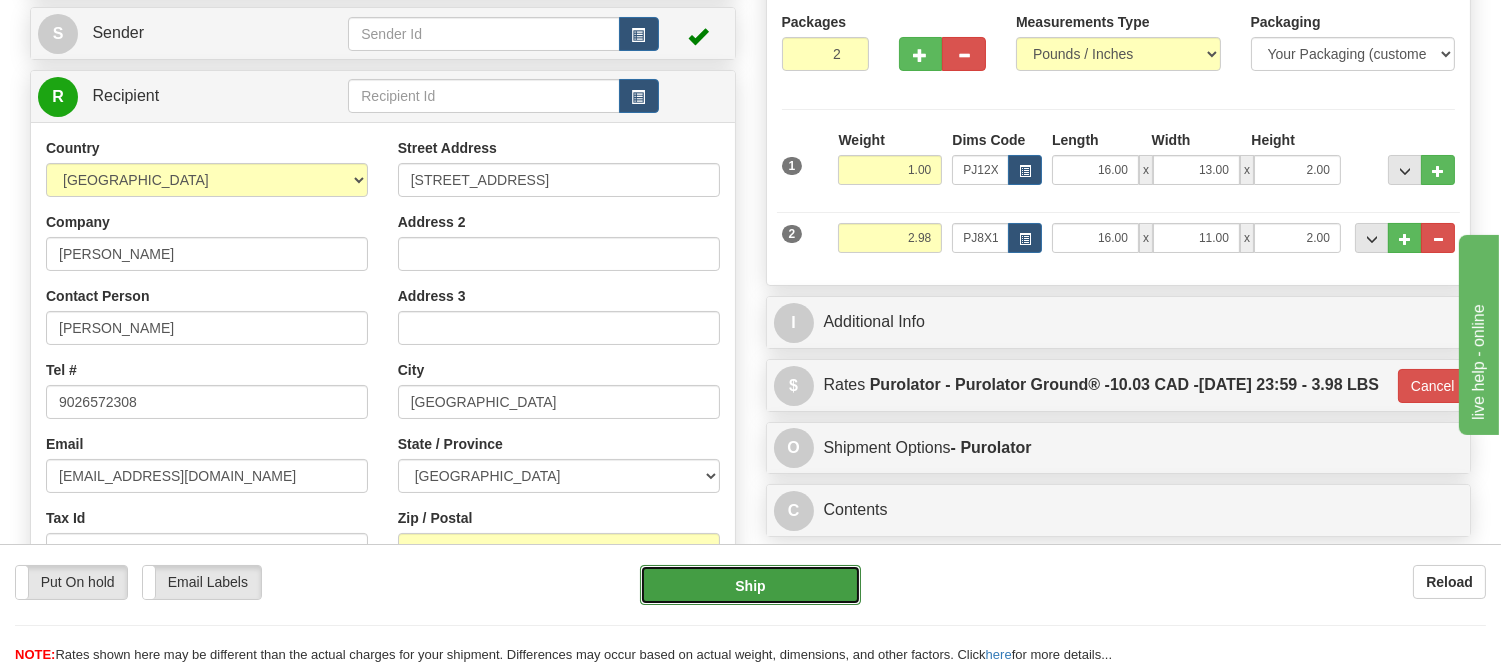 click on "Ship" at bounding box center [750, 585] 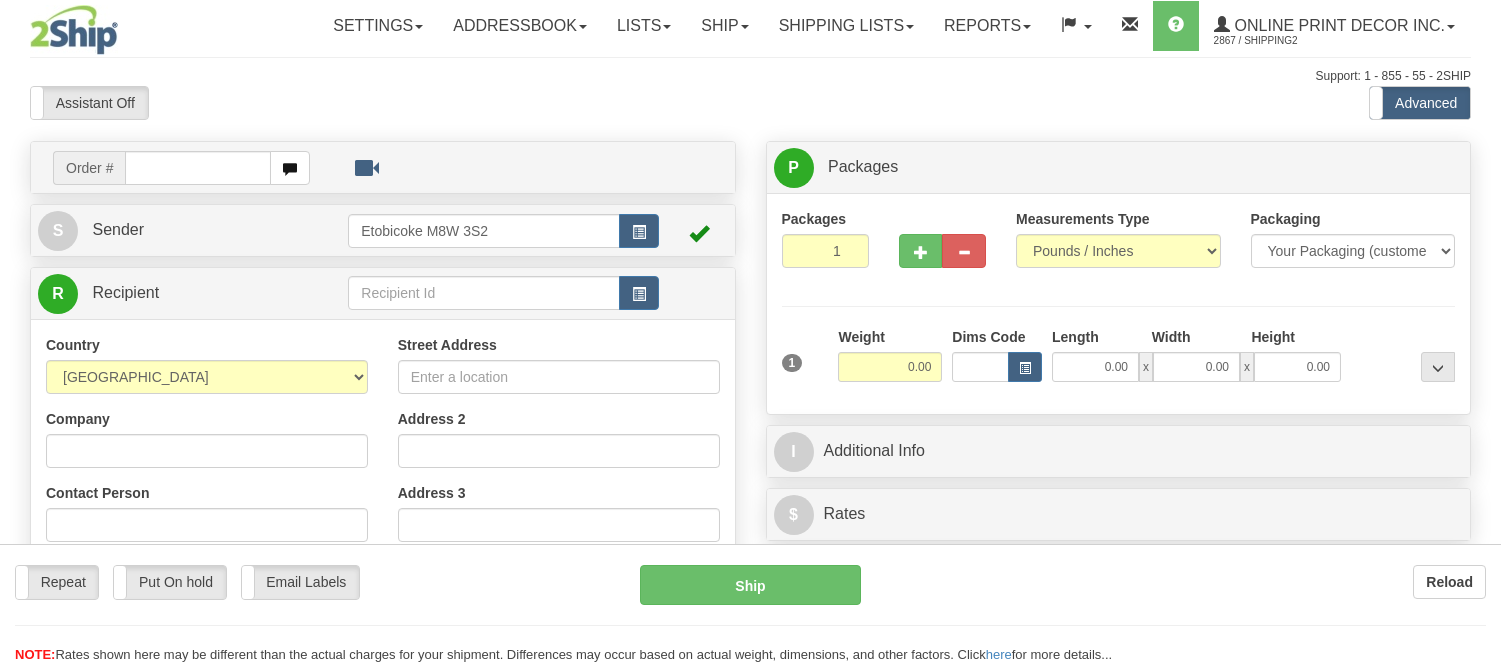 scroll, scrollTop: 0, scrollLeft: 0, axis: both 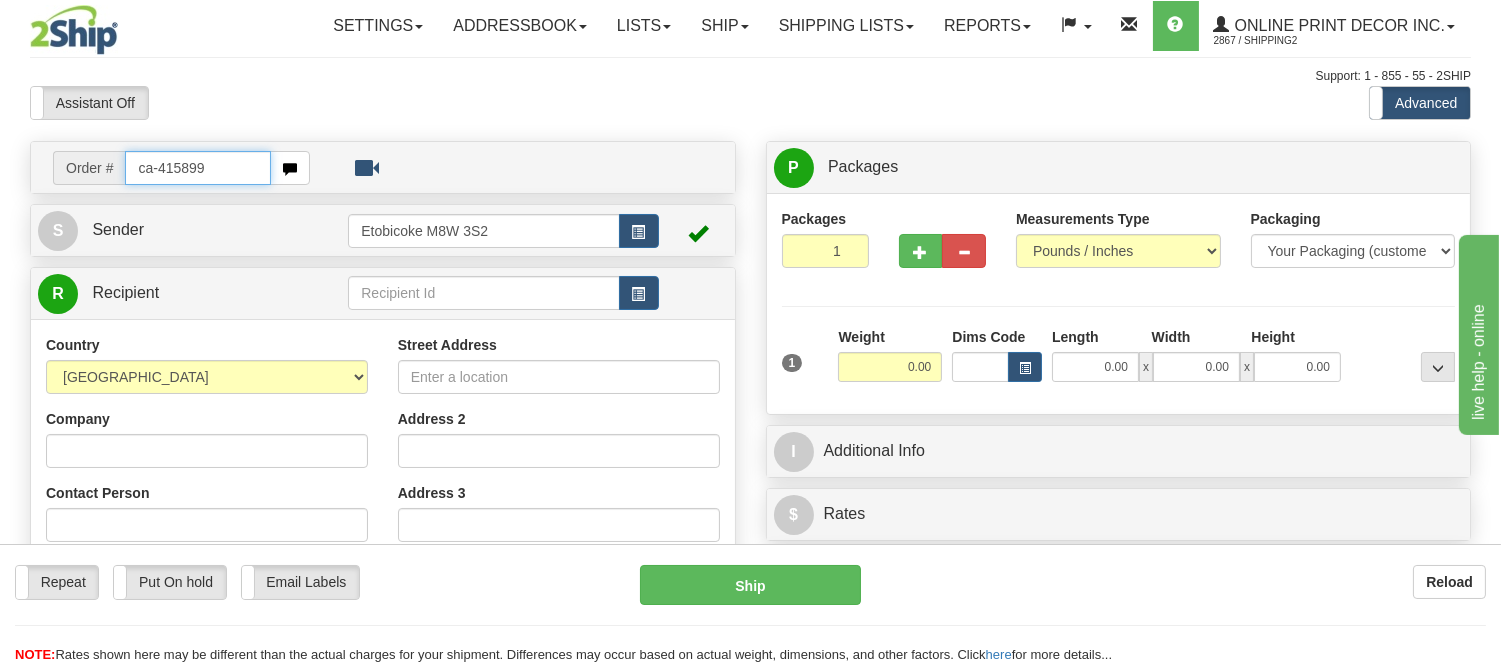type on "ca-415899" 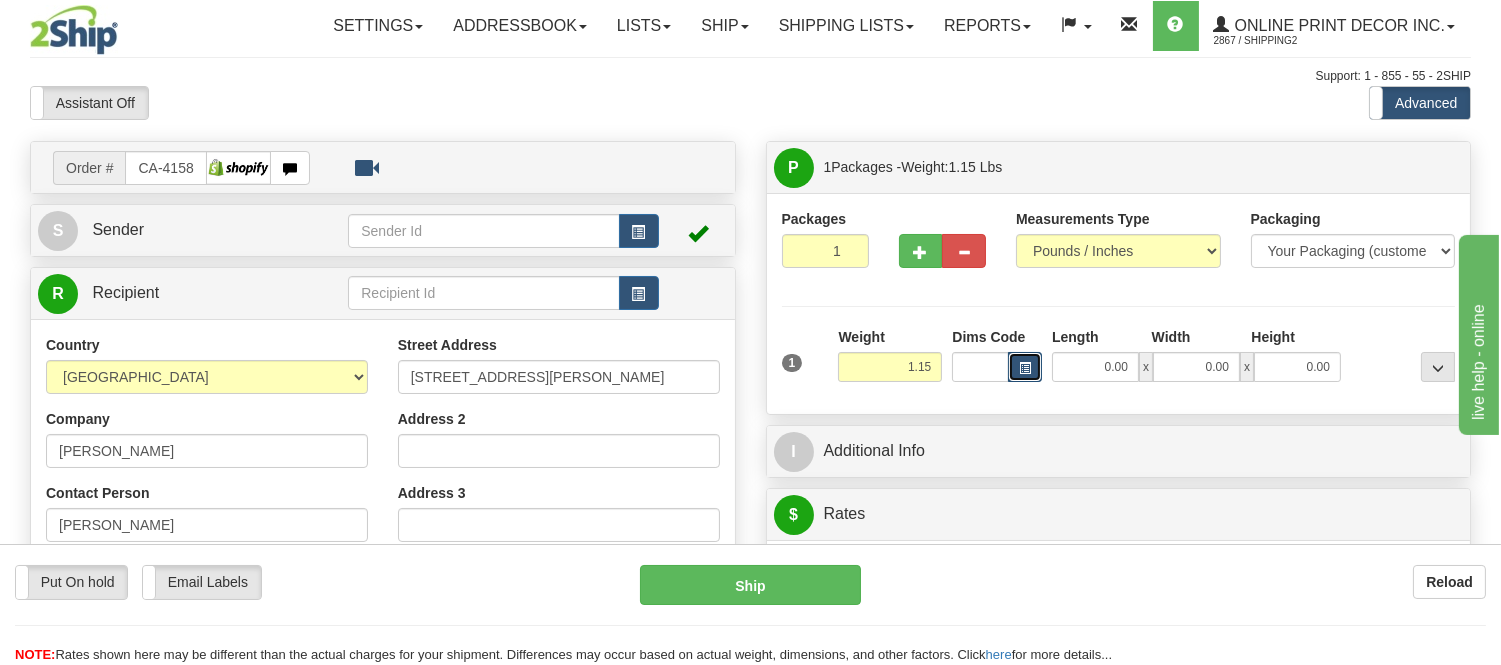 click at bounding box center [1025, 367] 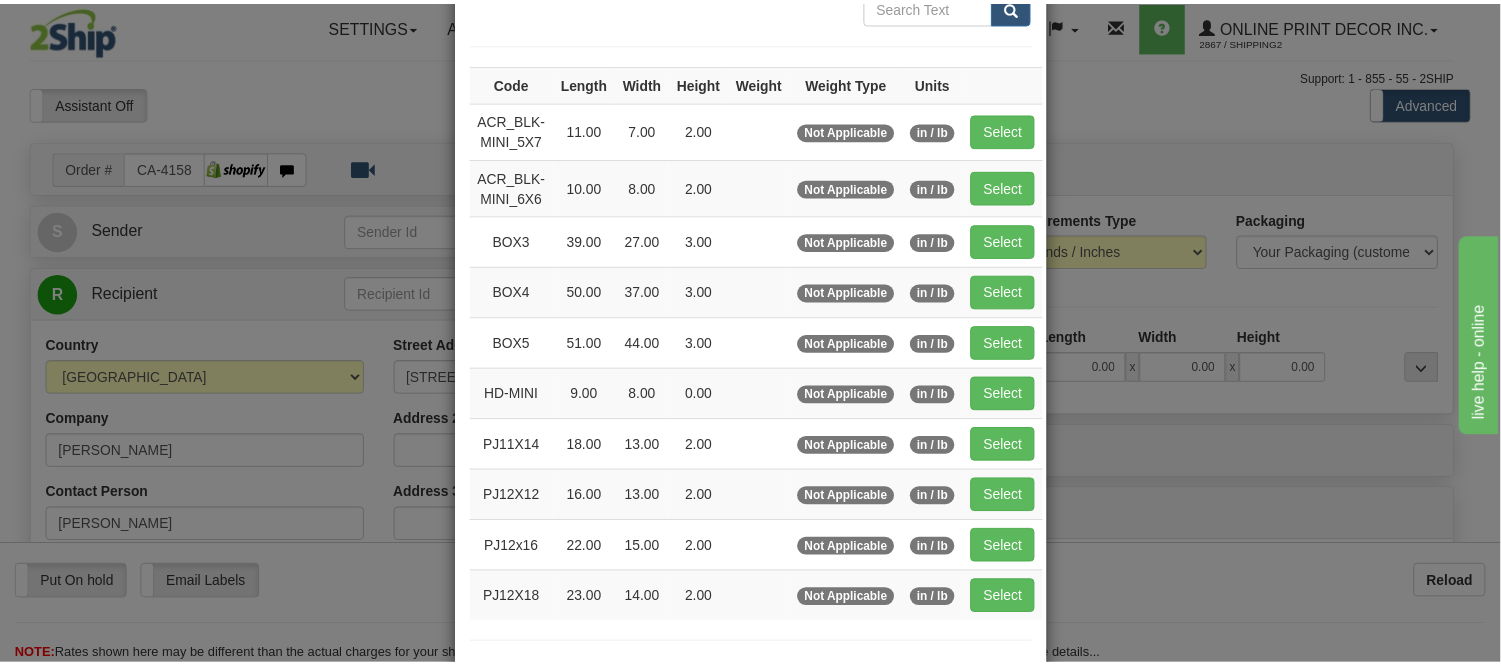 scroll, scrollTop: 222, scrollLeft: 0, axis: vertical 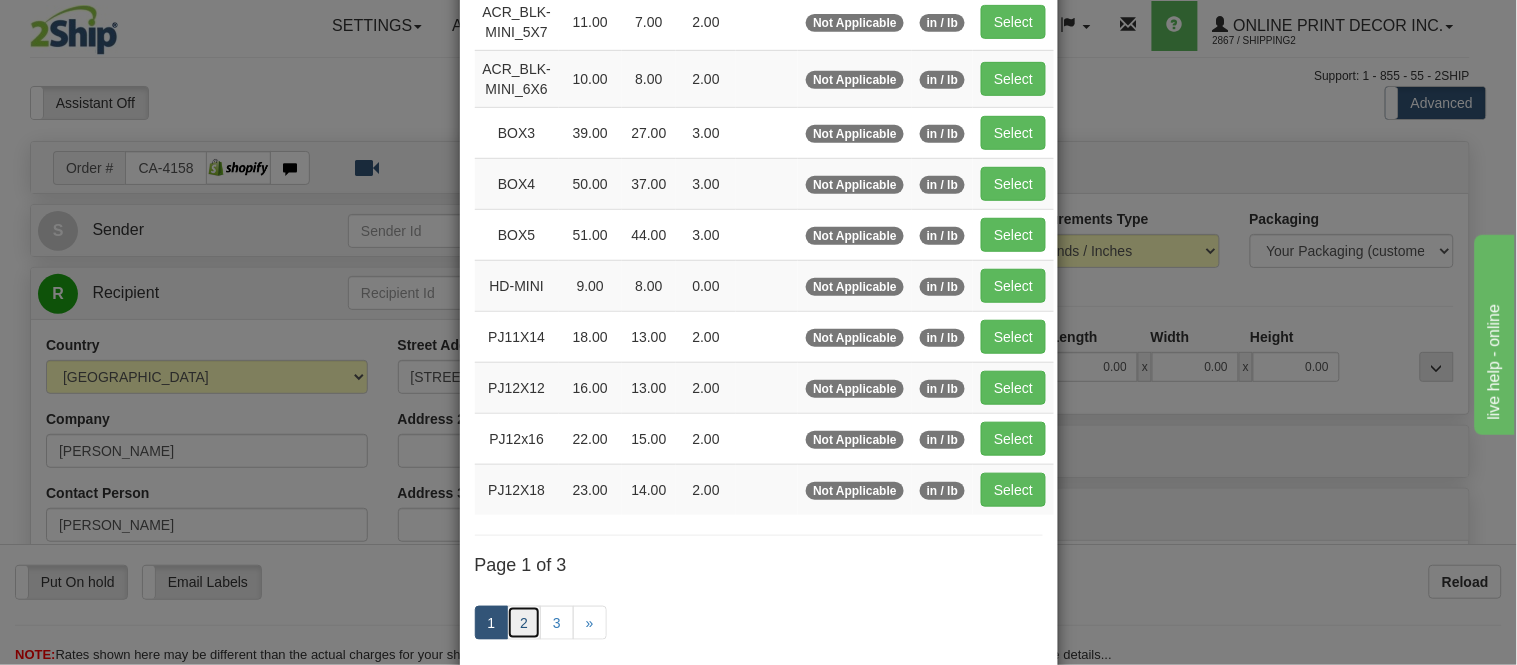 click on "2" at bounding box center (524, 623) 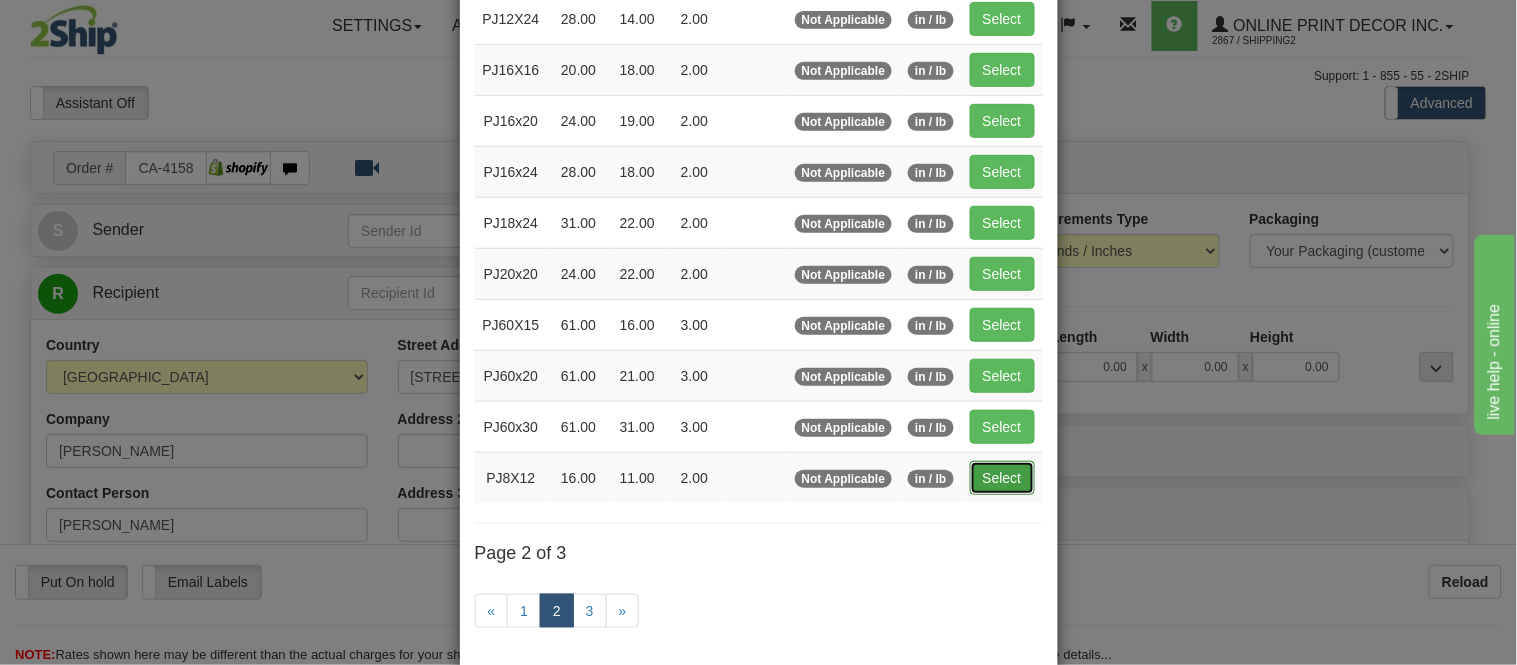 click on "Select" at bounding box center (1002, 478) 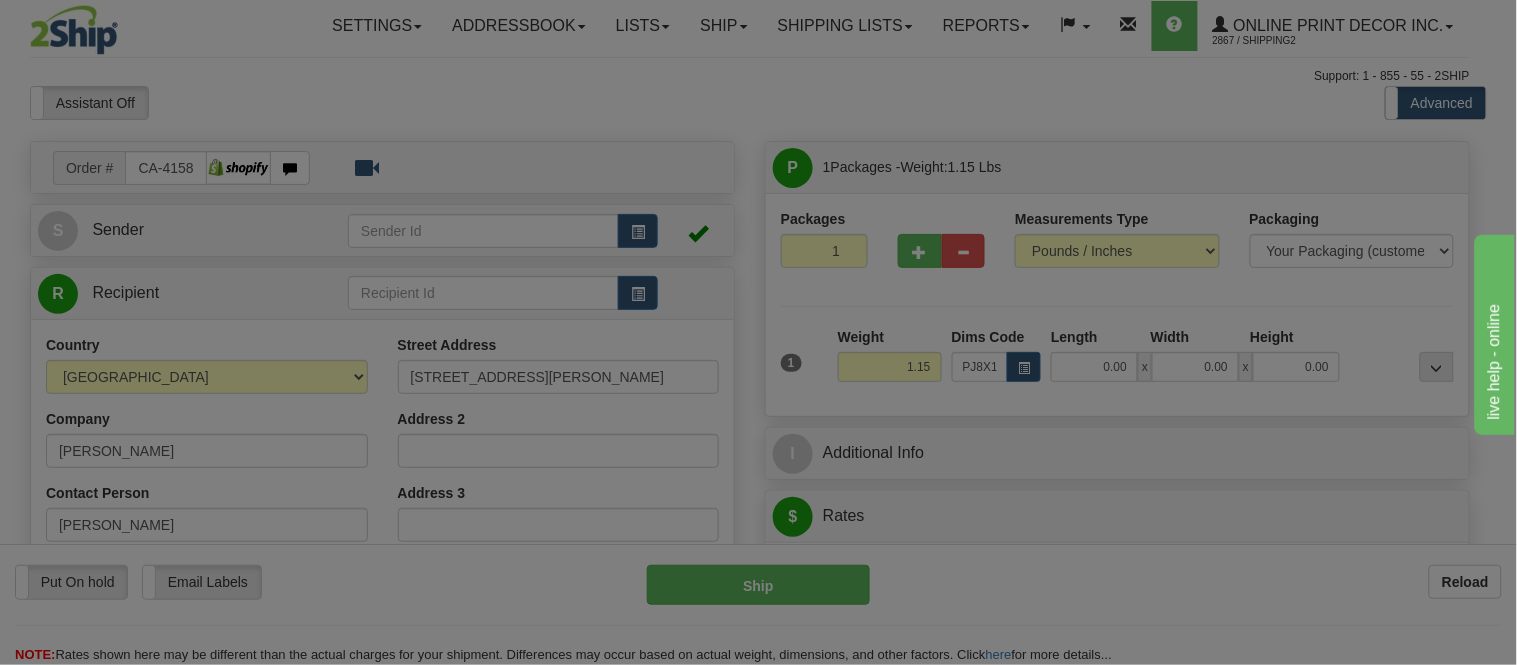 type on "16.00" 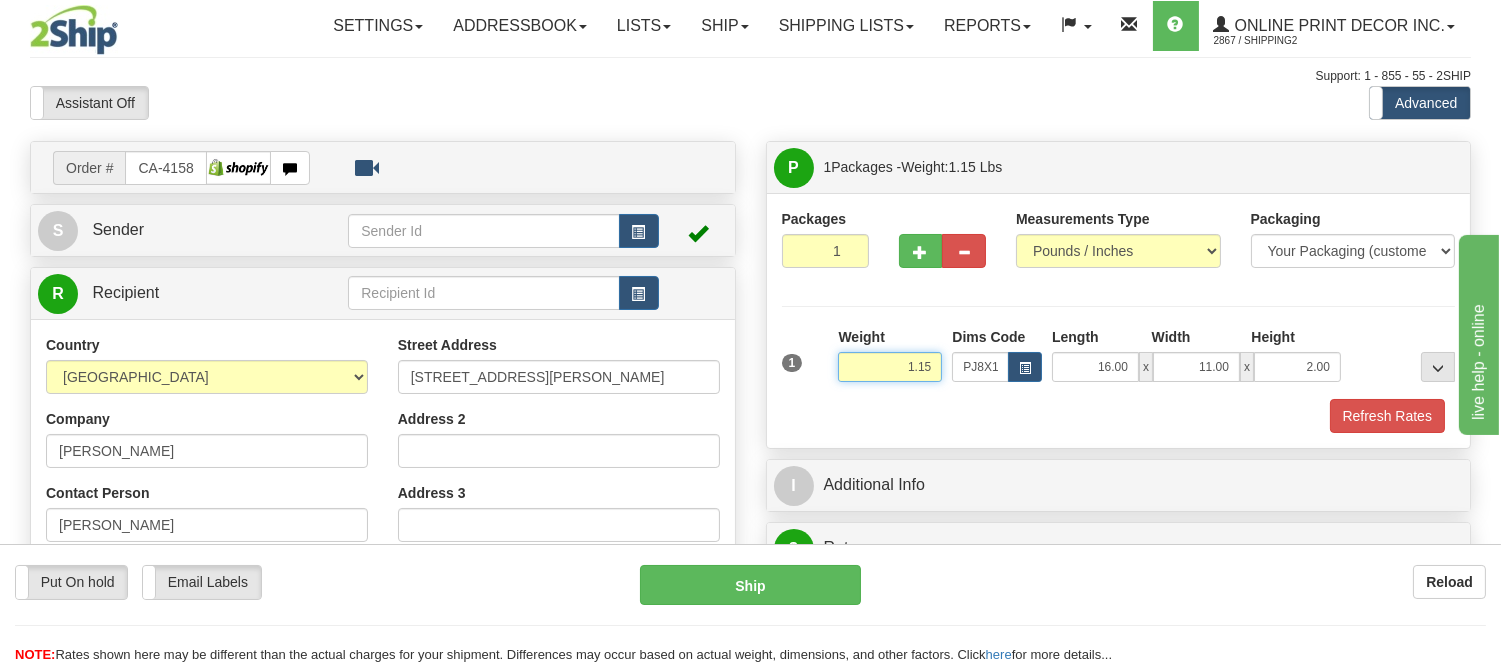 drag, startPoint x: 936, startPoint y: 363, endPoint x: 825, endPoint y: 370, distance: 111.220505 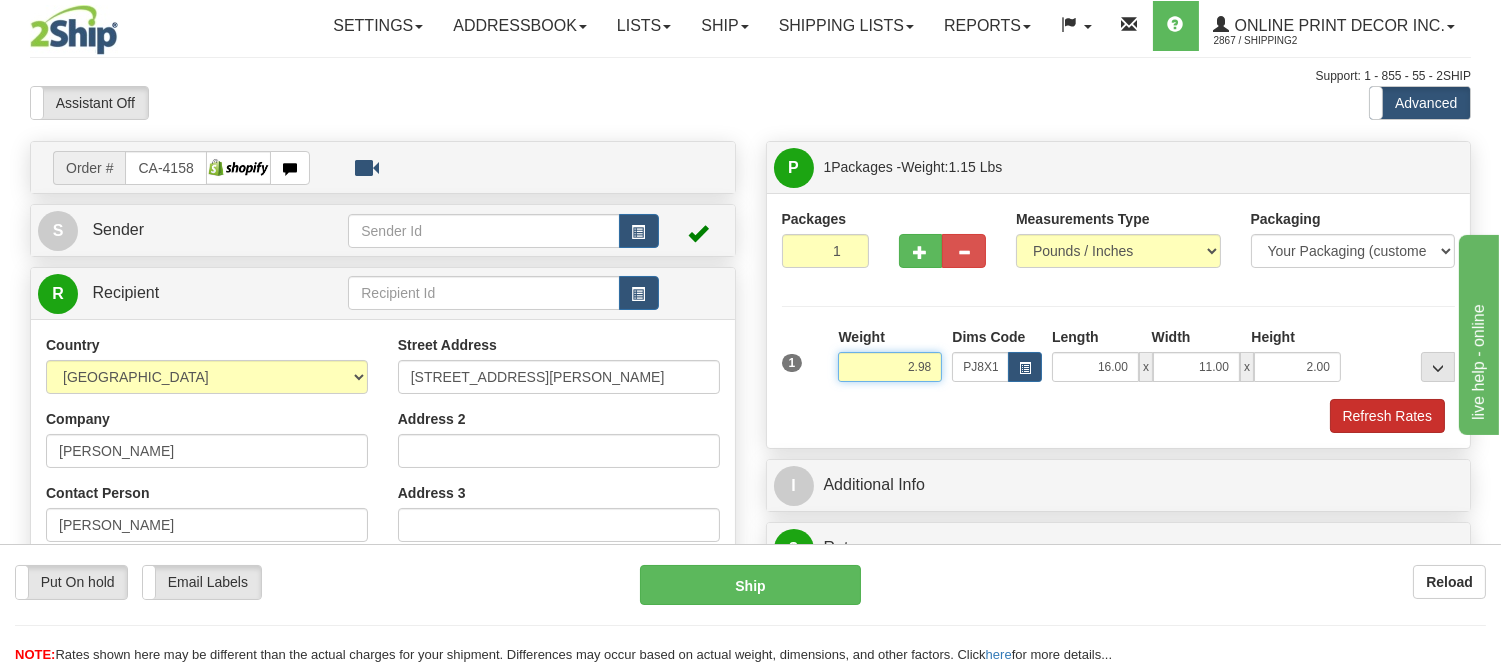 type on "2.98" 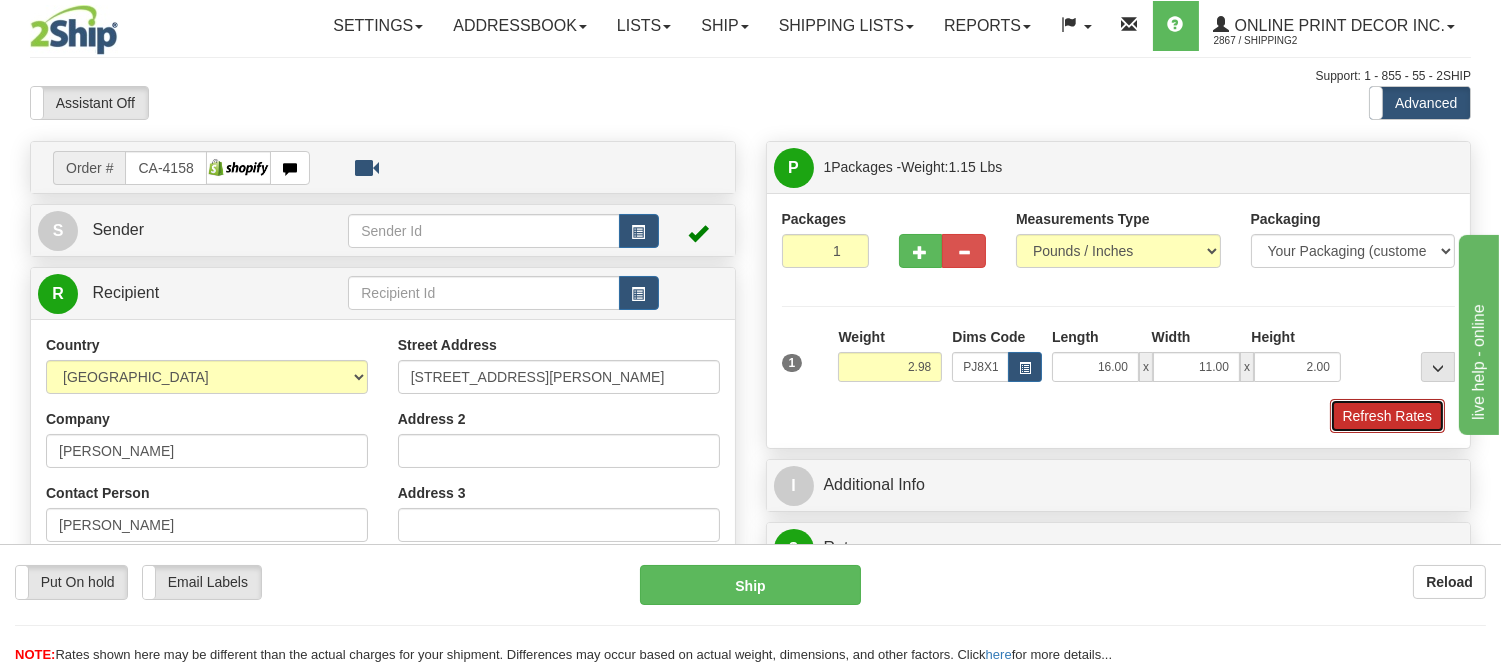 click on "Refresh Rates" at bounding box center (1387, 416) 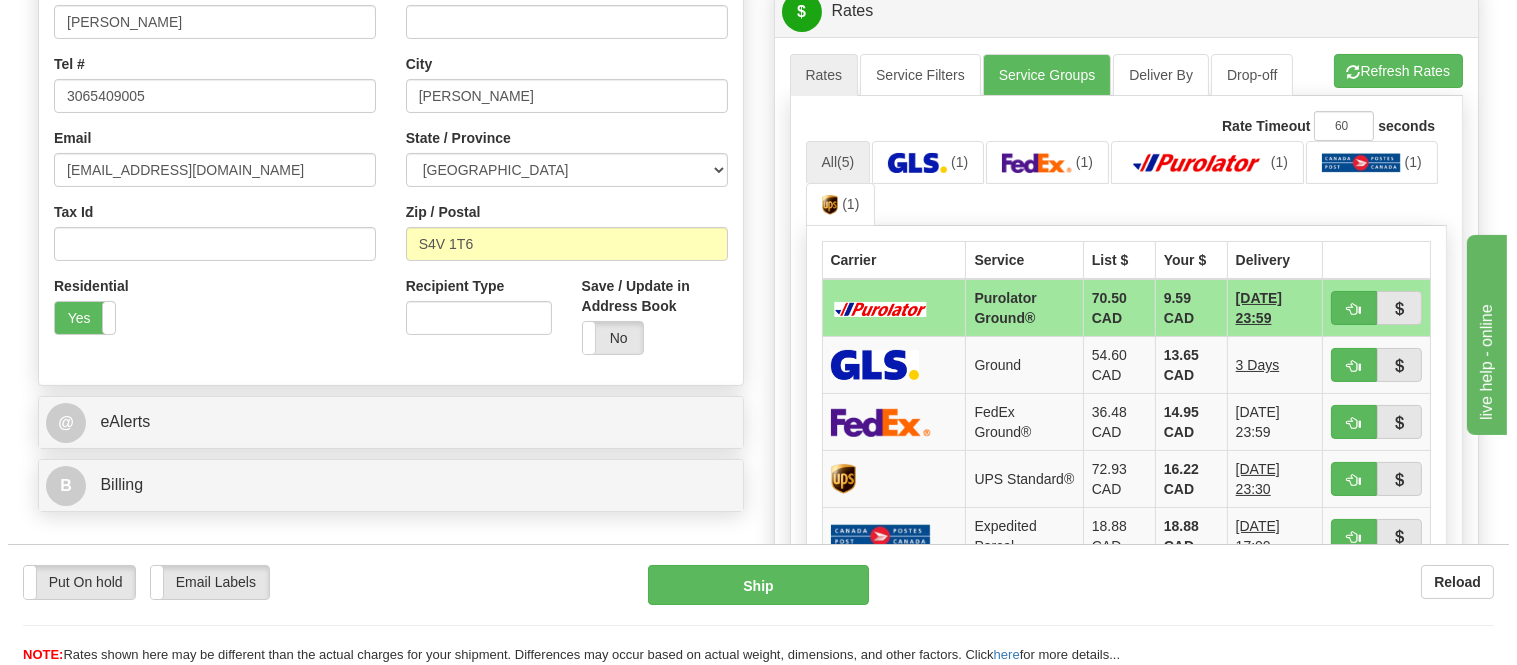 scroll, scrollTop: 510, scrollLeft: 0, axis: vertical 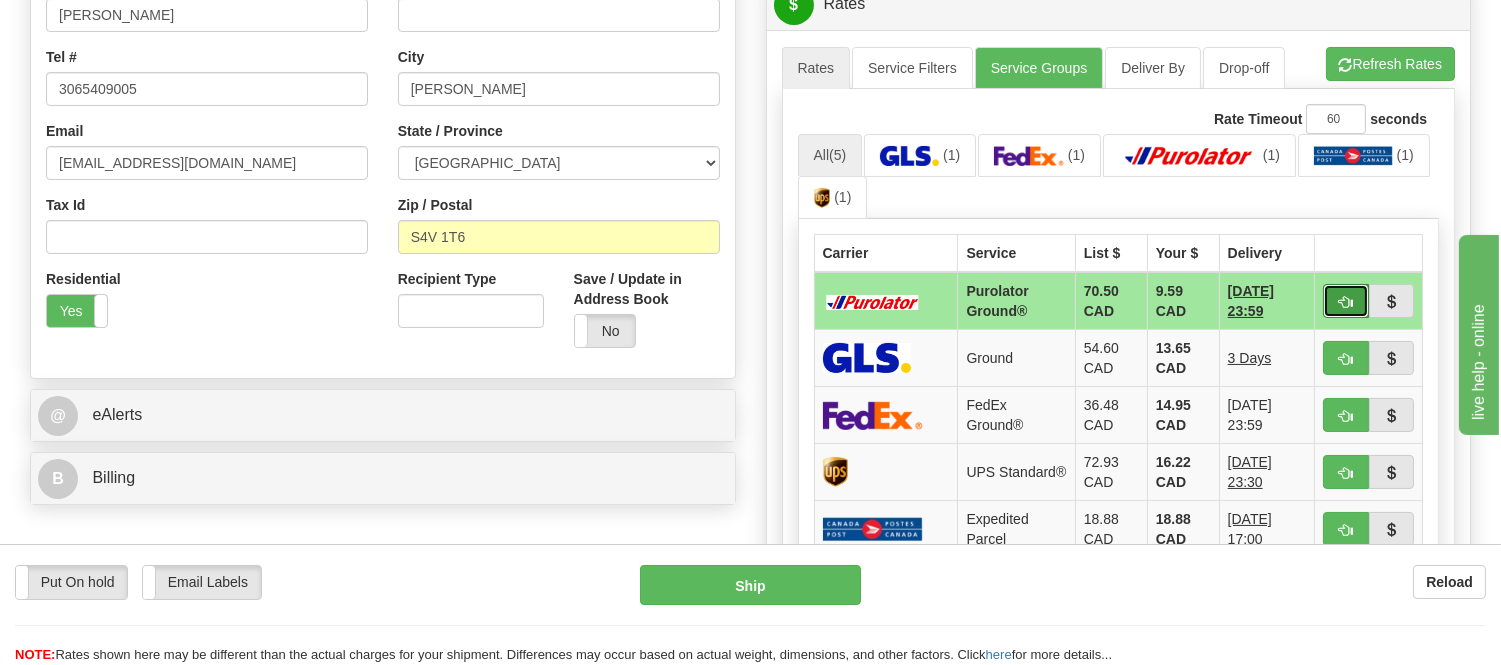 click at bounding box center (1346, 302) 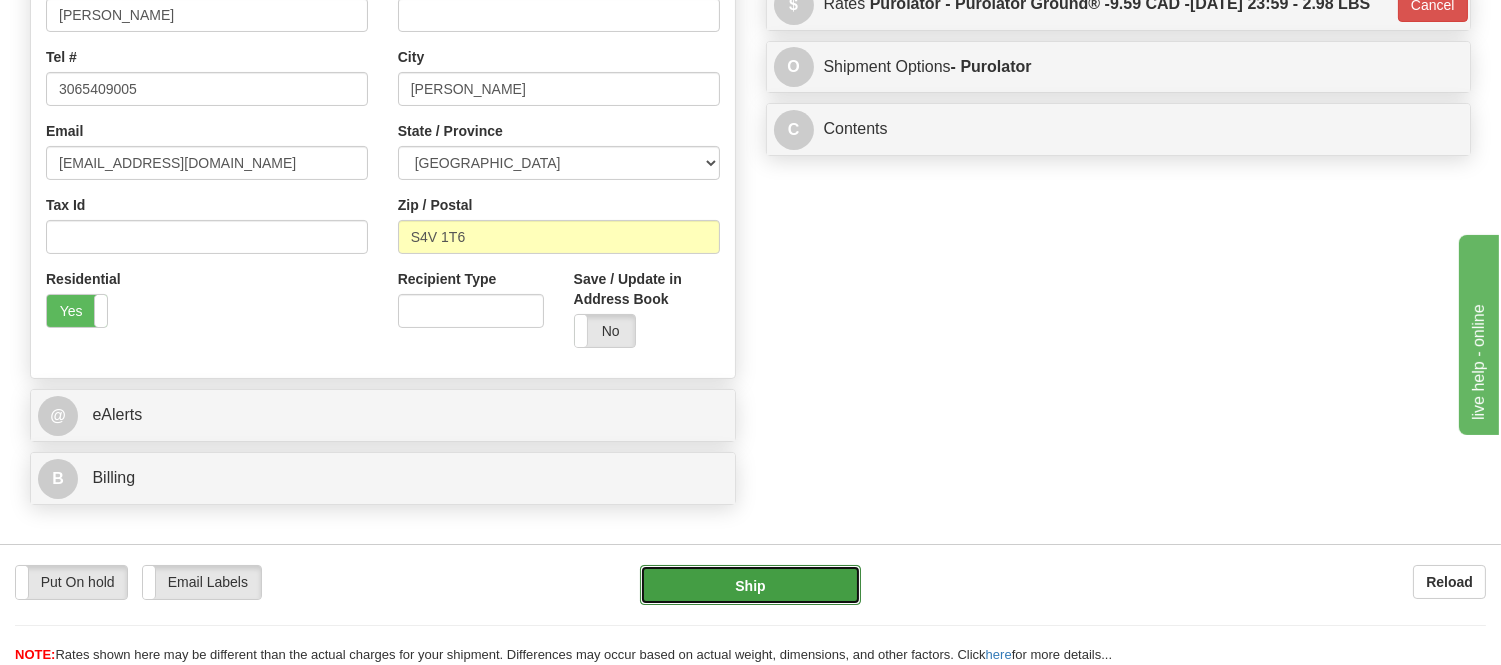click on "Ship" at bounding box center (750, 585) 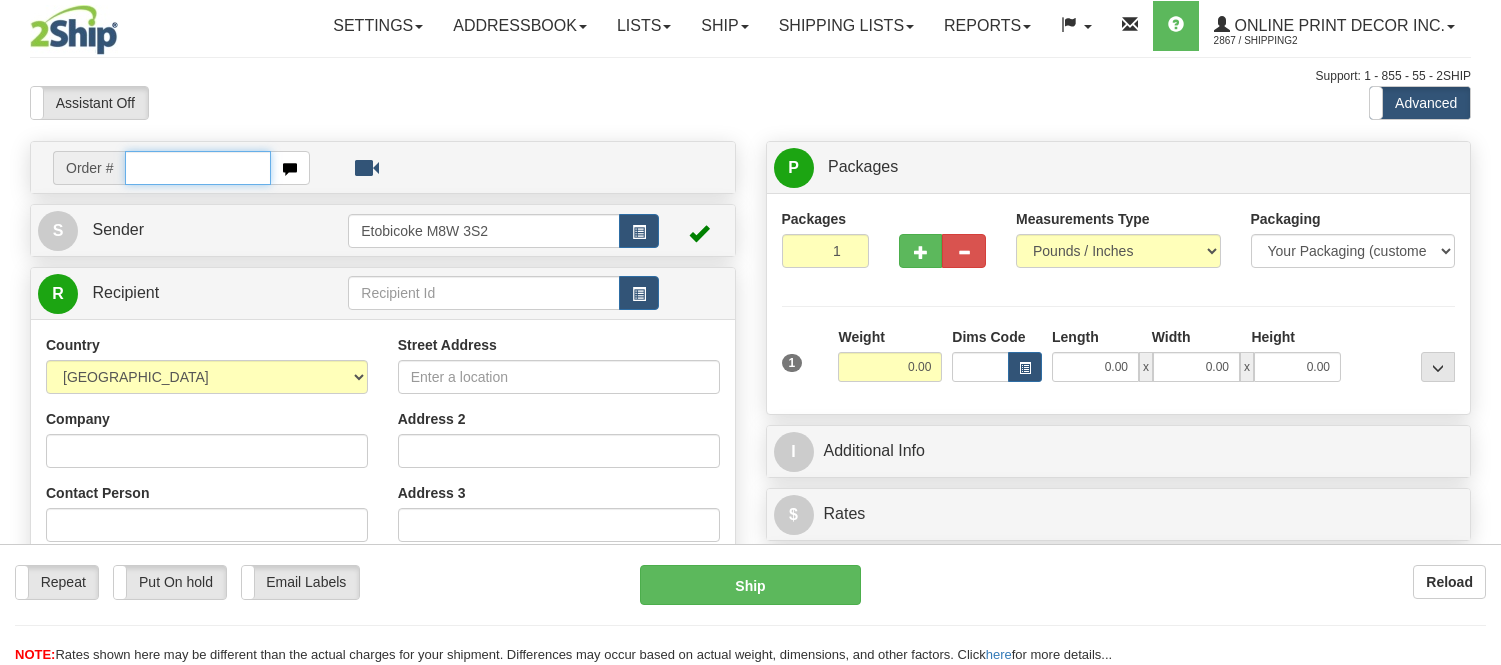 scroll, scrollTop: 0, scrollLeft: 0, axis: both 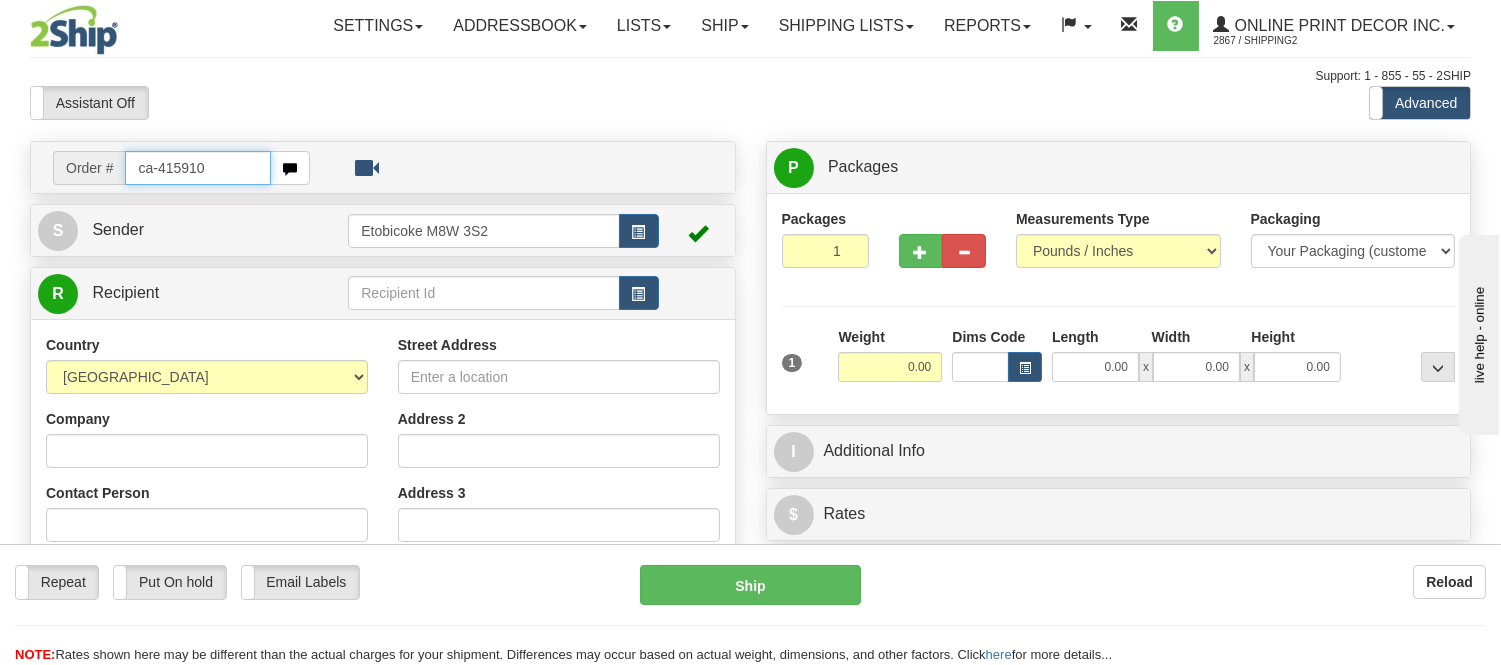 type on "ca-415910" 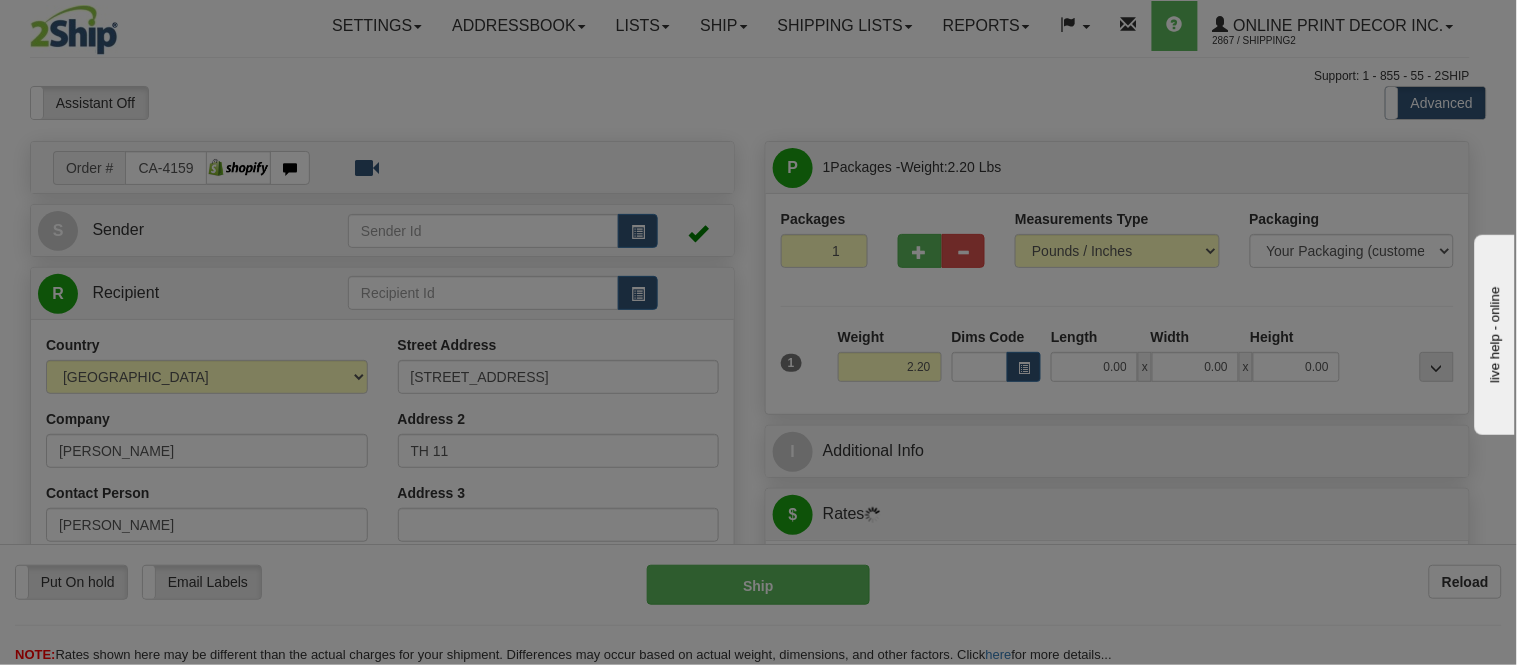 type on "YORK" 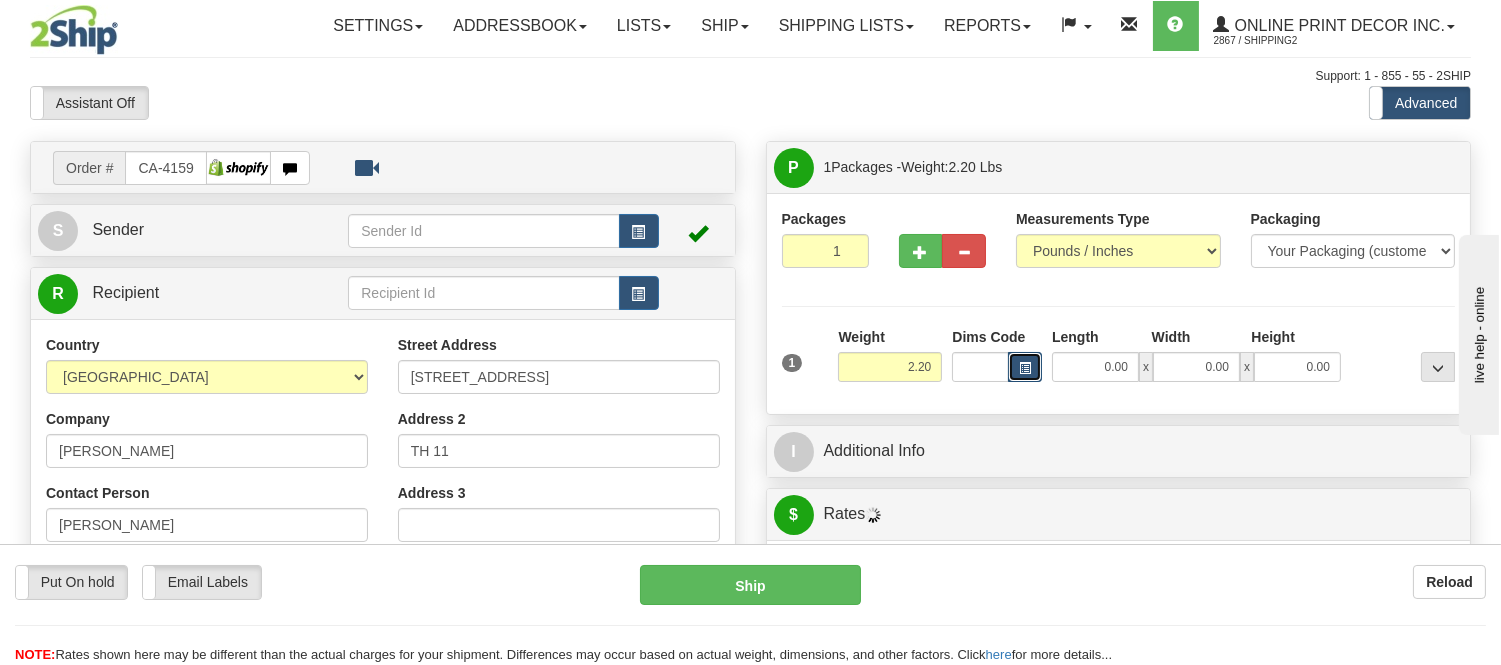 click at bounding box center (1025, 368) 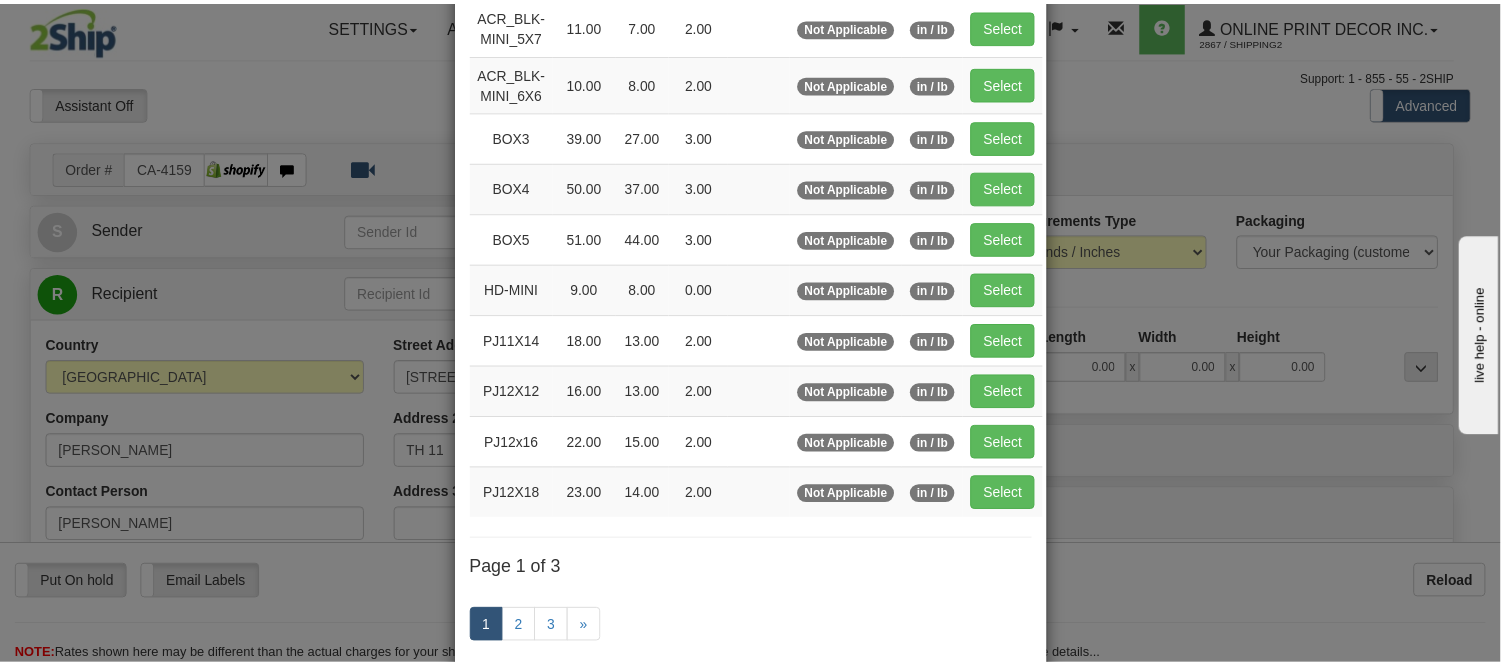 scroll, scrollTop: 222, scrollLeft: 0, axis: vertical 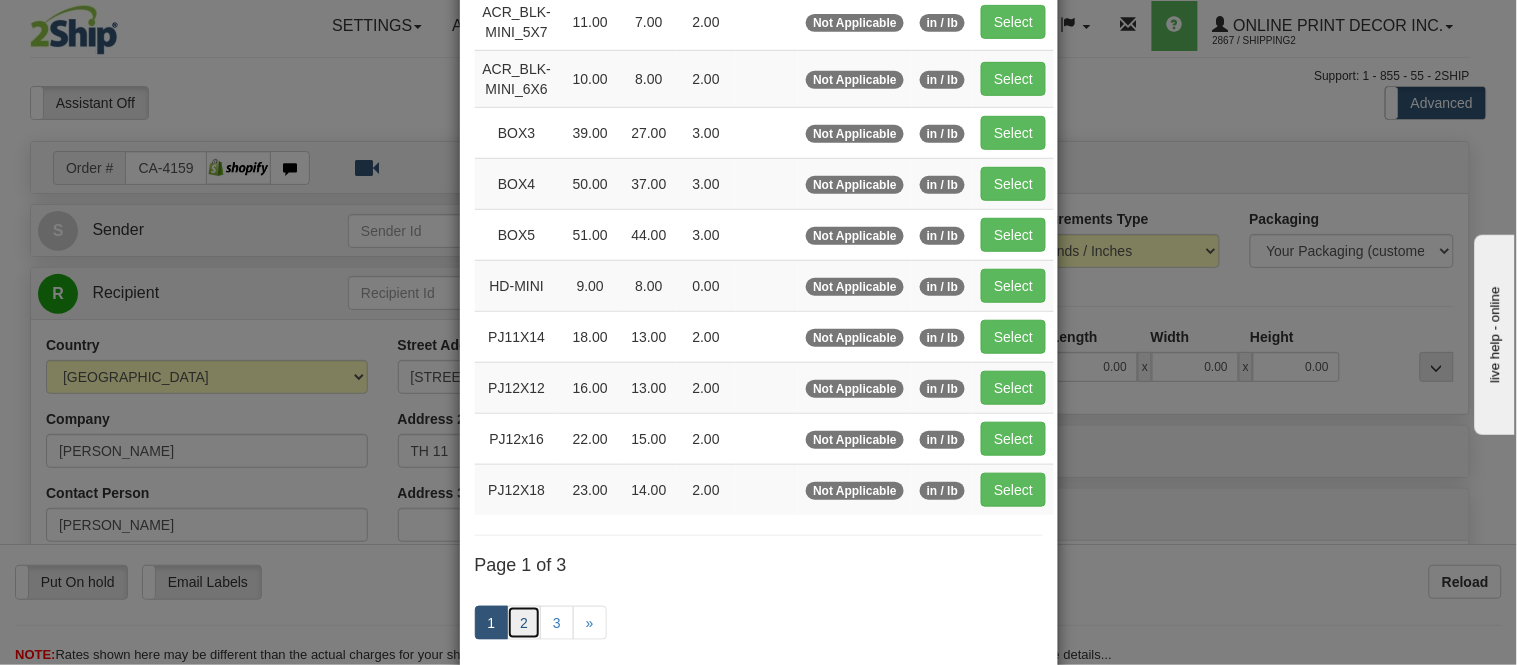 click on "2" at bounding box center (524, 623) 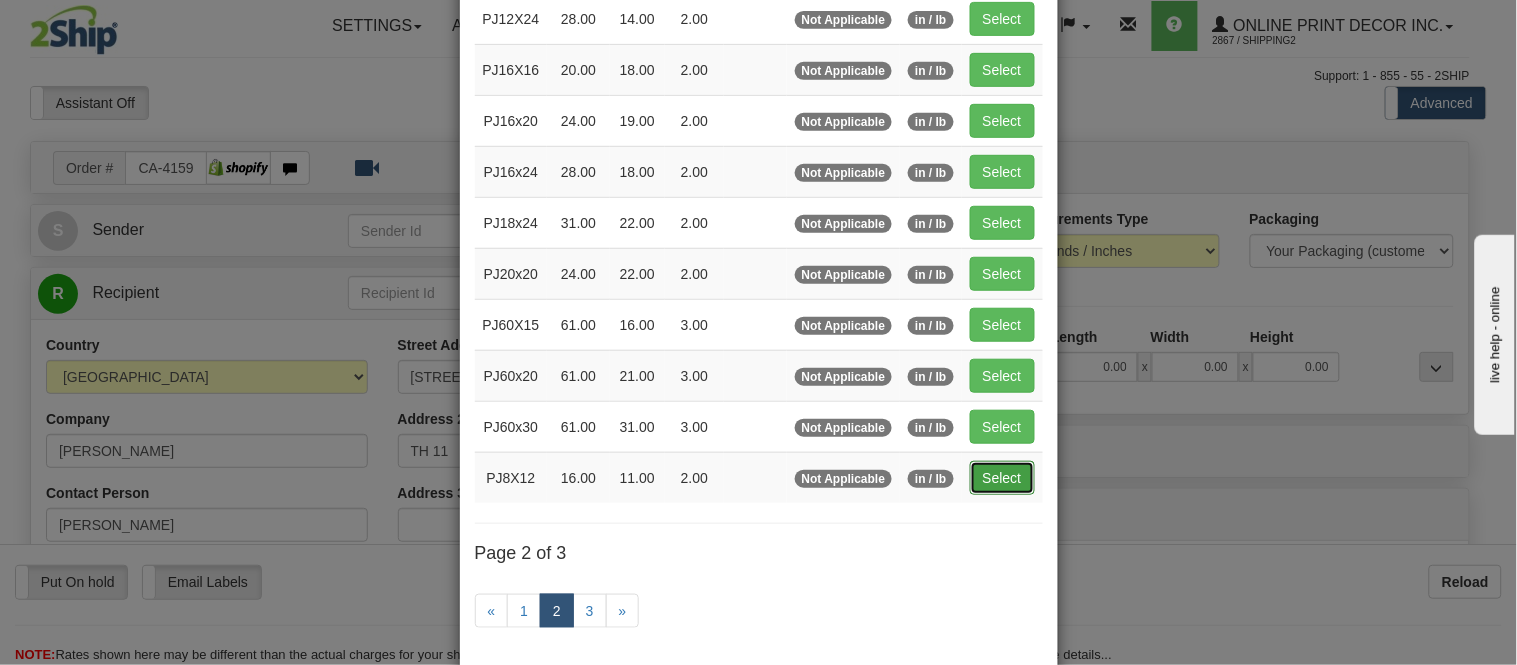 click on "Select" at bounding box center (1002, 478) 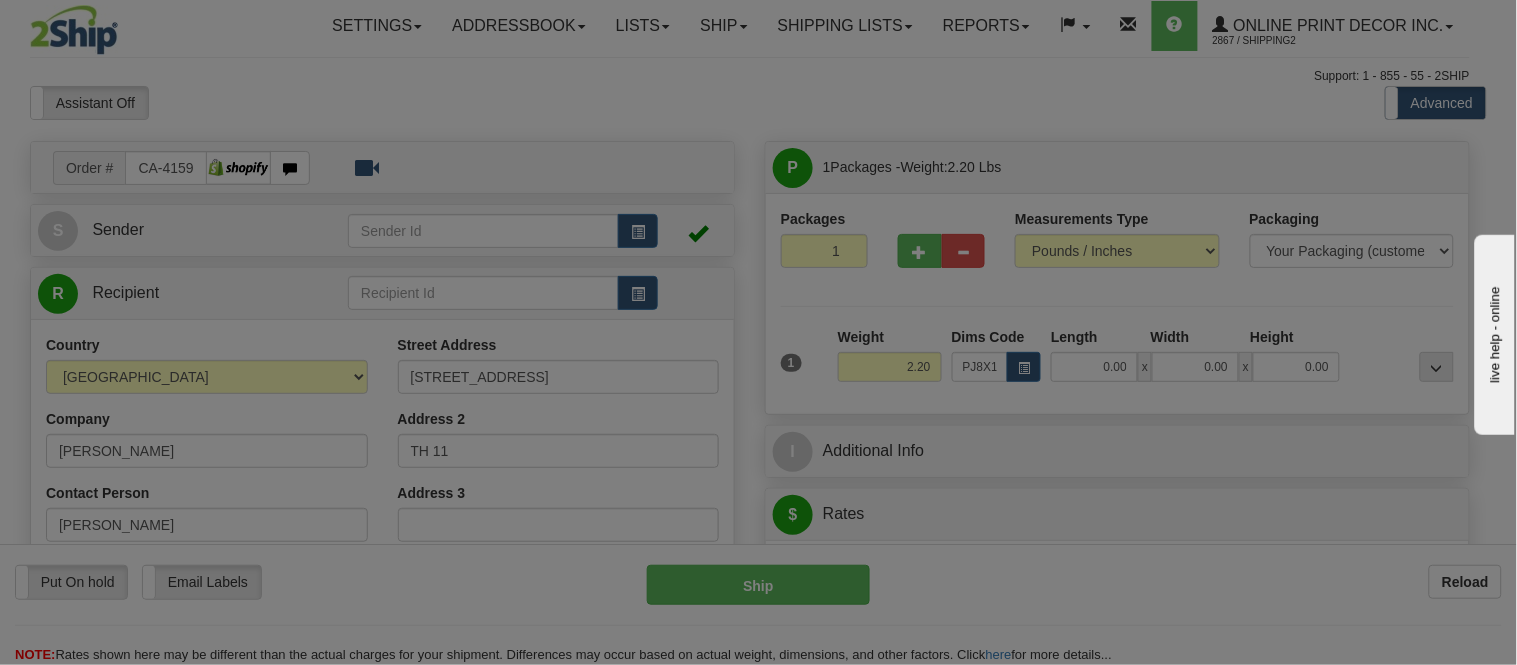 type on "16.00" 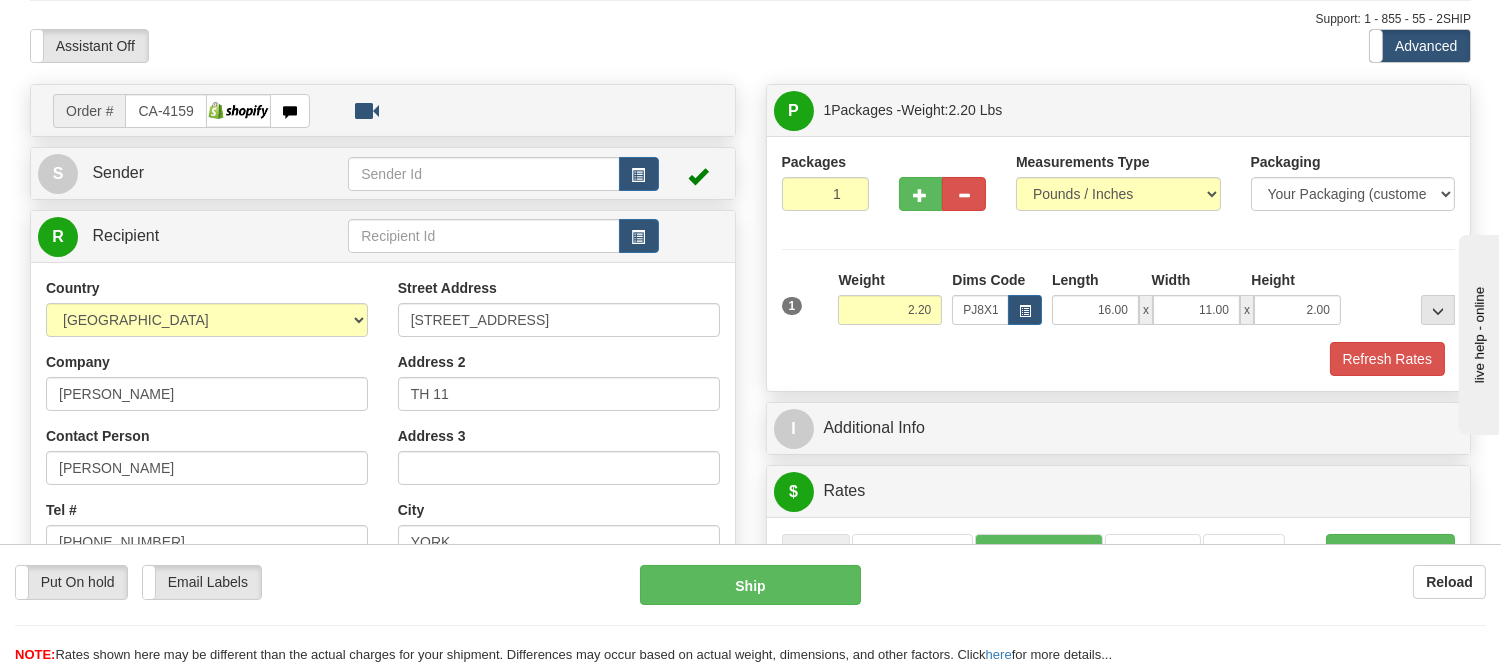 scroll, scrollTop: 111, scrollLeft: 0, axis: vertical 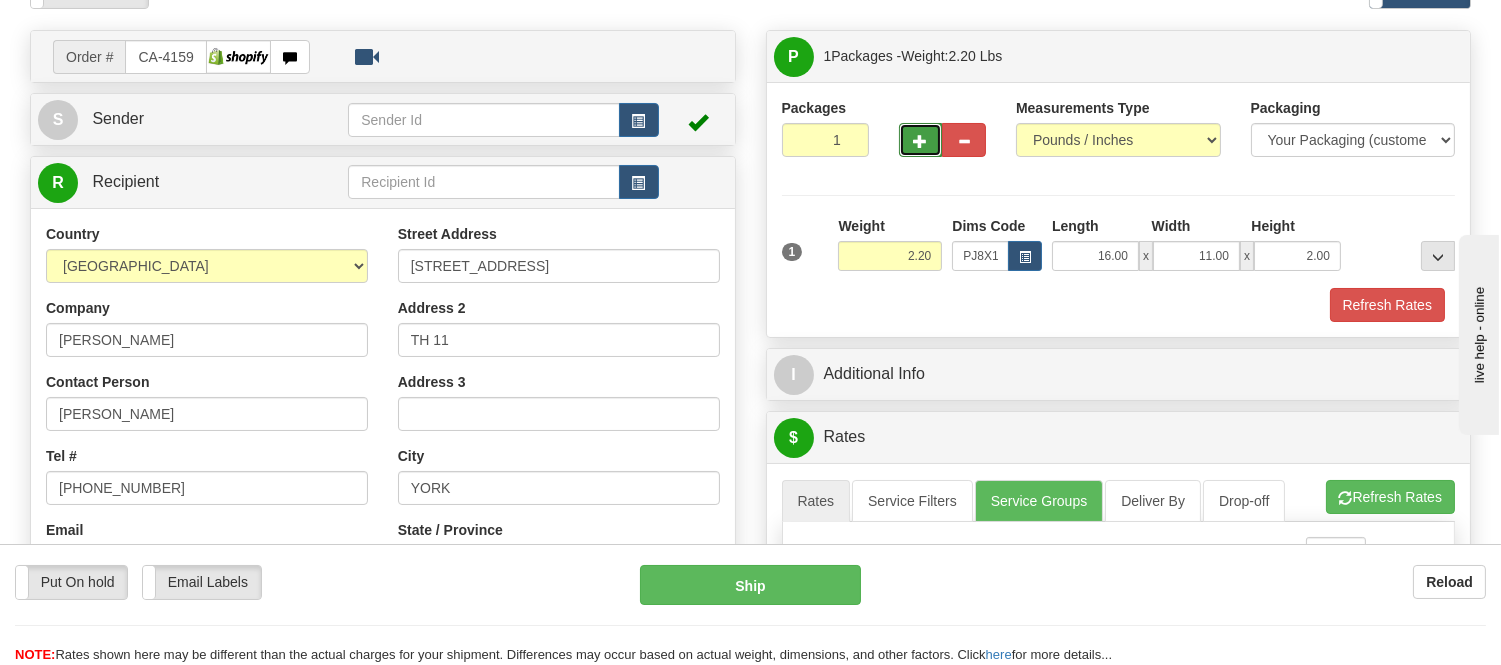 click at bounding box center (921, 140) 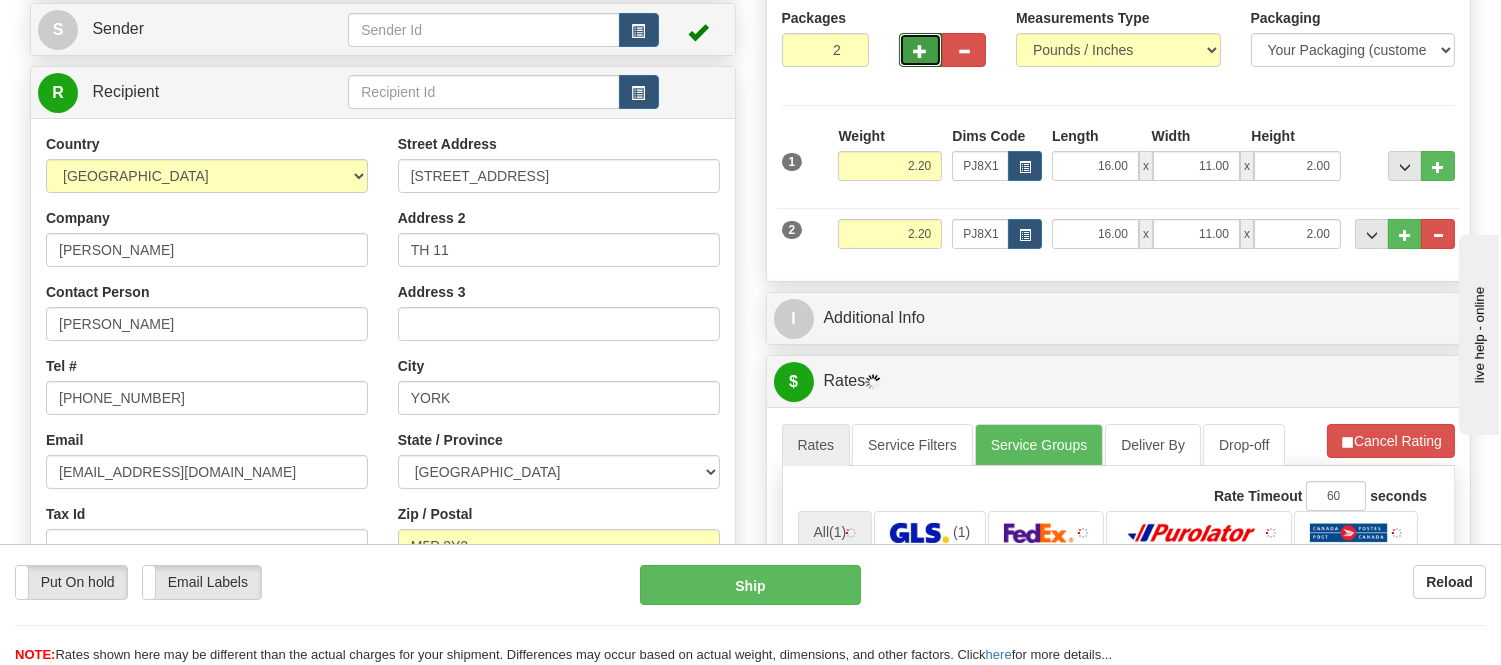 scroll, scrollTop: 333, scrollLeft: 0, axis: vertical 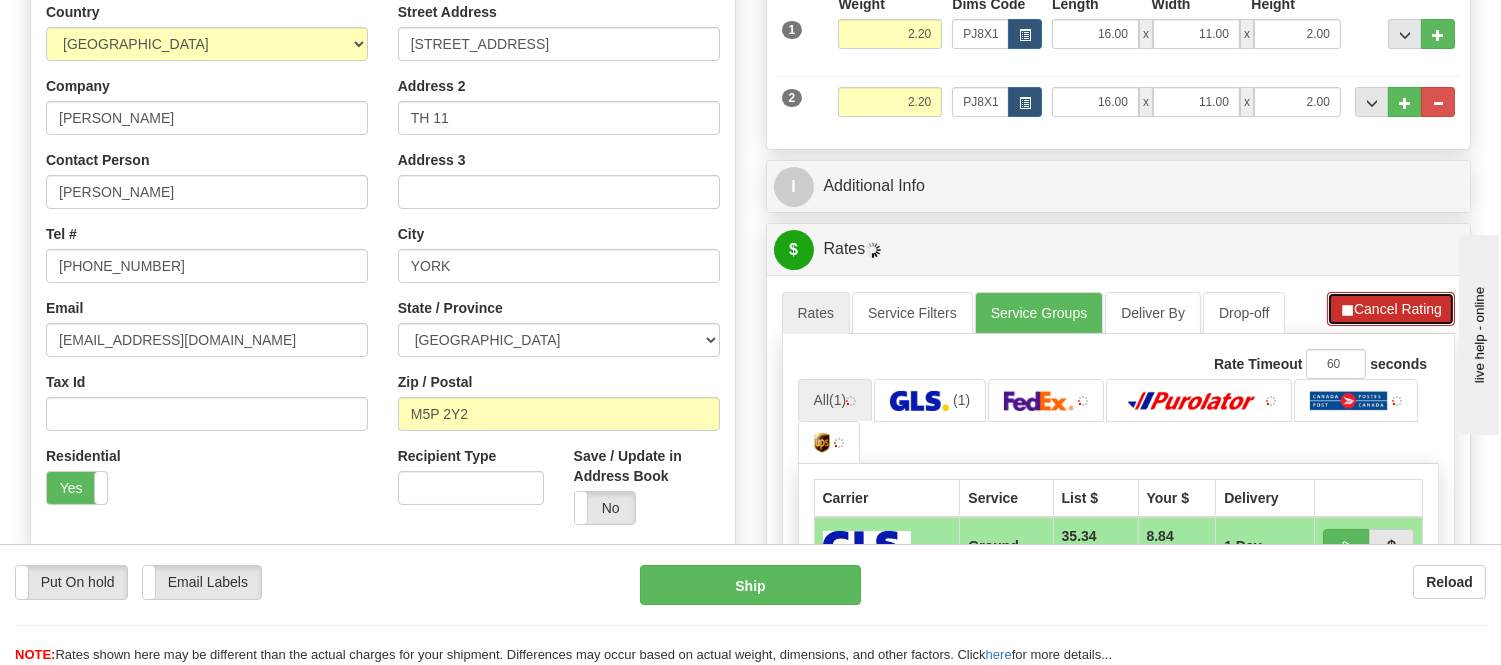 click on "Cancel Rating" at bounding box center (1391, 309) 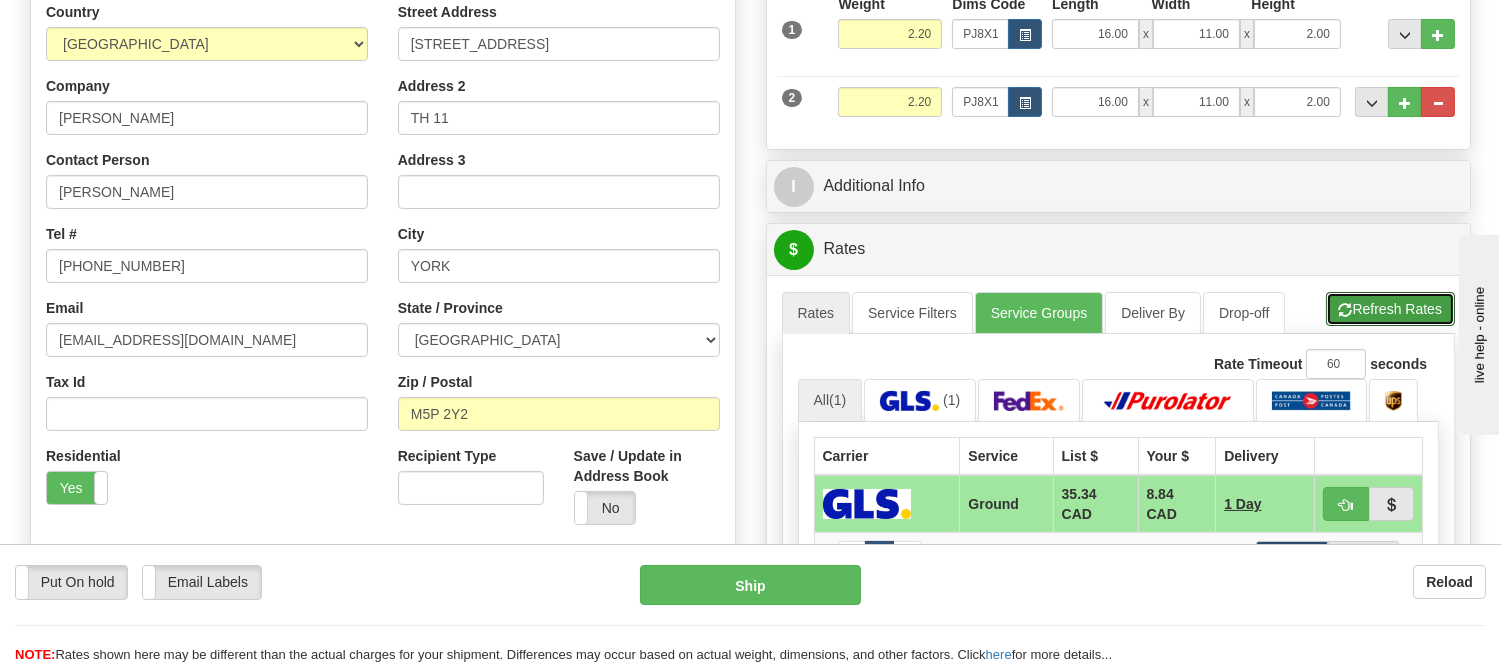 click on "Refresh Rates" at bounding box center (1390, 309) 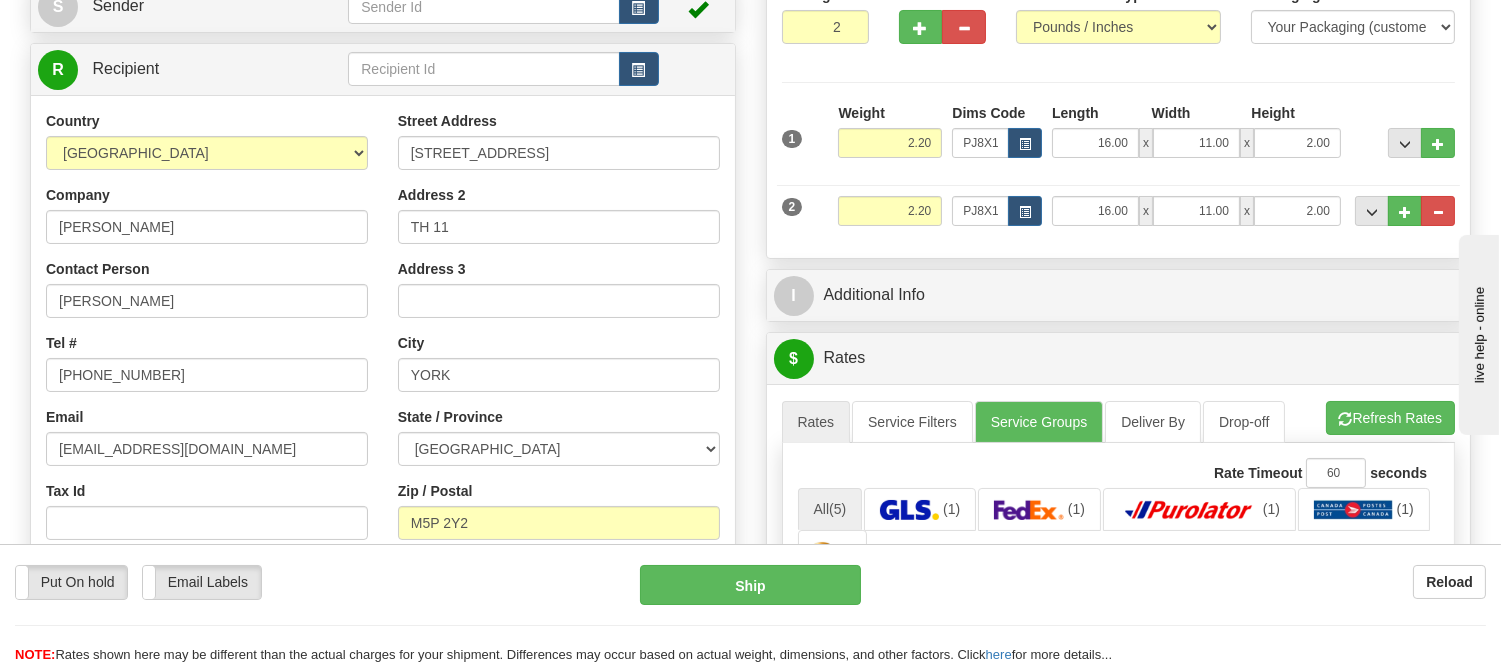 scroll, scrollTop: 222, scrollLeft: 0, axis: vertical 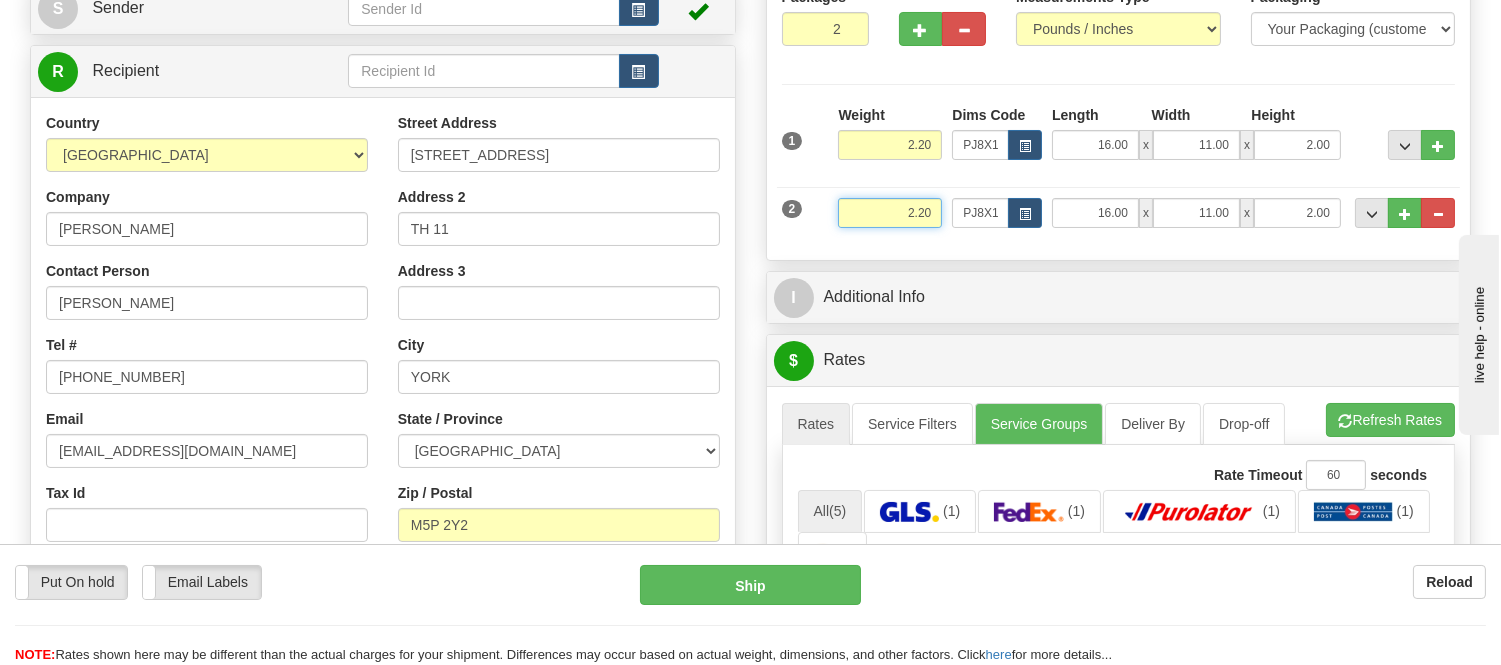 drag, startPoint x: 937, startPoint y: 212, endPoint x: 823, endPoint y: 218, distance: 114.15778 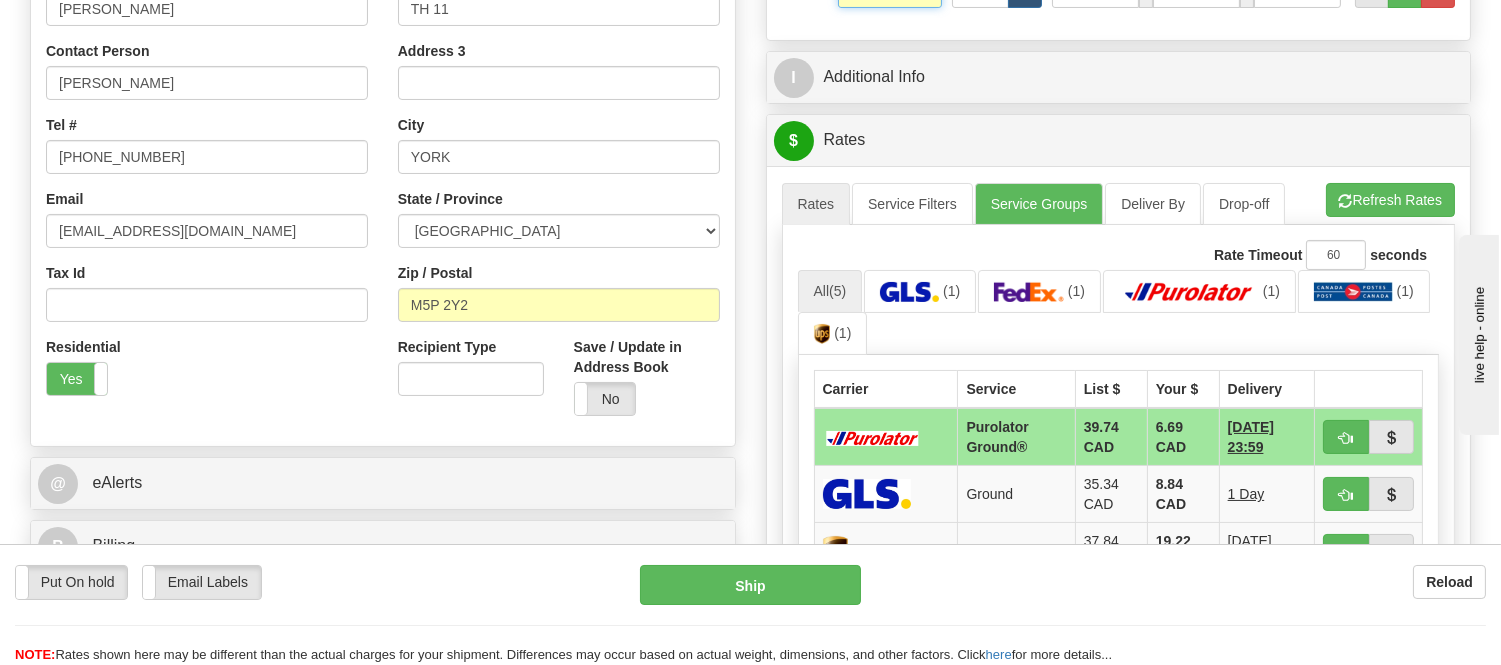 scroll, scrollTop: 444, scrollLeft: 0, axis: vertical 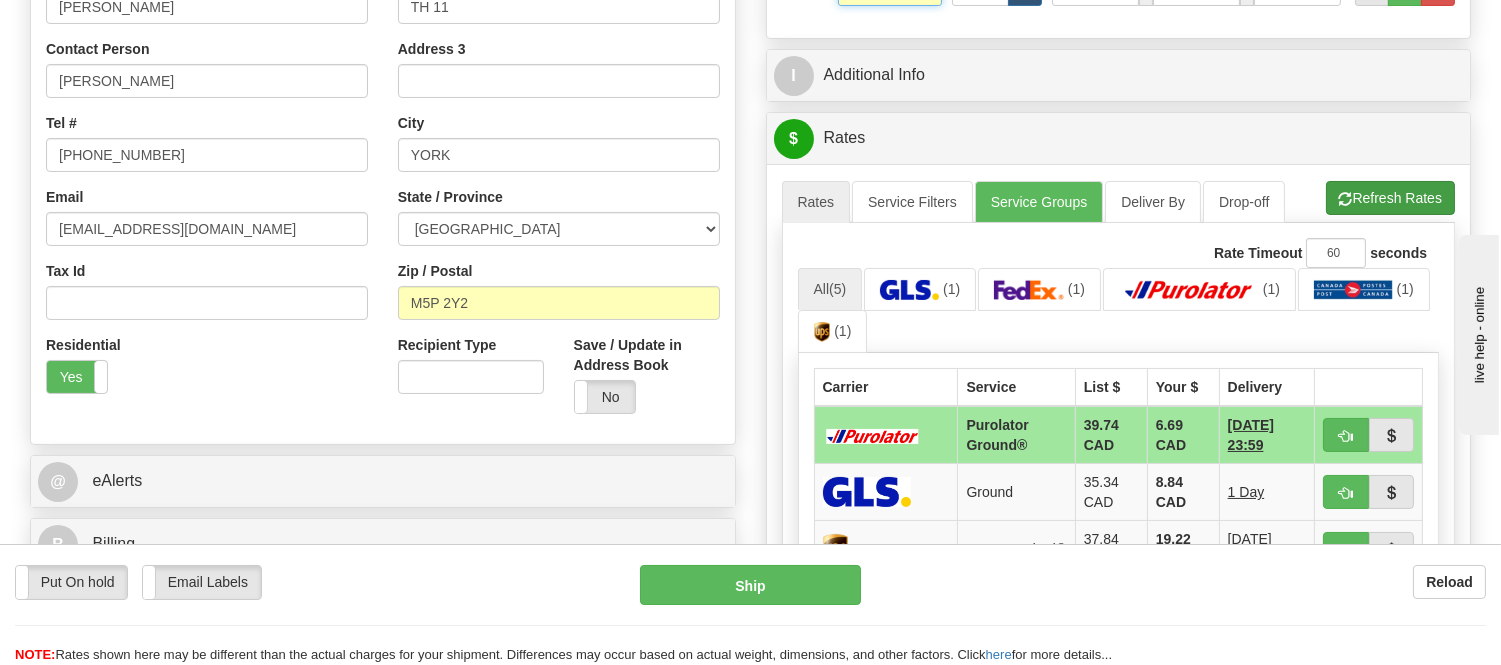 type on "1.10" 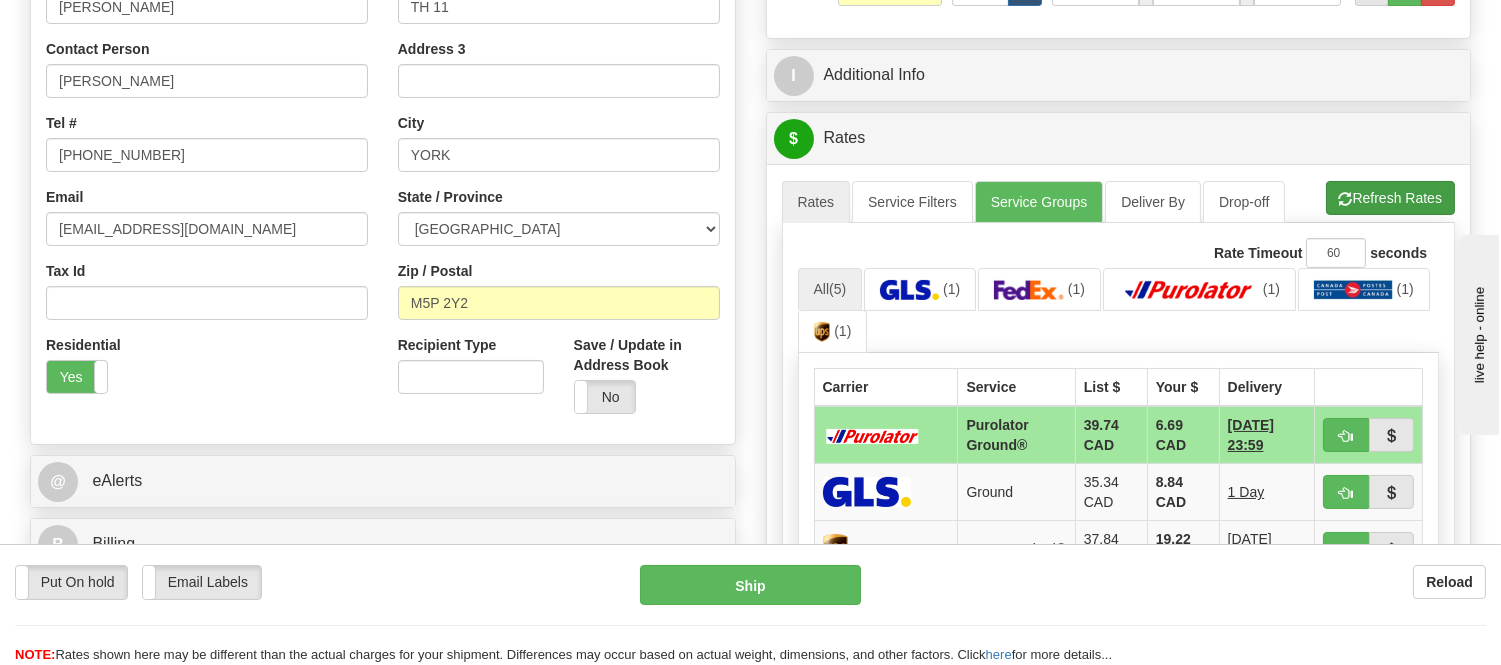 click on "Refresh Rates
Cancel Rating" at bounding box center [1390, 198] 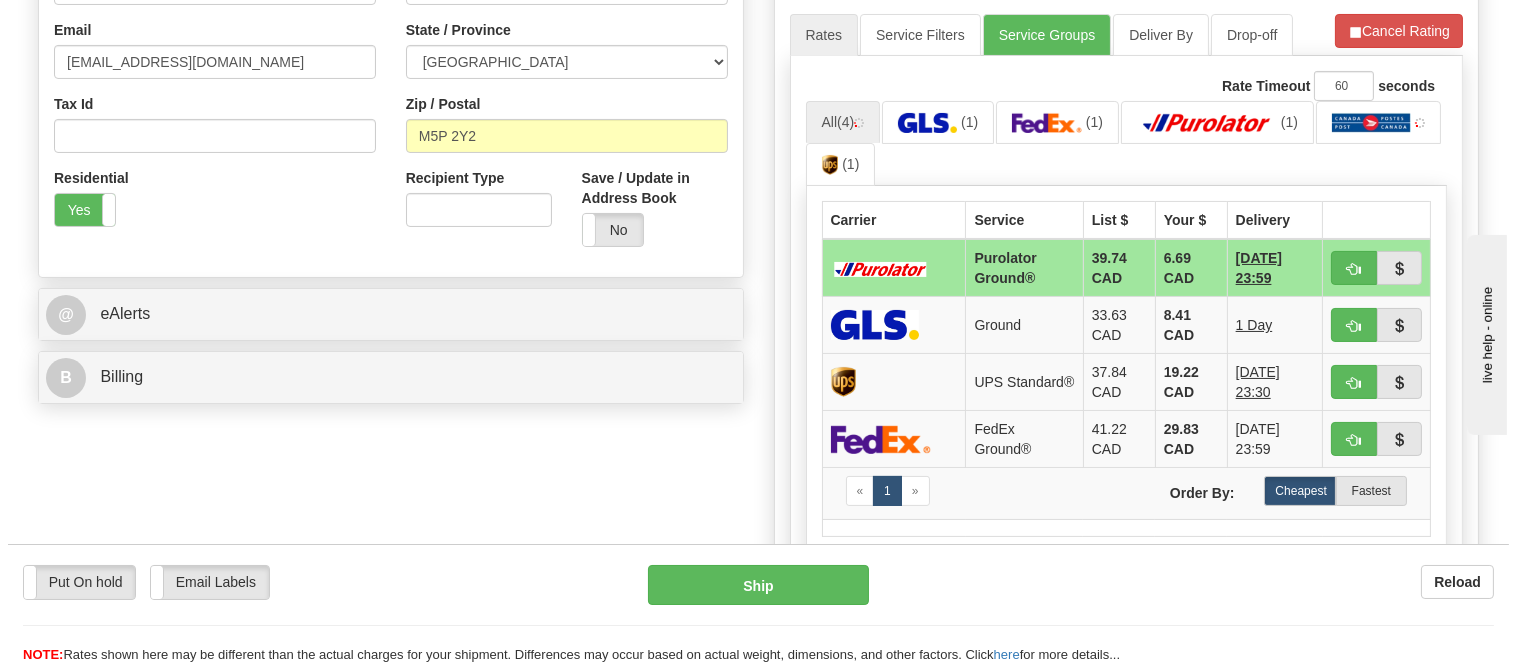 scroll, scrollTop: 666, scrollLeft: 0, axis: vertical 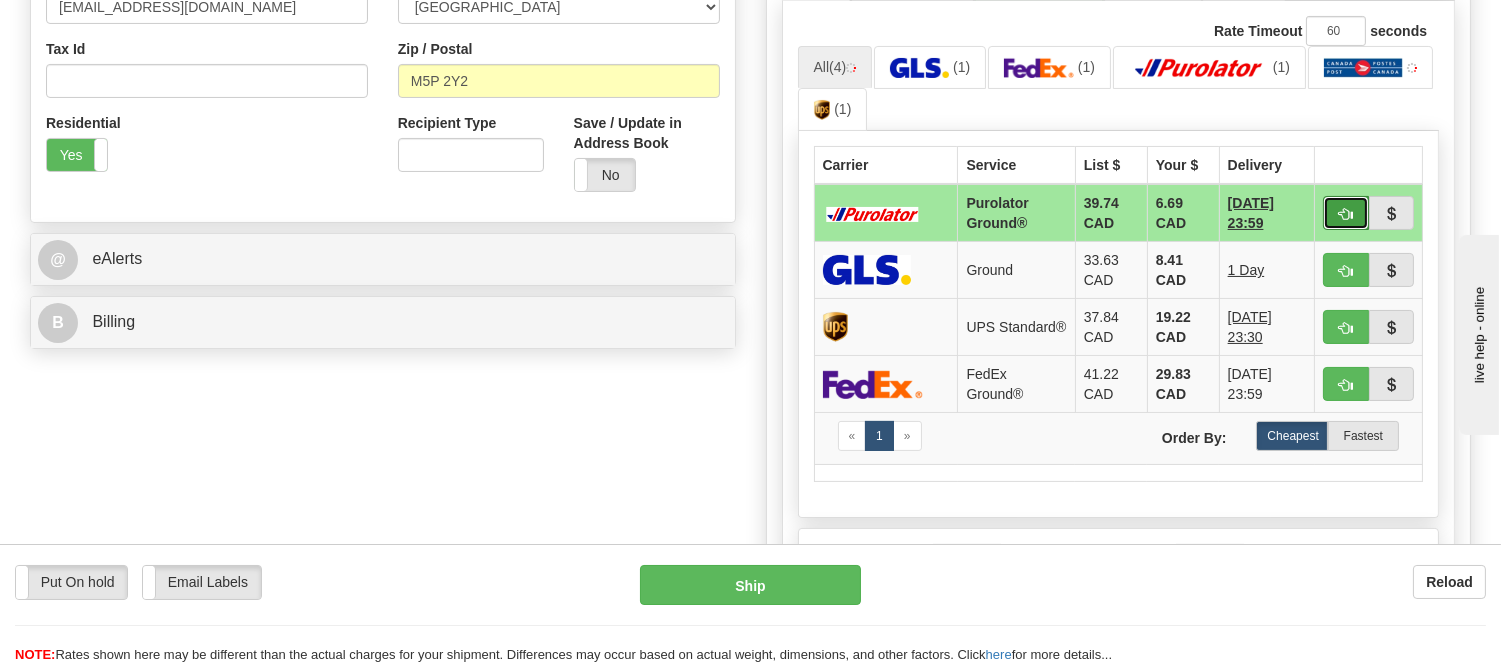 click at bounding box center [1346, 213] 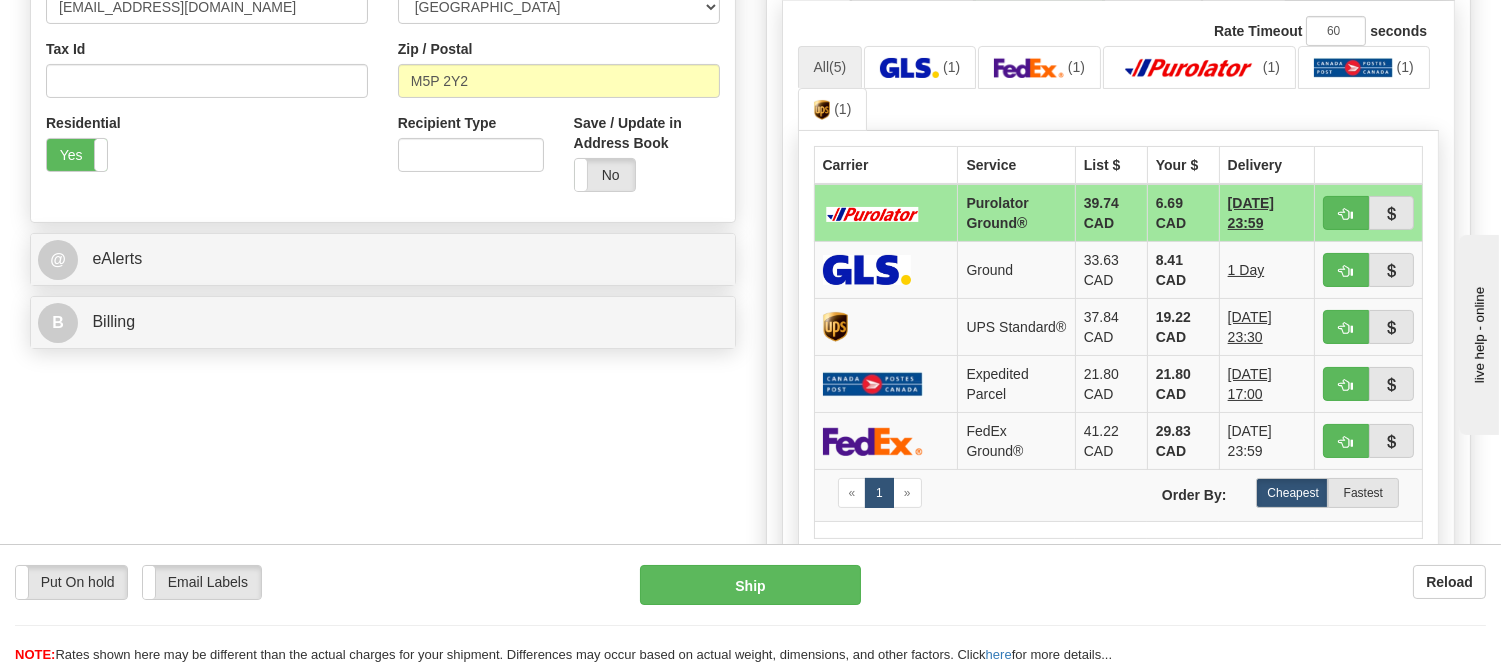 click on "All  (5)
(1)
(1)
(1)
(1)
(1)" at bounding box center (1119, 89) 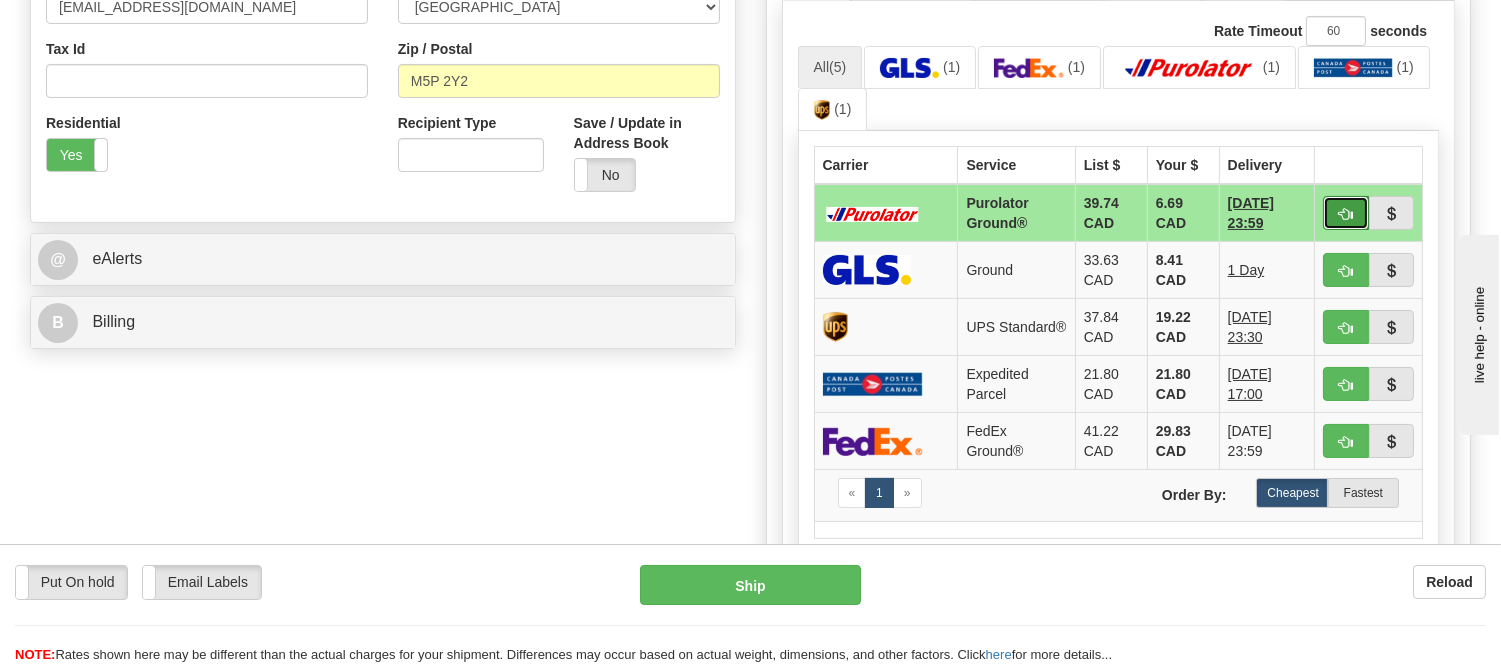 click at bounding box center [1346, 213] 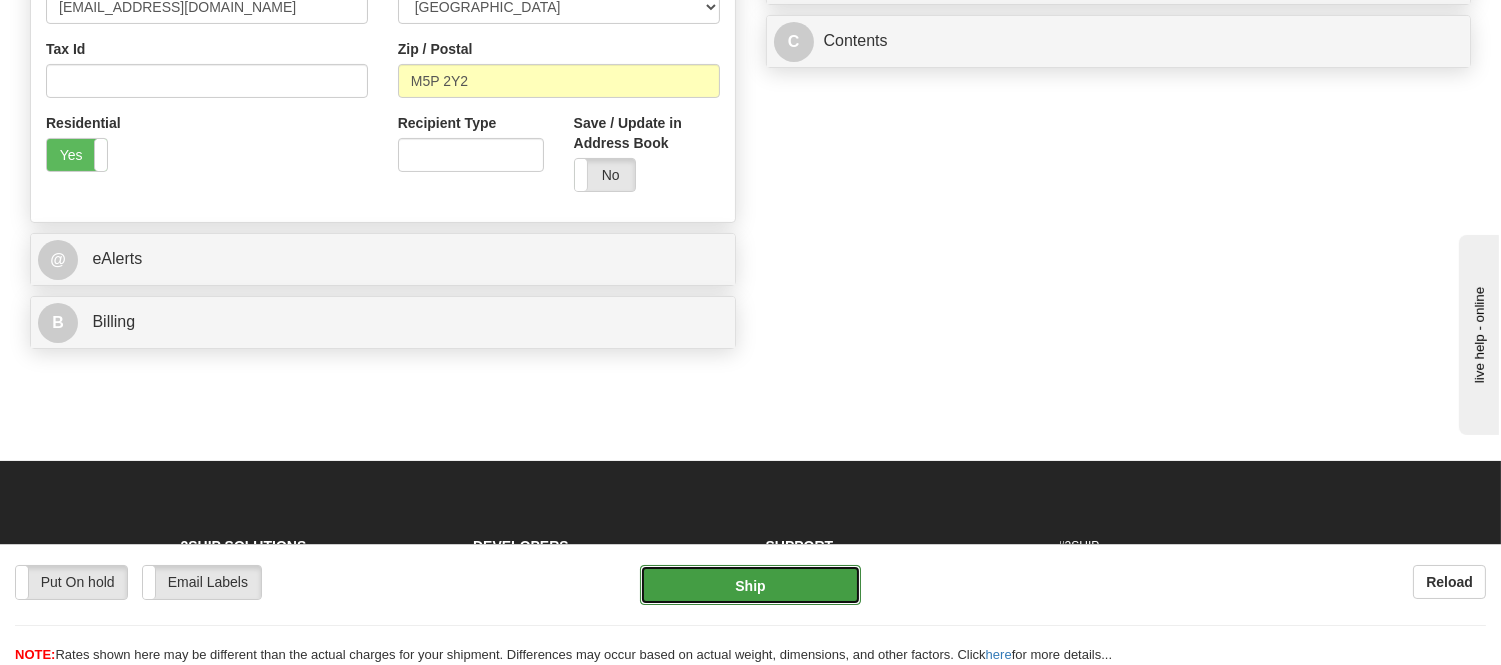 click on "Ship" at bounding box center (750, 585) 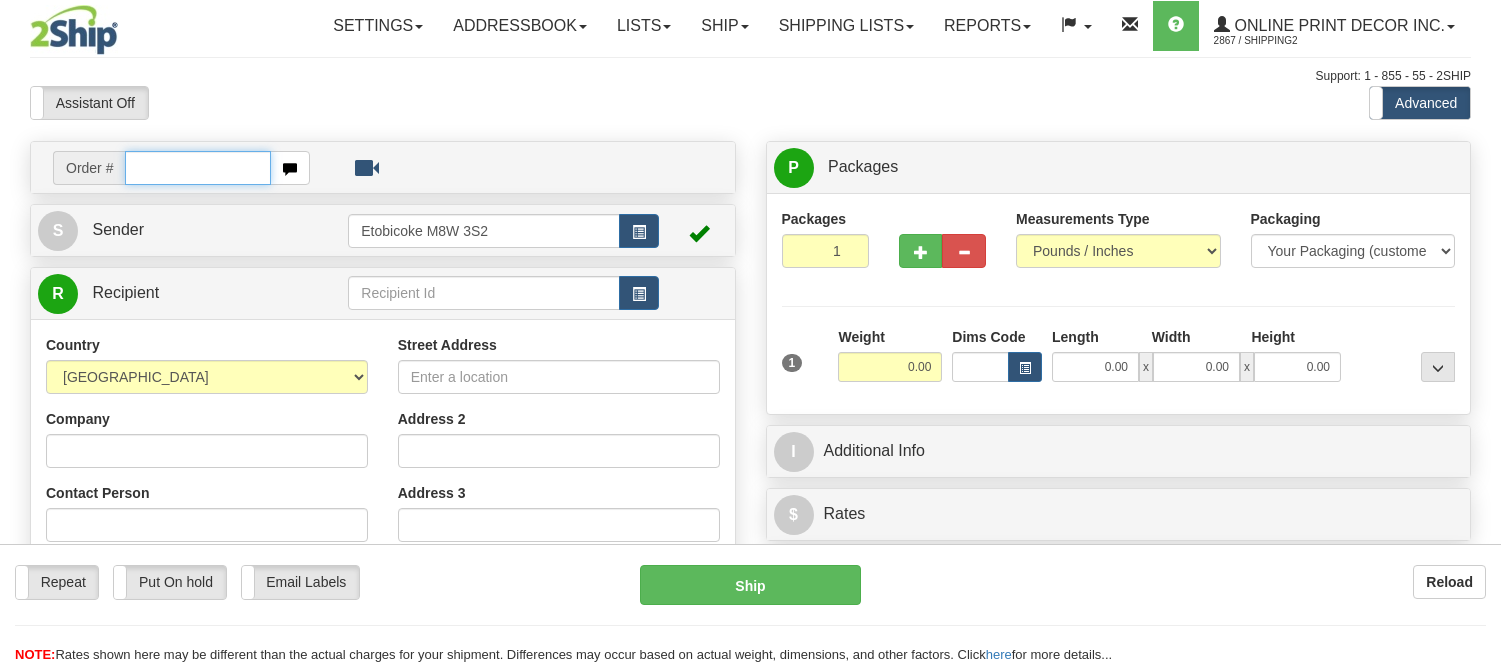 scroll, scrollTop: 0, scrollLeft: 0, axis: both 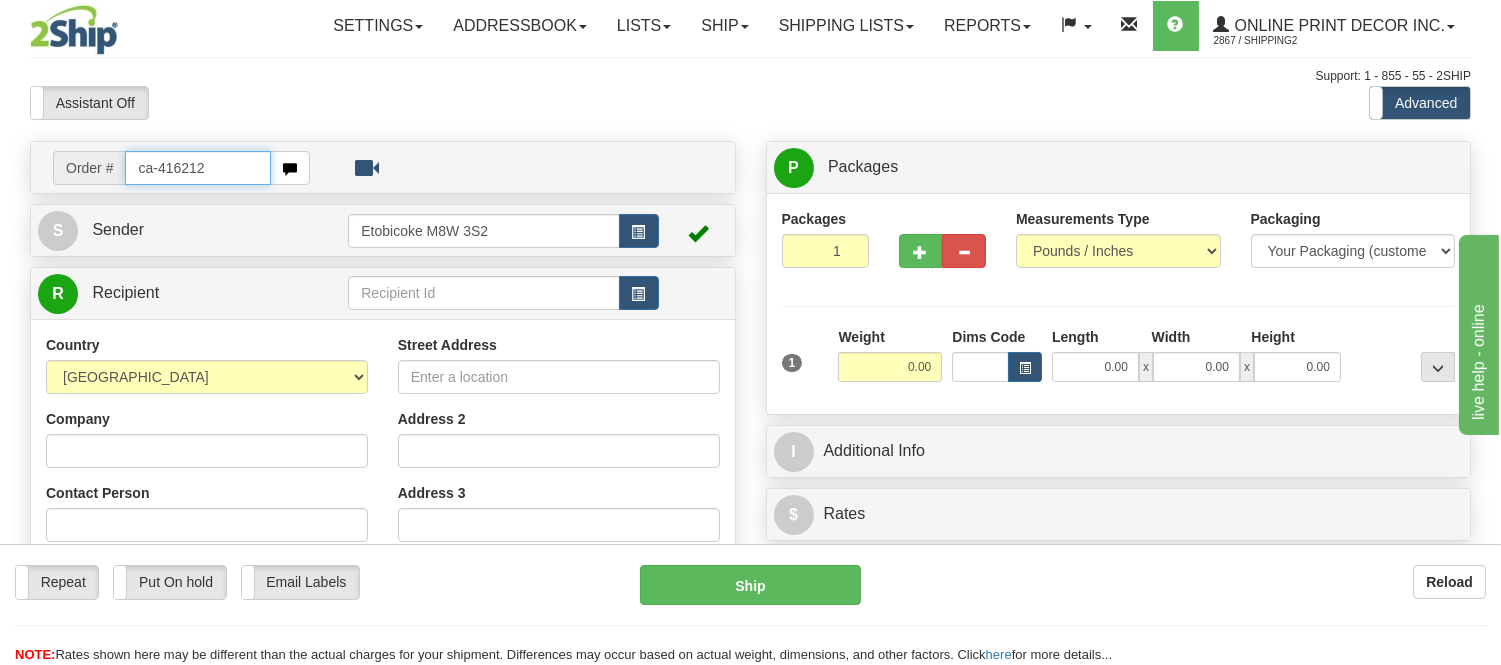 type on "ca-416212" 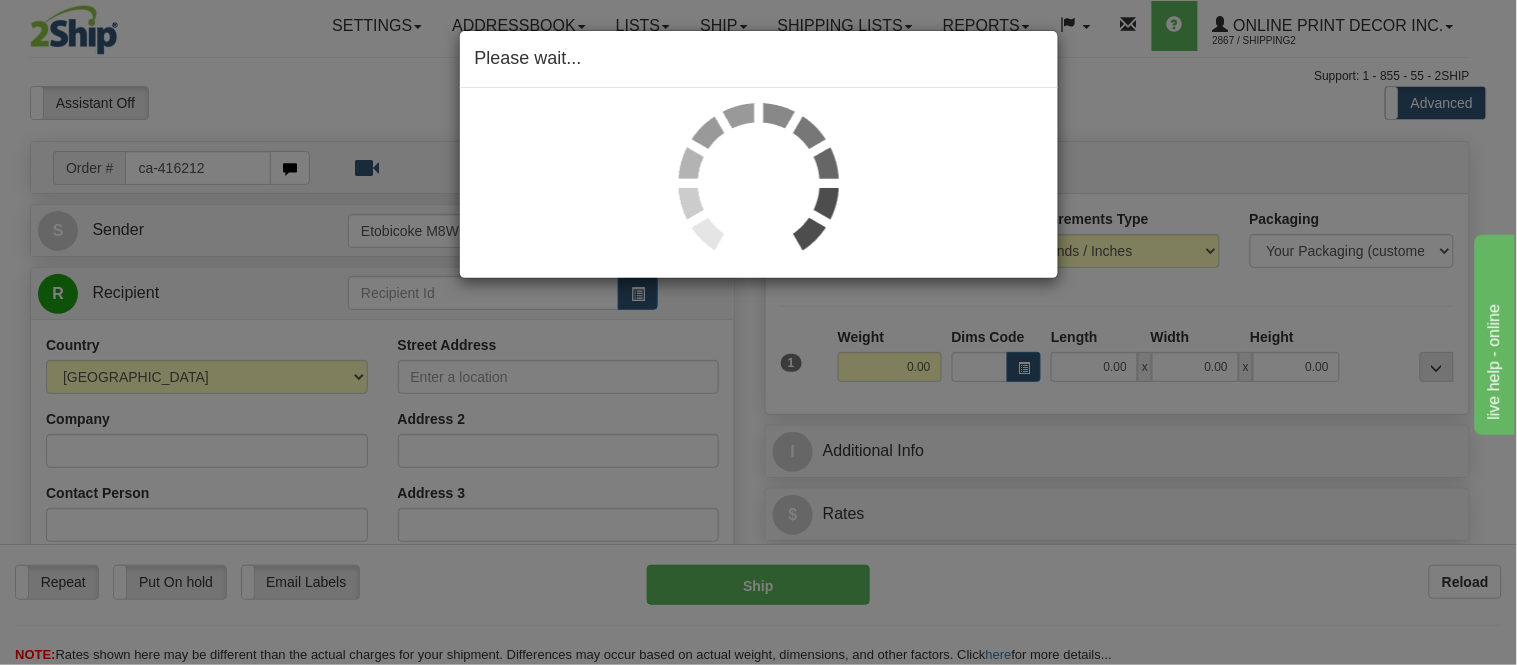 click on "Please wait..." at bounding box center [758, 332] 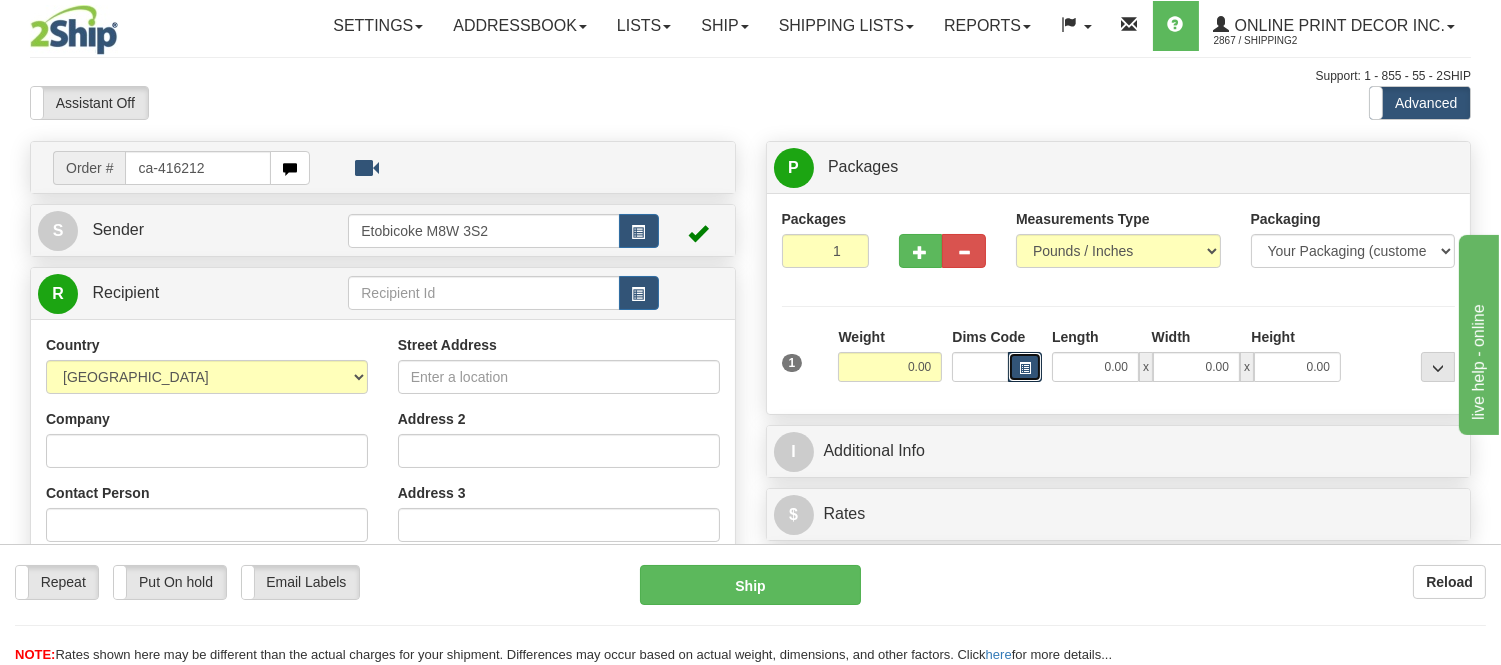 click at bounding box center (1025, 368) 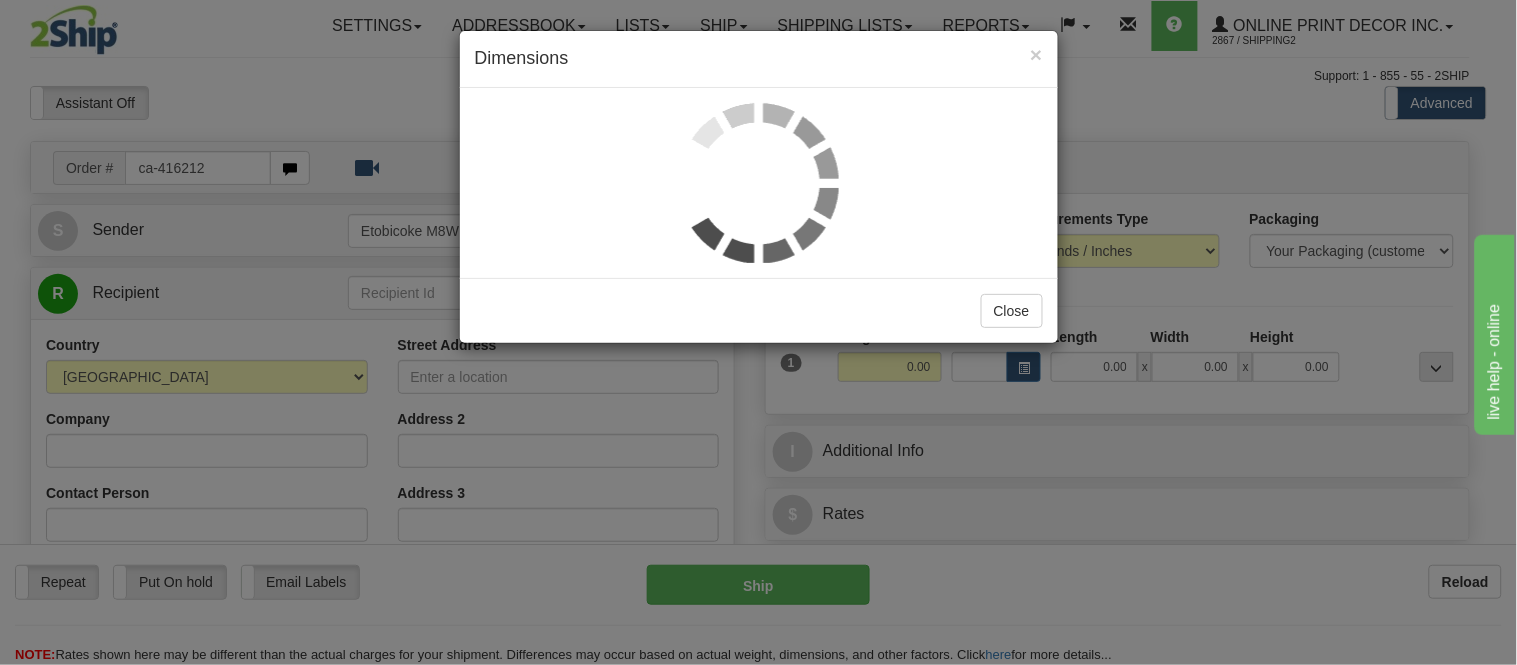 click on "×
Dimensions
Close" at bounding box center (758, 332) 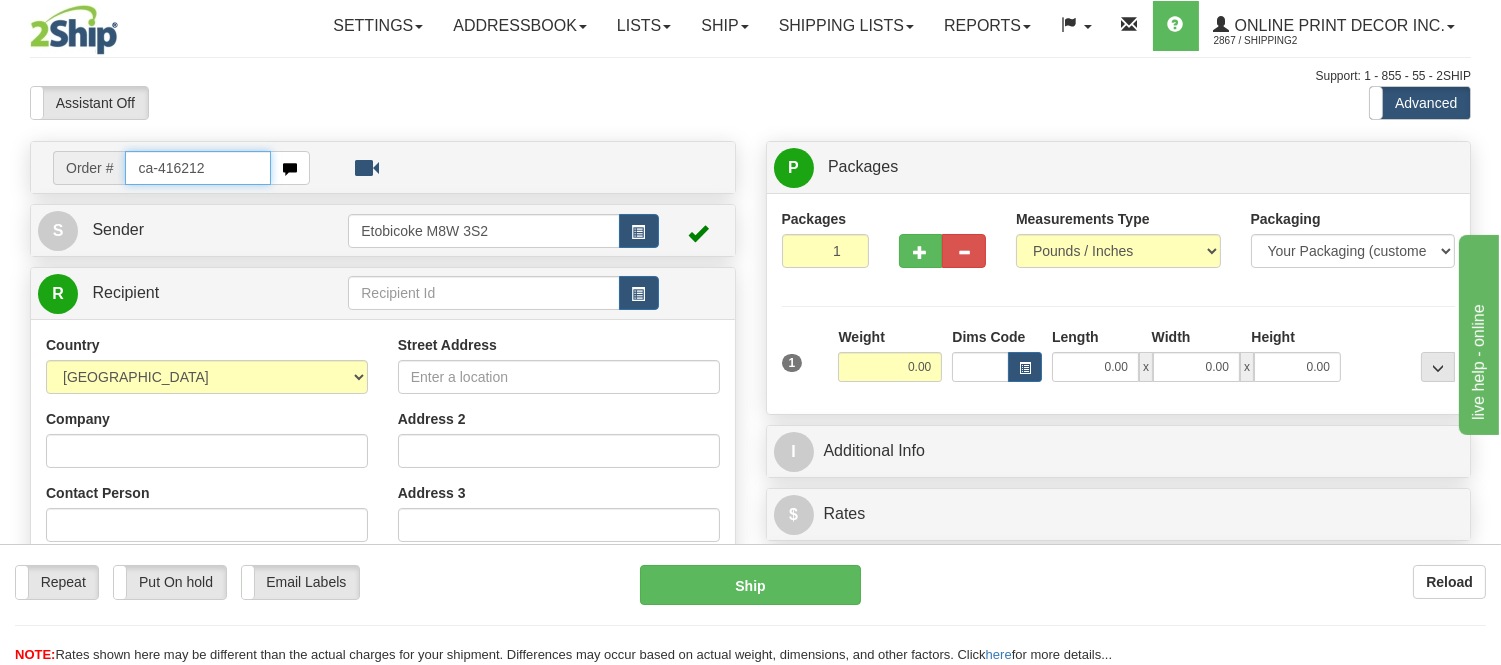 drag, startPoint x: 234, startPoint y: 182, endPoint x: 87, endPoint y: 212, distance: 150.03 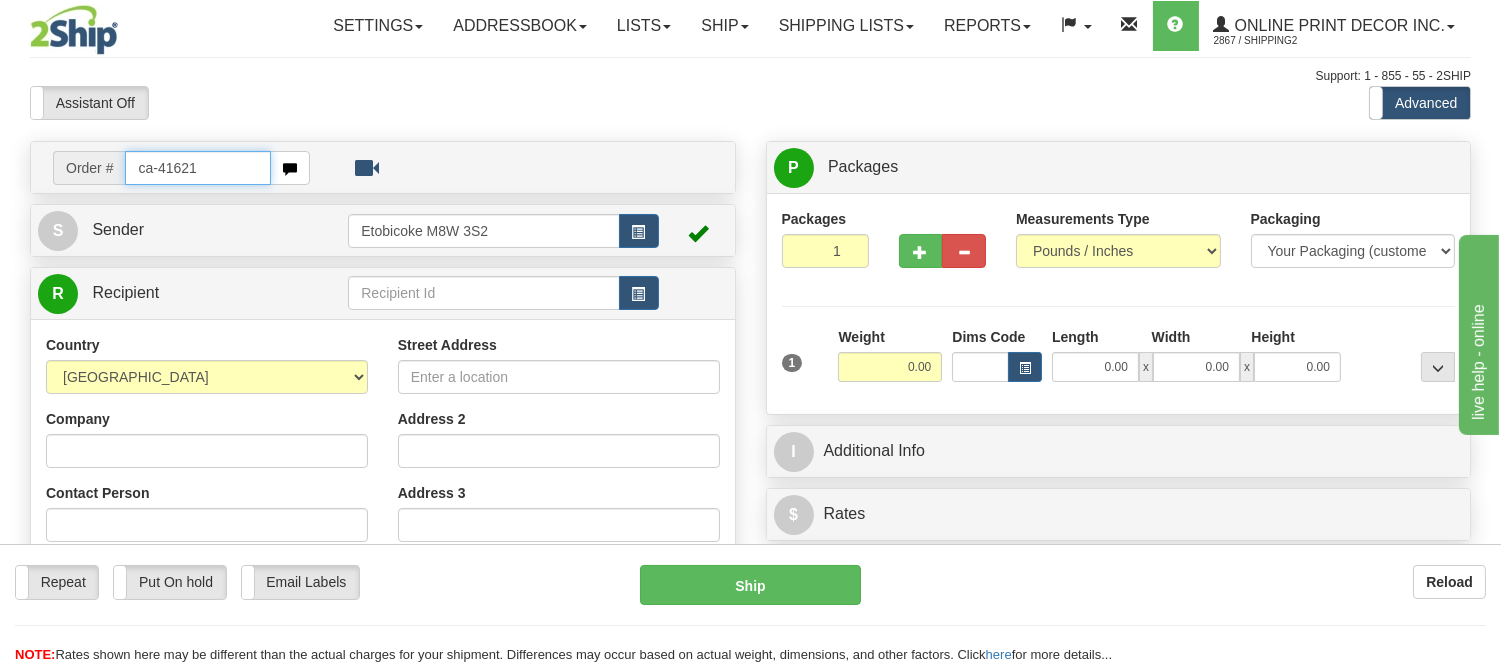 type on "ca-416212" 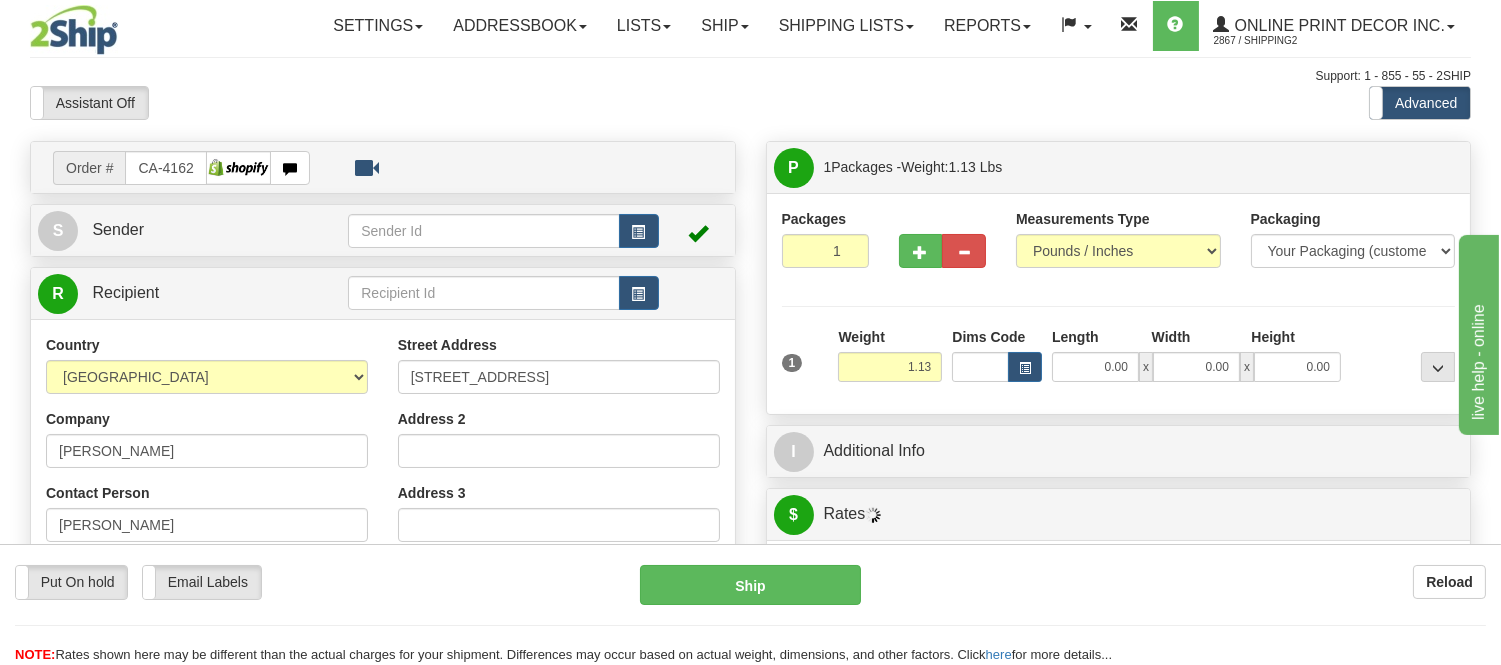type on "ETOBICOKE" 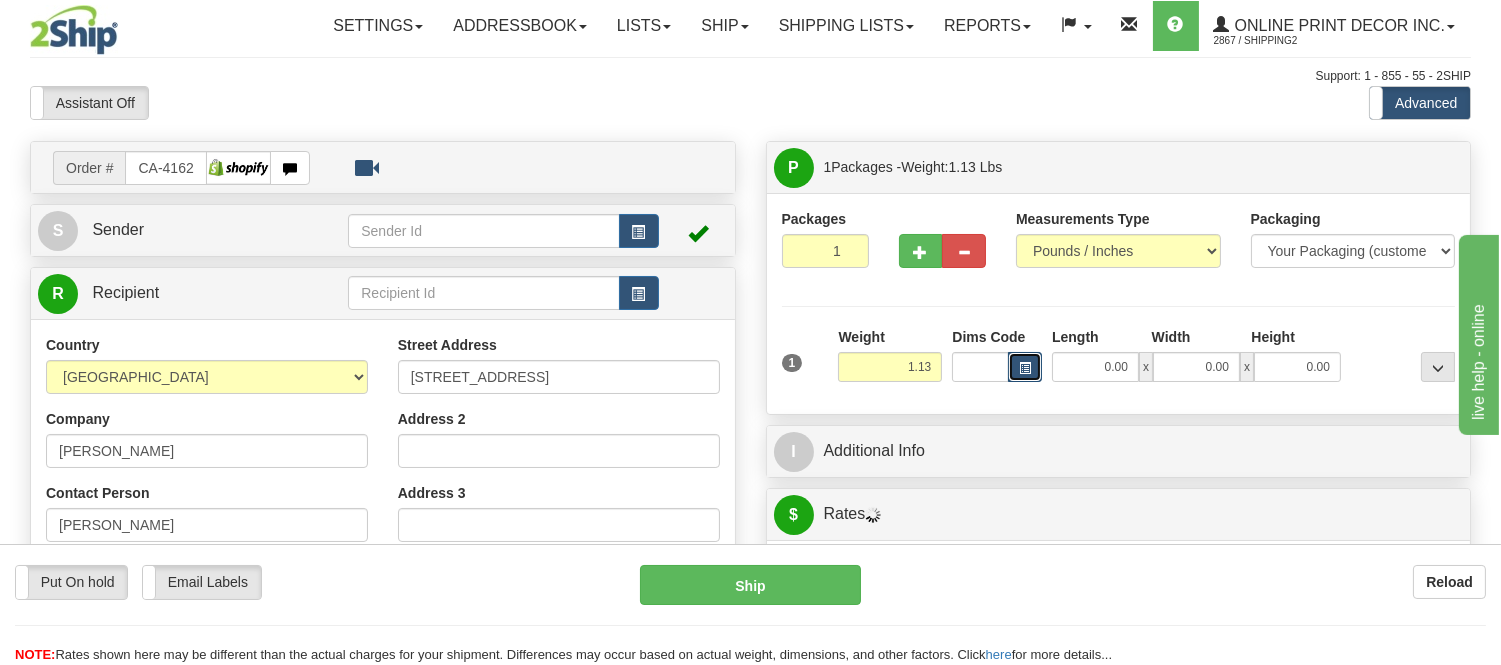 click at bounding box center [1025, 368] 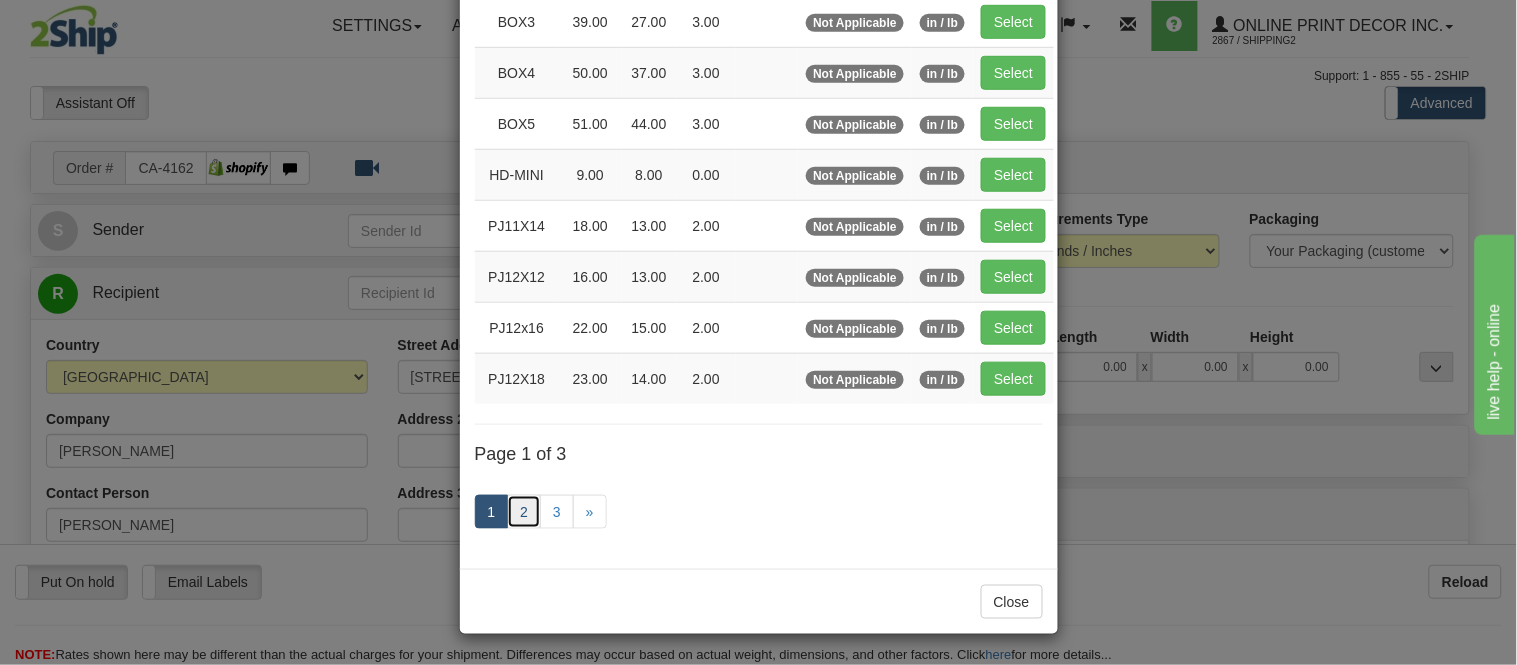 click on "2" at bounding box center [524, 512] 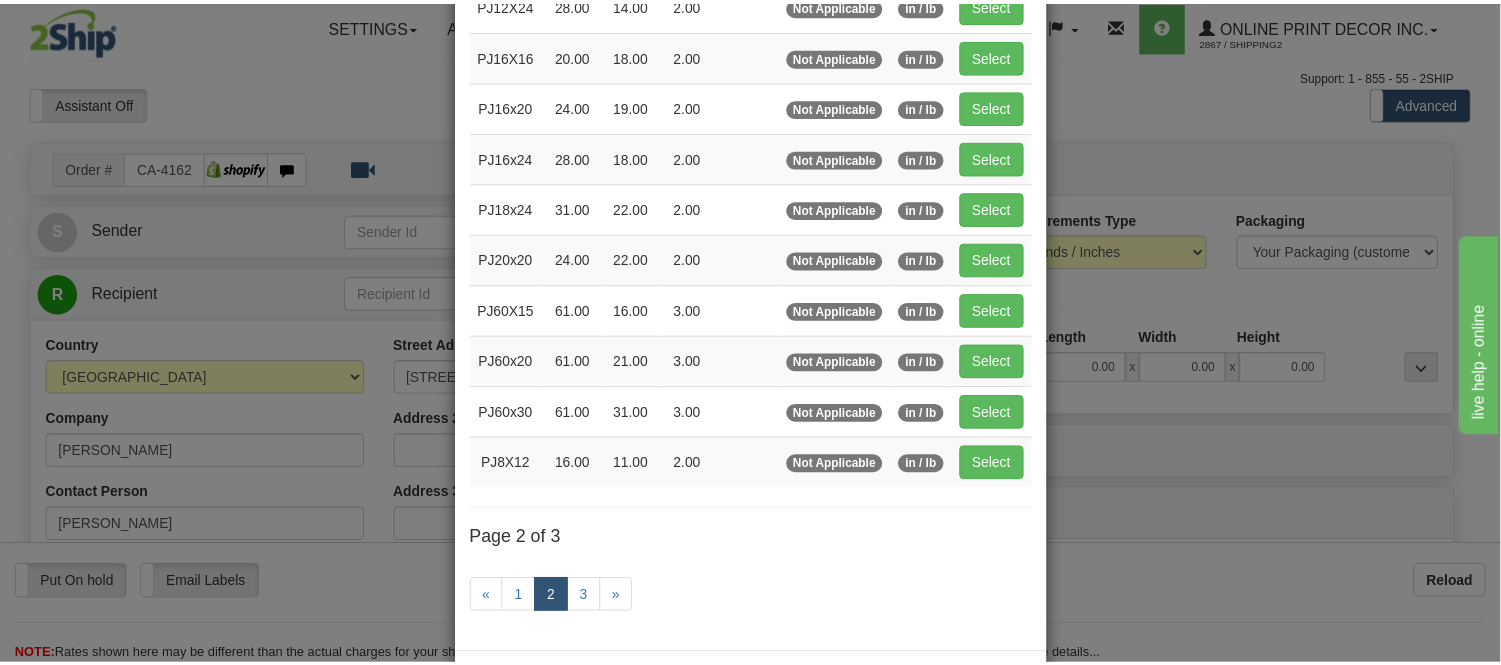 scroll, scrollTop: 103, scrollLeft: 0, axis: vertical 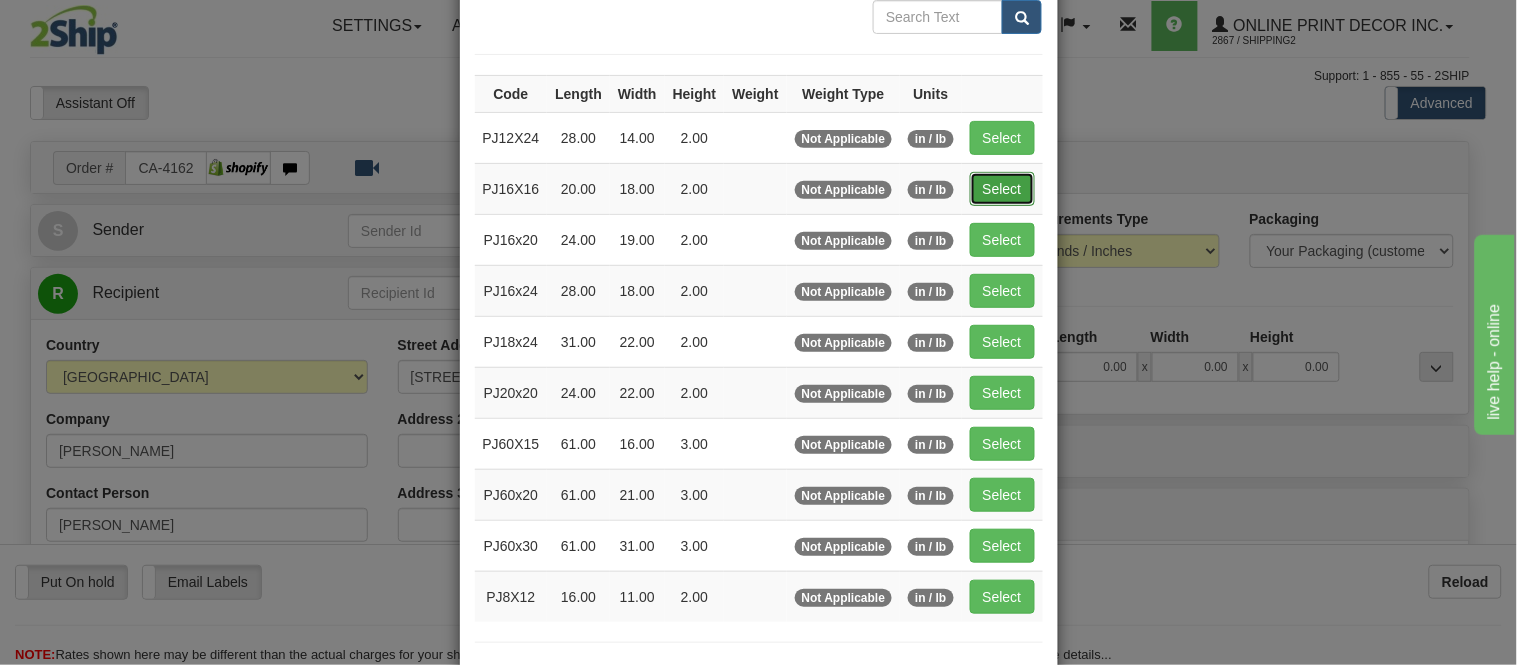 click on "Select" at bounding box center (1002, 189) 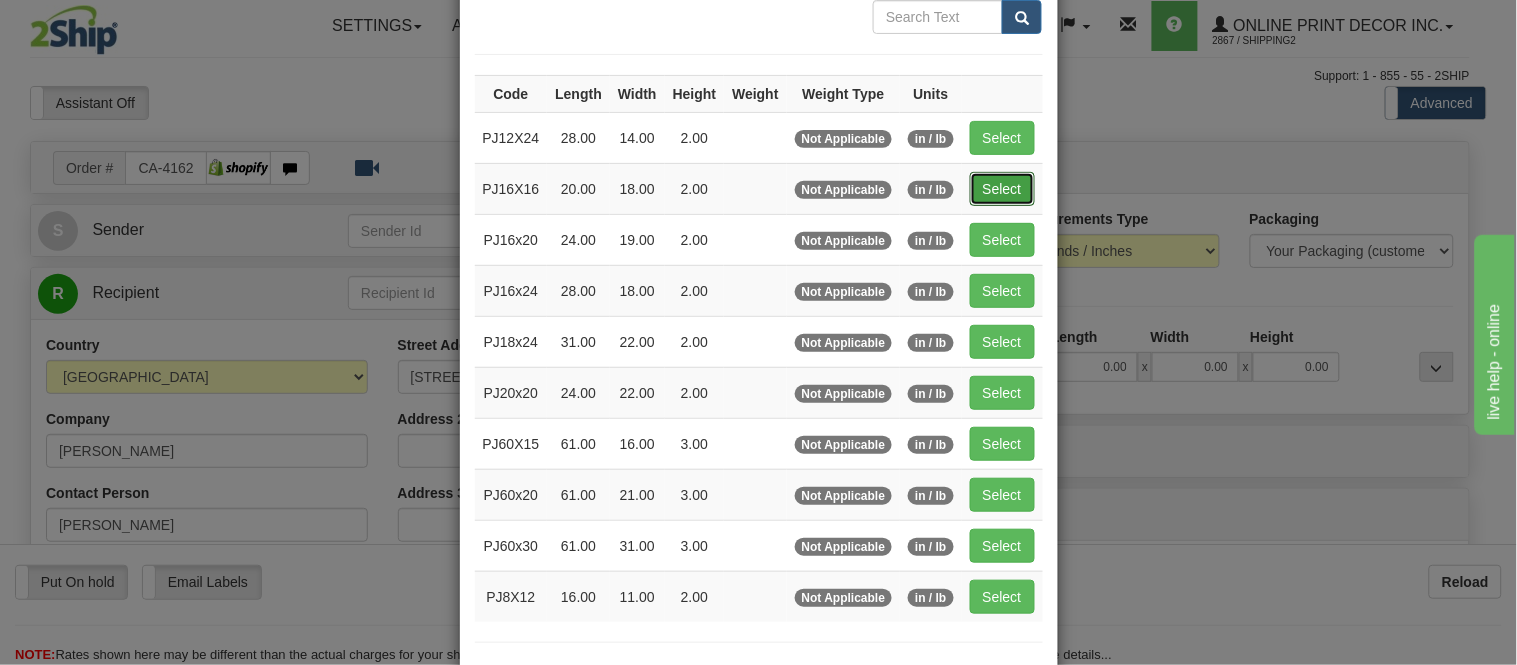 type on "20.00" 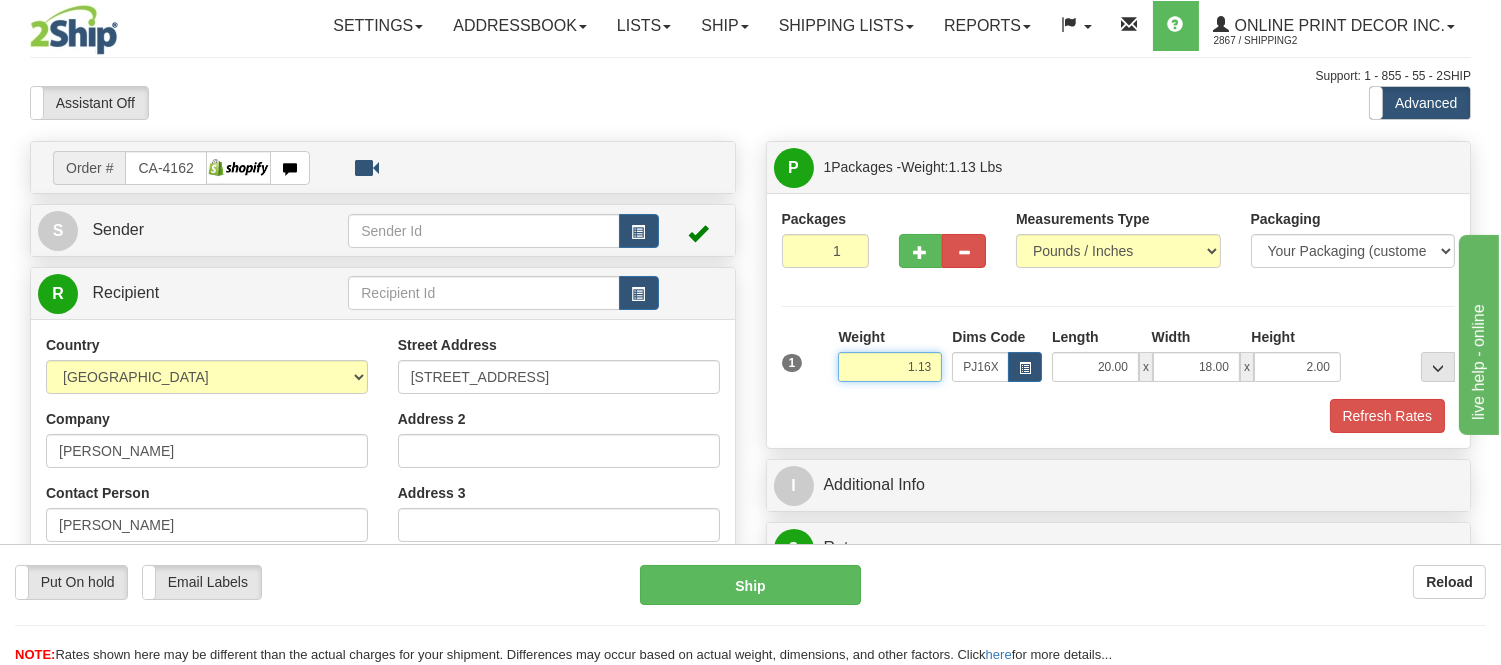 drag, startPoint x: 936, startPoint y: 368, endPoint x: 808, endPoint y: 343, distance: 130.41856 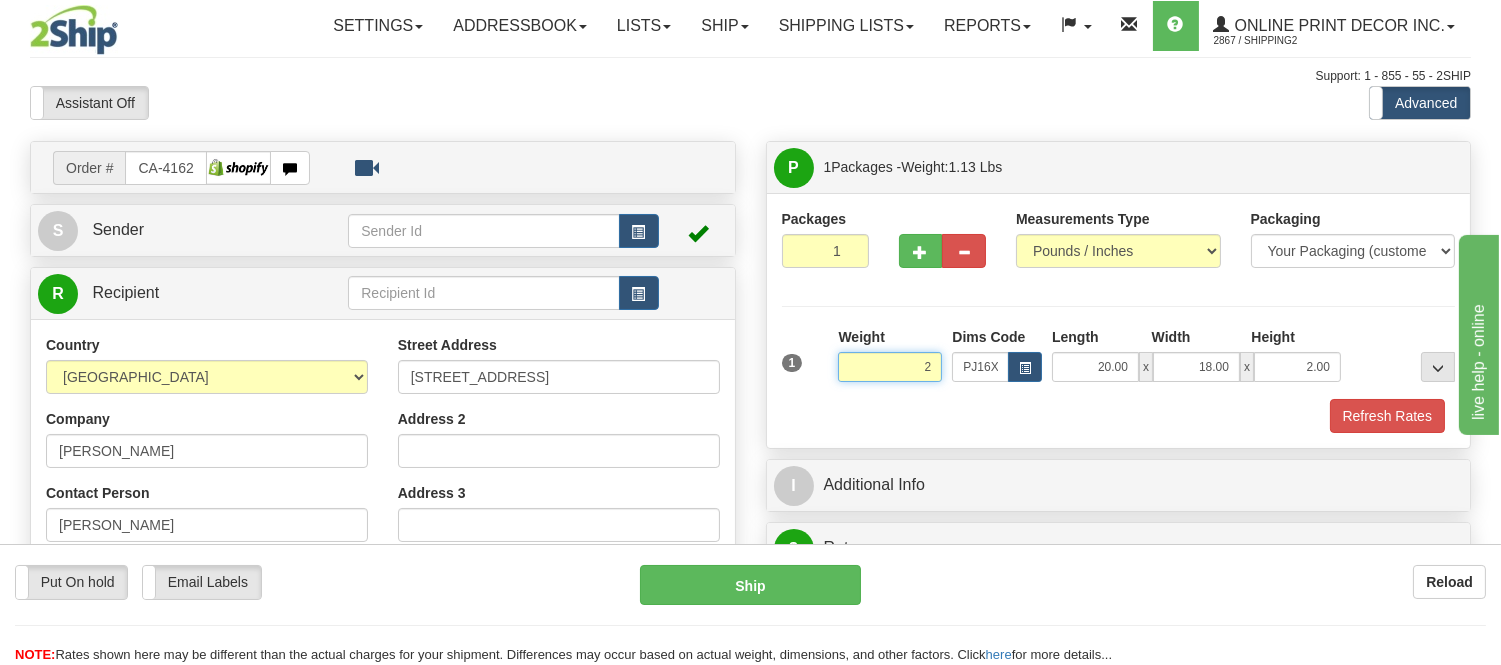 click on "Delete" at bounding box center (0, 0) 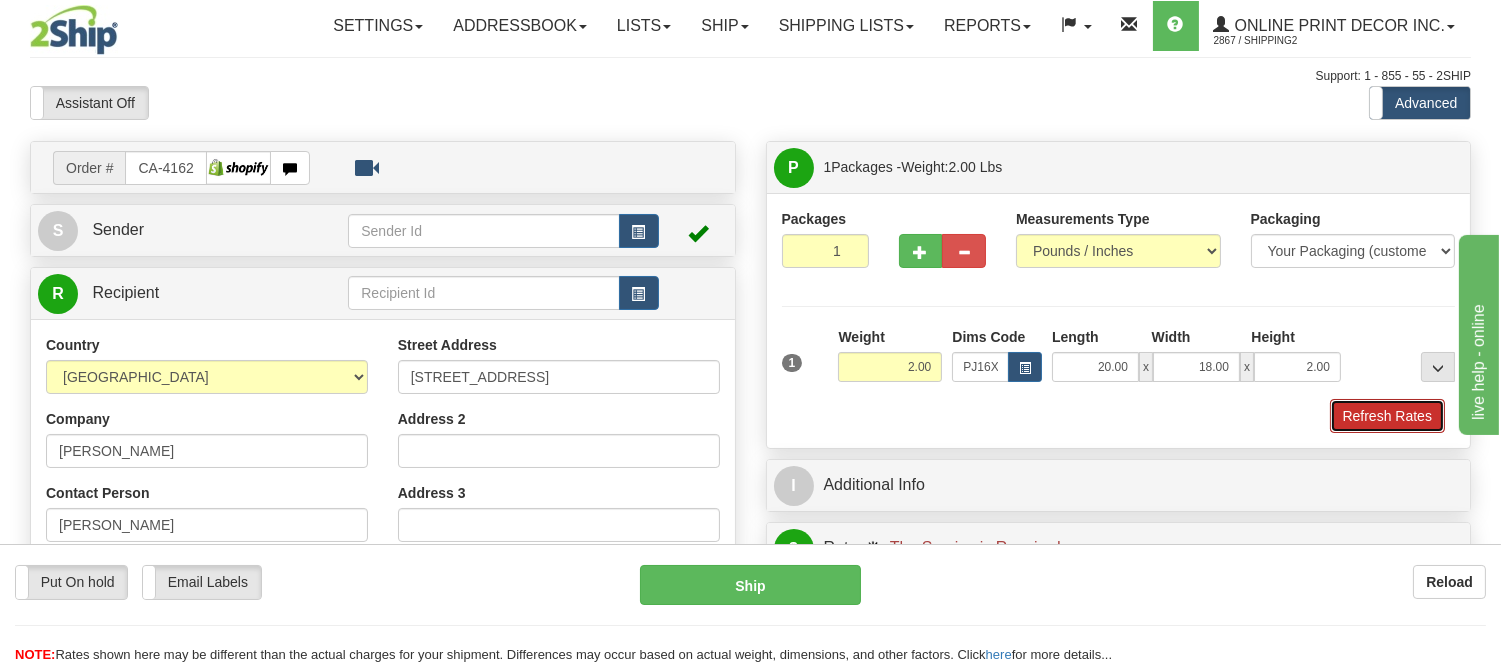 click on "Refresh Rates" at bounding box center (1387, 416) 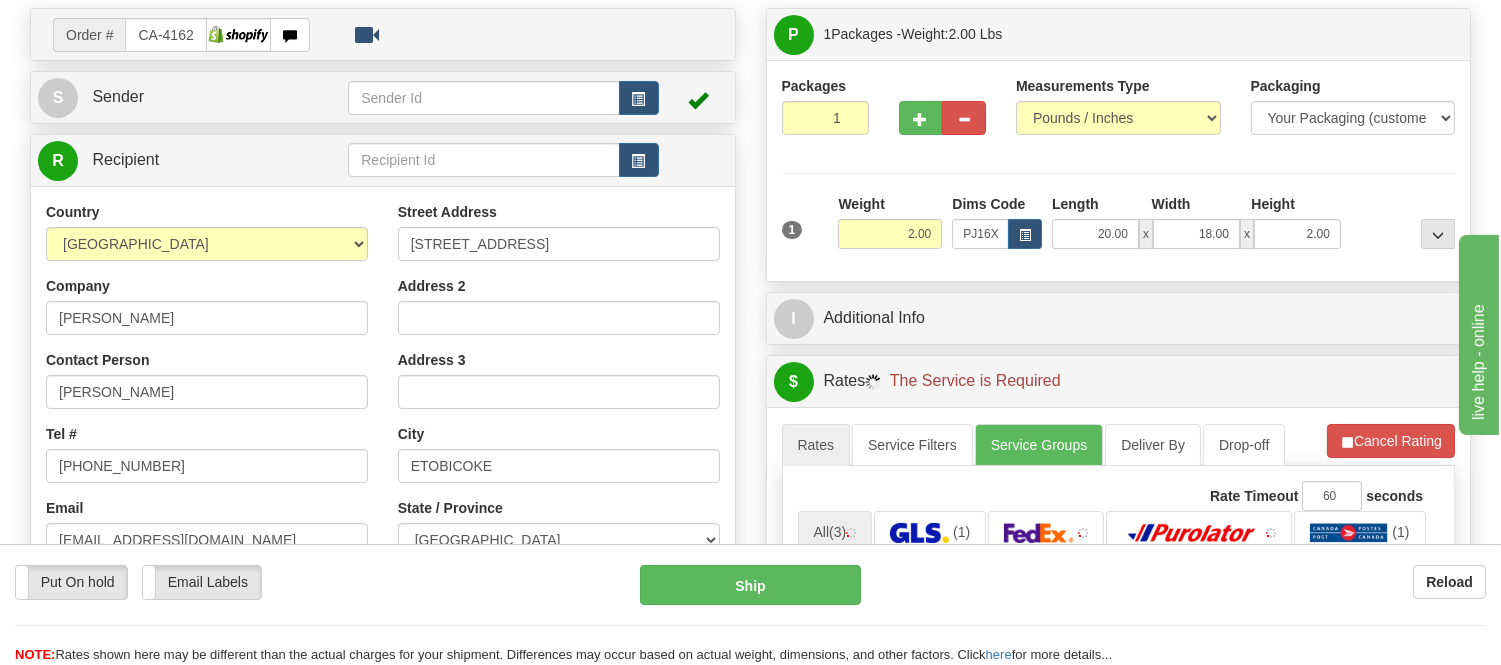 scroll, scrollTop: 338, scrollLeft: 0, axis: vertical 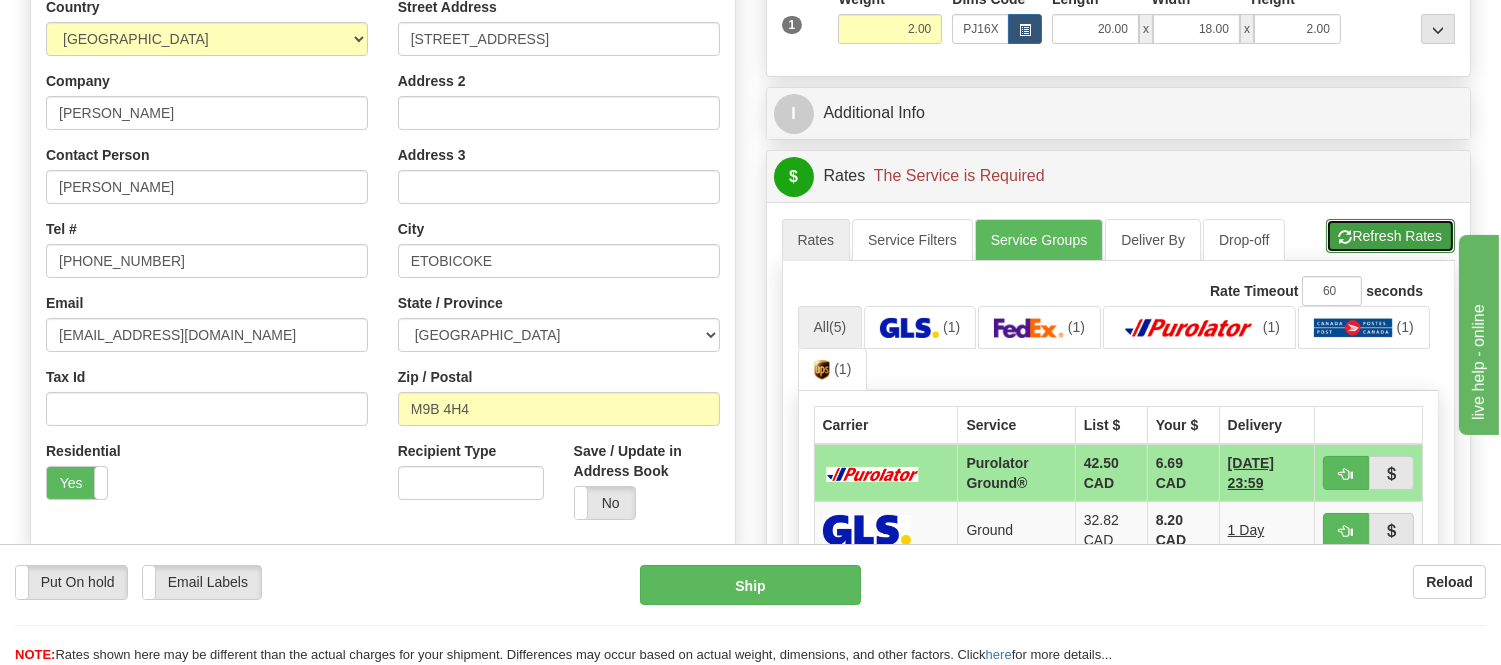 click on "Refresh Rates" at bounding box center [1390, 236] 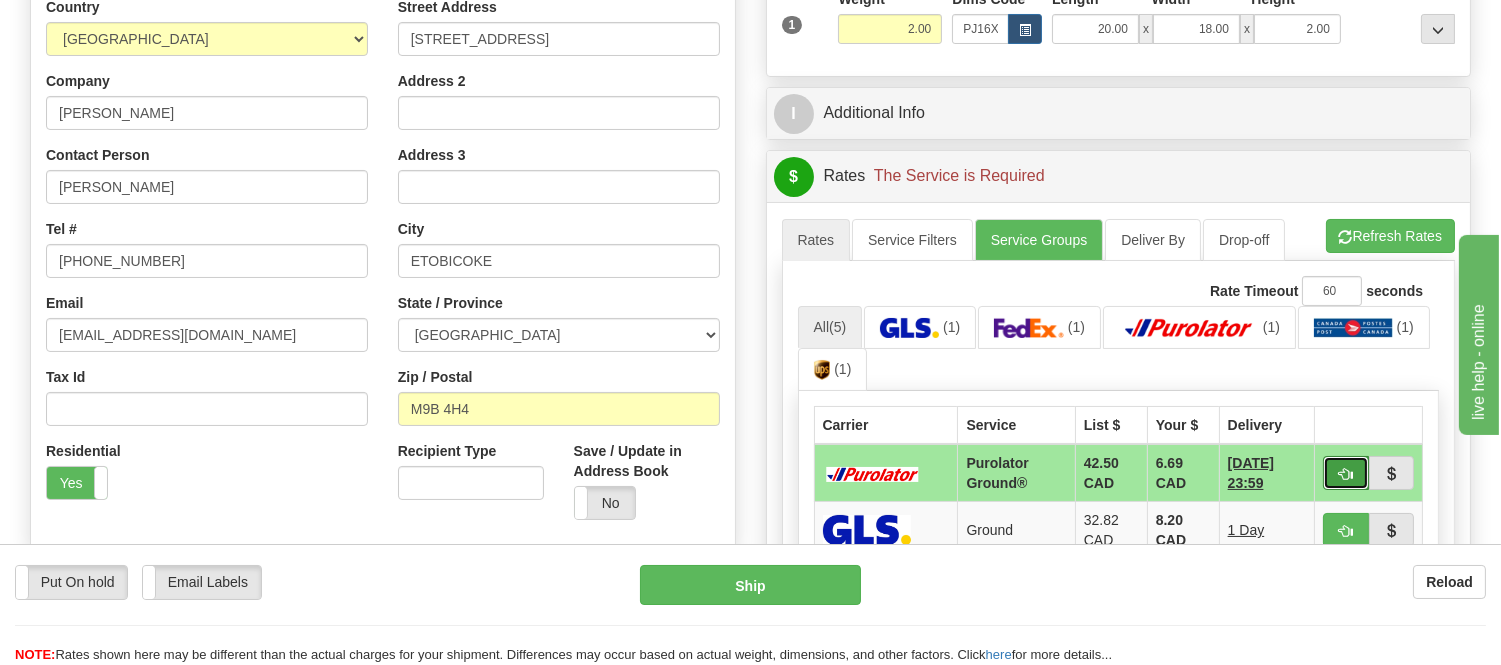 click at bounding box center [1346, 473] 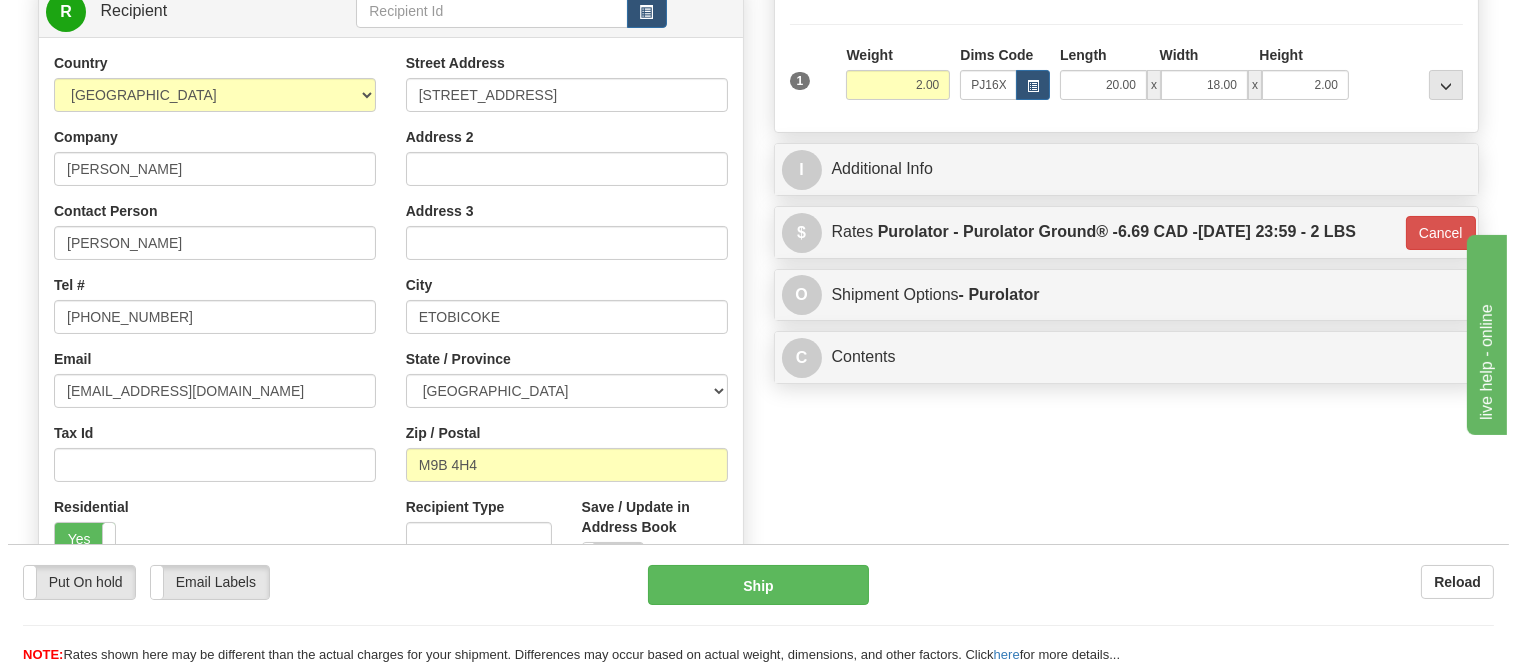 scroll, scrollTop: 227, scrollLeft: 0, axis: vertical 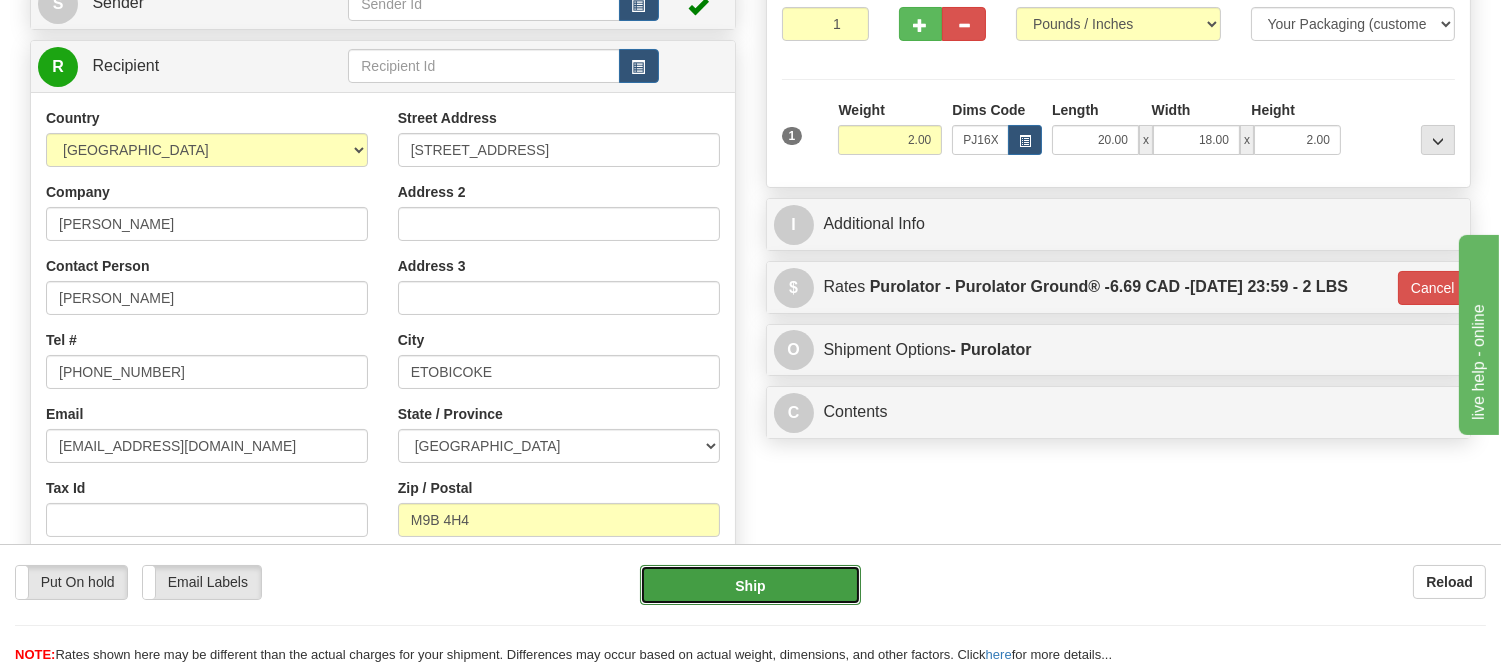 click on "Ship" at bounding box center (750, 585) 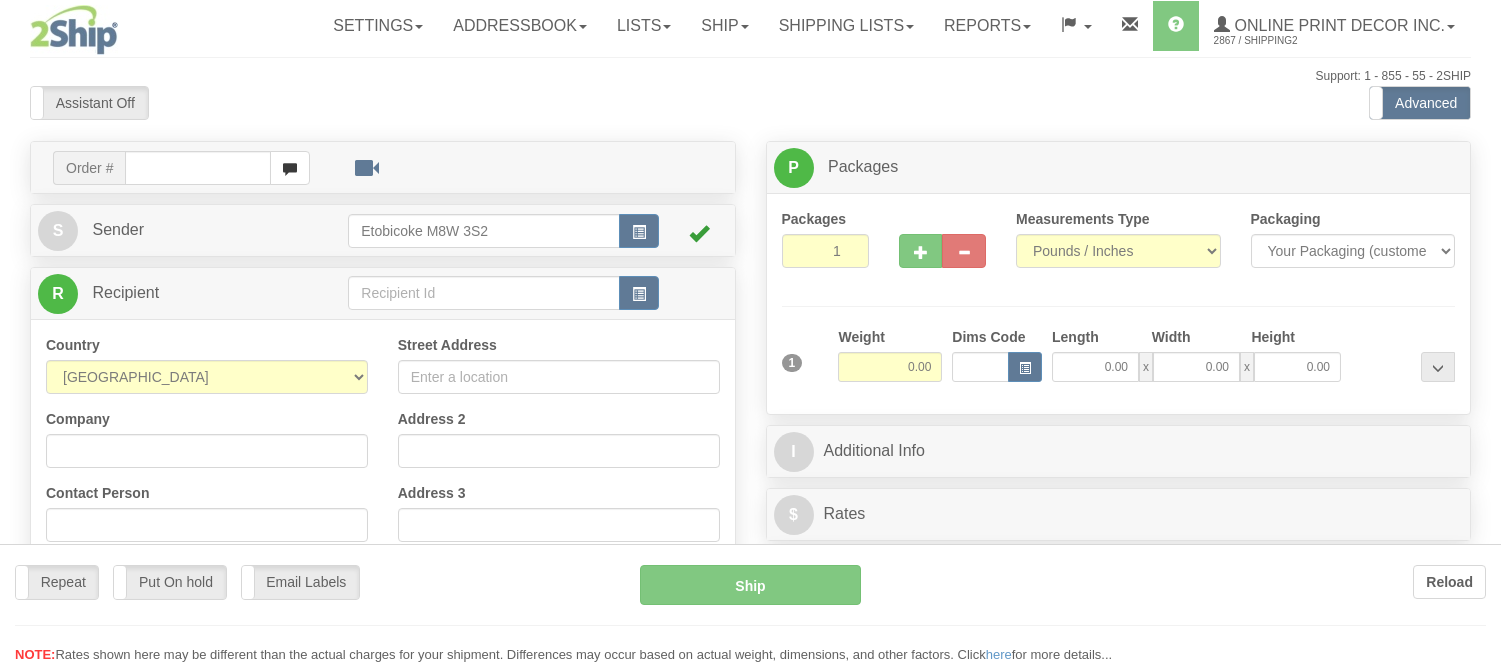 scroll, scrollTop: 0, scrollLeft: 0, axis: both 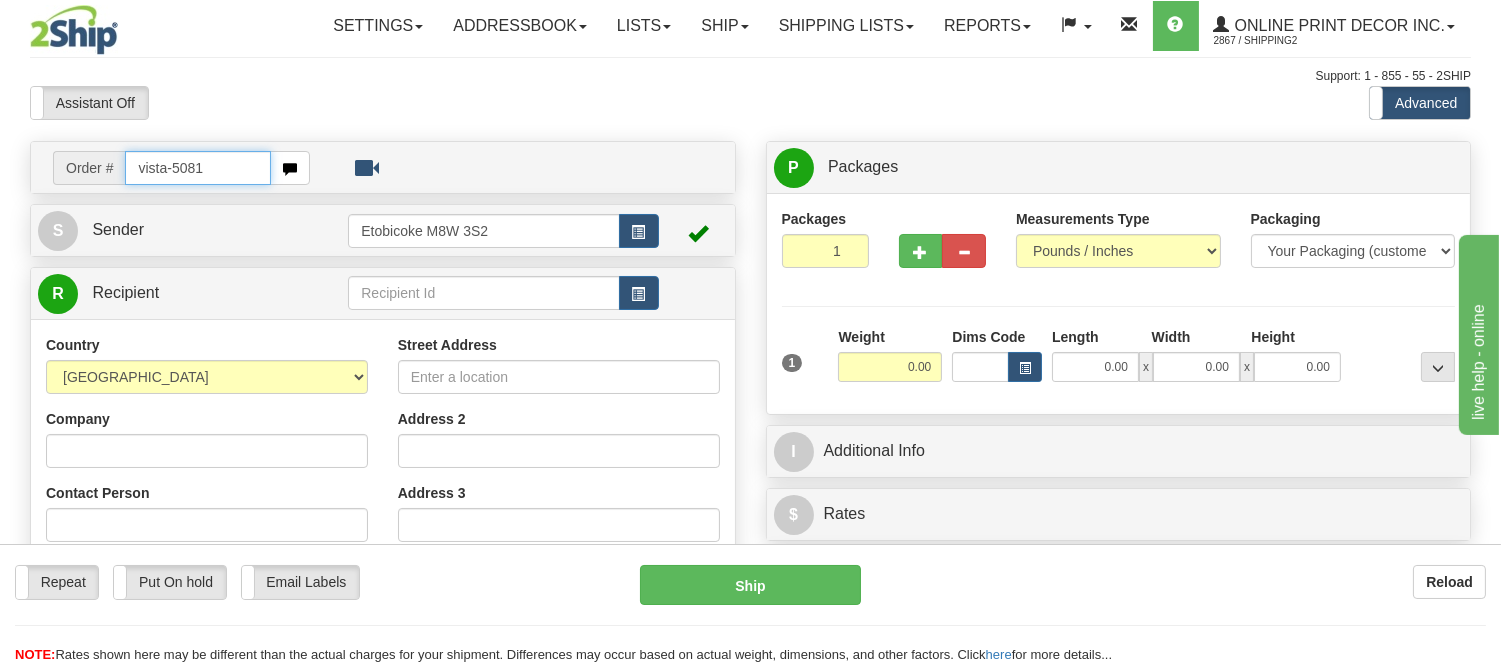 type on "vista-5081" 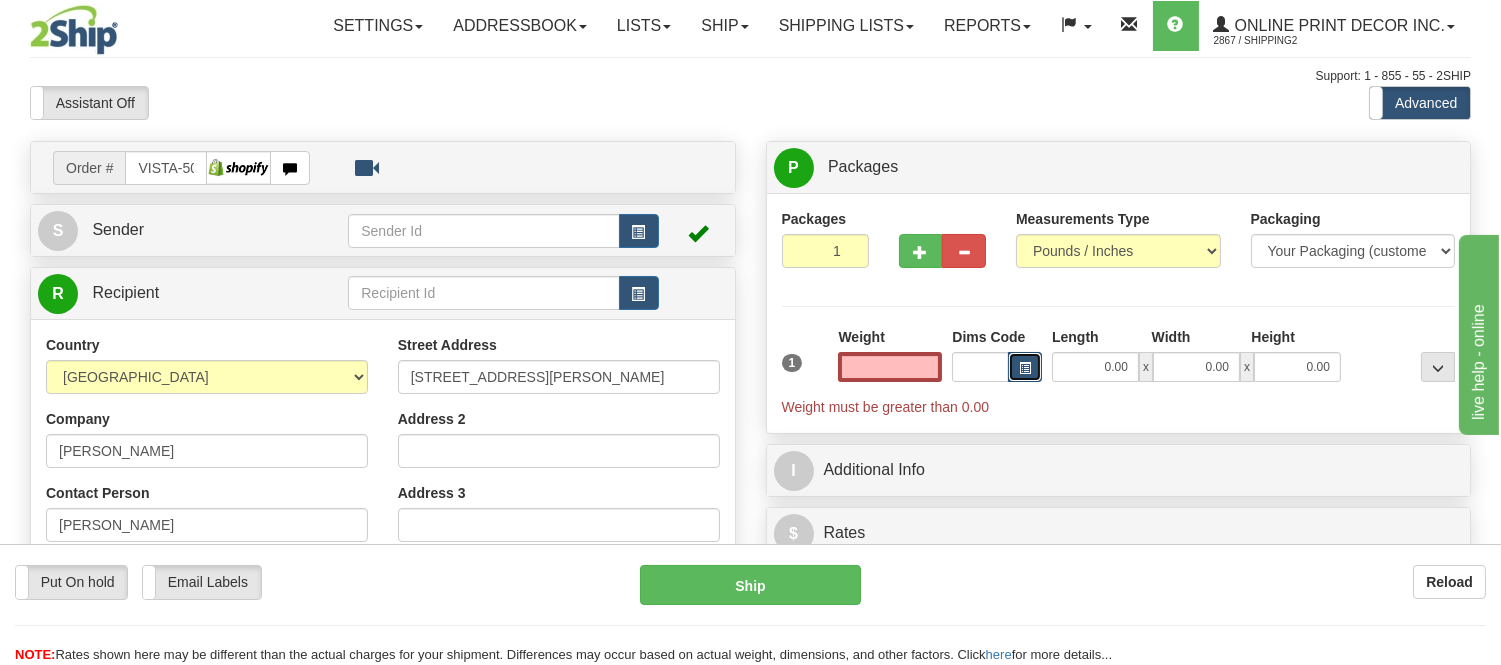 type on "0.00" 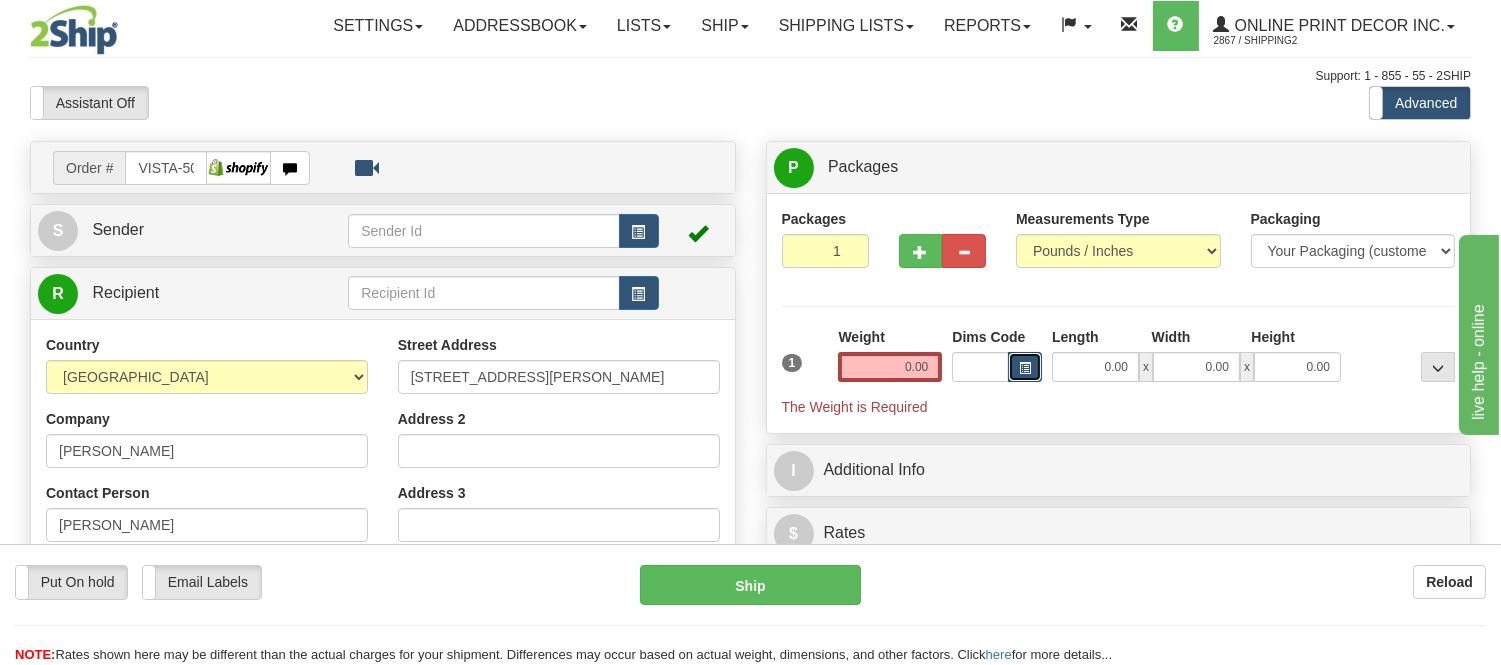 click at bounding box center [1025, 368] 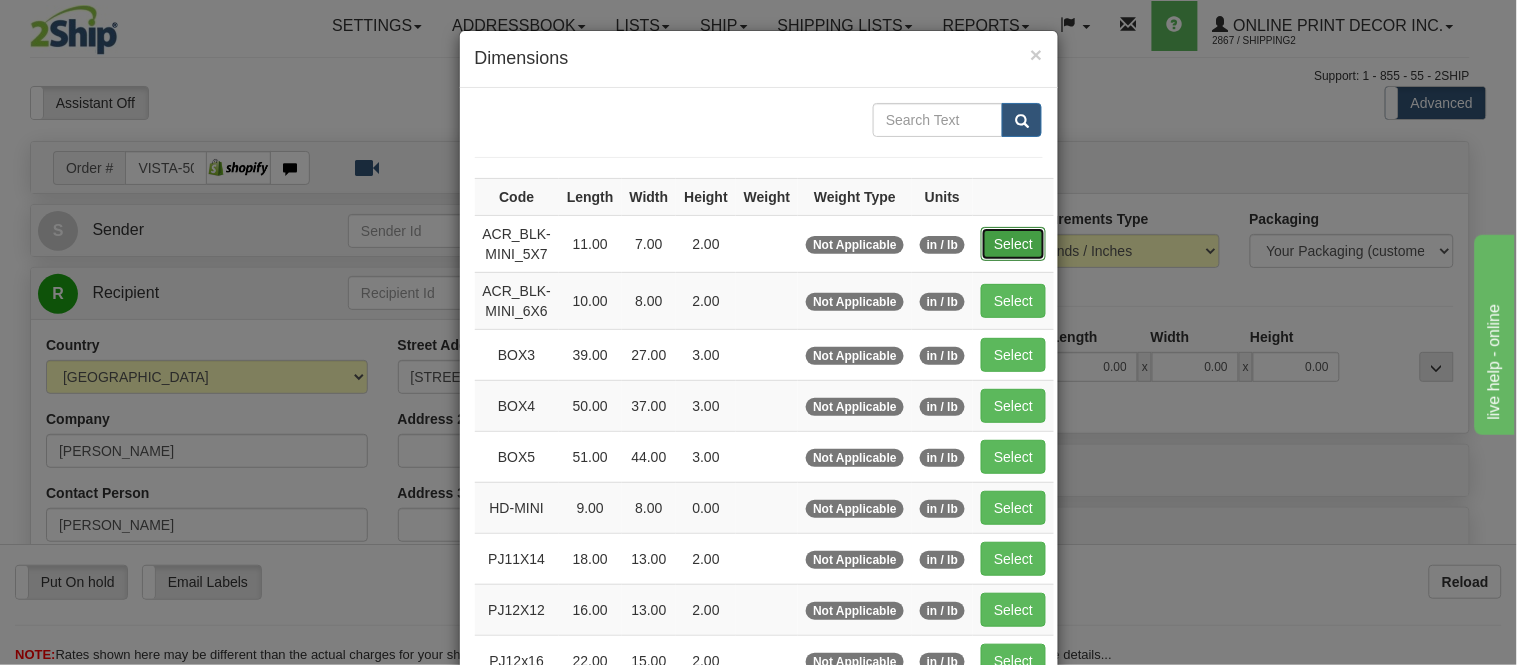 click on "Select" at bounding box center [1013, 244] 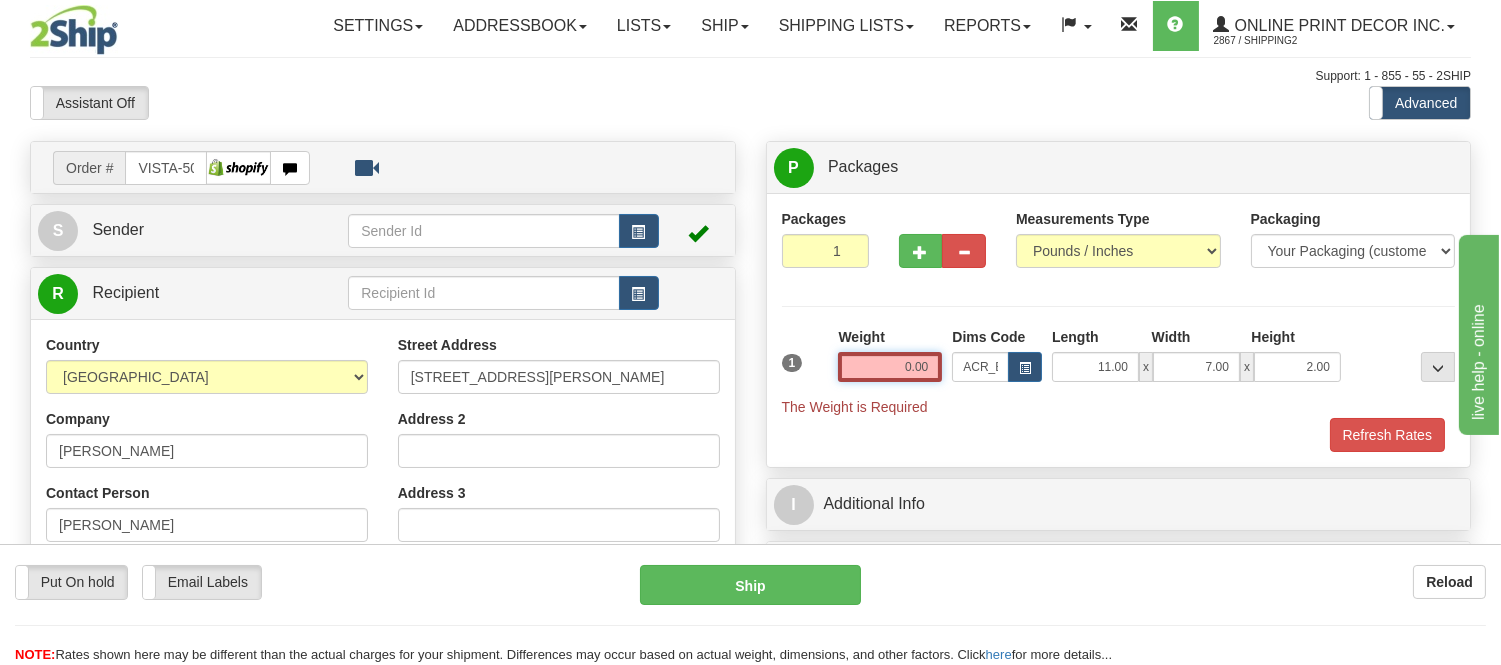 drag, startPoint x: 940, startPoint y: 358, endPoint x: 821, endPoint y: 377, distance: 120.50726 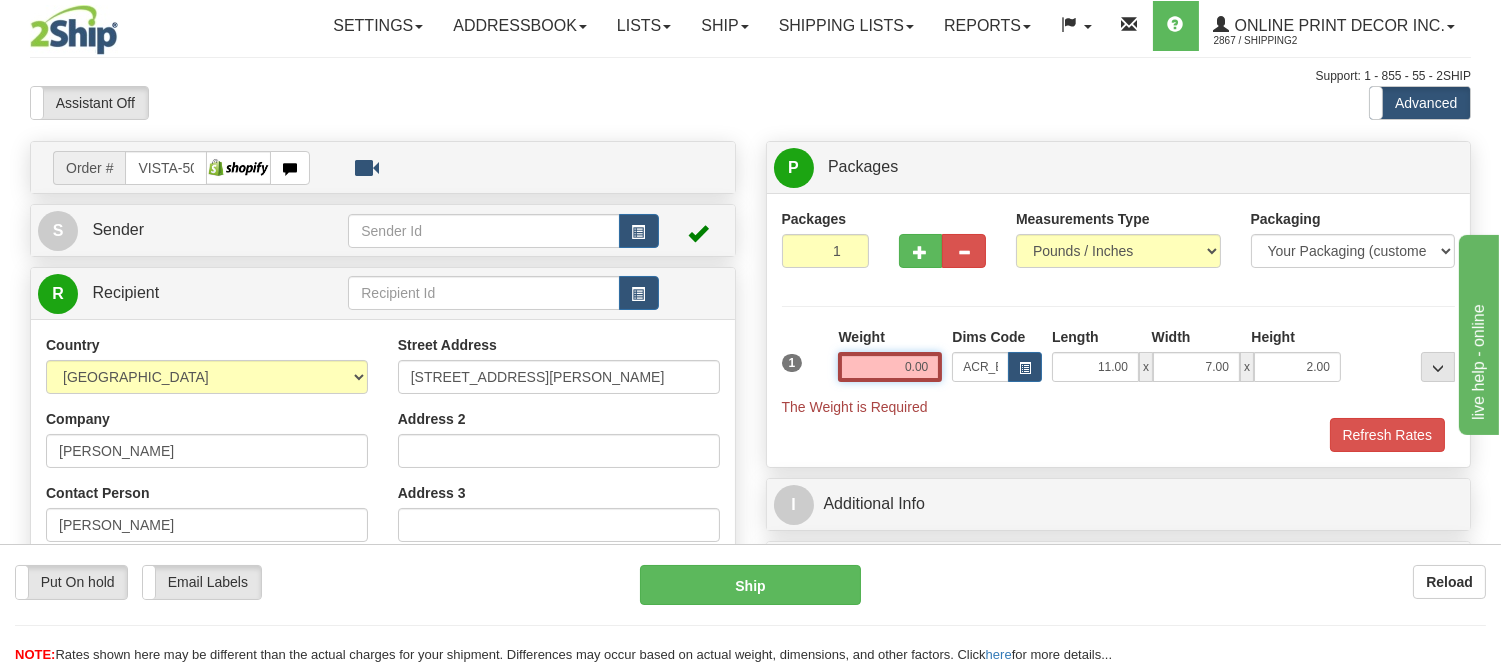 click on "1
Weight
0.00
Dims Code
x x" at bounding box center [1119, 372] 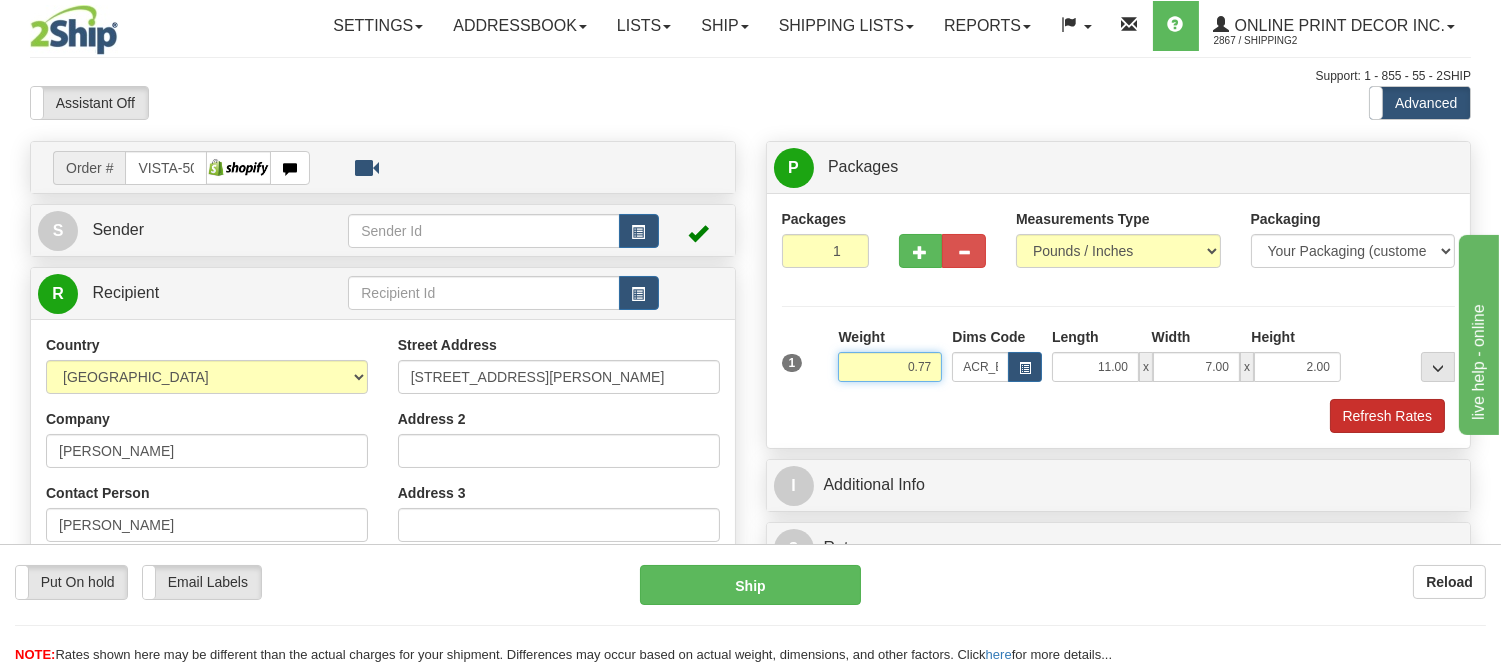 type on "0.77" 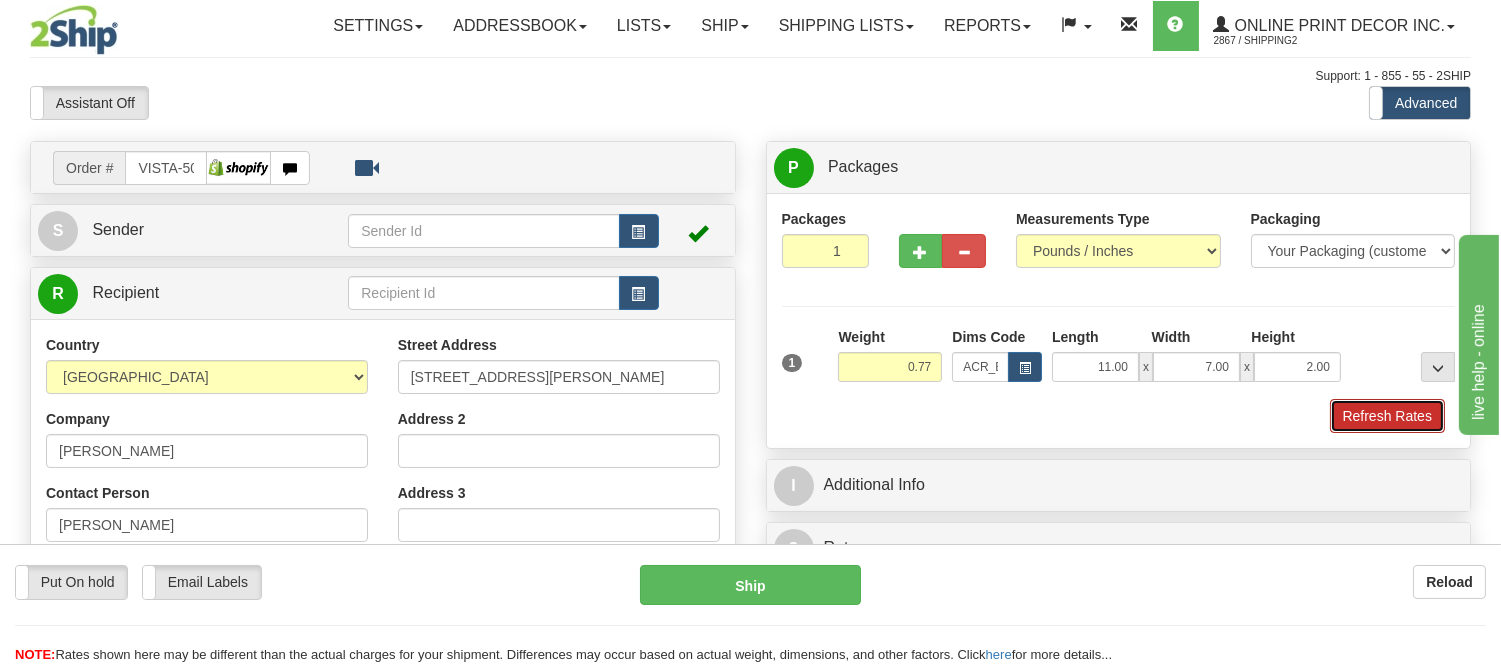 click on "Refresh Rates" at bounding box center (1387, 416) 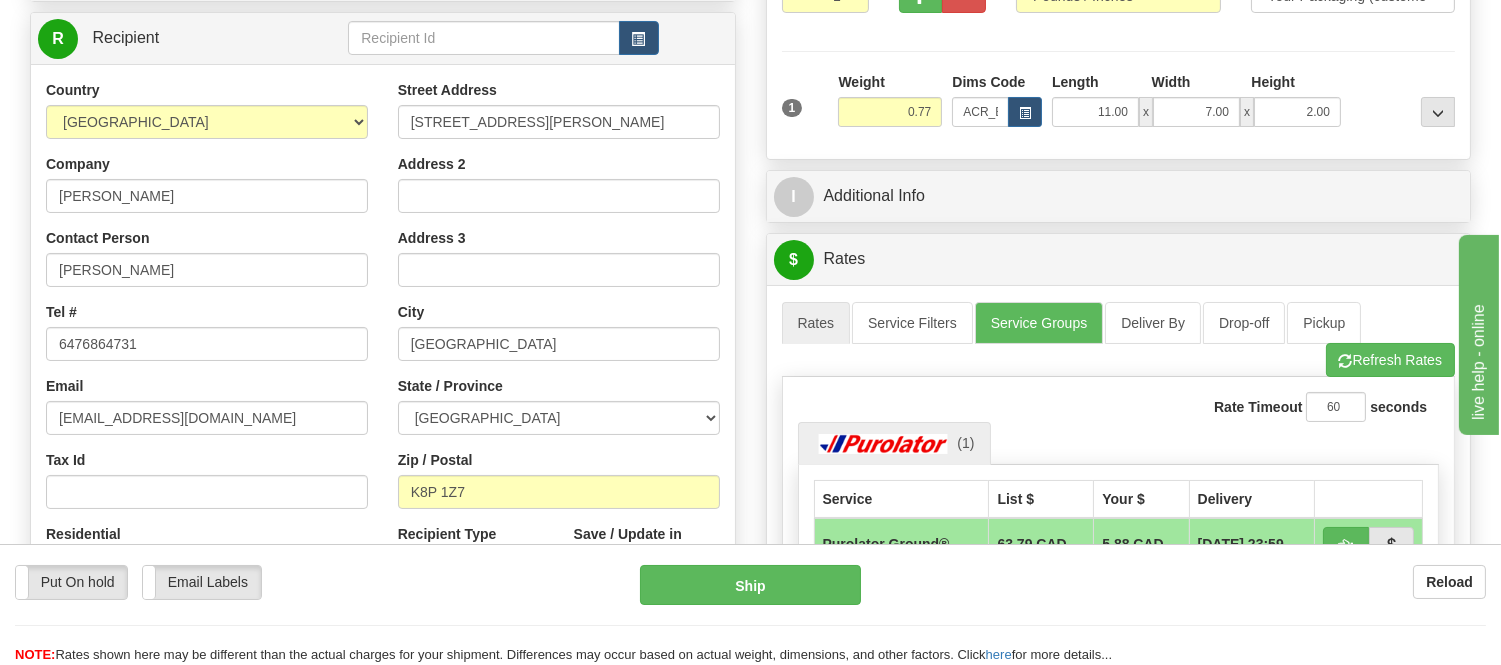 scroll, scrollTop: 284, scrollLeft: 0, axis: vertical 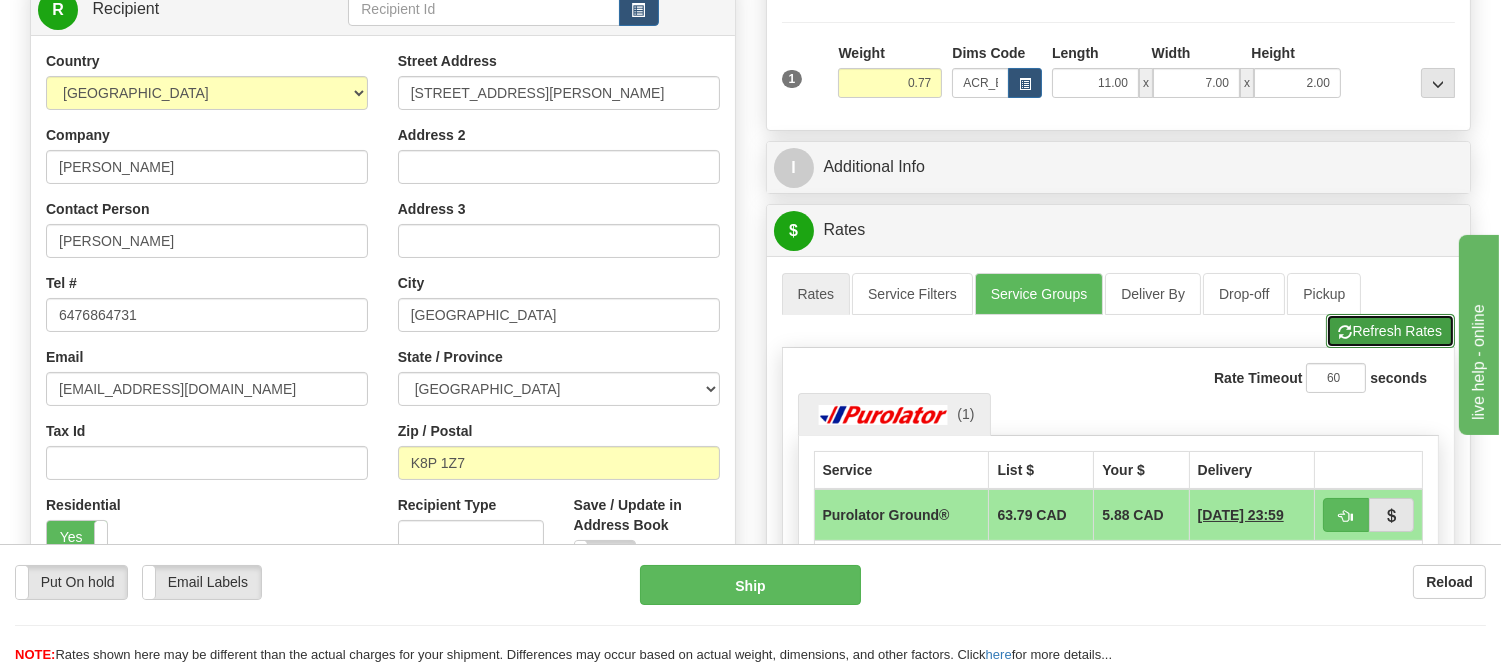 click on "Refresh Rates" at bounding box center (1390, 331) 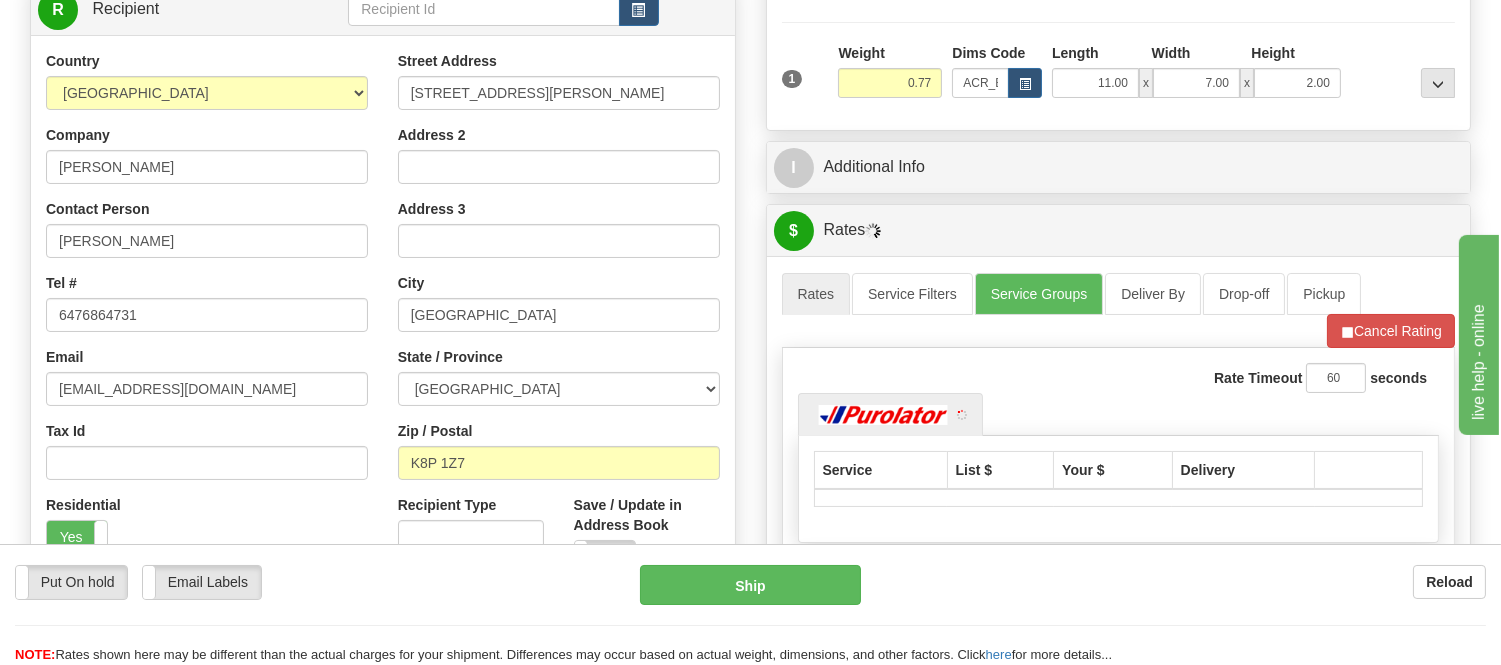 scroll, scrollTop: 62, scrollLeft: 0, axis: vertical 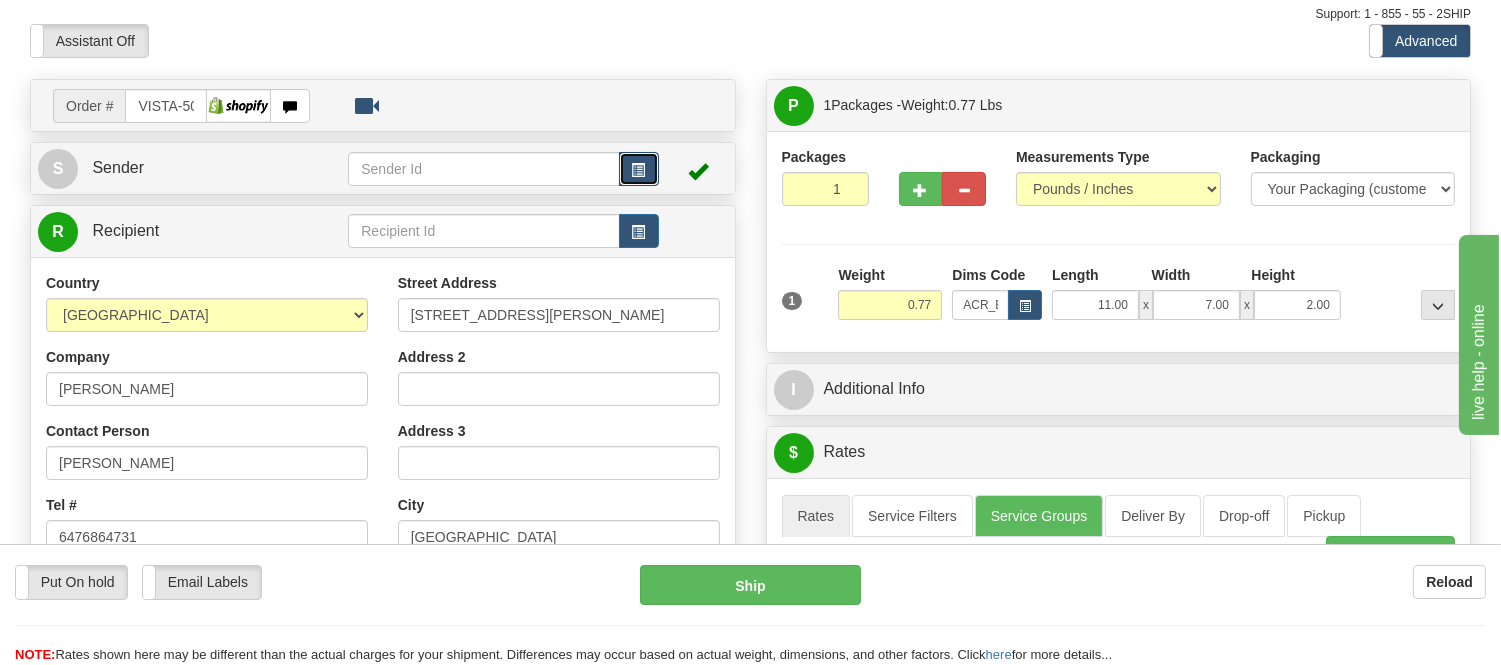 click at bounding box center [639, 170] 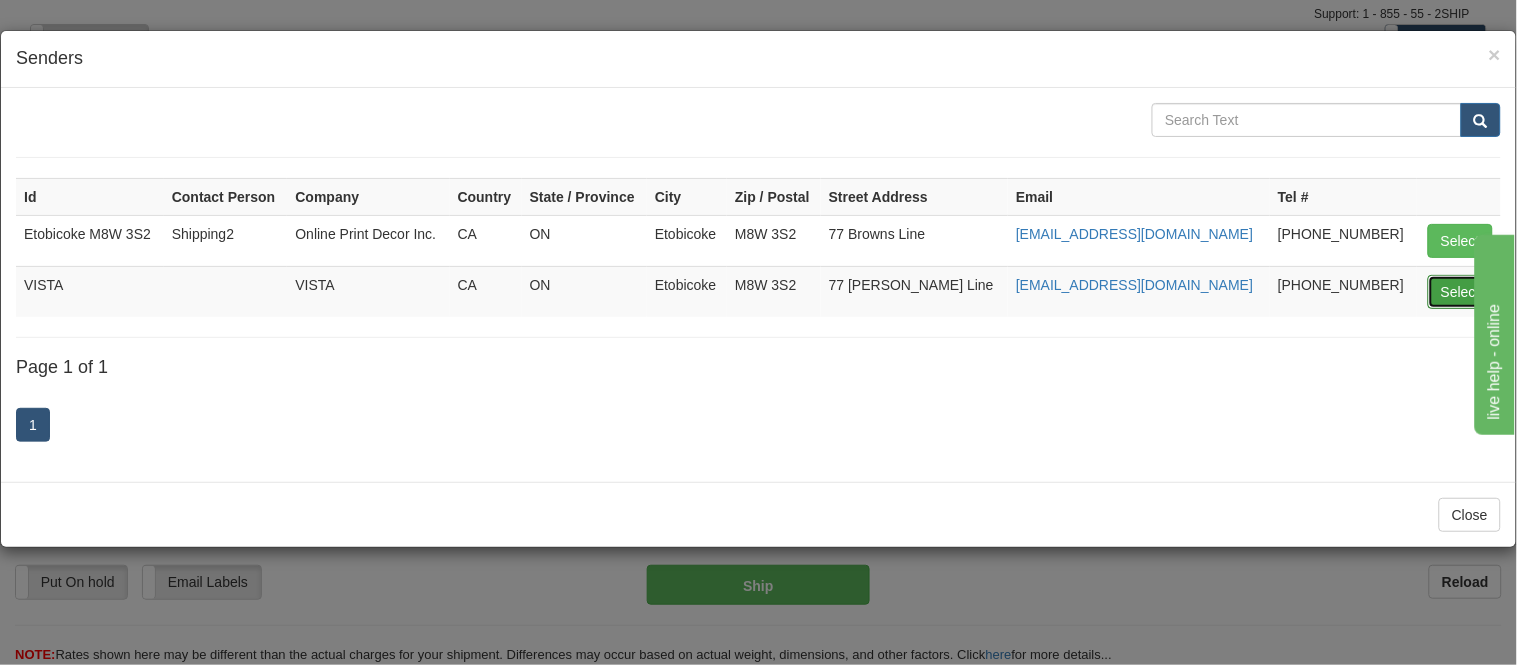 click on "Select" at bounding box center (1460, 292) 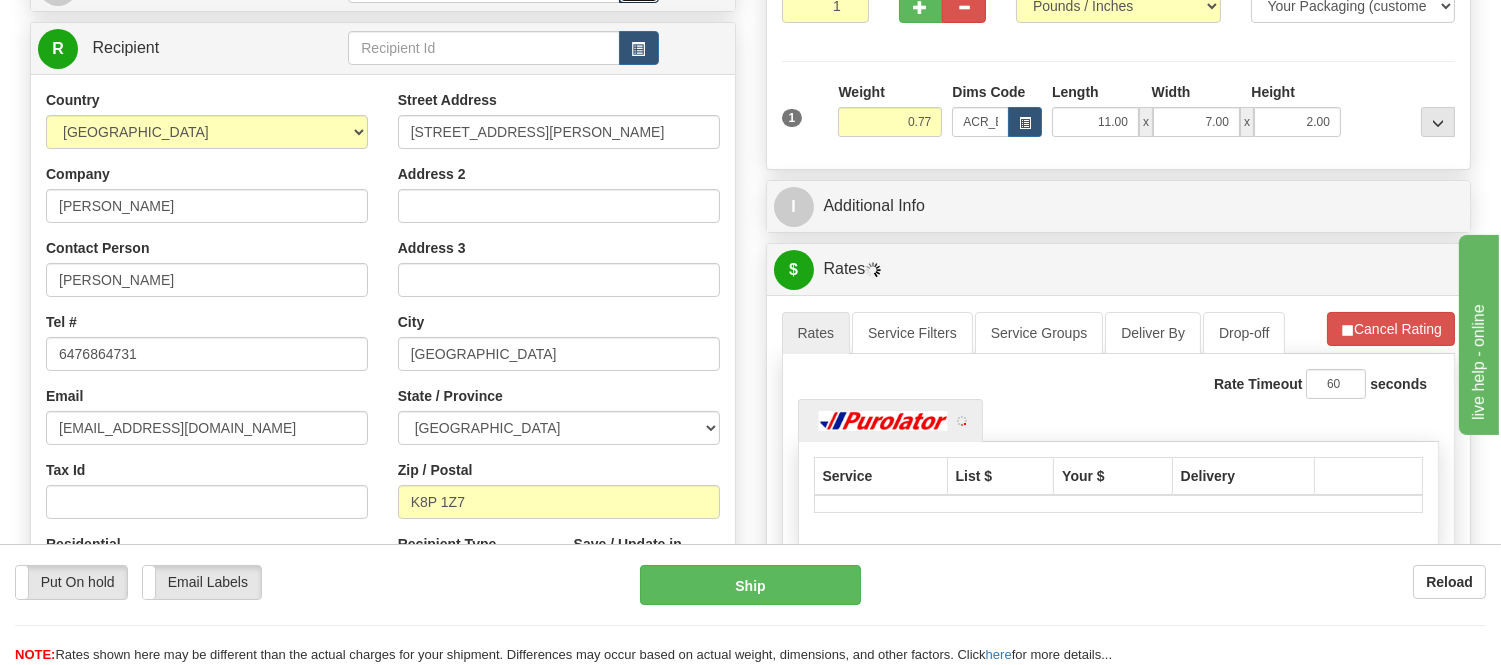 scroll, scrollTop: 284, scrollLeft: 0, axis: vertical 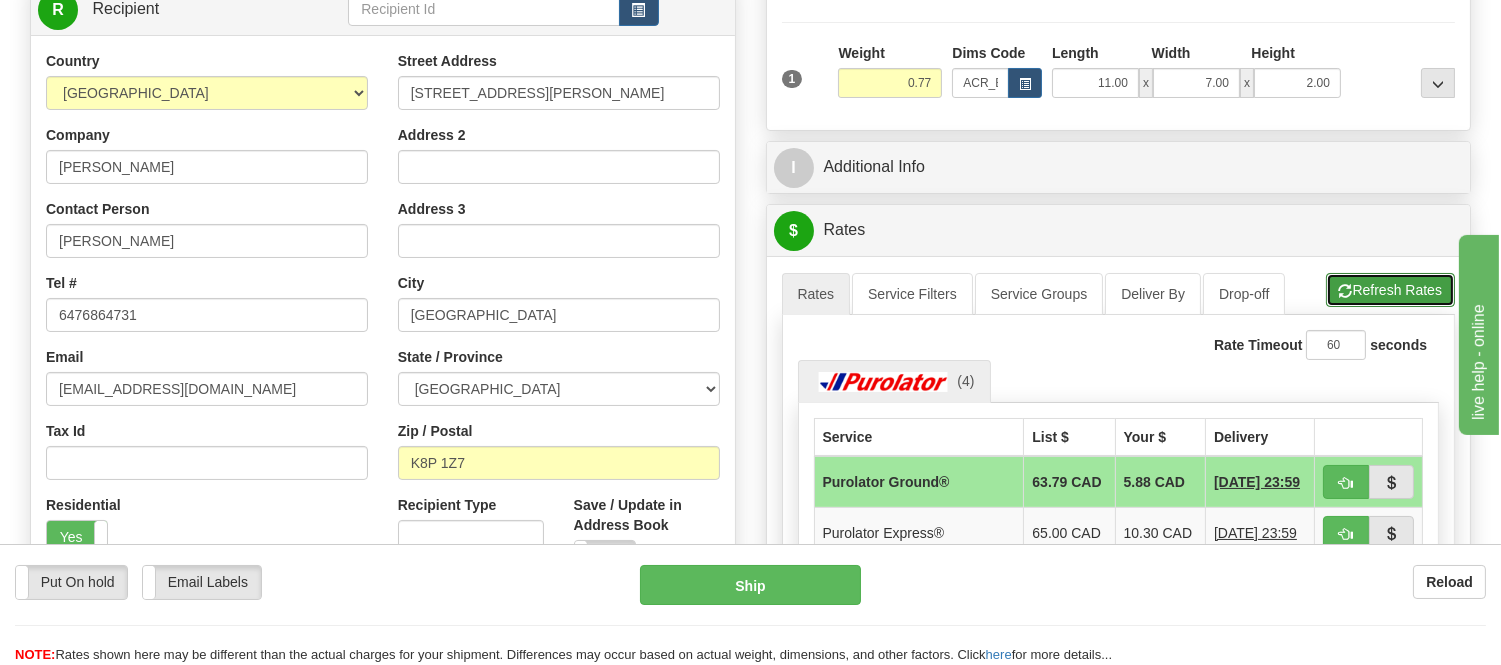 click on "Refresh Rates" at bounding box center [1390, 290] 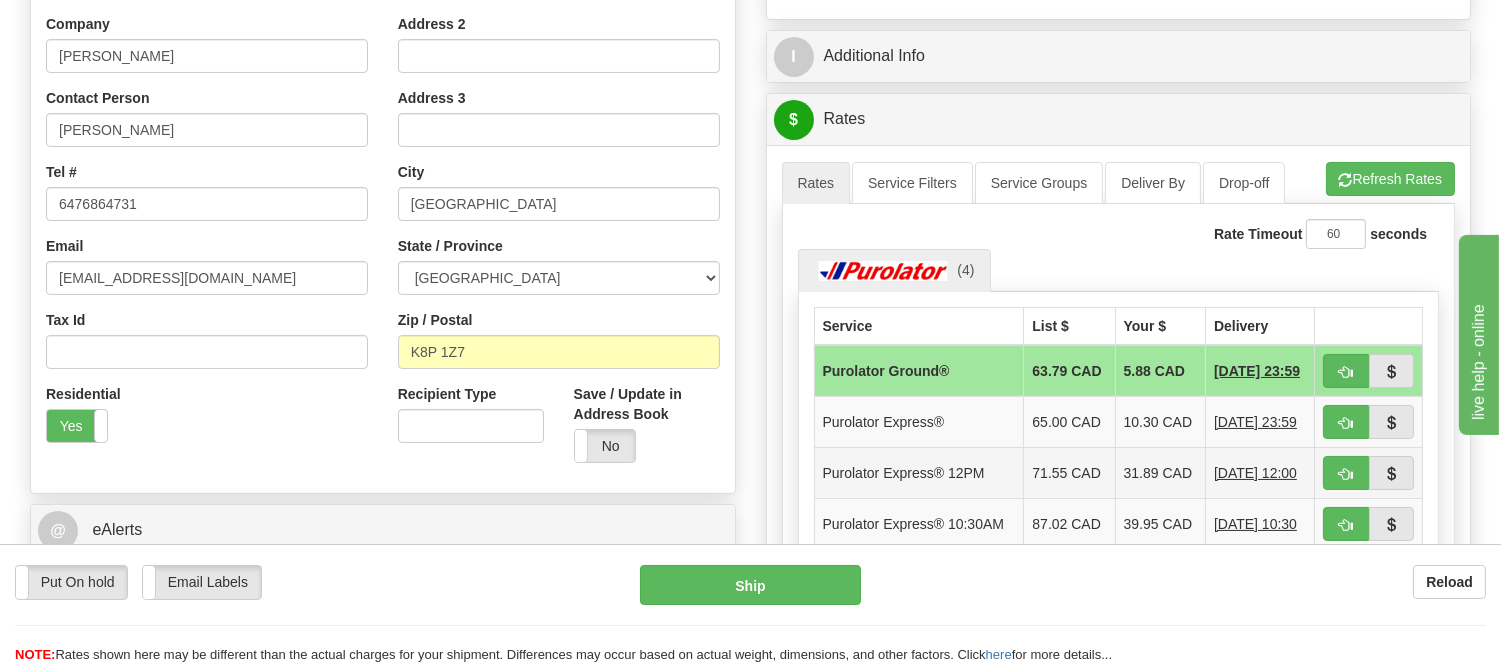 scroll, scrollTop: 506, scrollLeft: 0, axis: vertical 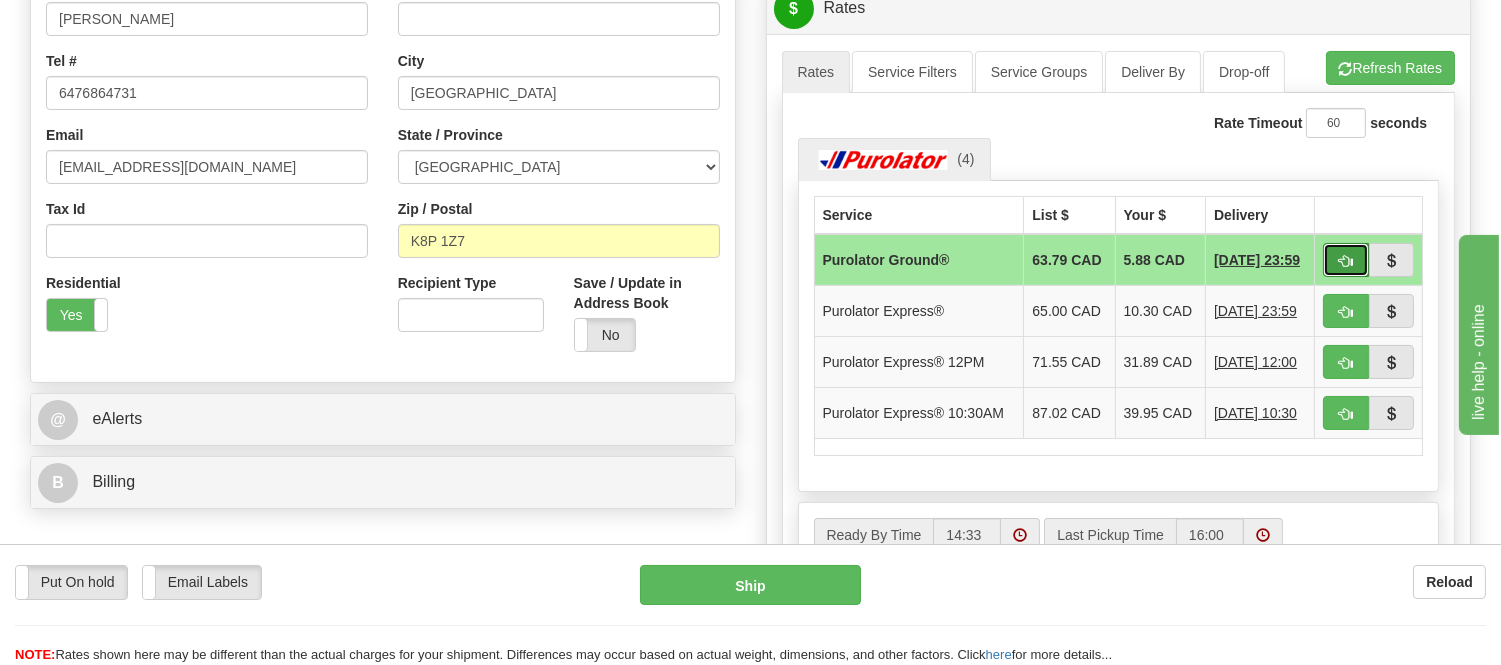 click at bounding box center [1346, 260] 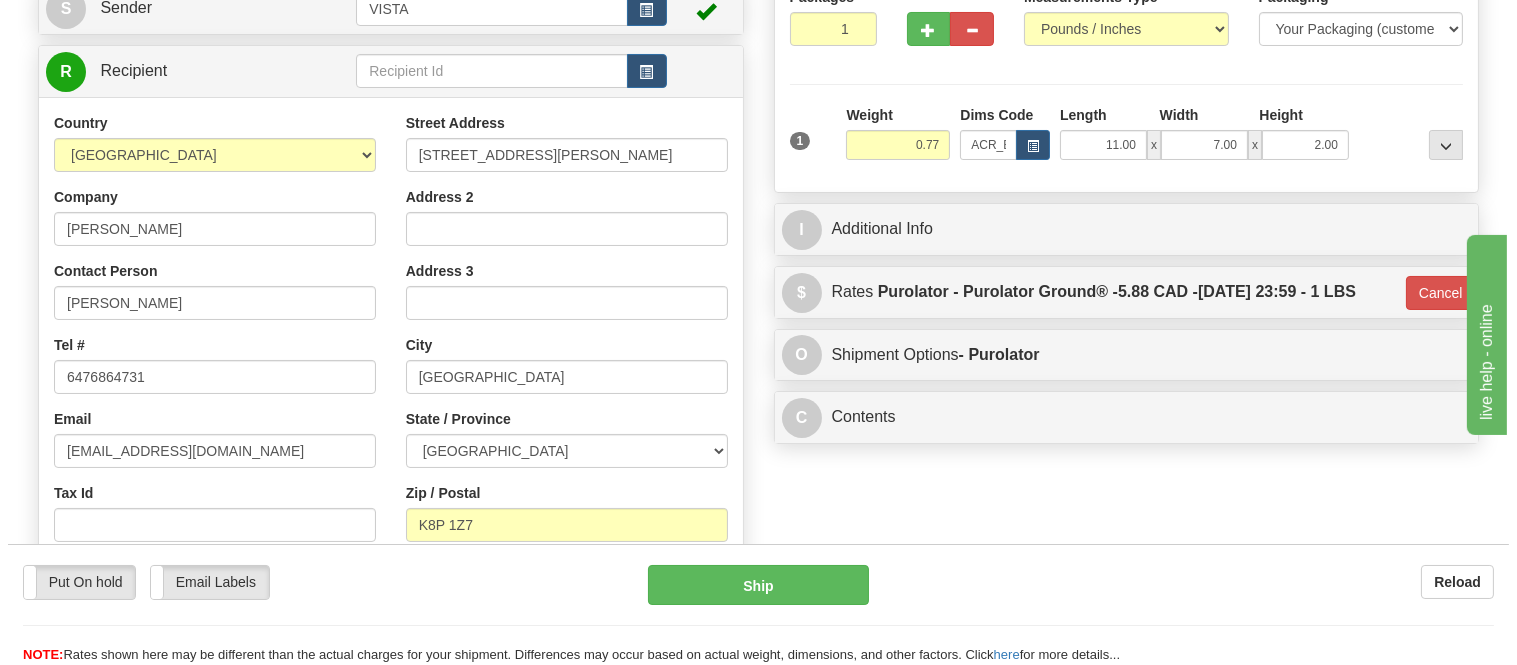 scroll, scrollTop: 173, scrollLeft: 0, axis: vertical 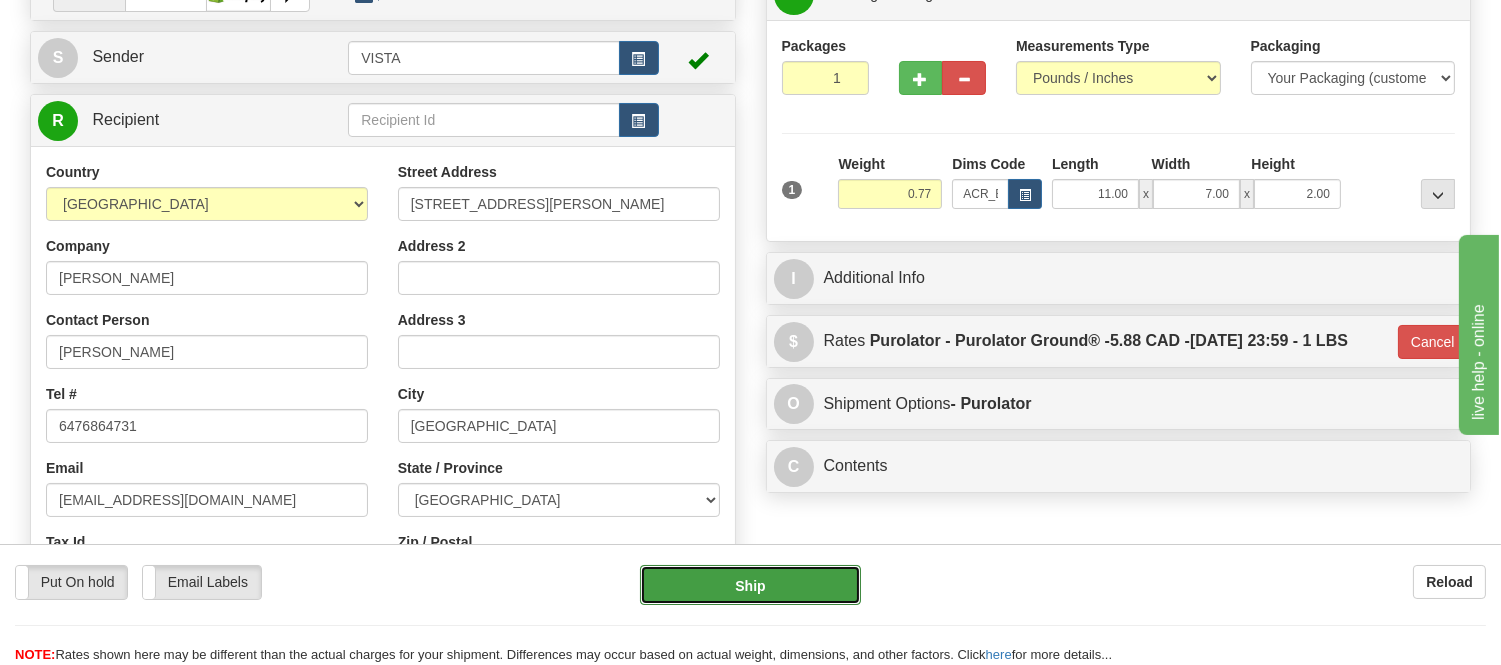 click on "Ship" at bounding box center (750, 585) 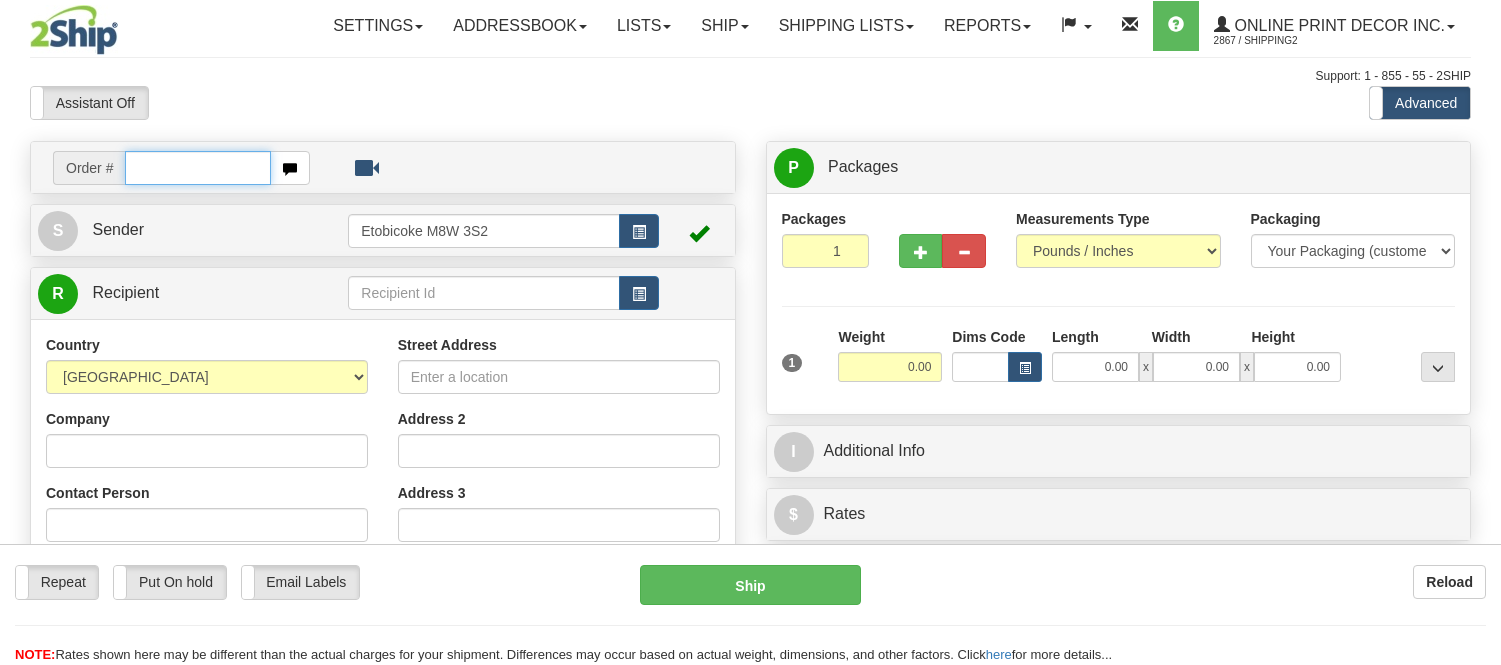 scroll, scrollTop: 0, scrollLeft: 0, axis: both 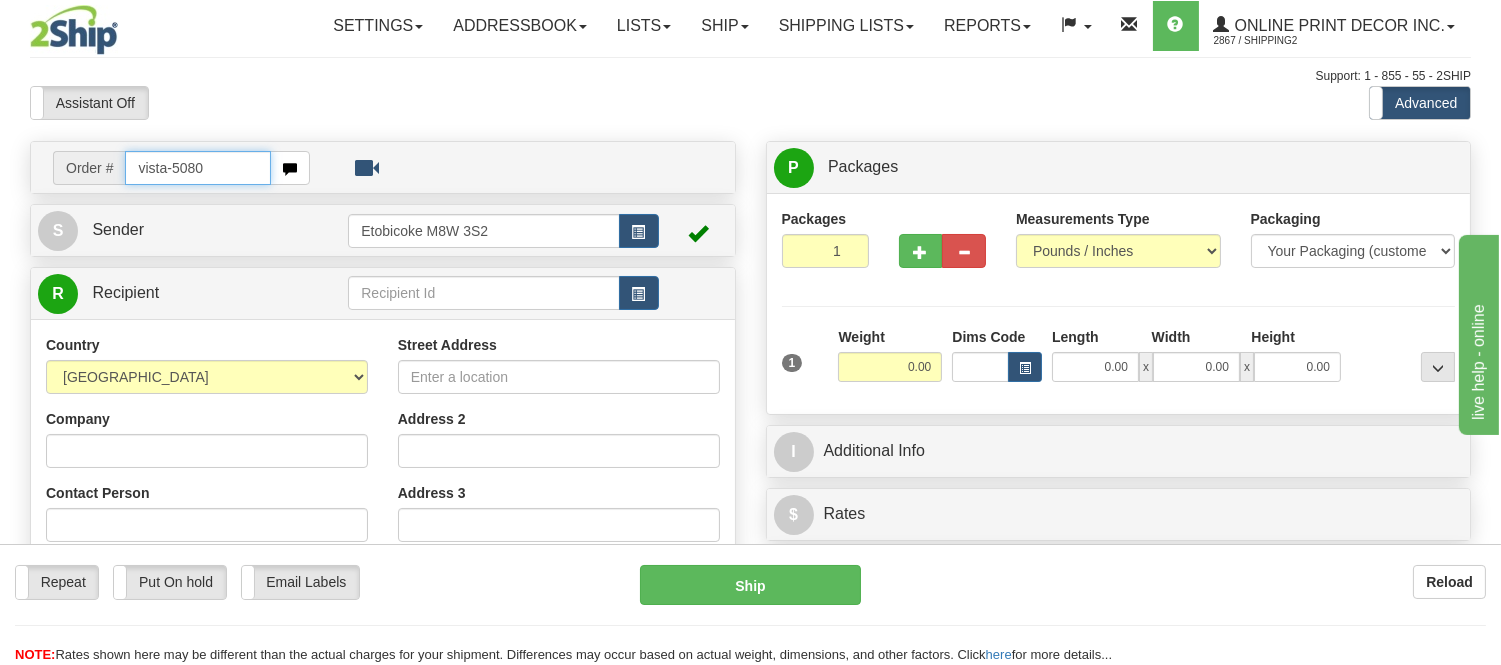 type on "vista-5080" 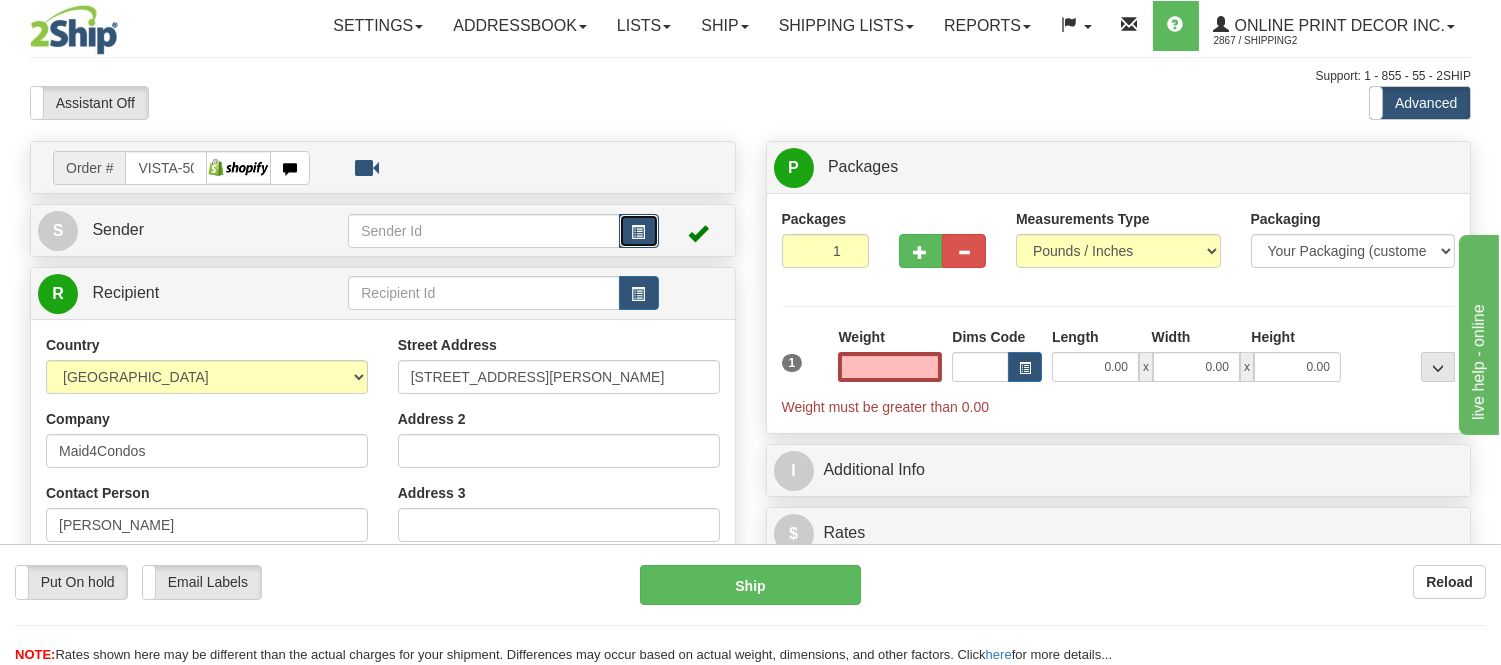 type on "0.00" 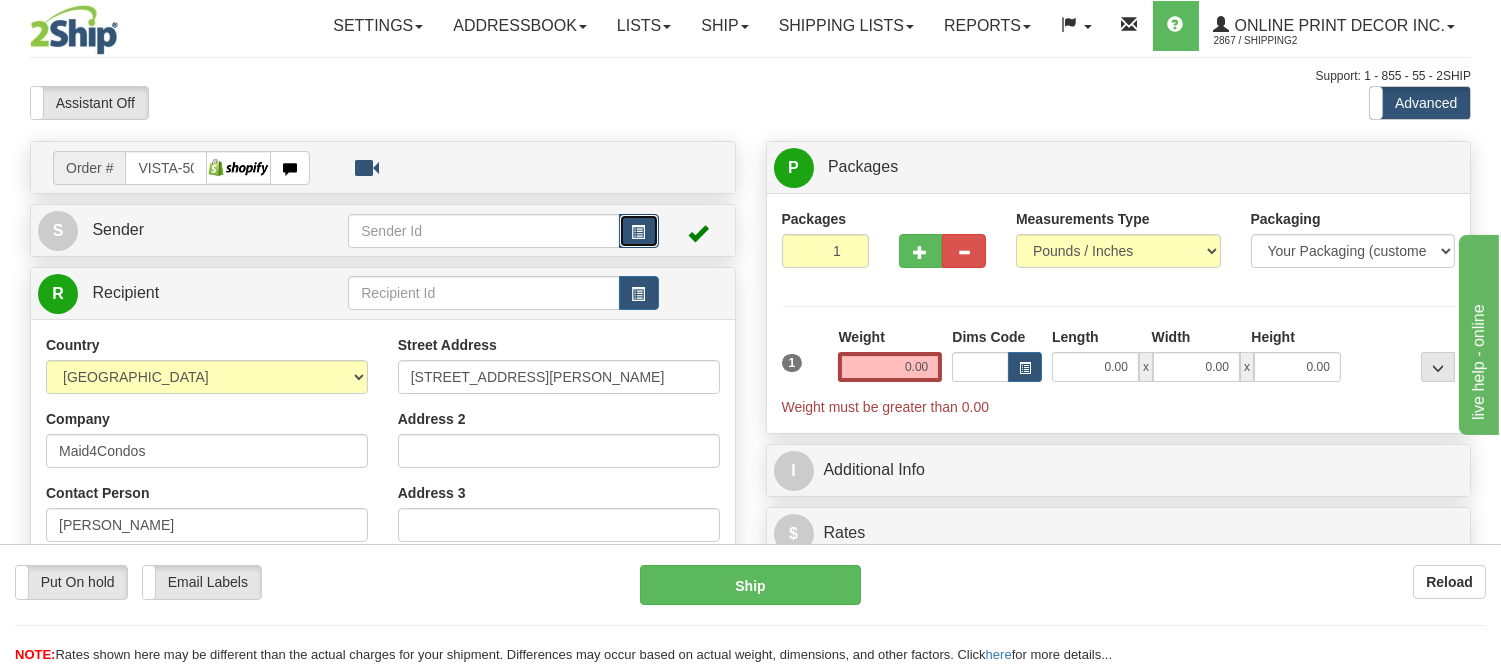 click at bounding box center (639, 231) 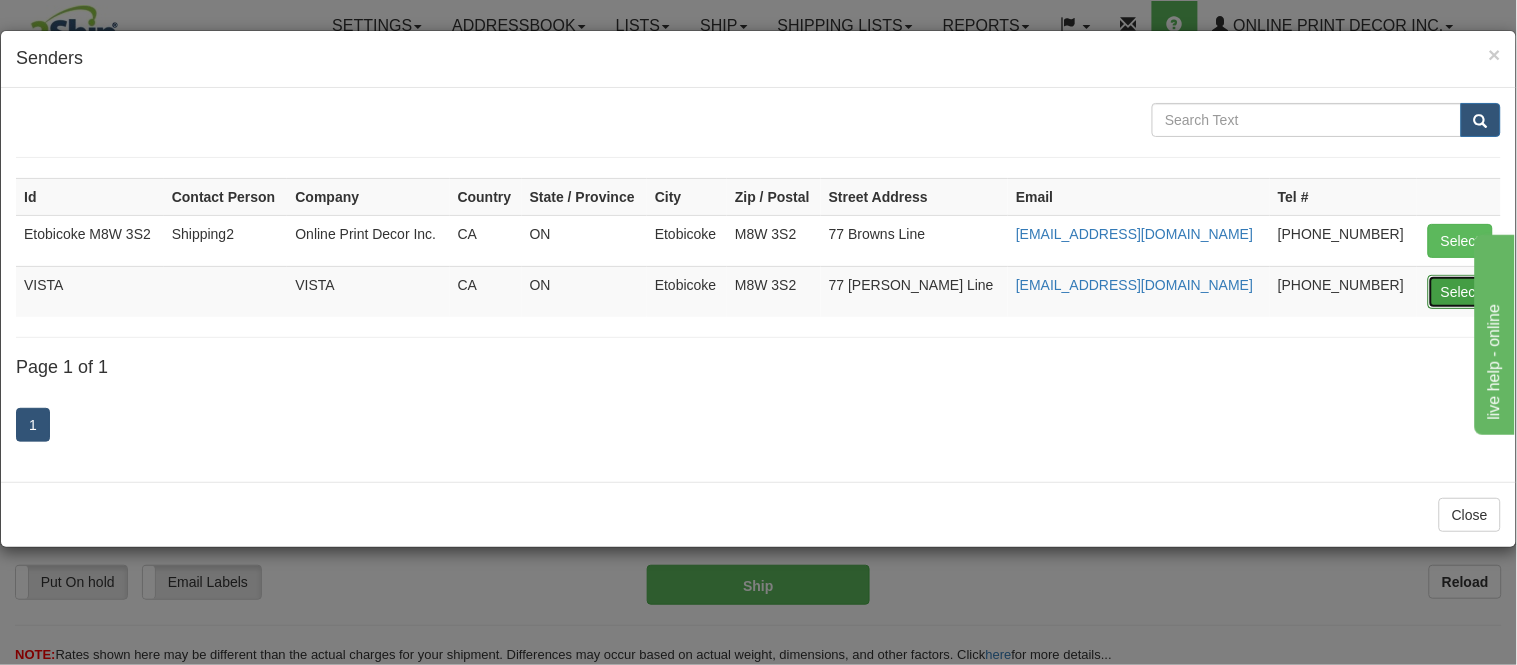 click on "Select" at bounding box center (1460, 292) 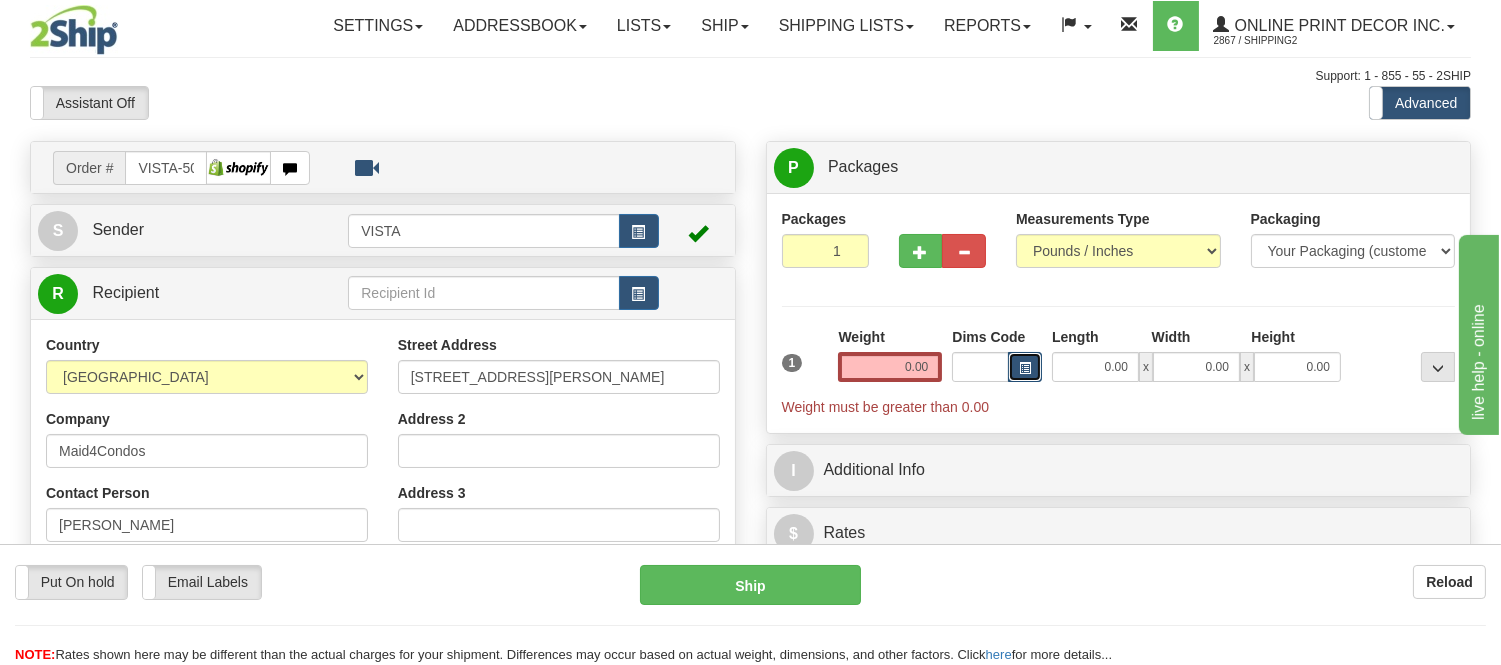 click at bounding box center (1025, 368) 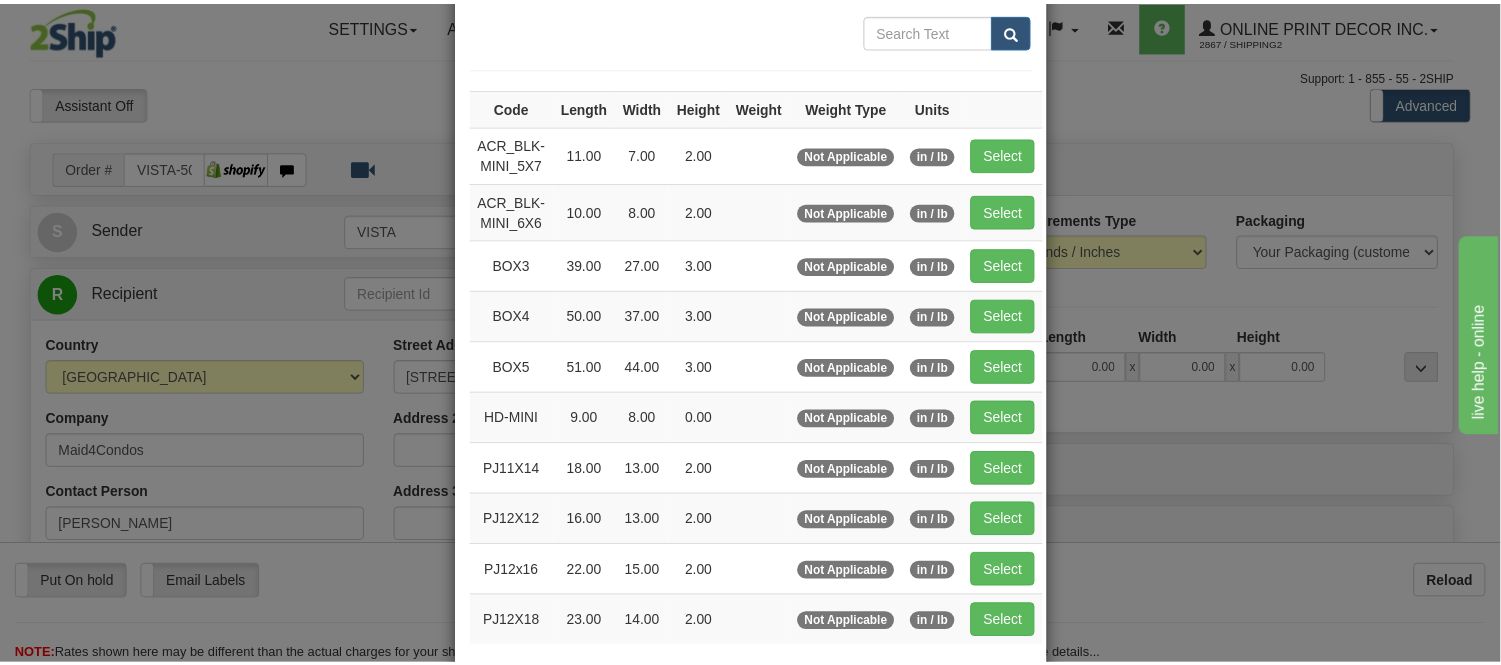 scroll, scrollTop: 222, scrollLeft: 0, axis: vertical 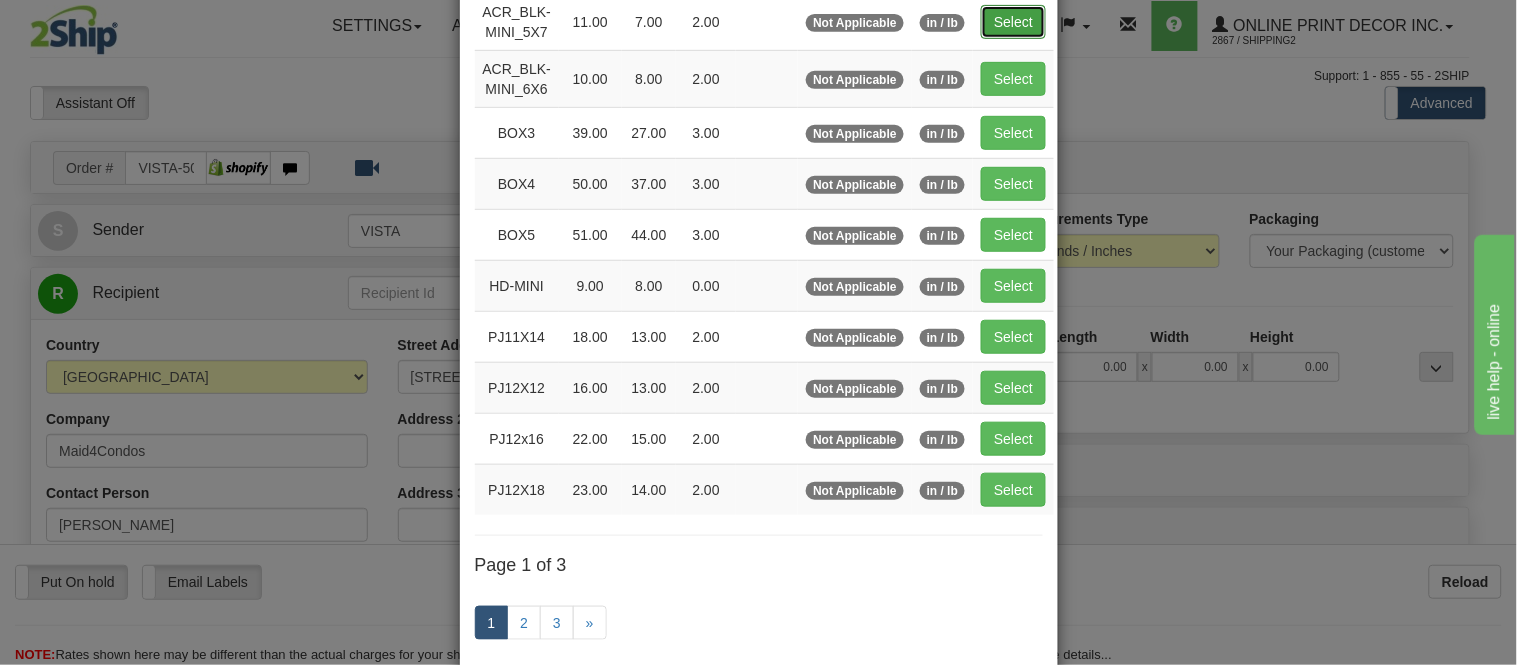 click on "Select" at bounding box center [1013, 22] 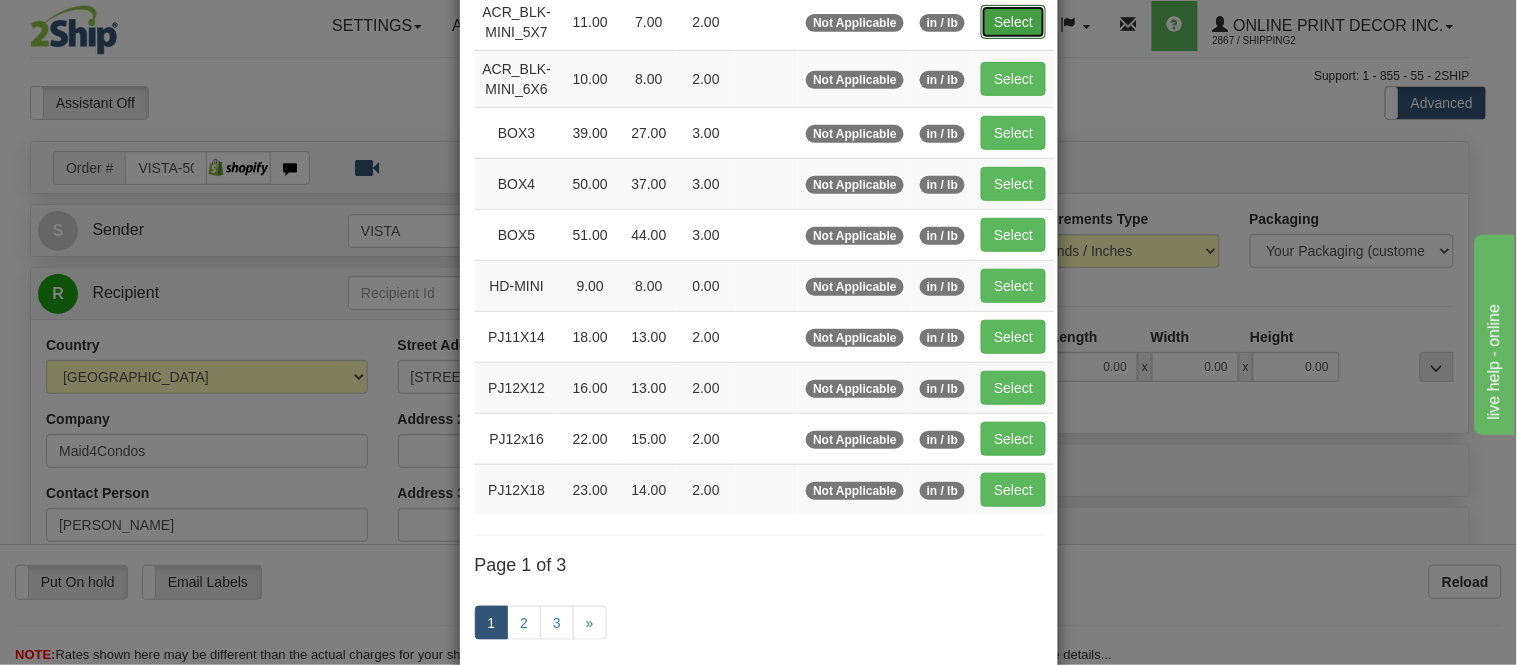 type on "11.00" 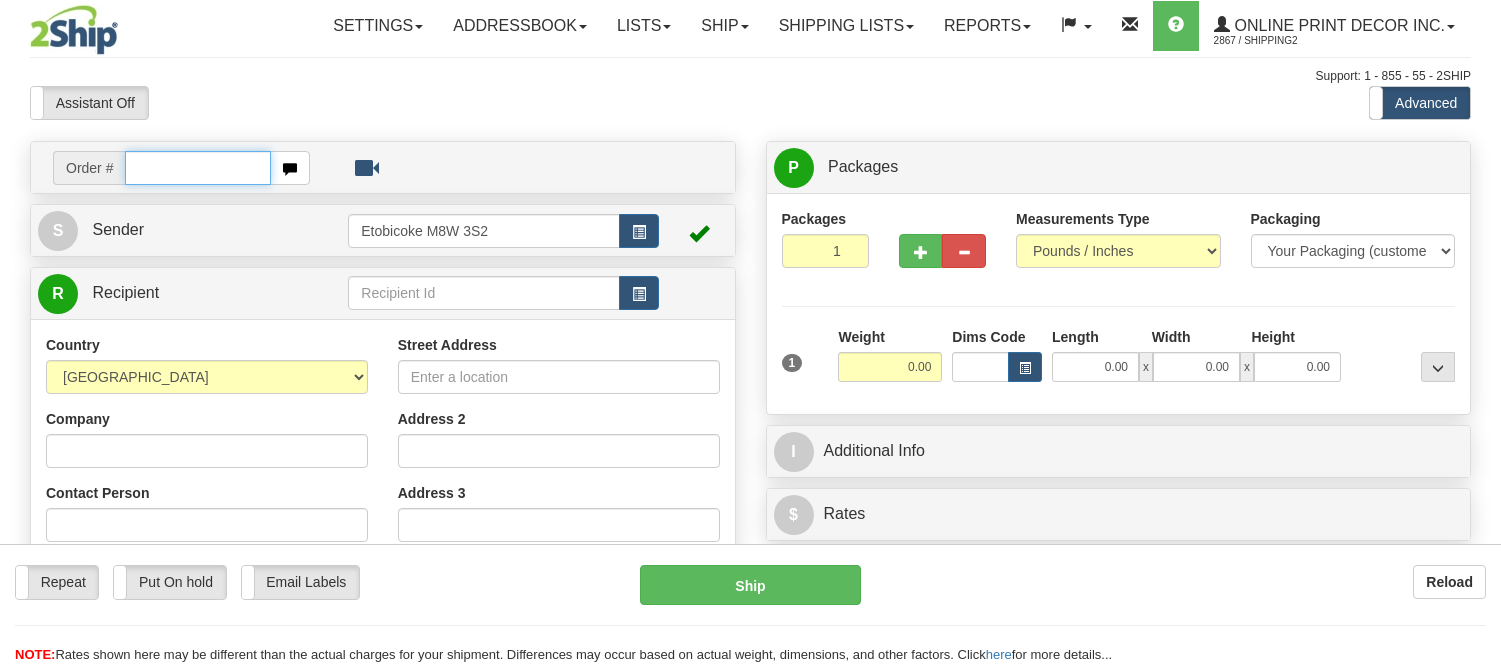 scroll, scrollTop: 0, scrollLeft: 0, axis: both 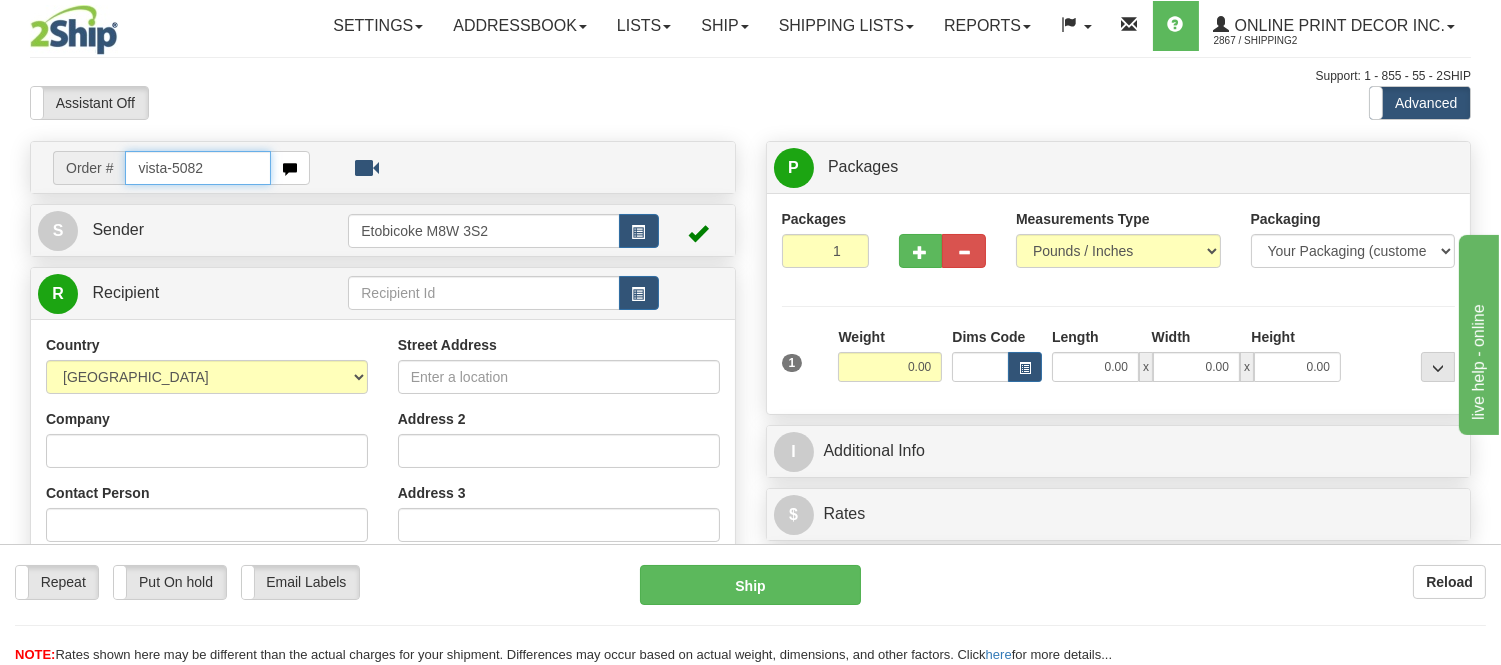 type on "vista-5082" 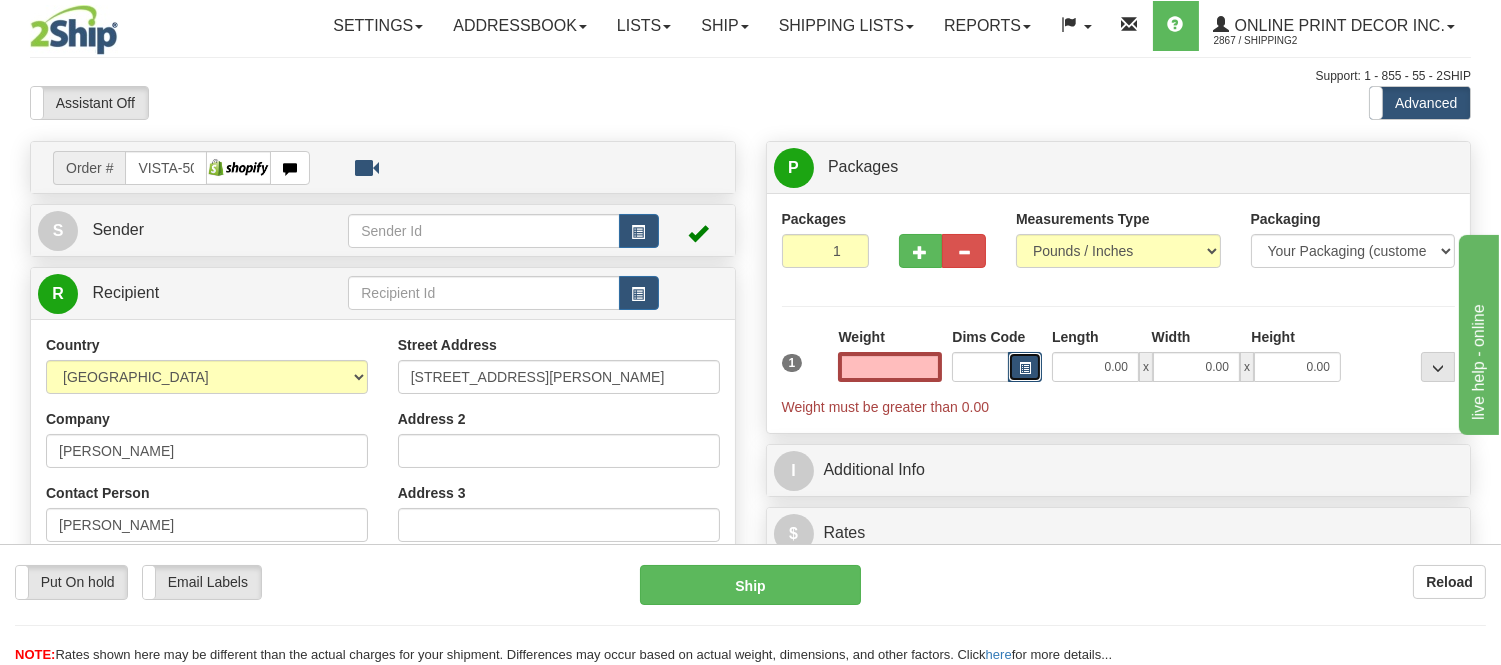 type on "0.00" 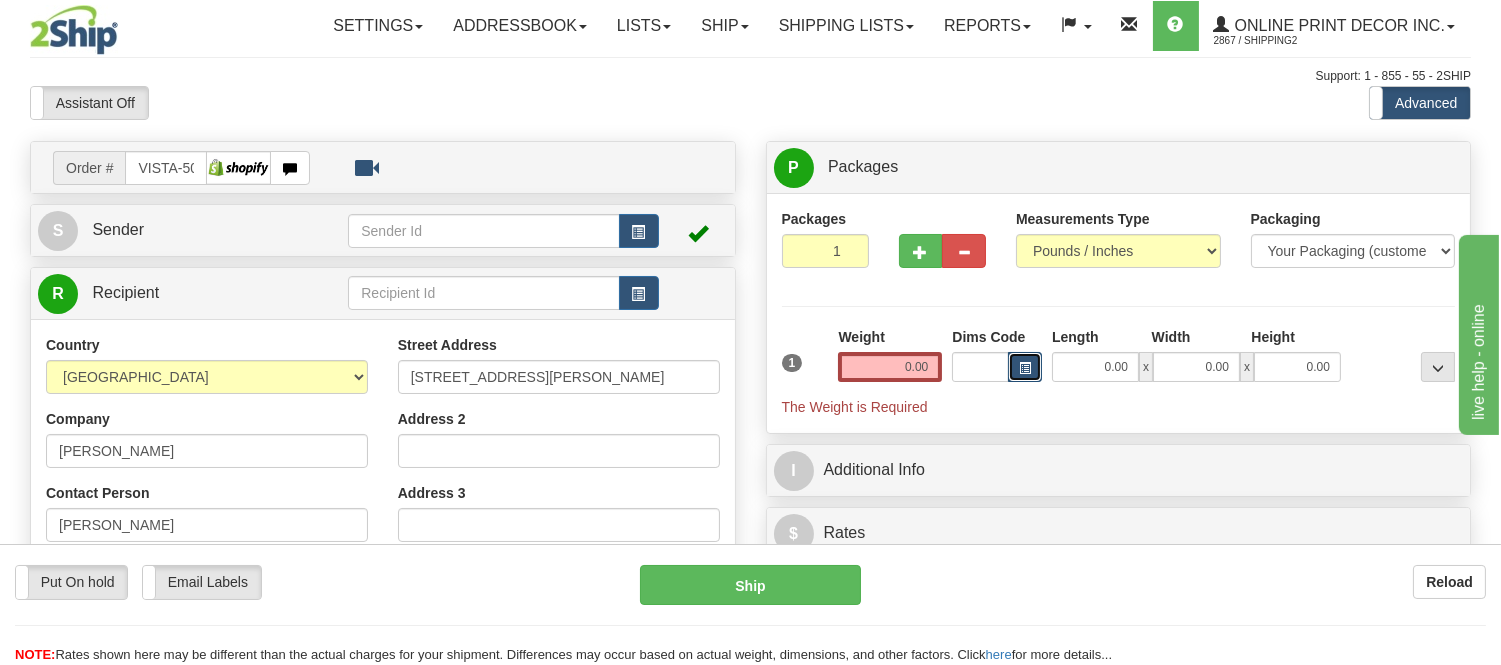 click at bounding box center [1025, 368] 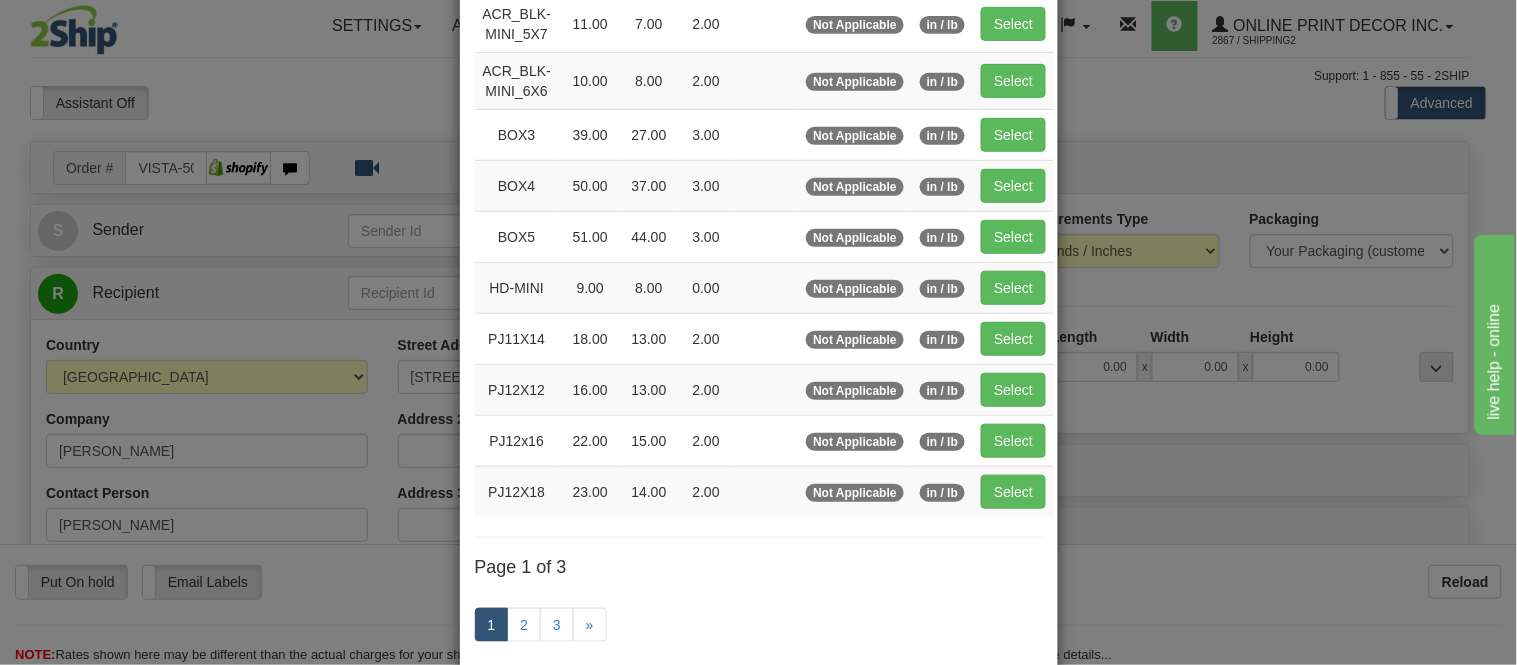 scroll, scrollTop: 222, scrollLeft: 0, axis: vertical 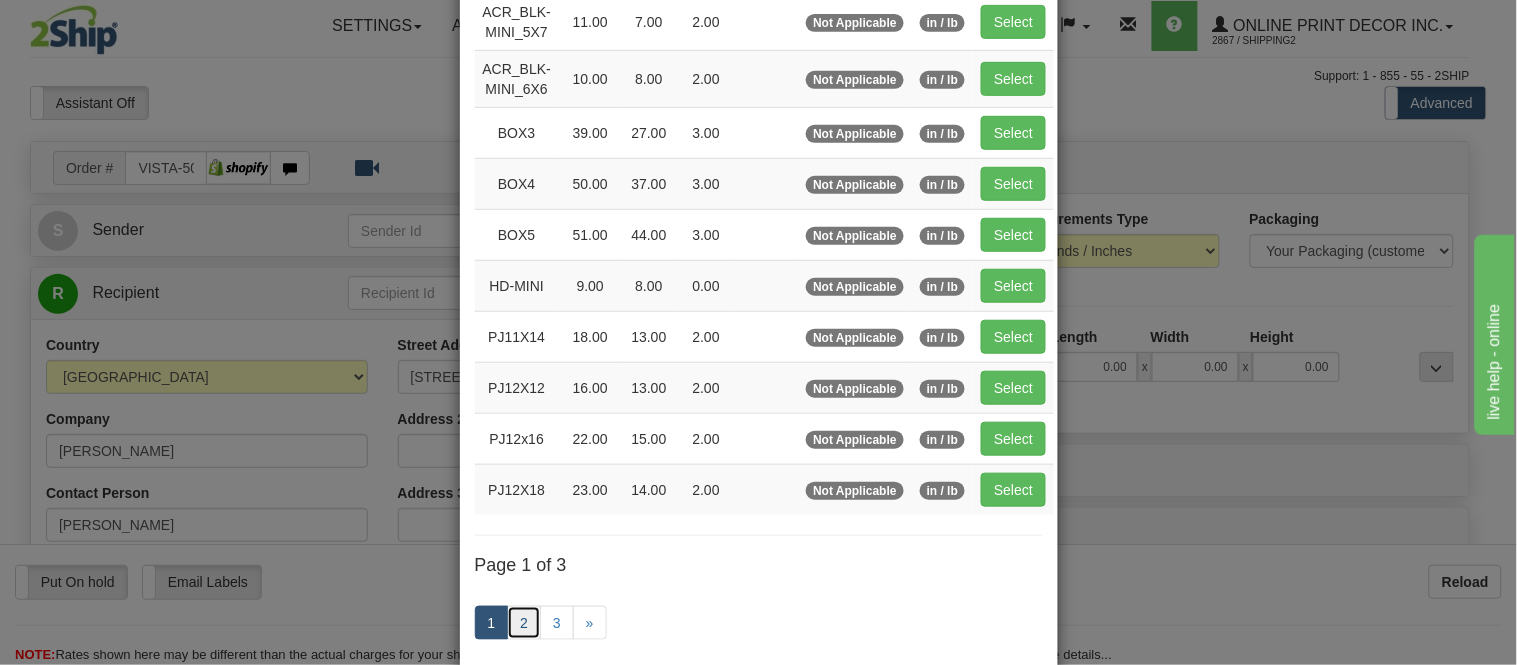 click on "2" at bounding box center [524, 623] 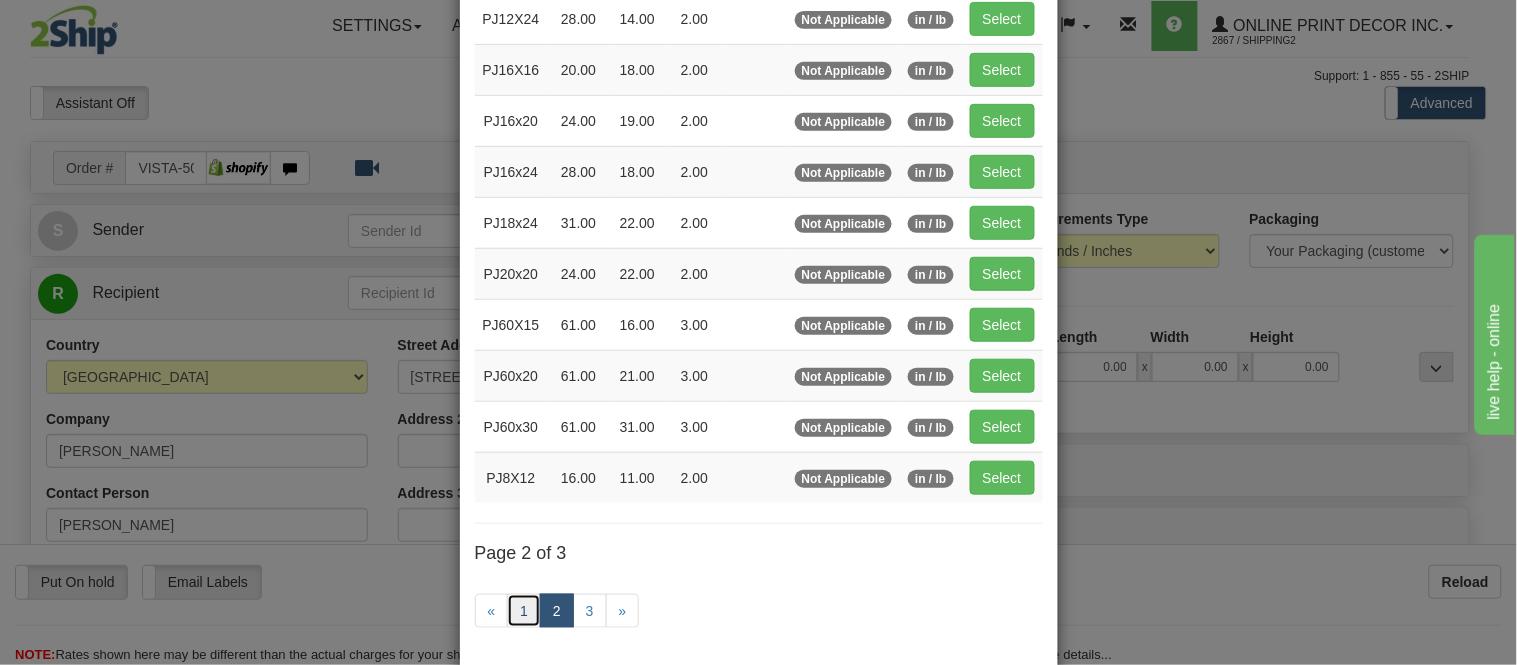 click on "1" at bounding box center (524, 611) 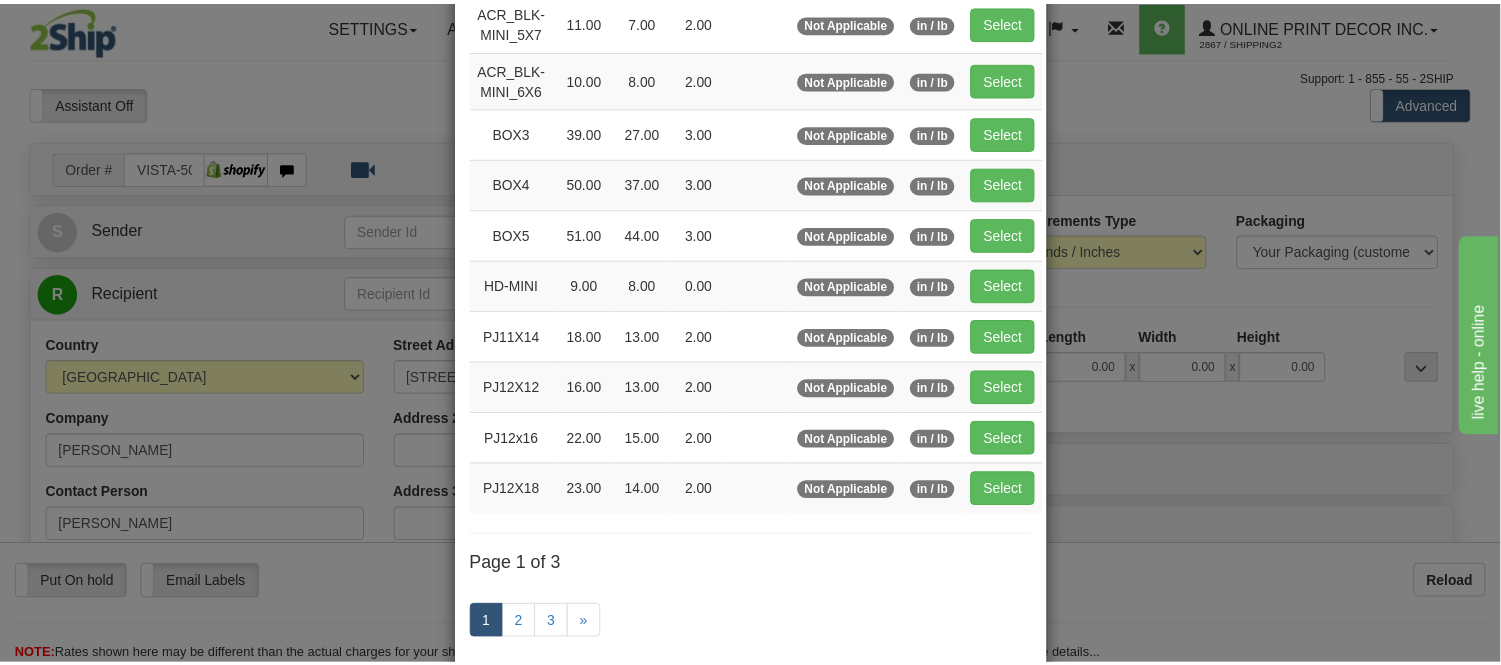 scroll, scrollTop: 0, scrollLeft: 0, axis: both 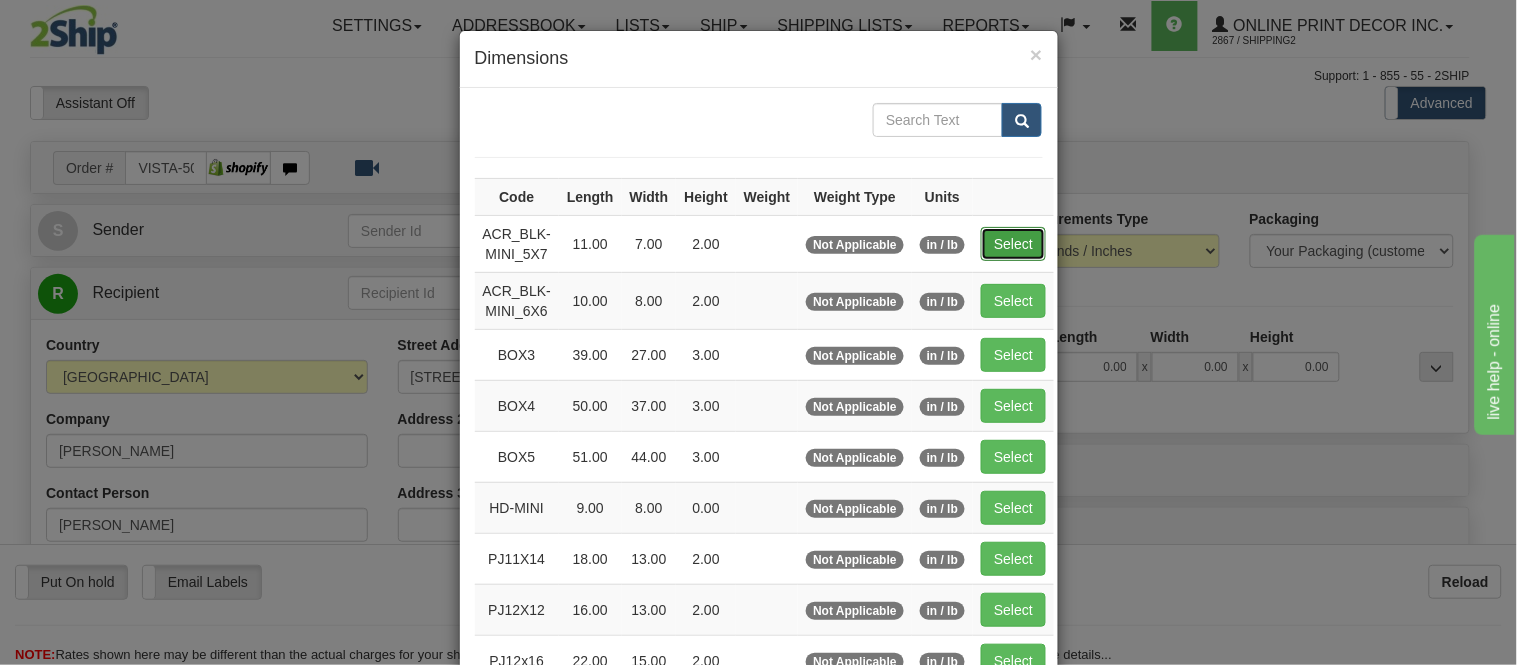 click on "Select" at bounding box center [1013, 244] 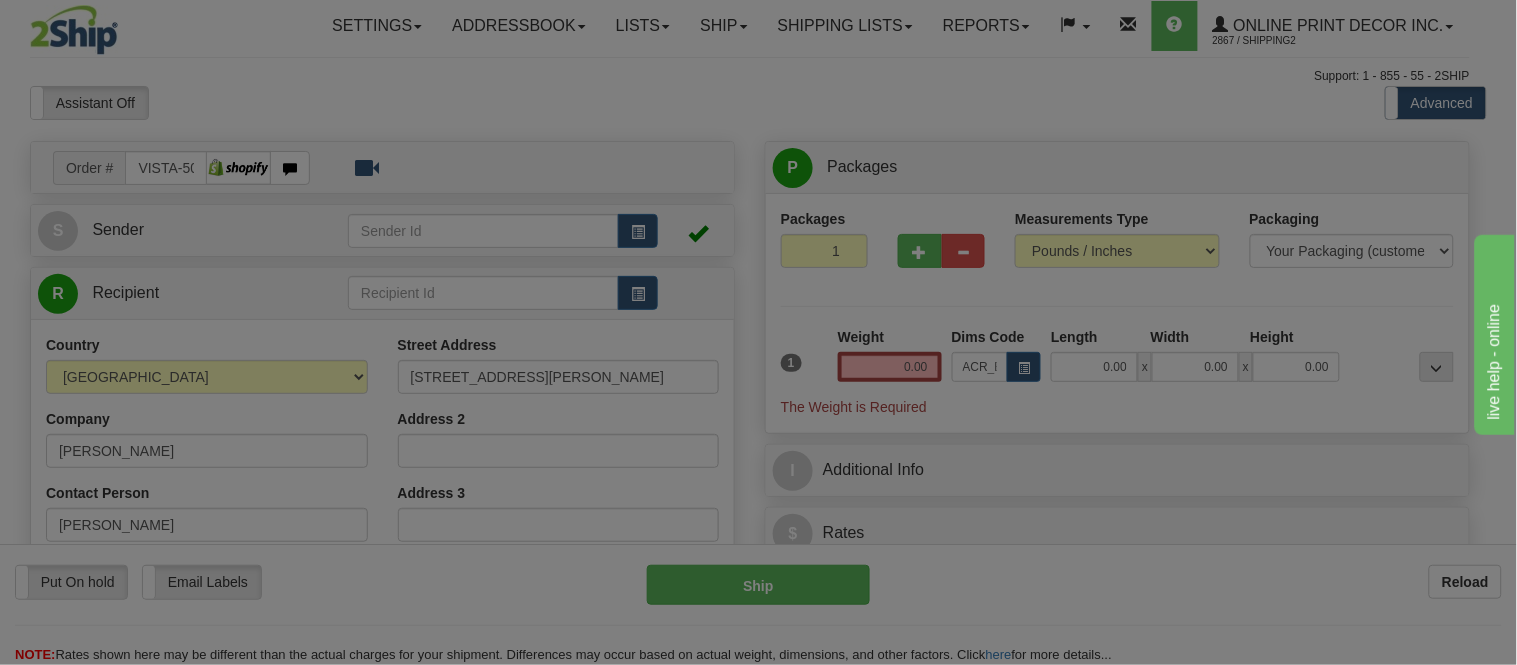 type on "11.00" 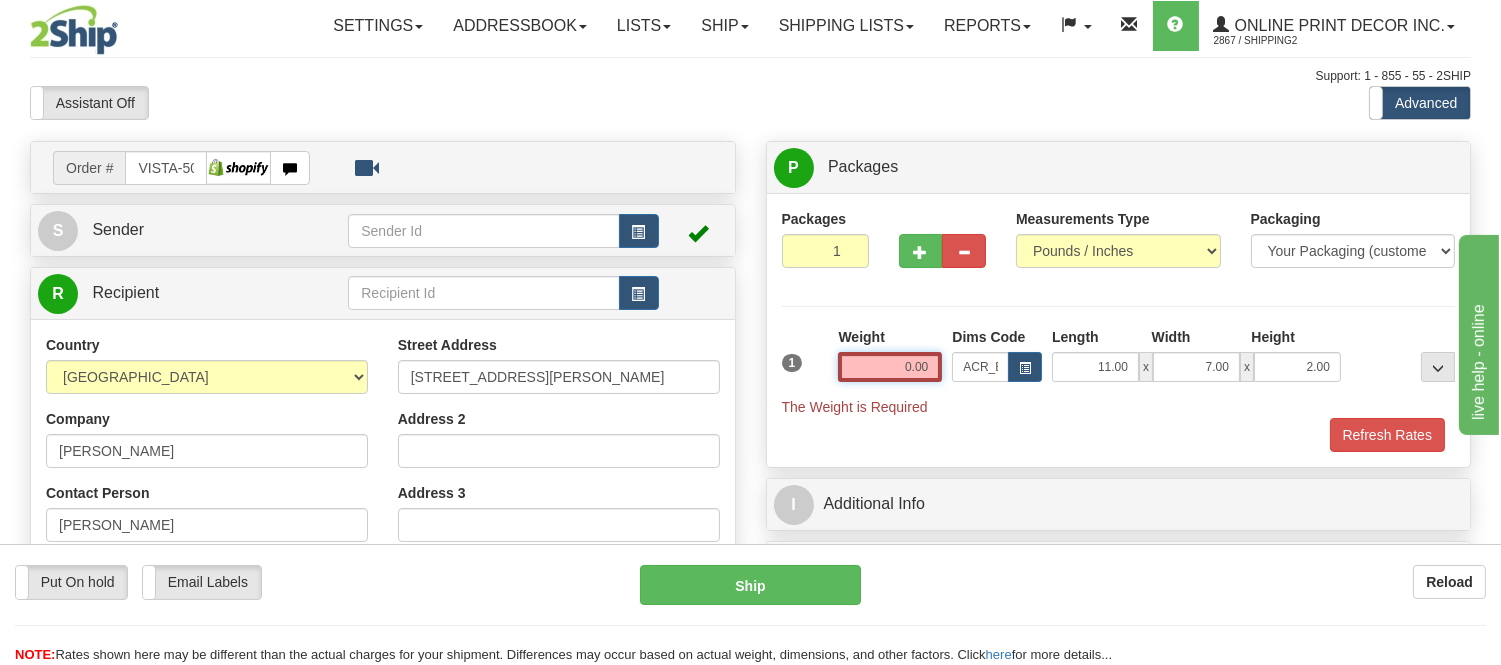 drag, startPoint x: 928, startPoint y: 371, endPoint x: 785, endPoint y: 361, distance: 143.34923 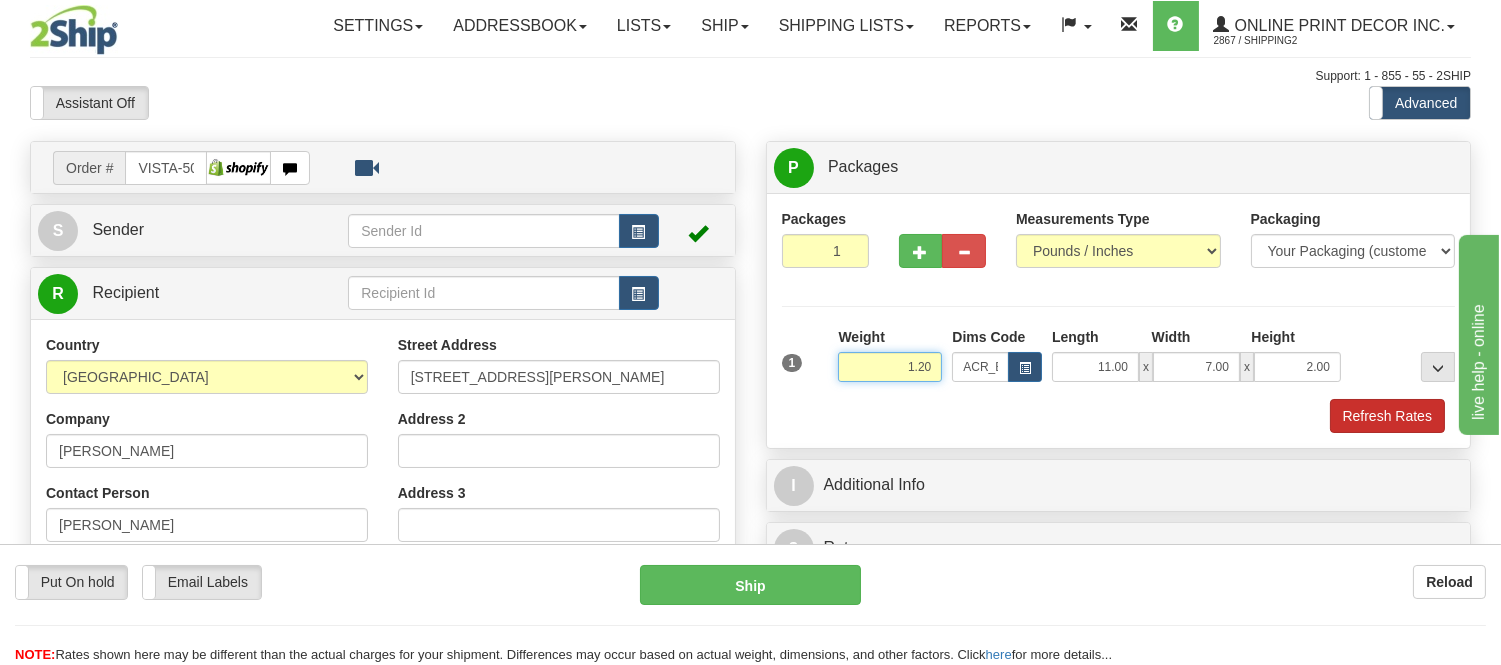 type on "1.20" 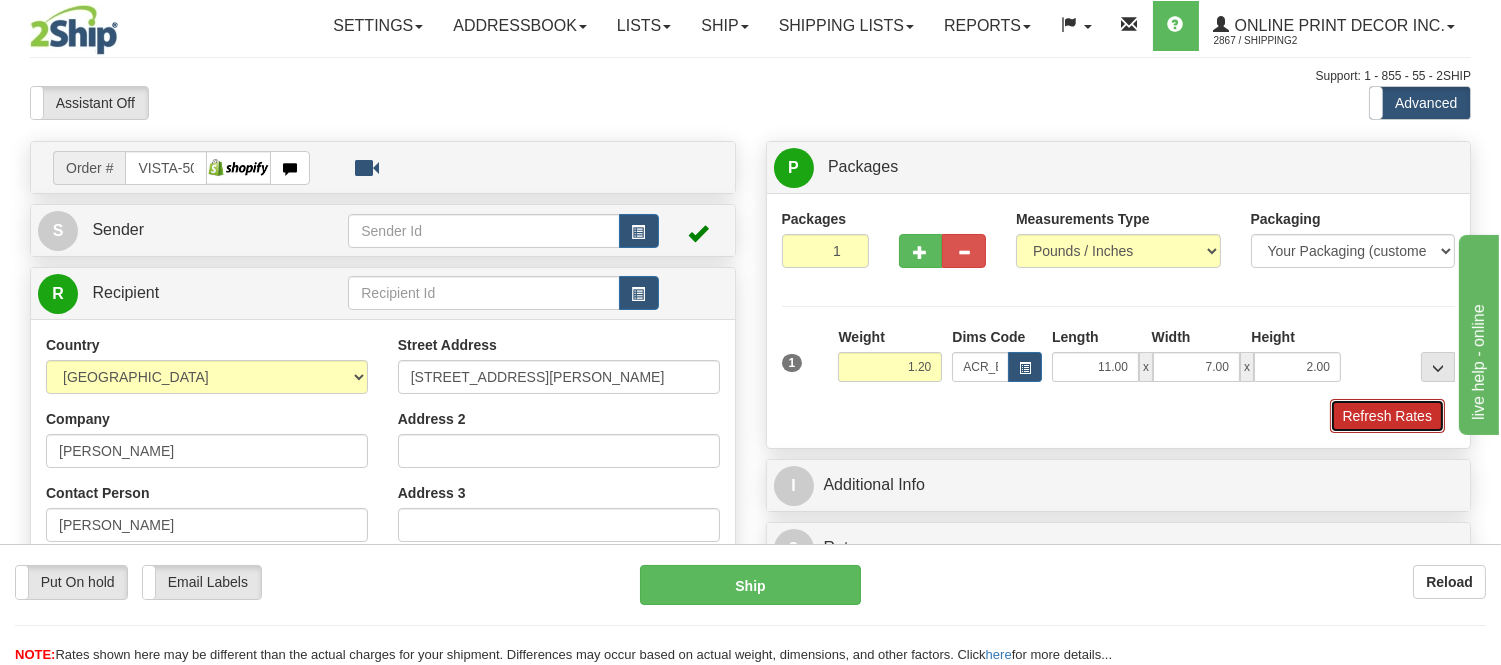 click on "Refresh Rates" at bounding box center [1387, 416] 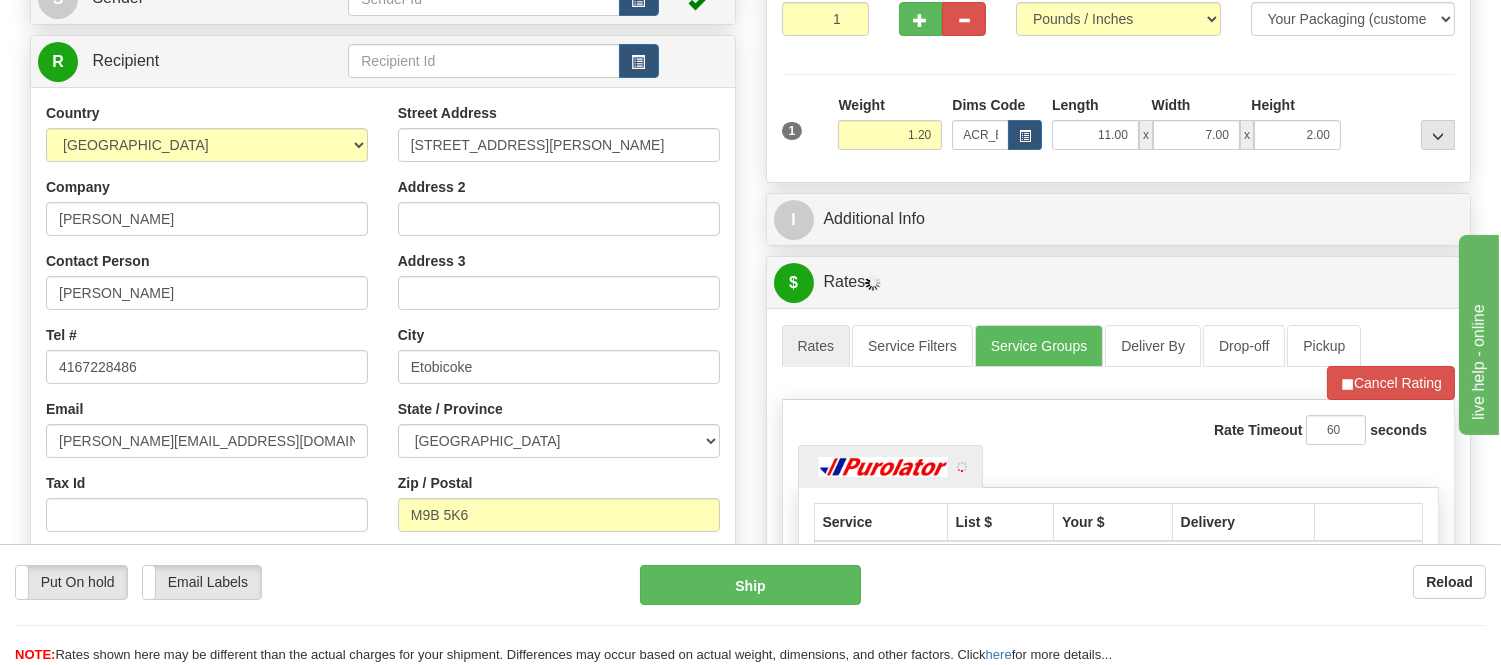 scroll, scrollTop: 261, scrollLeft: 0, axis: vertical 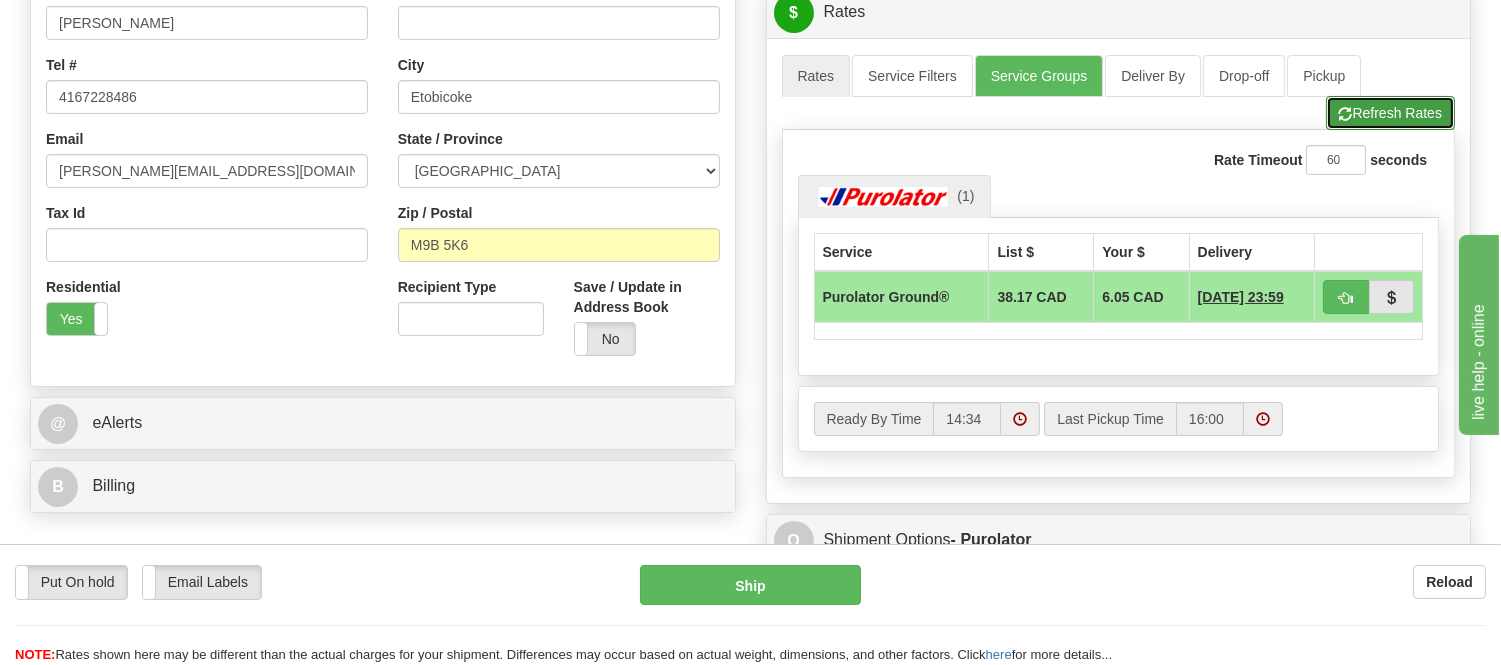 click on "Refresh Rates" at bounding box center [1390, 113] 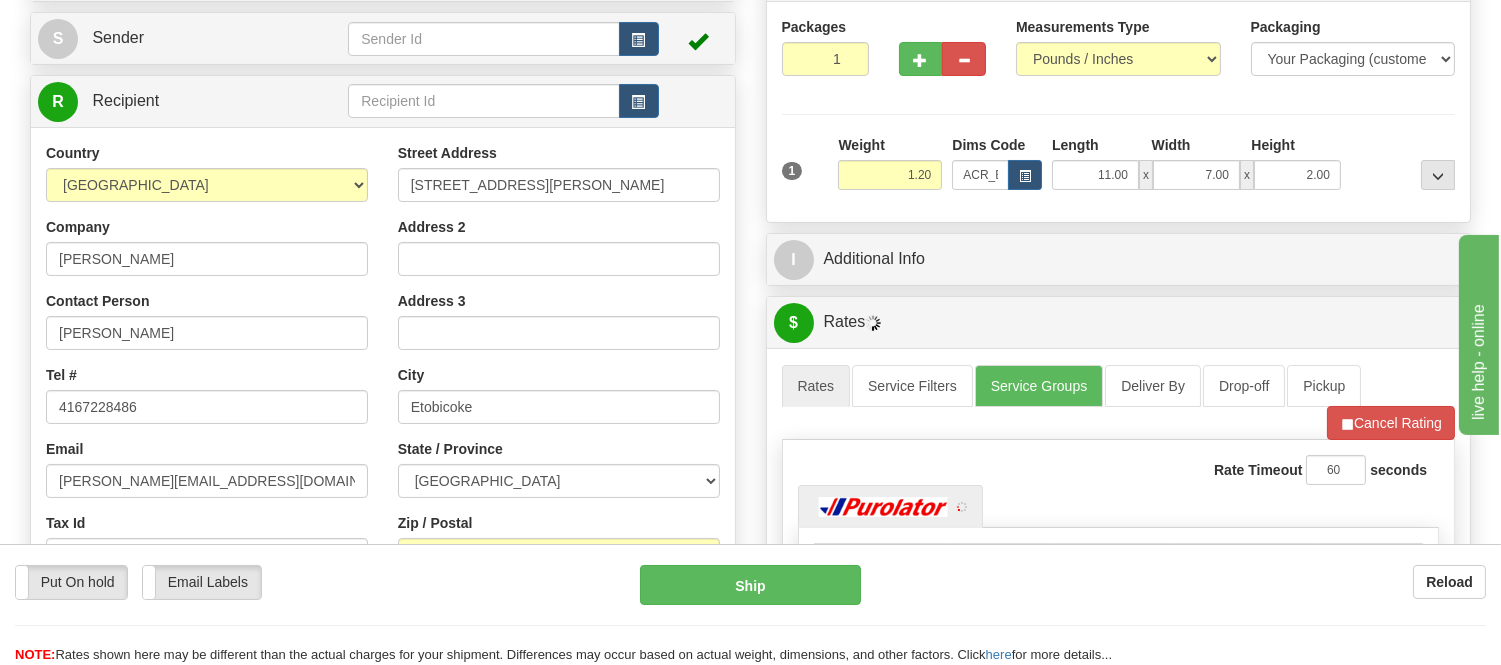 scroll, scrollTop: 168, scrollLeft: 0, axis: vertical 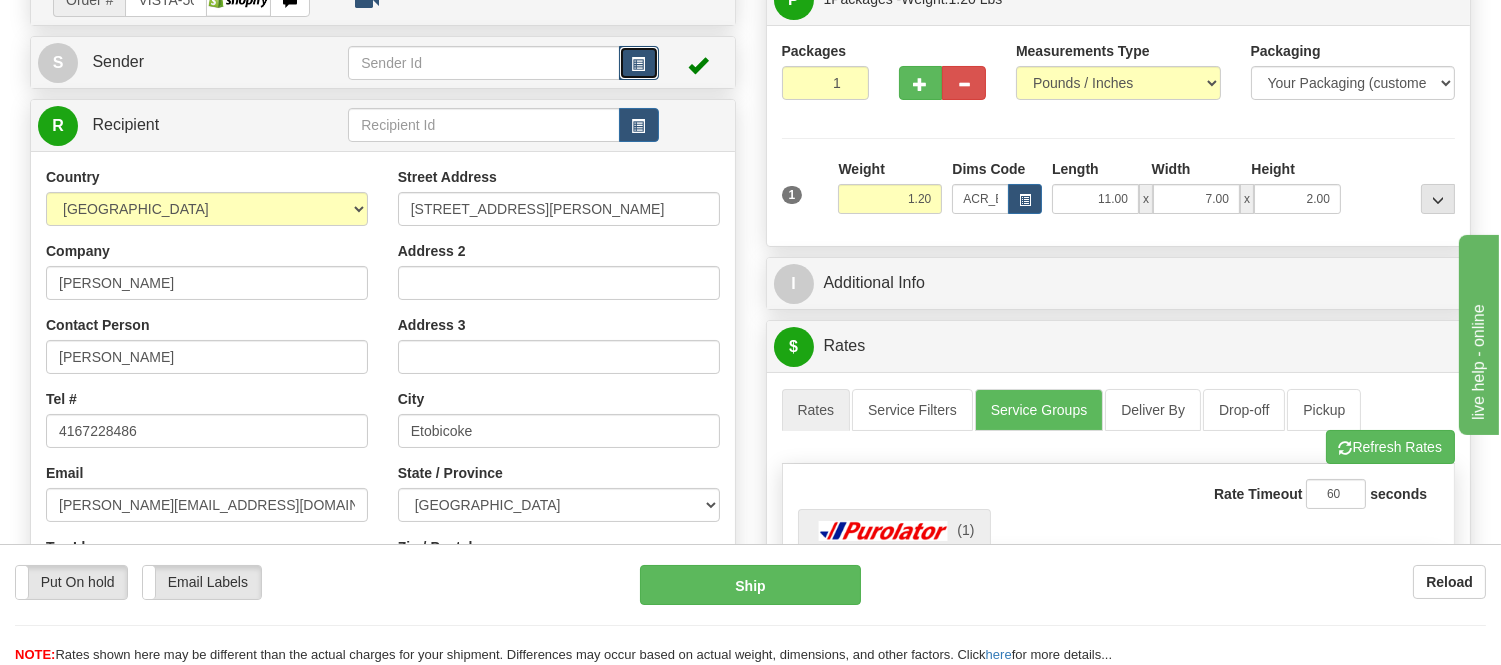 click at bounding box center [639, 64] 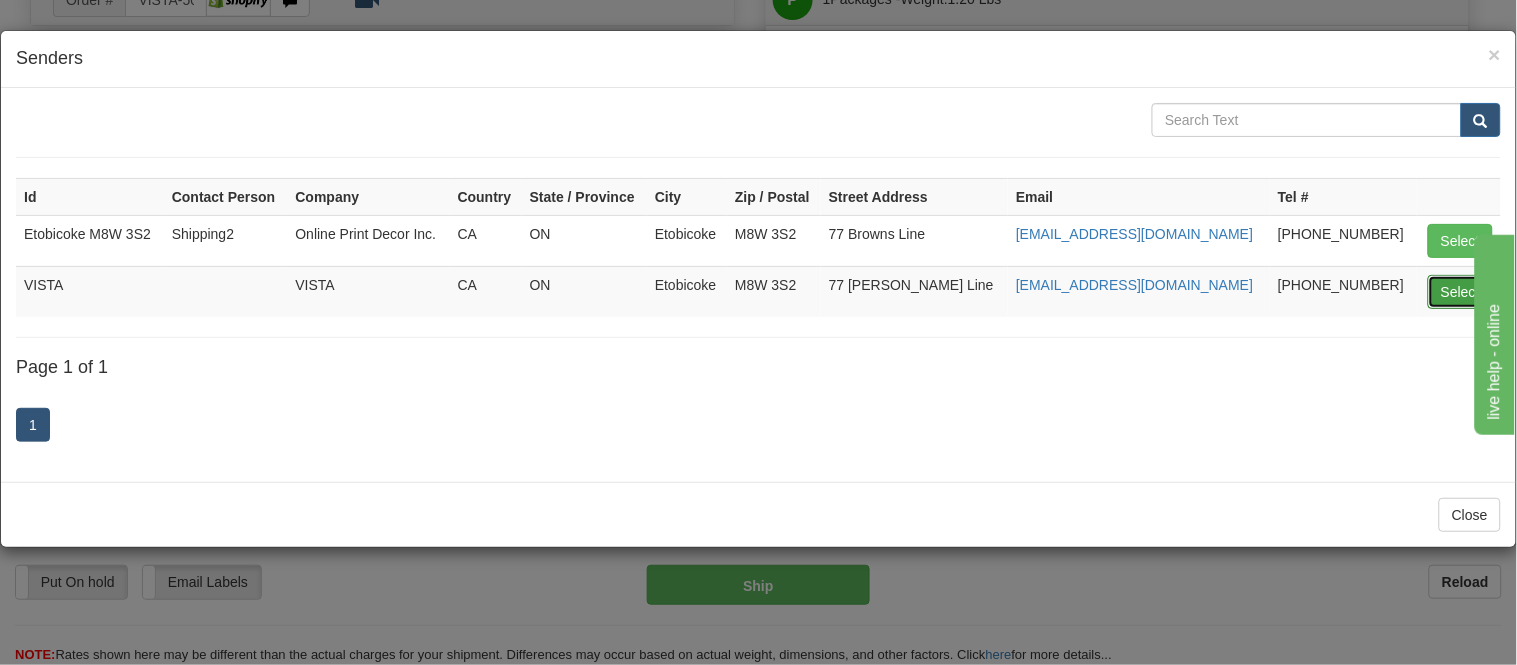 click on "Select" at bounding box center (1460, 292) 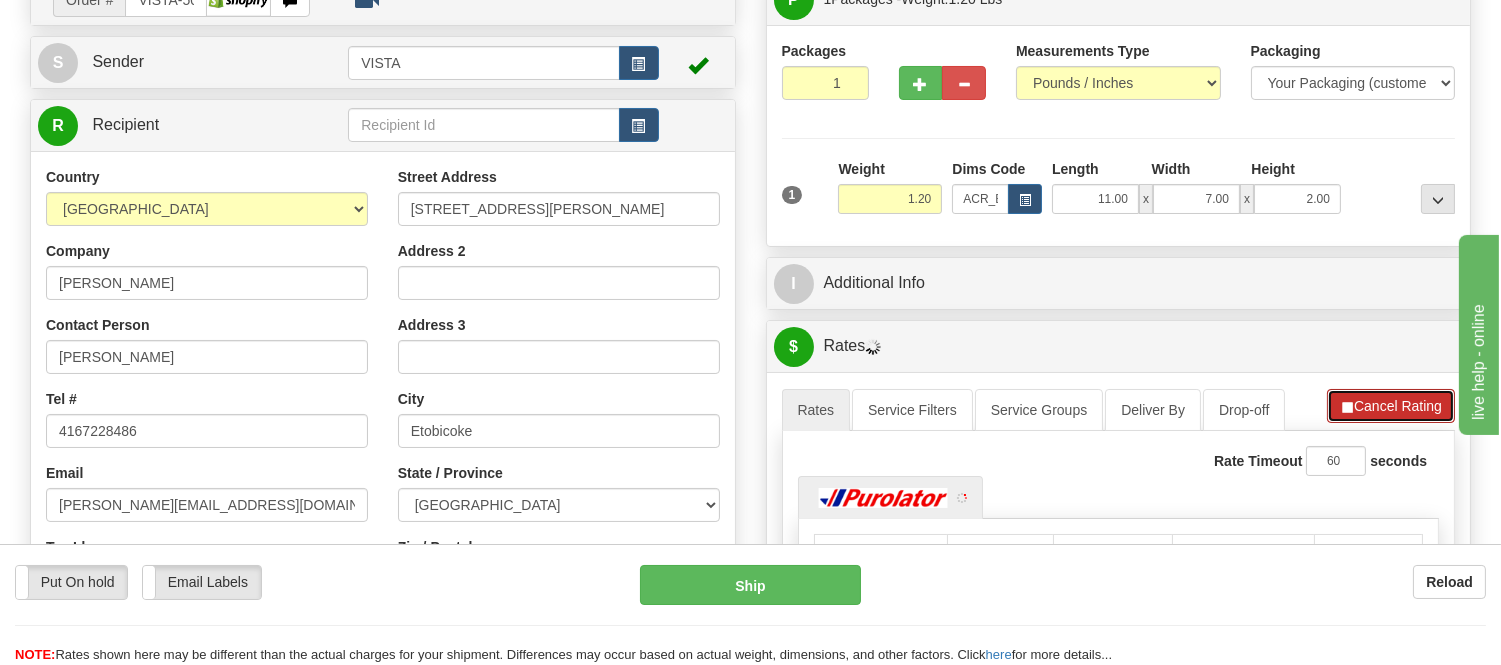 click on "Cancel Rating" at bounding box center (1391, 406) 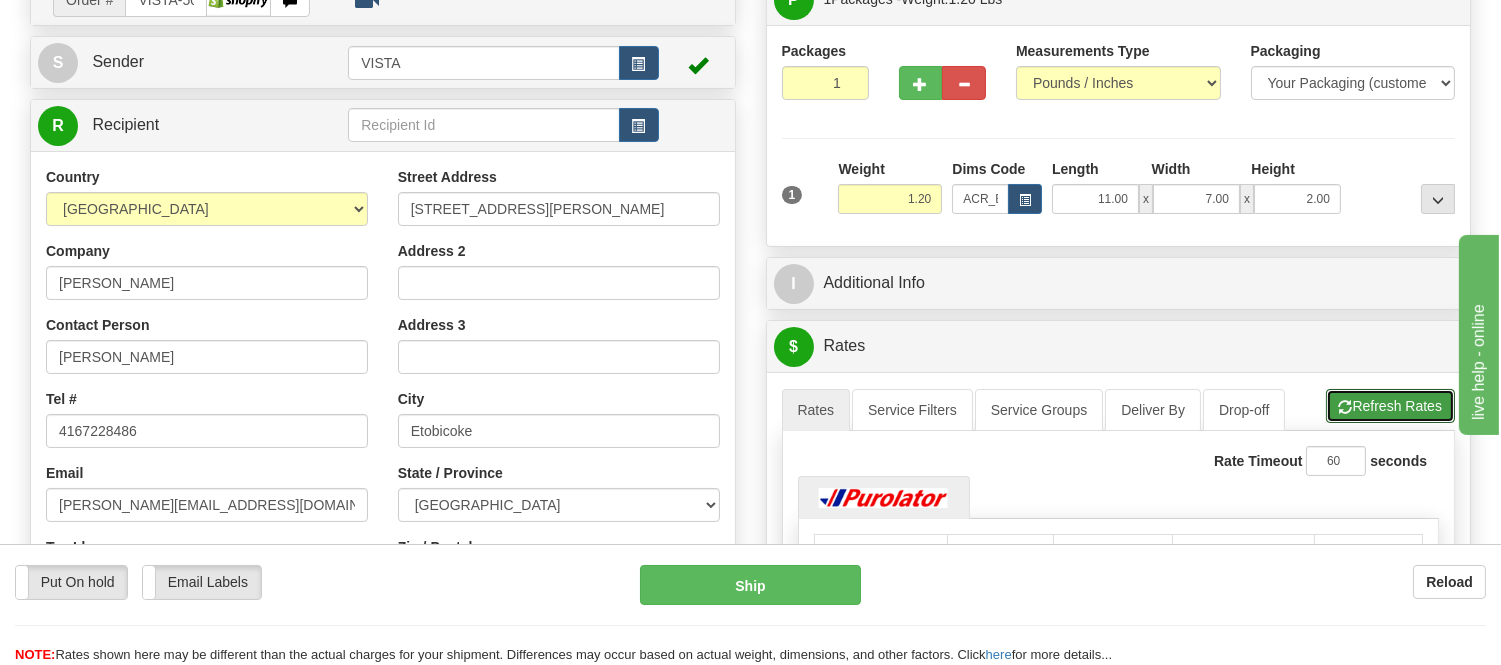 click on "Refresh Rates" at bounding box center [1390, 406] 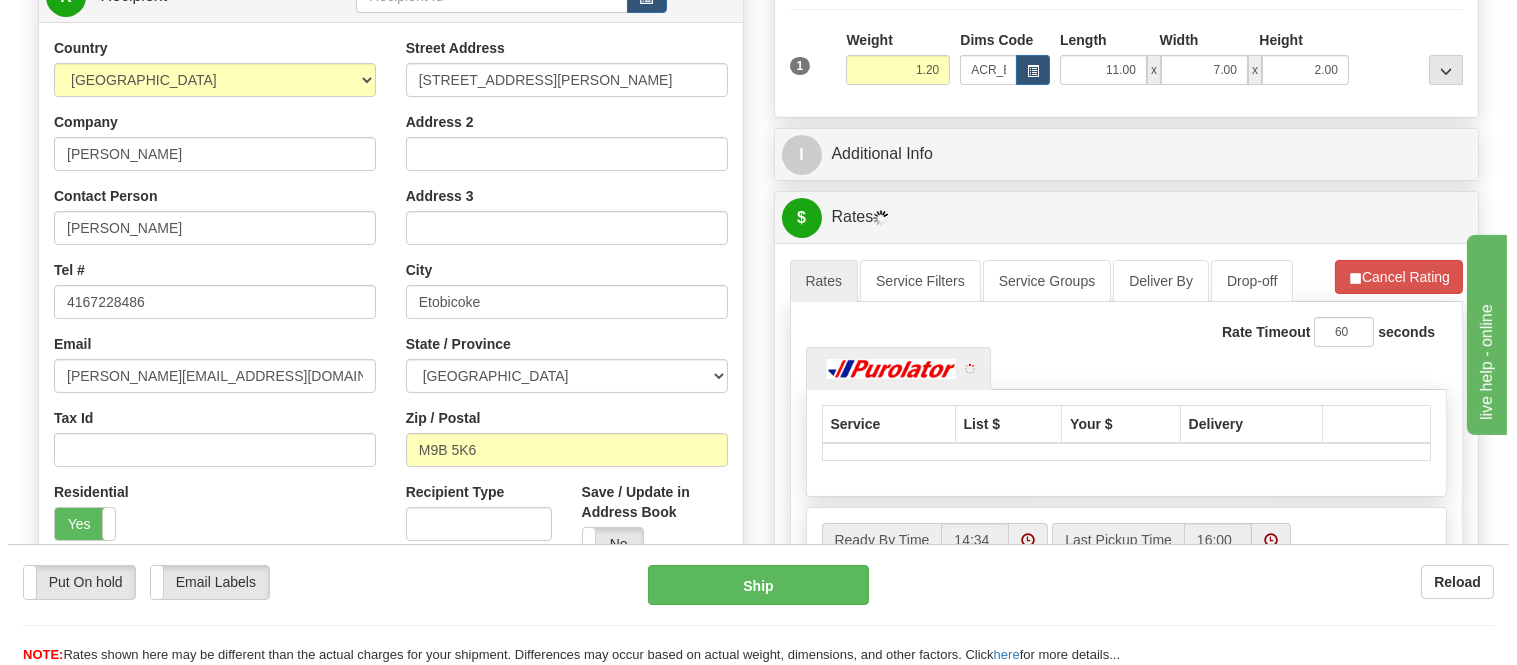 scroll, scrollTop: 391, scrollLeft: 0, axis: vertical 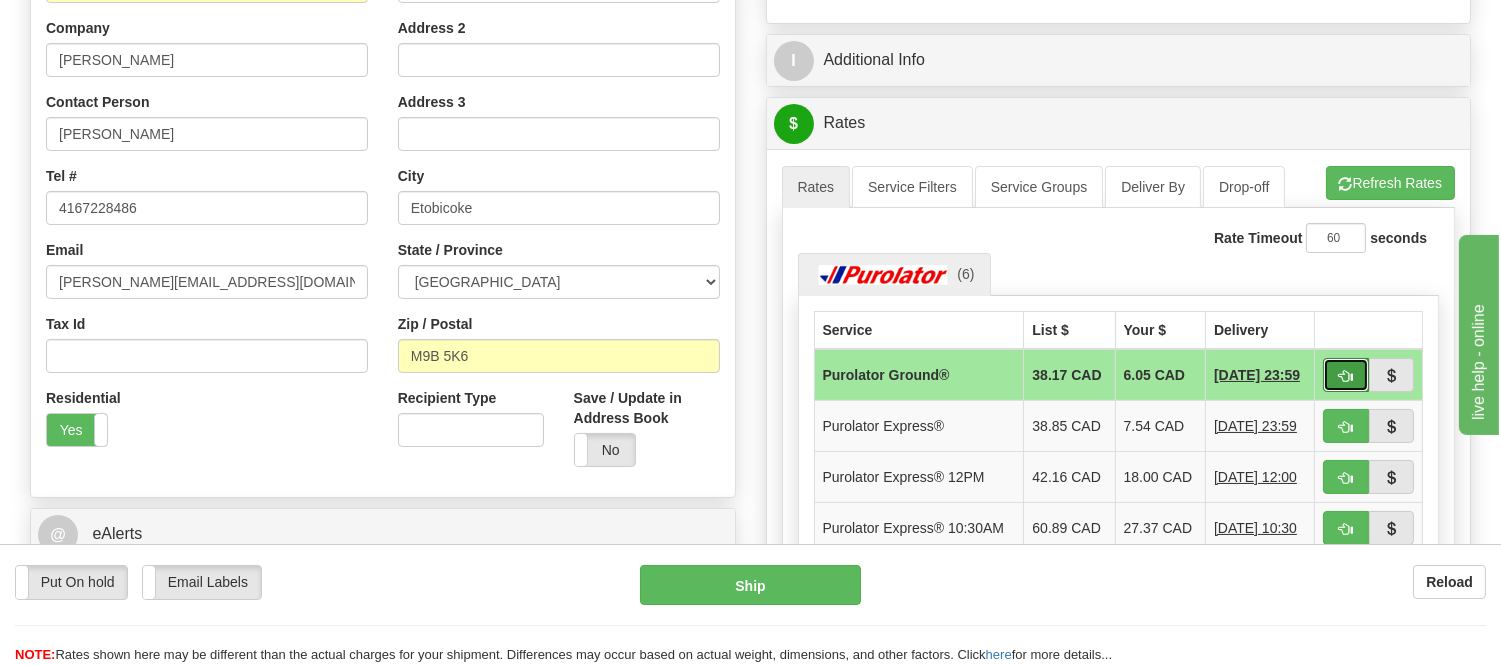 click at bounding box center [1346, 375] 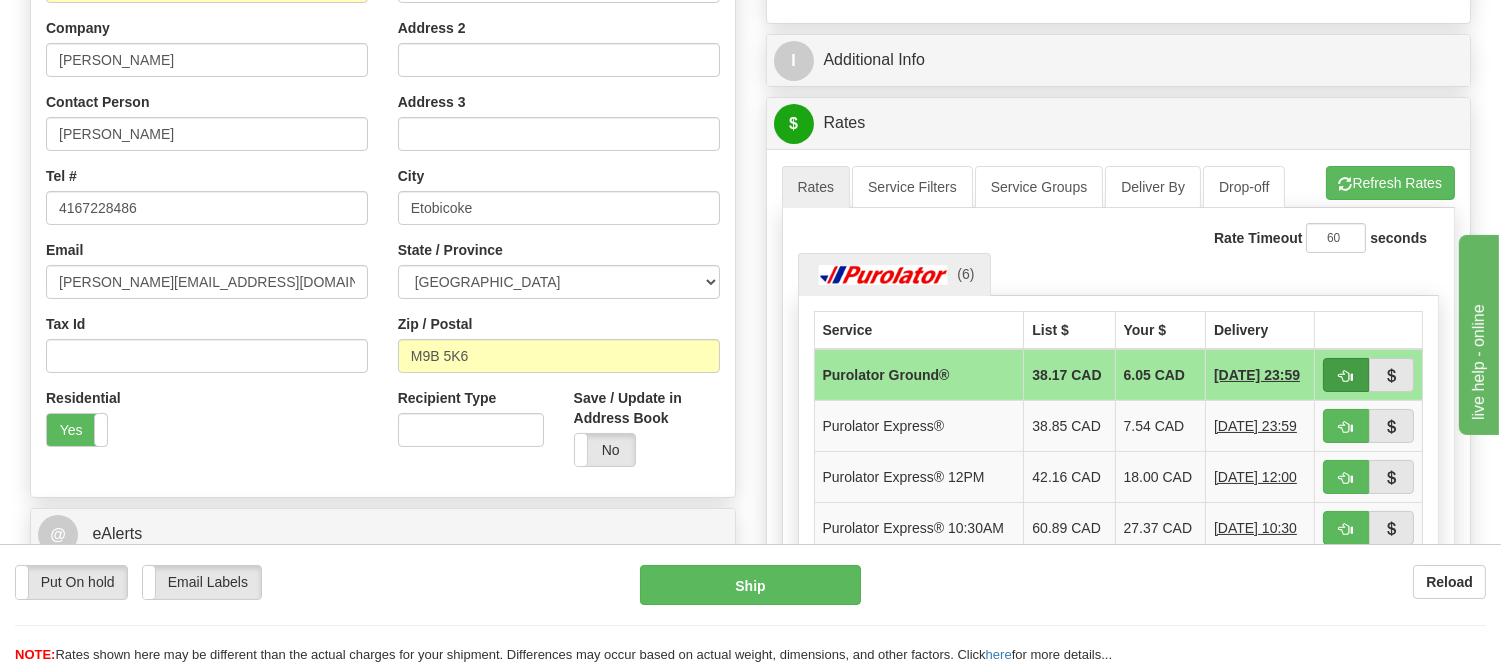 type on "260" 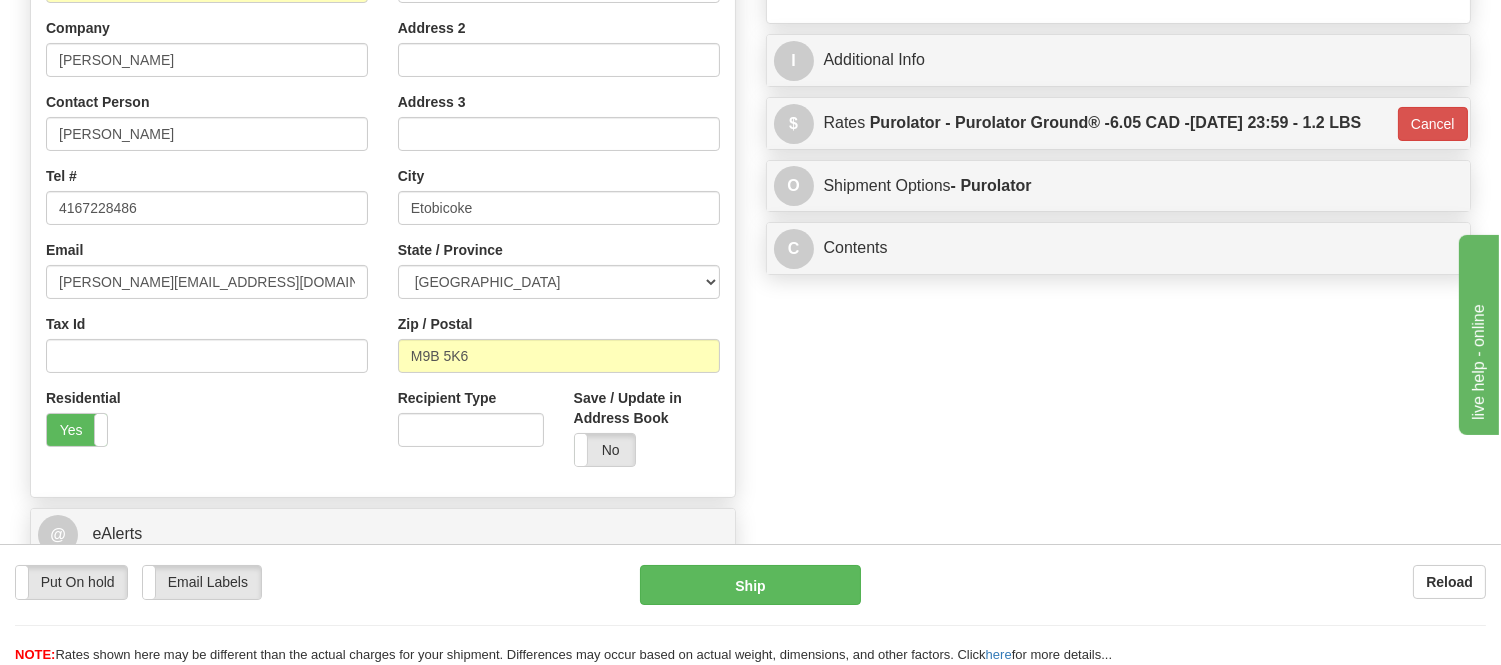 click at bounding box center [1369, 330] 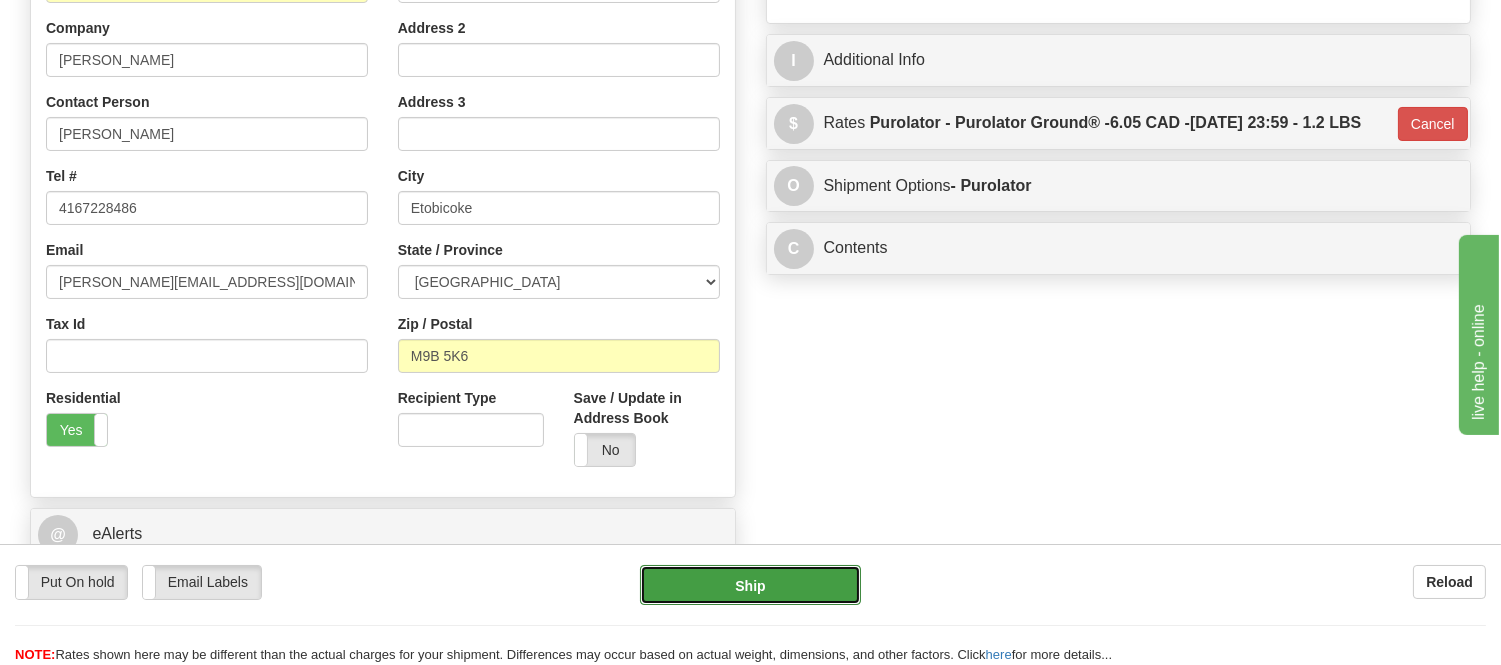 click on "Ship" at bounding box center (750, 585) 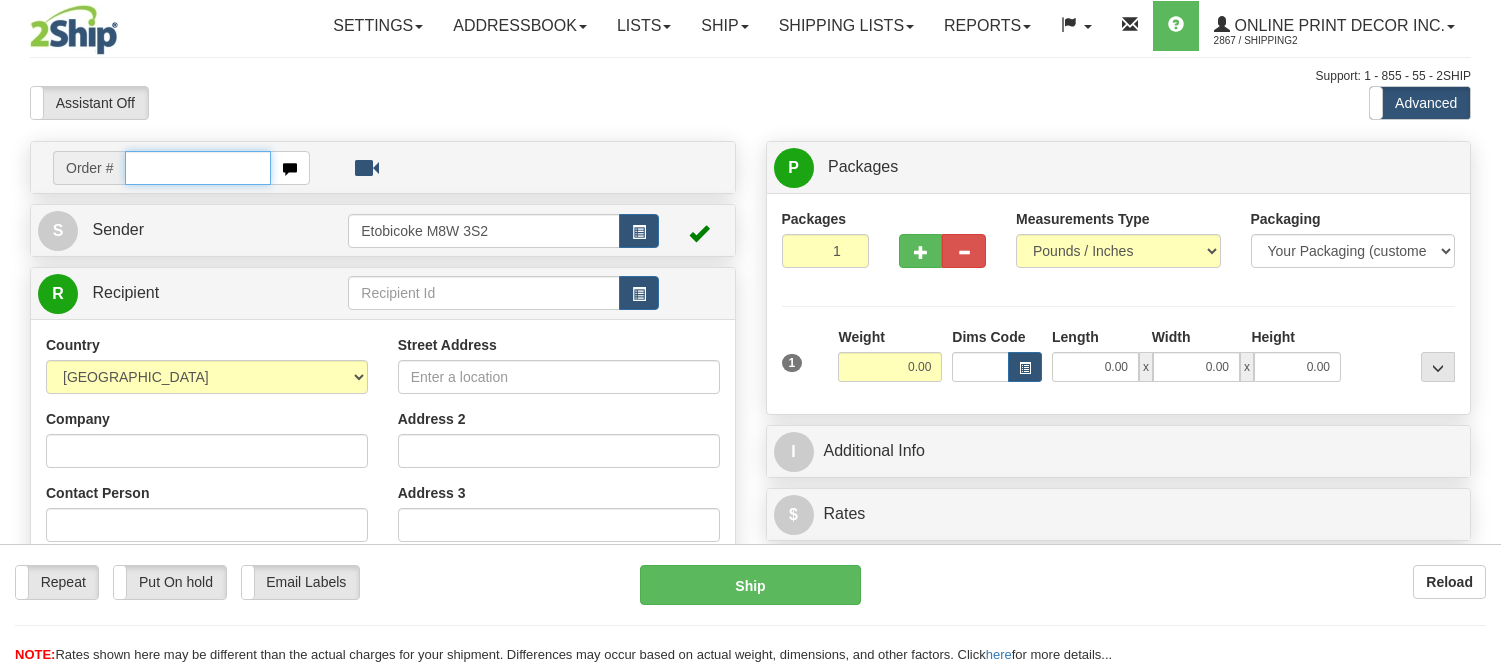 scroll, scrollTop: 0, scrollLeft: 0, axis: both 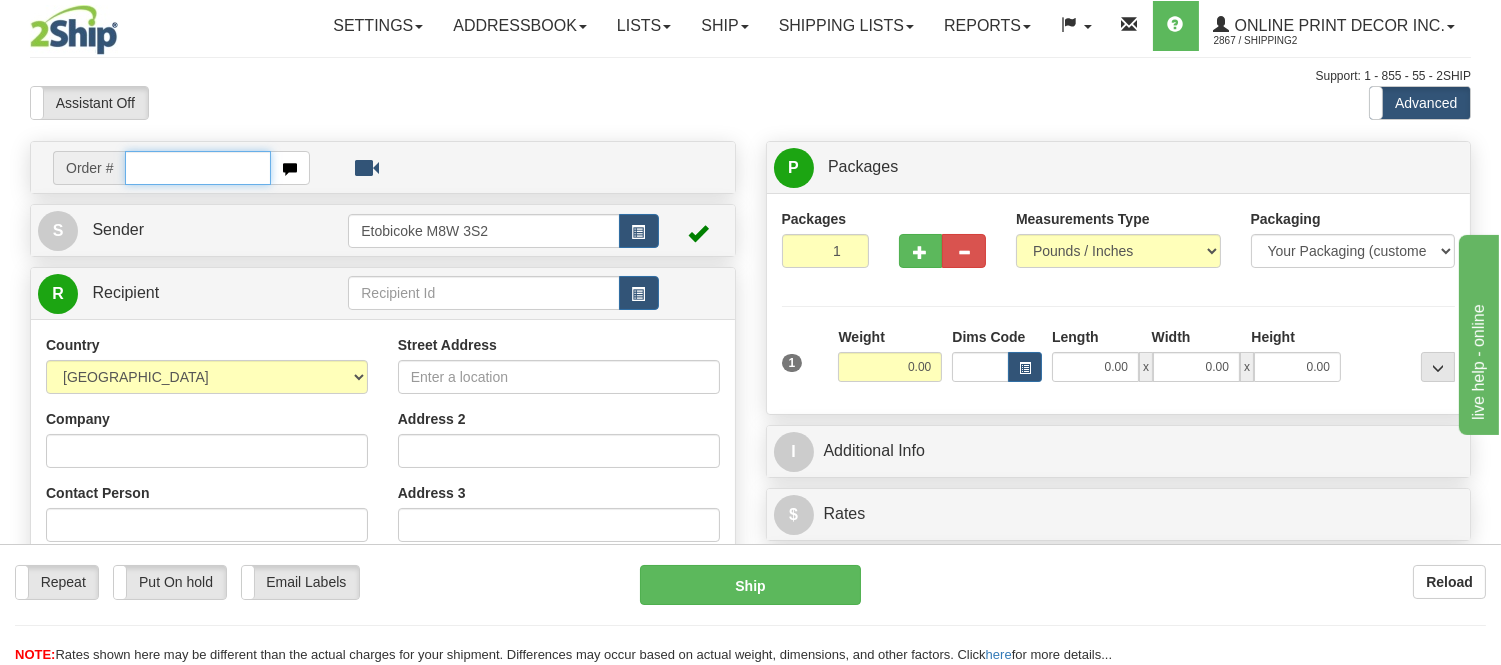 click at bounding box center (198, 168) 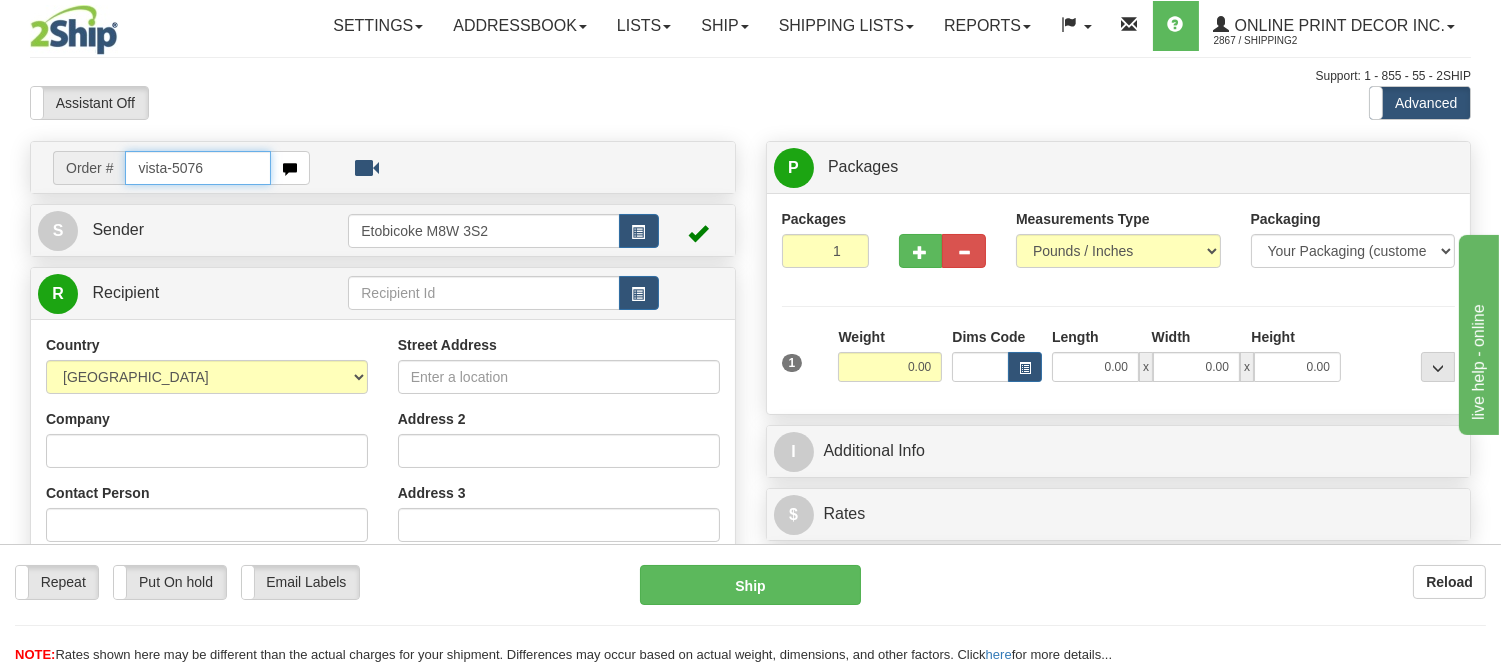 type on "vista-5076" 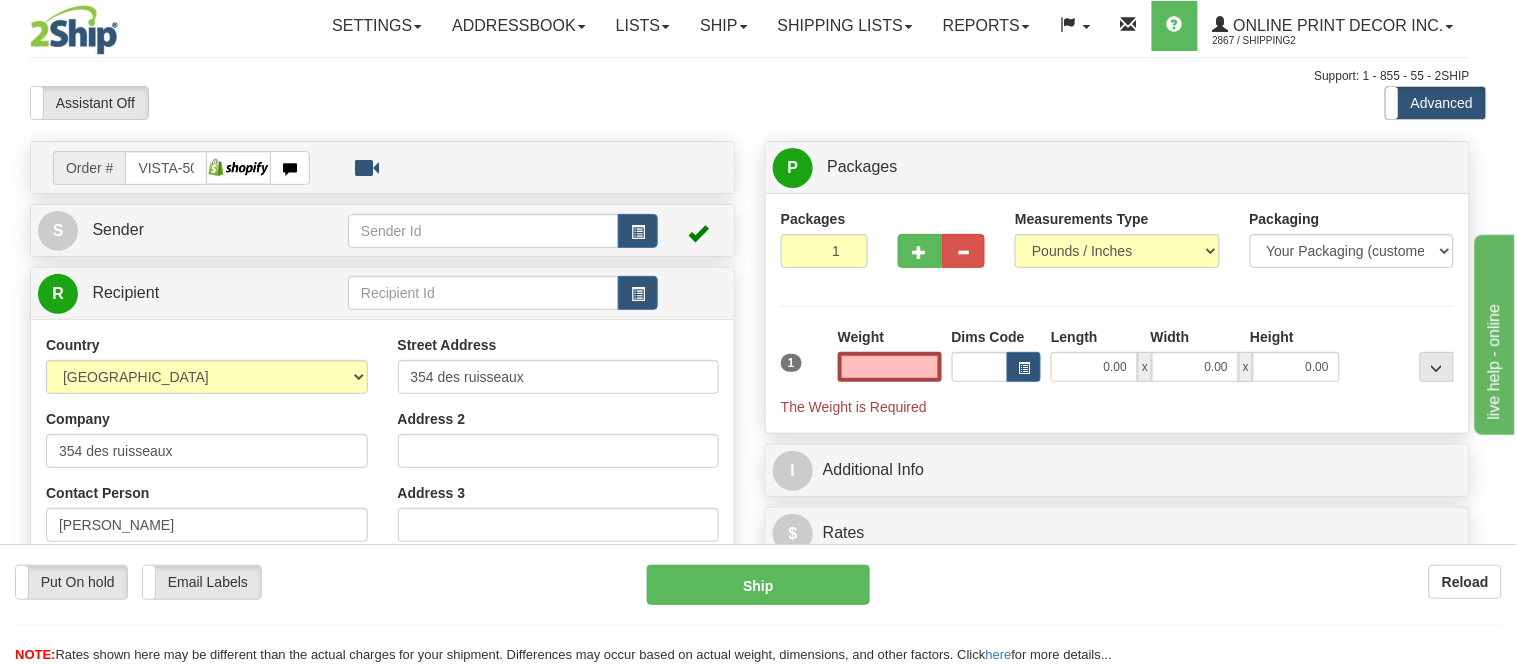 type on "0.00" 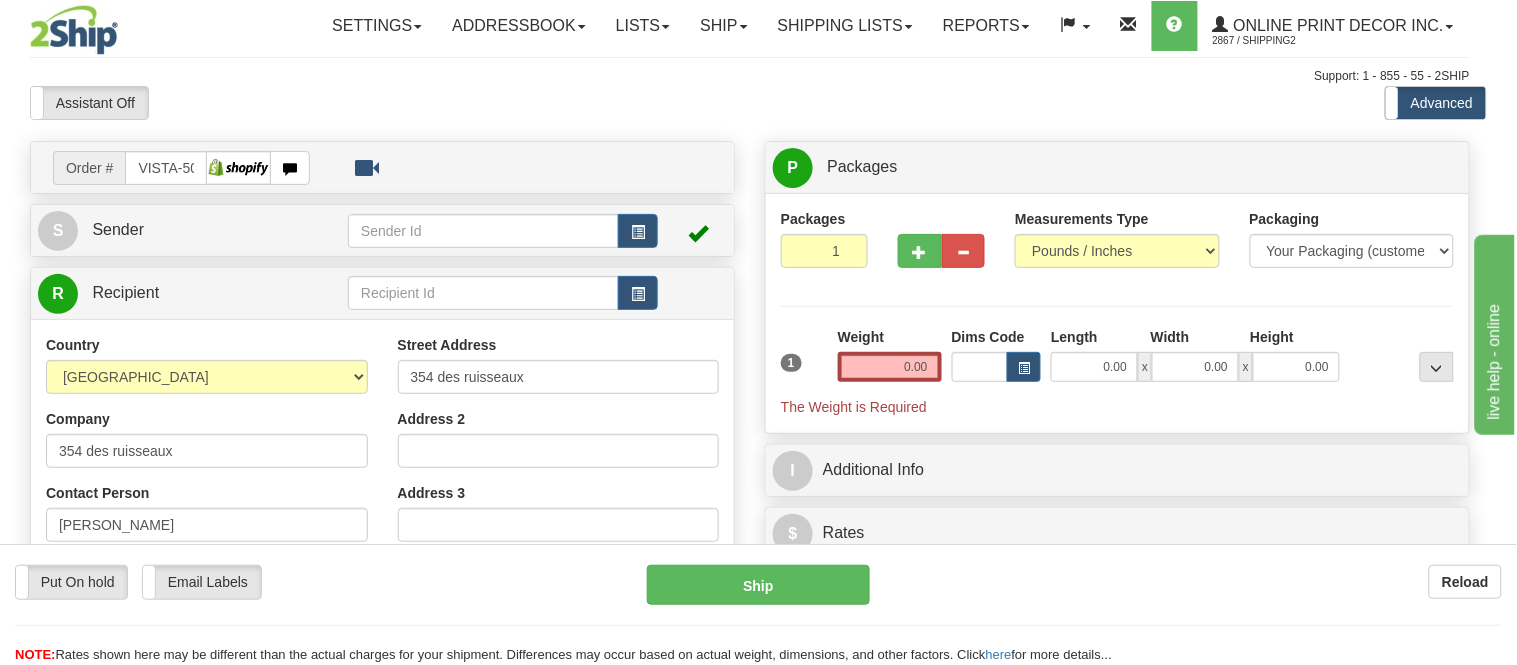 type on "Levis" 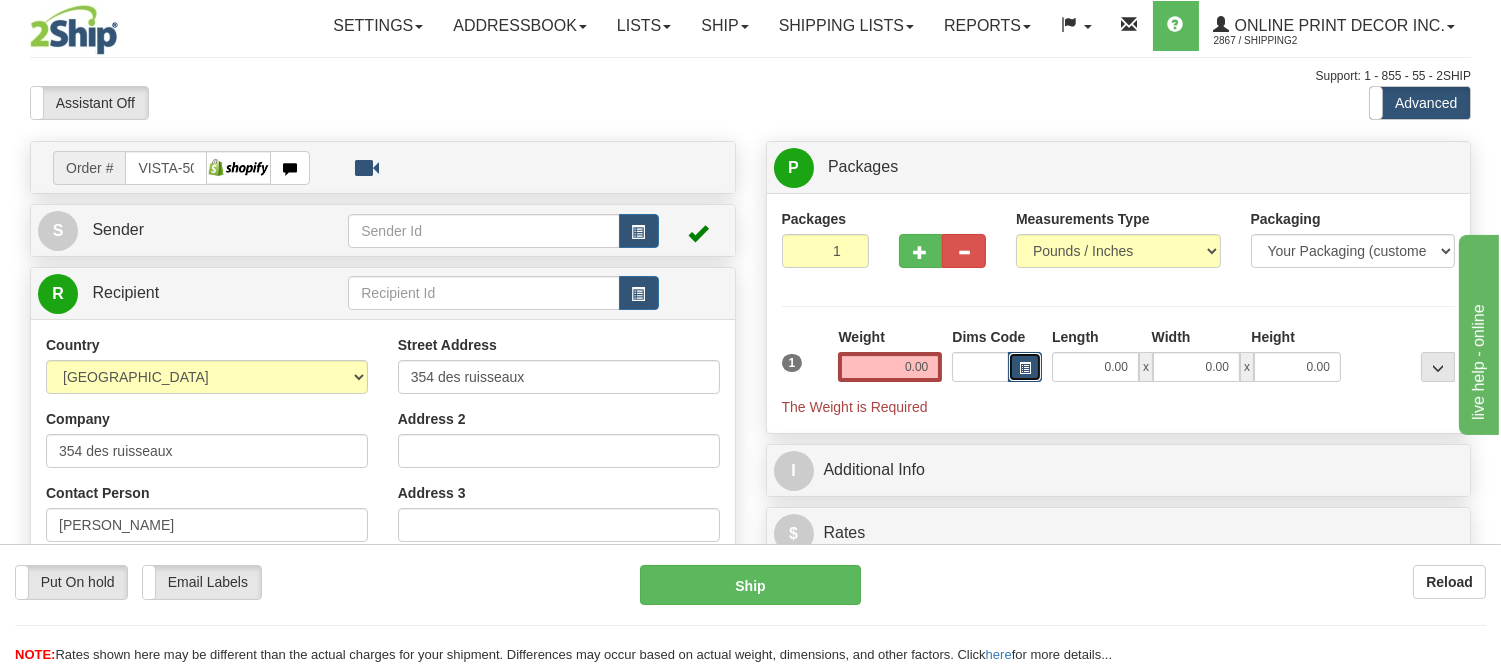 click at bounding box center [1025, 368] 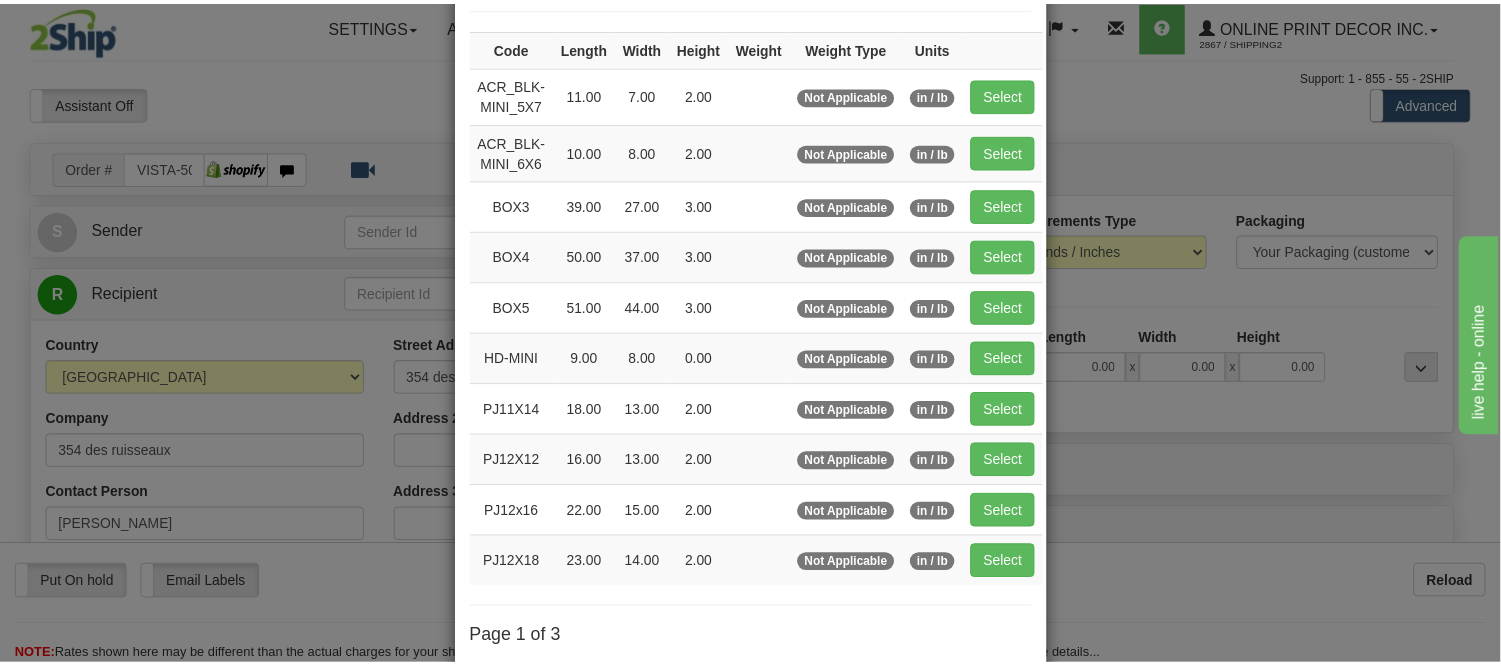 scroll, scrollTop: 111, scrollLeft: 0, axis: vertical 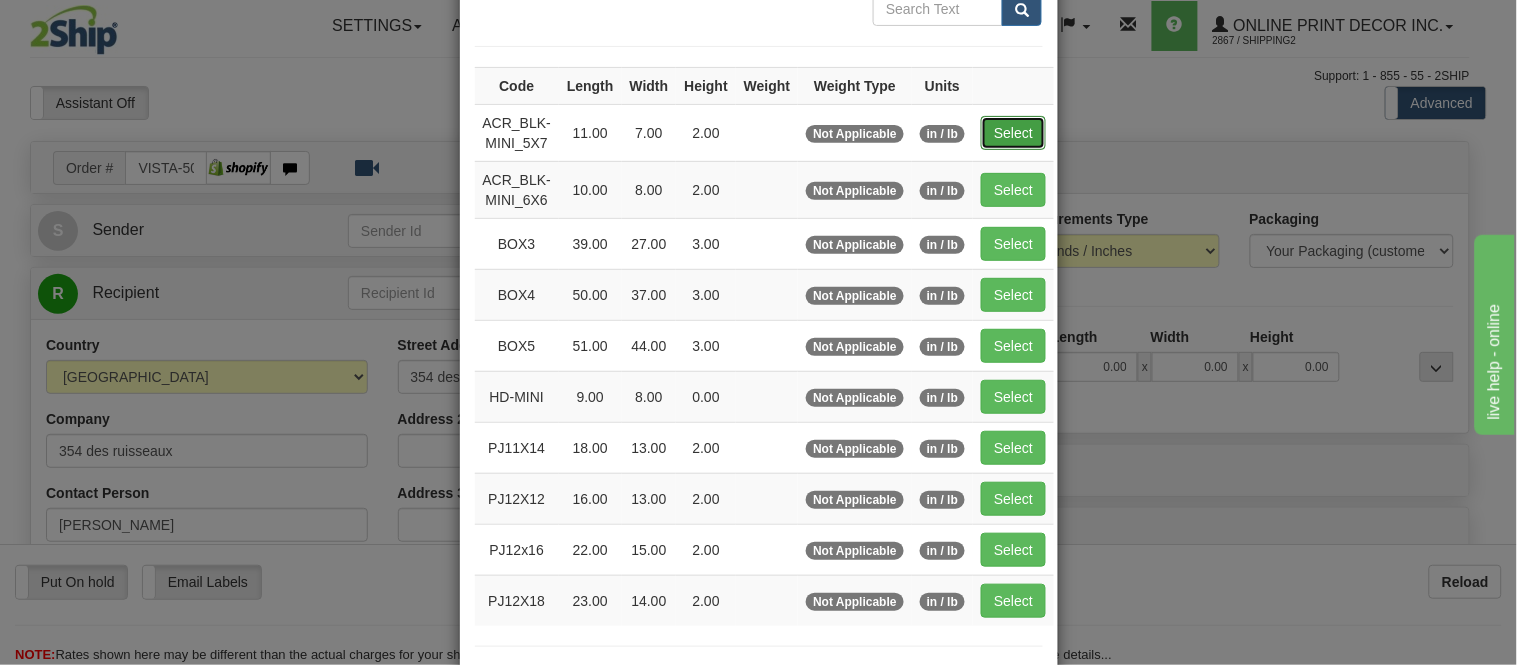 click on "Select" at bounding box center [1013, 133] 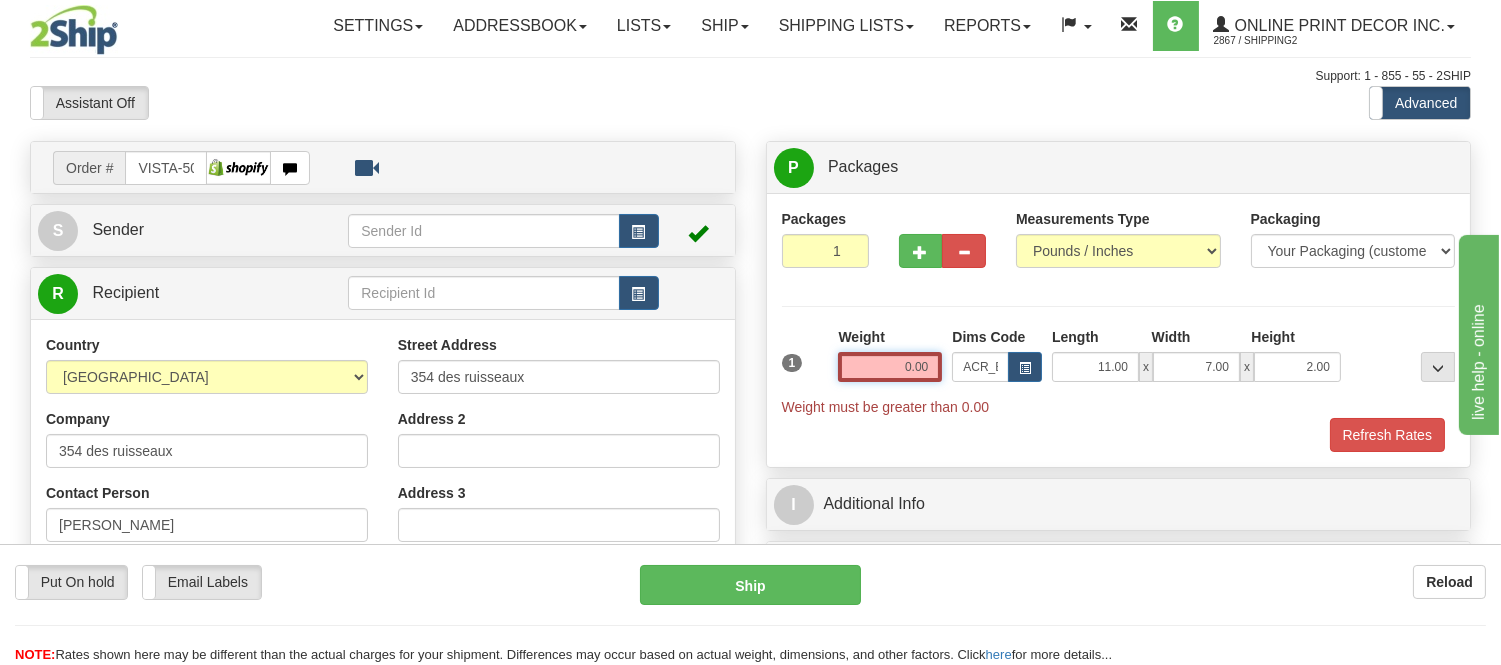 drag, startPoint x: 931, startPoint y: 367, endPoint x: 778, endPoint y: 322, distance: 159.48041 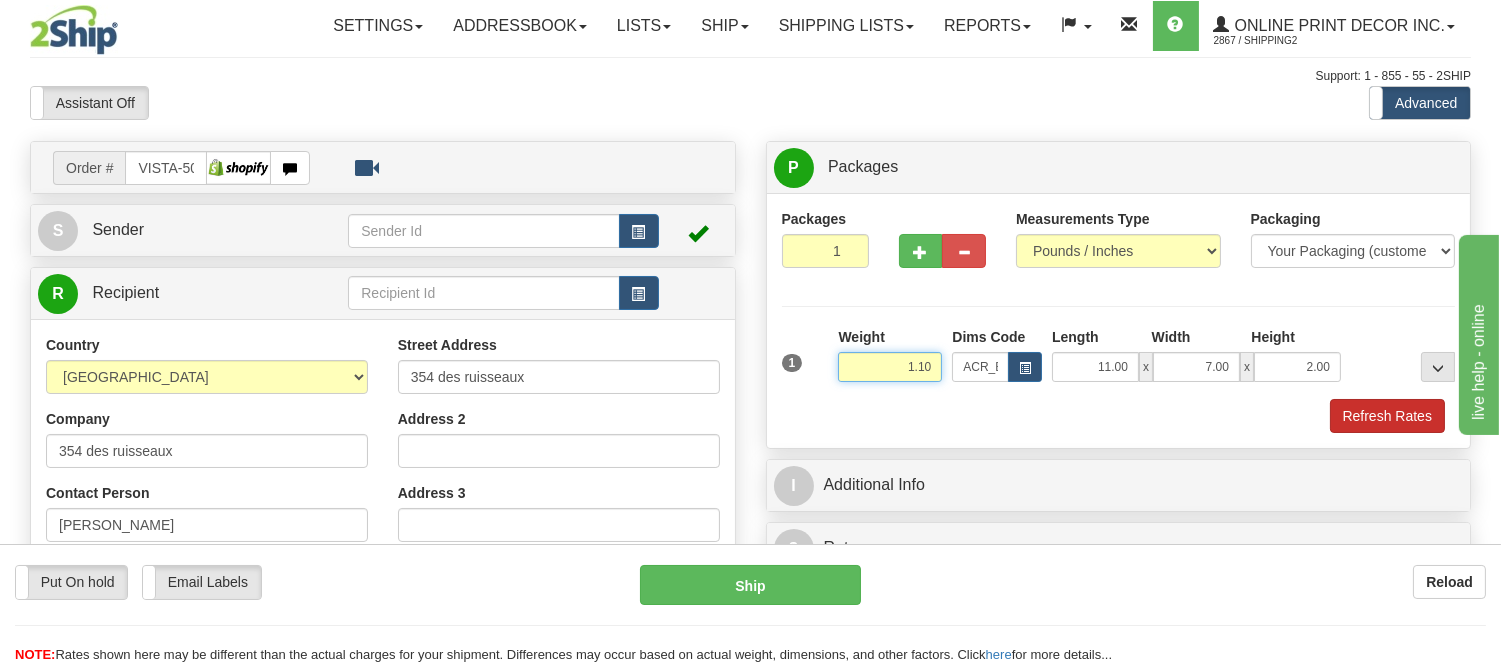 type on "1.10" 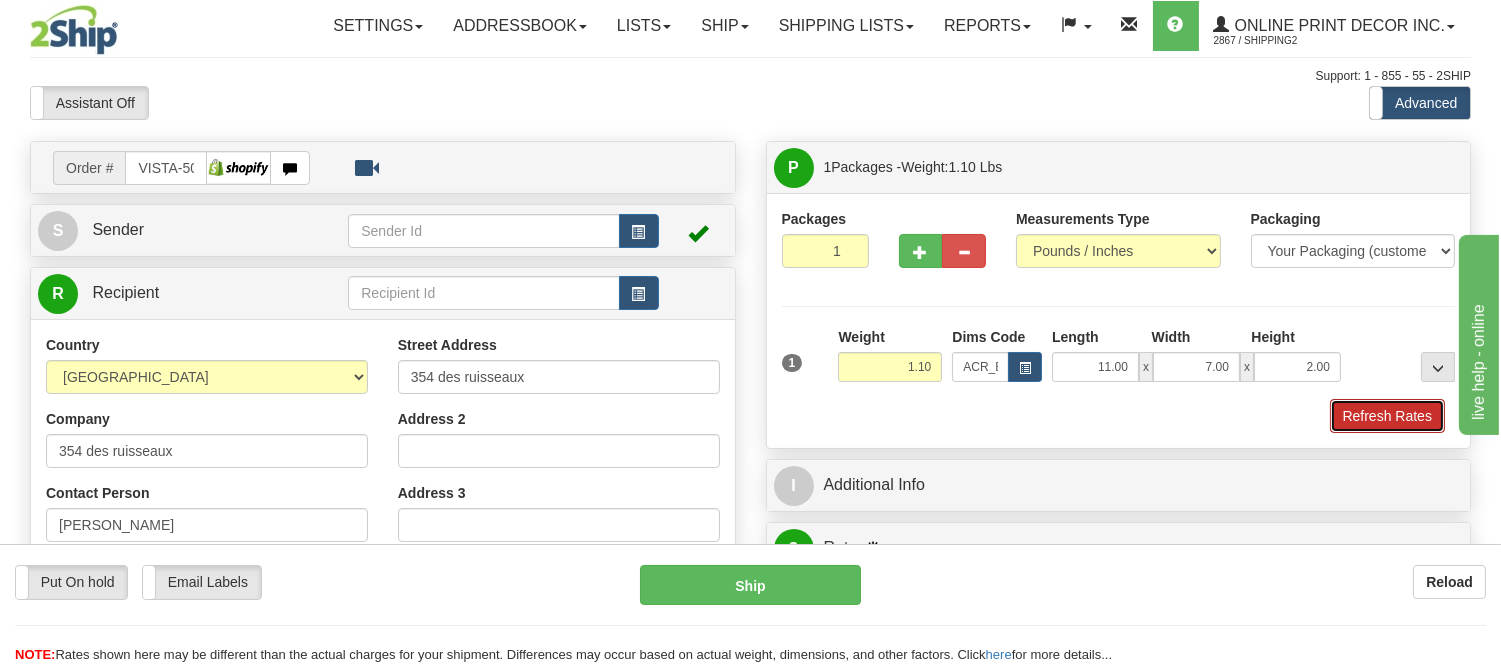 click on "Refresh Rates" at bounding box center (1387, 416) 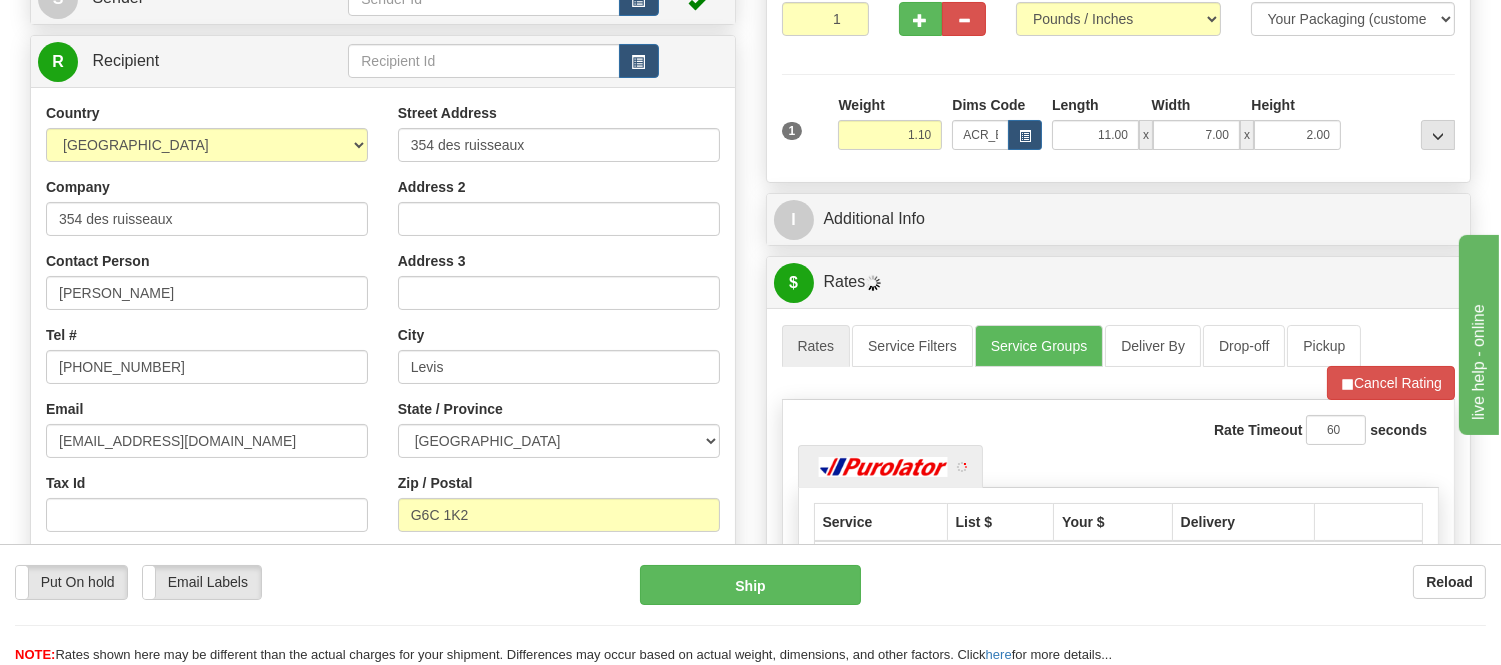 scroll, scrollTop: 343, scrollLeft: 0, axis: vertical 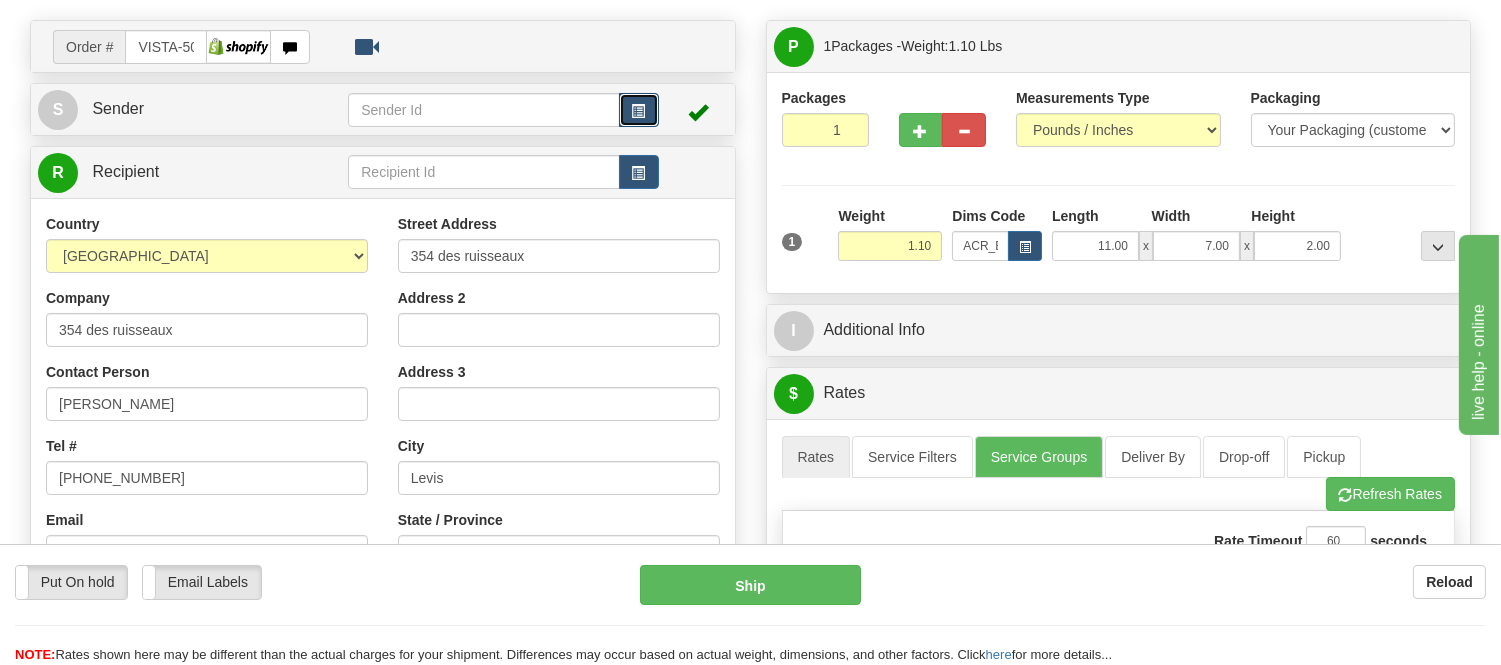 click at bounding box center (639, 111) 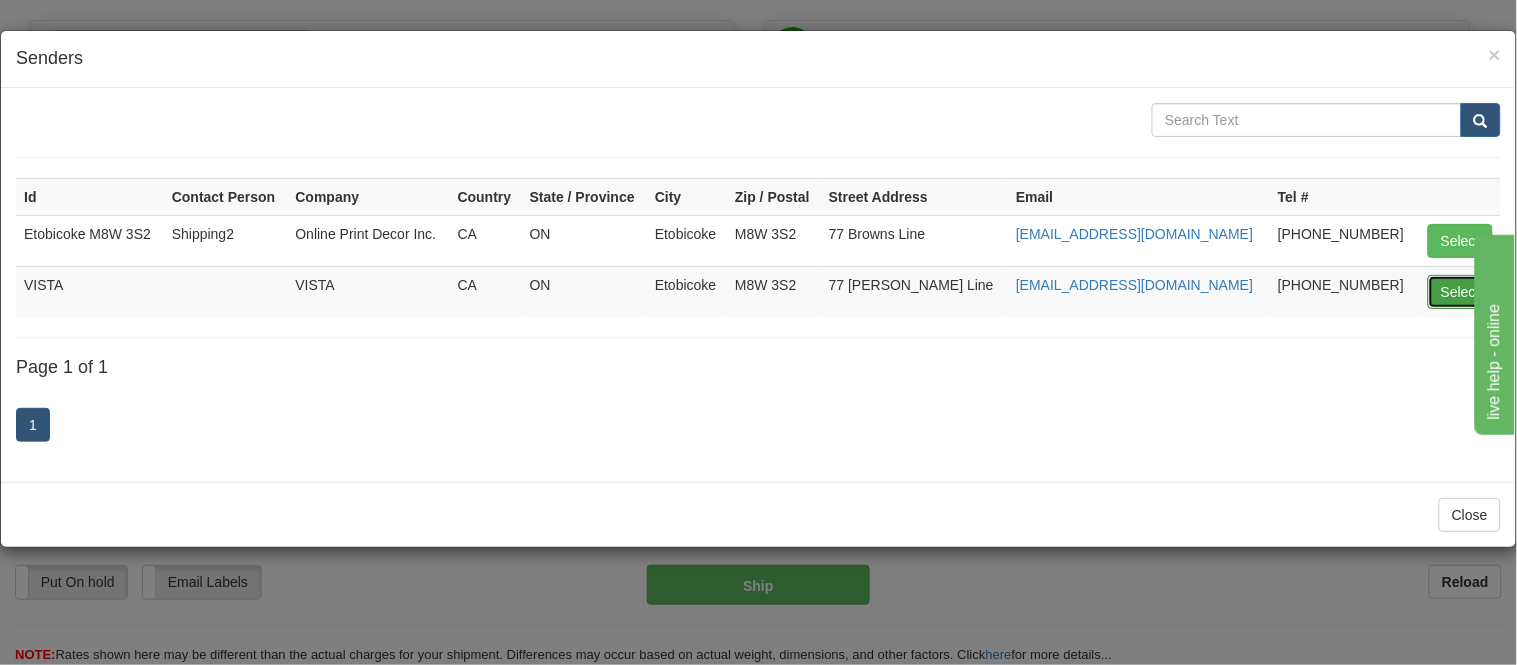 click on "Select" at bounding box center (1460, 292) 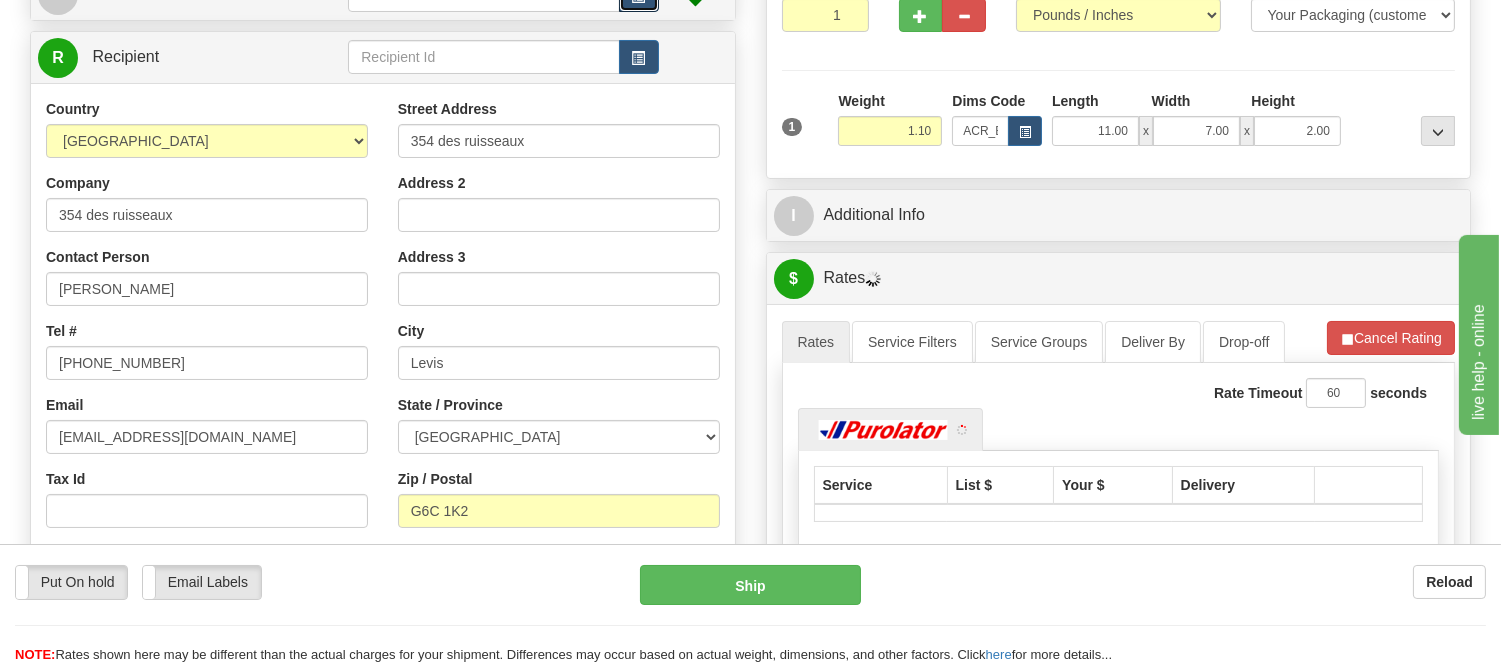 scroll, scrollTop: 343, scrollLeft: 0, axis: vertical 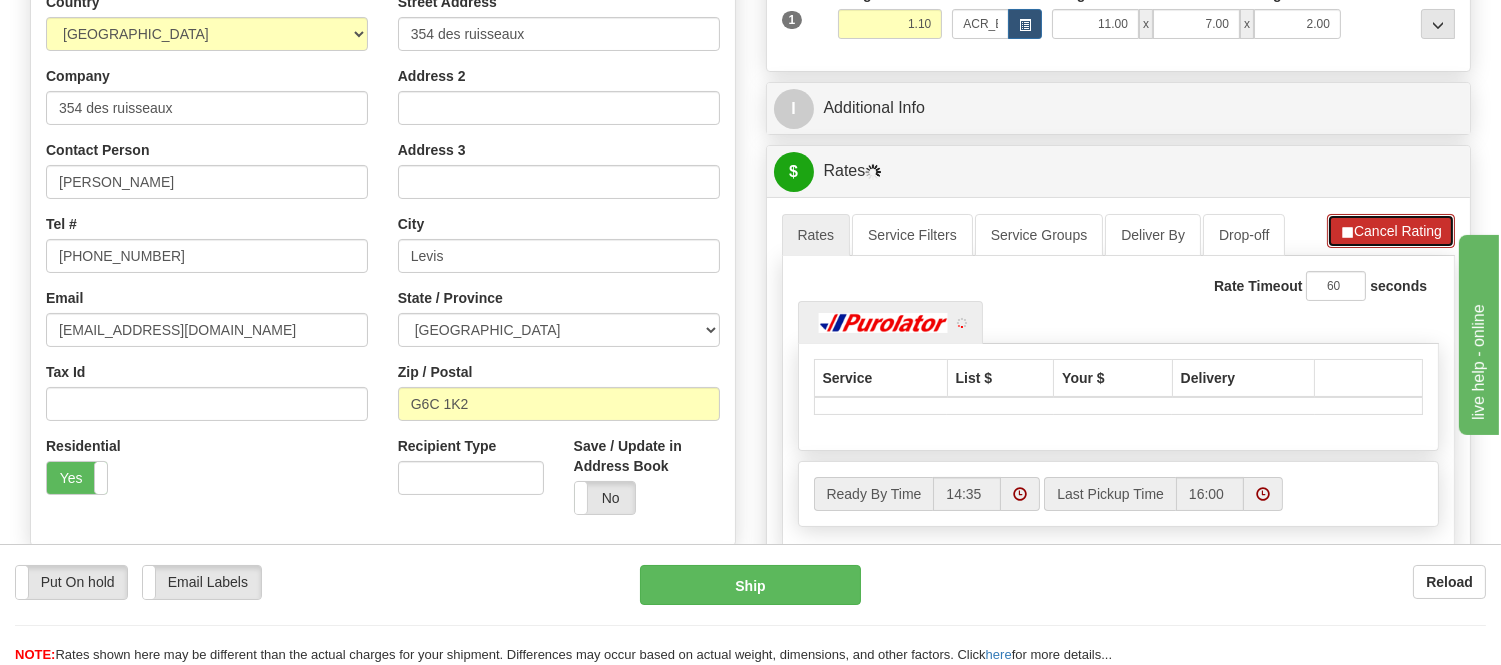 click on "Cancel Rating" at bounding box center [1391, 231] 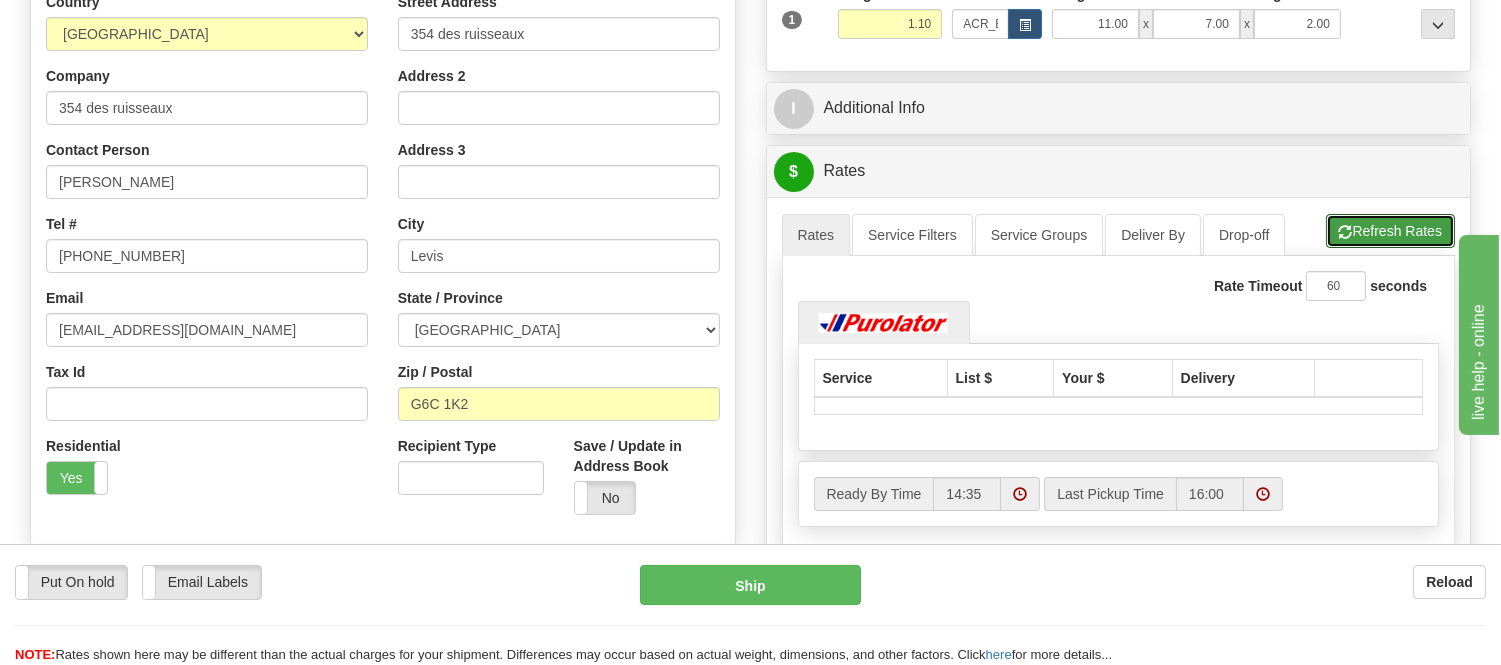 click on "Refresh Rates" at bounding box center (1390, 231) 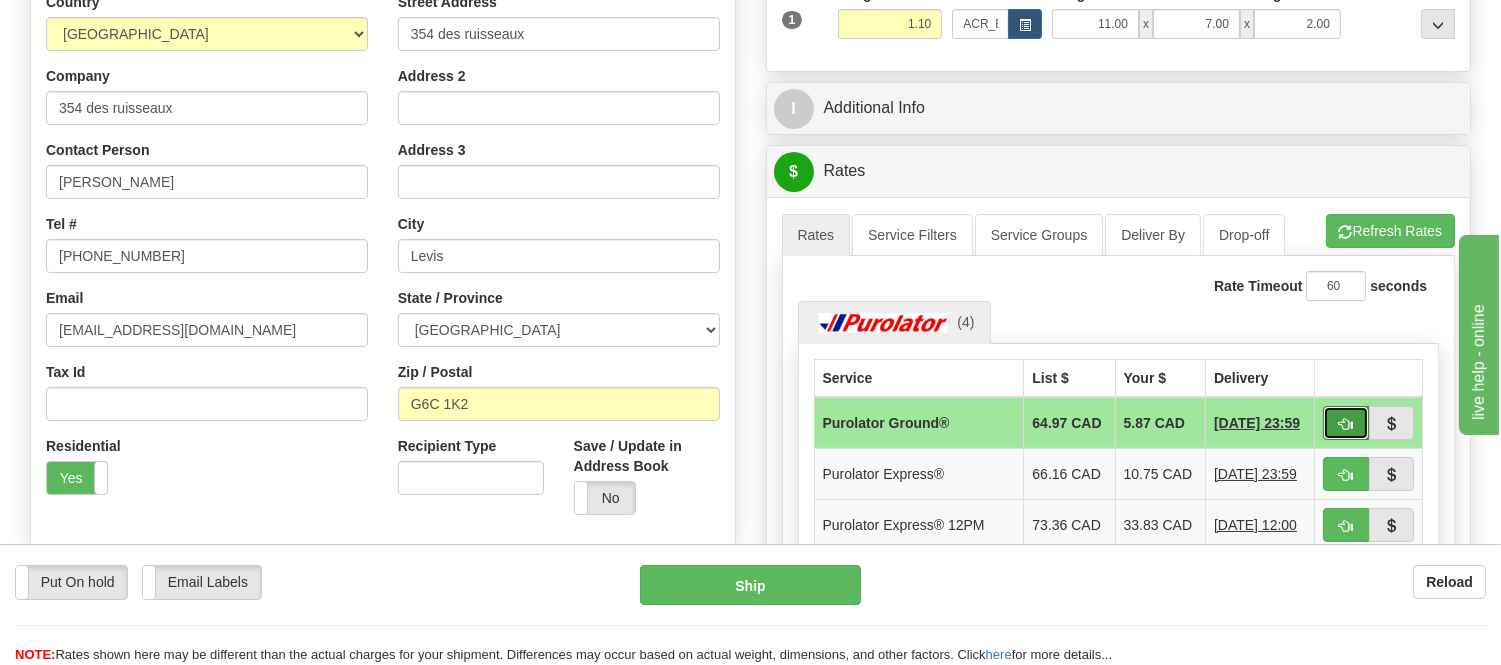 click at bounding box center (1346, 423) 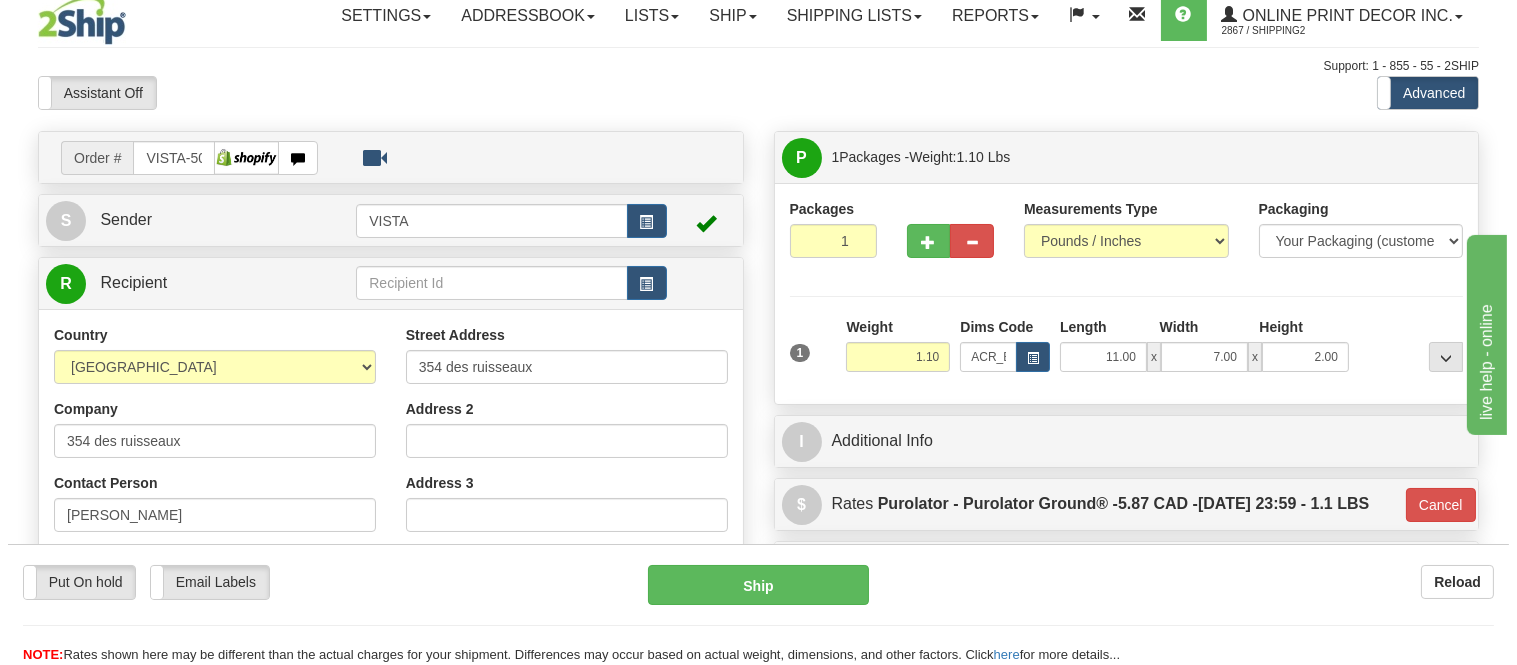 scroll, scrollTop: 121, scrollLeft: 0, axis: vertical 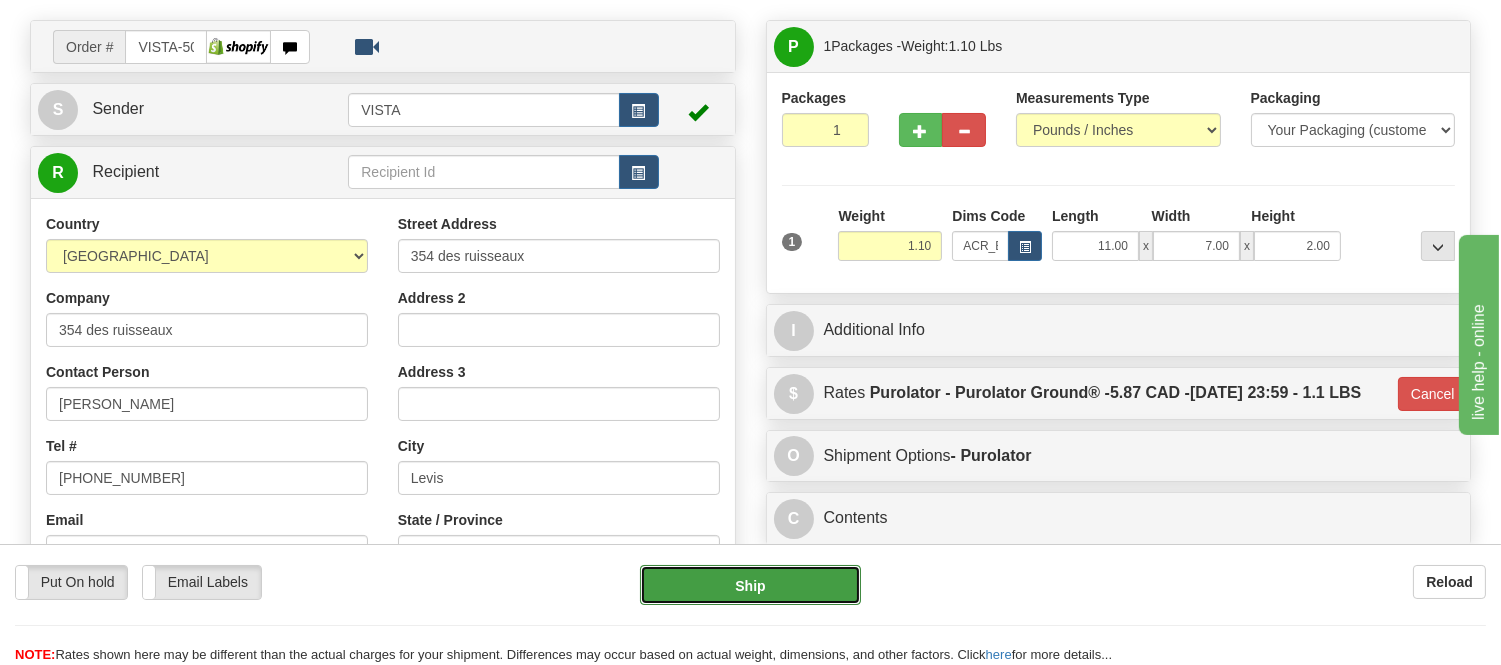 click on "Ship" at bounding box center [750, 585] 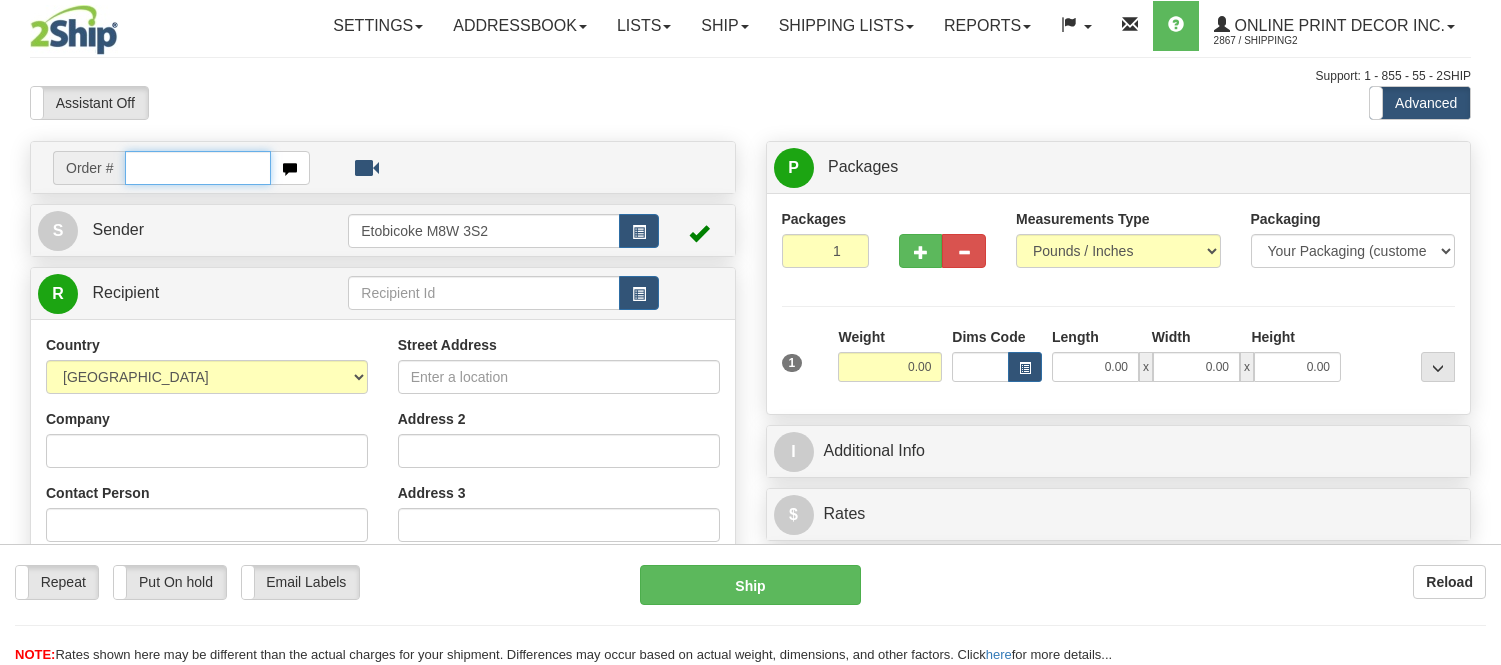 scroll, scrollTop: 0, scrollLeft: 0, axis: both 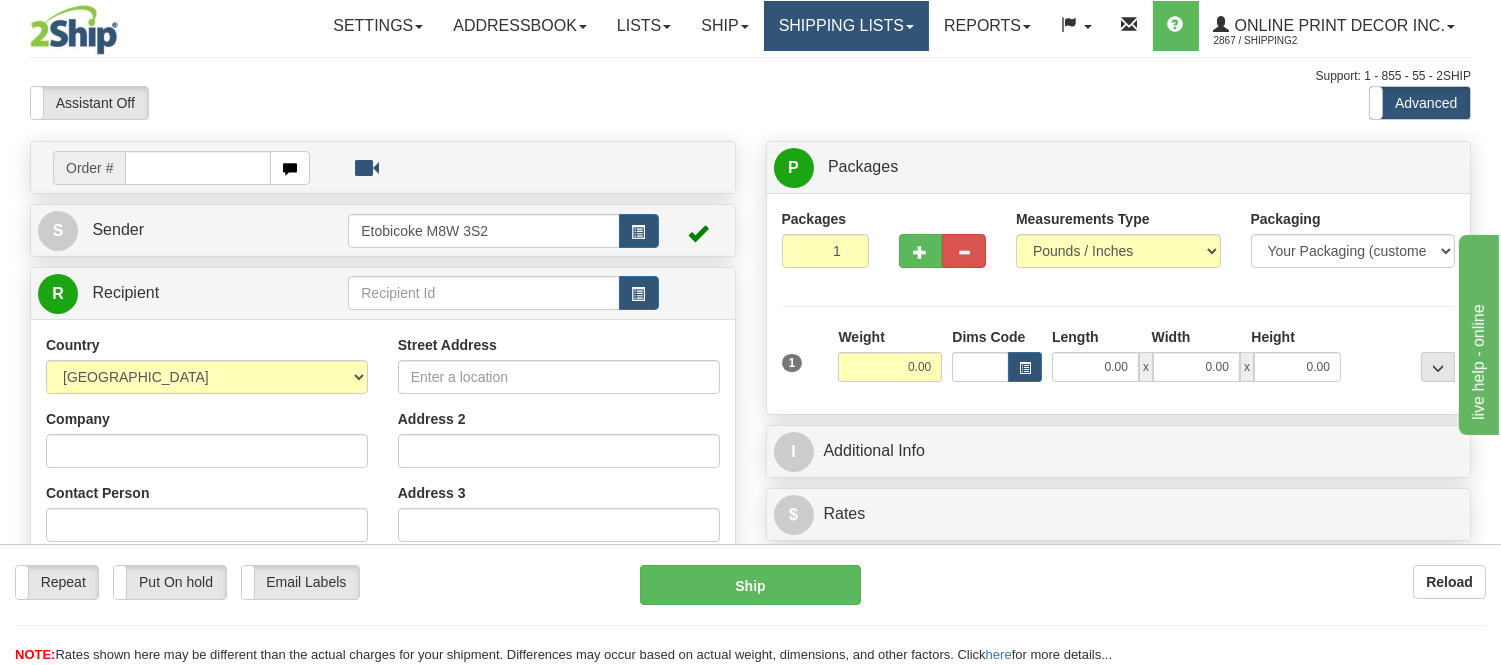 click on "Shipping lists" at bounding box center (846, 26) 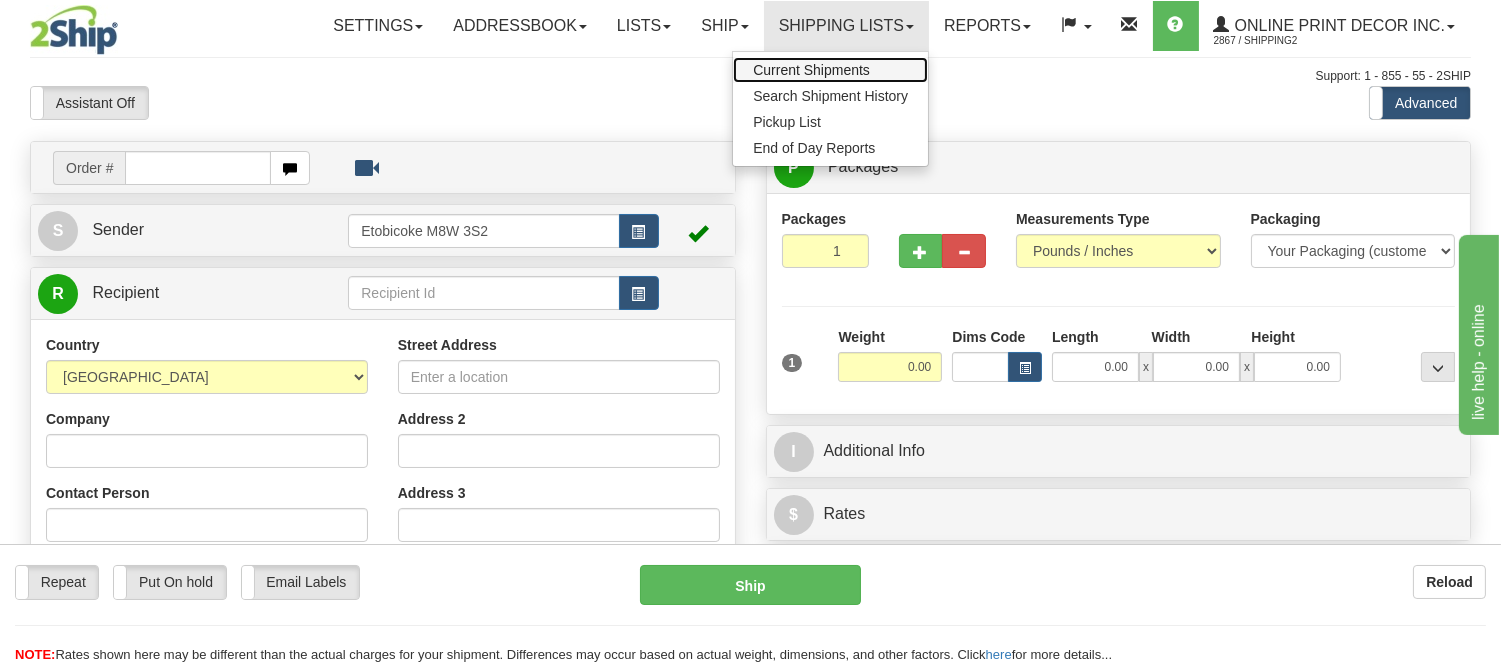 click on "Current Shipments" at bounding box center [830, 70] 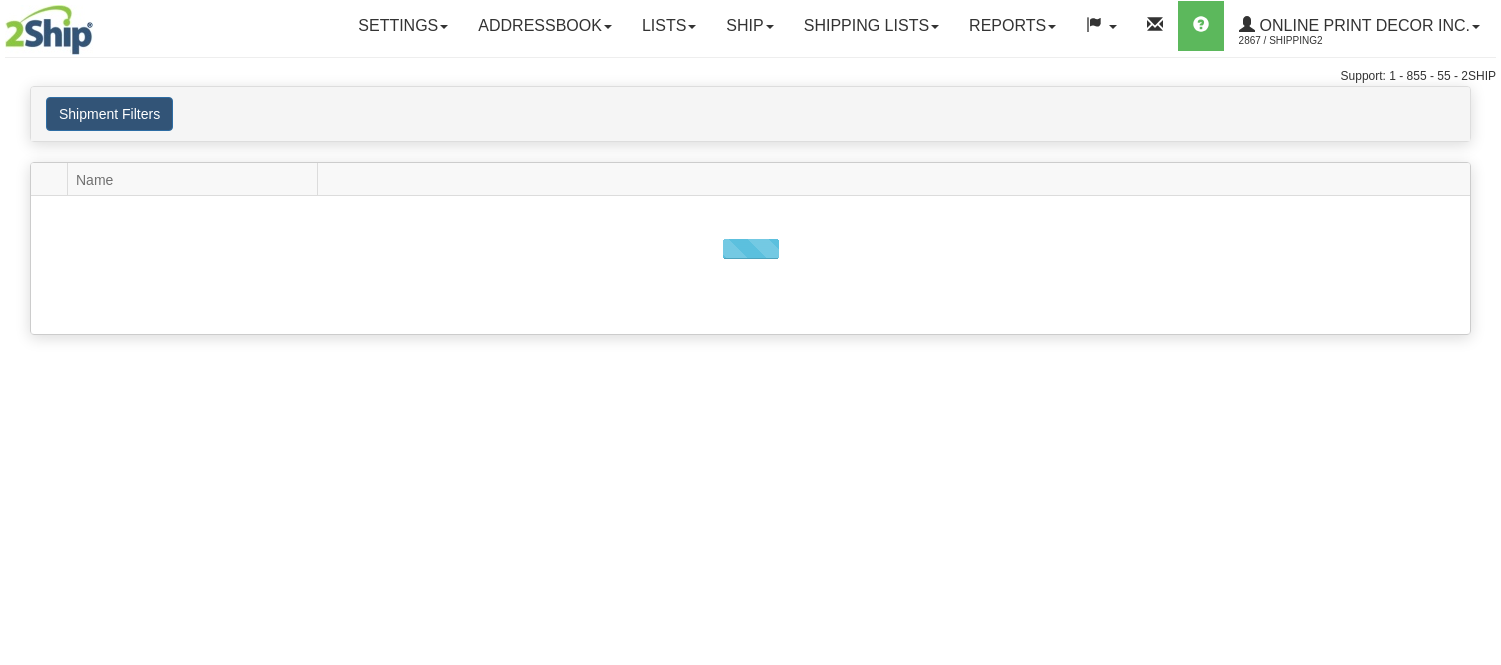 scroll, scrollTop: 0, scrollLeft: 0, axis: both 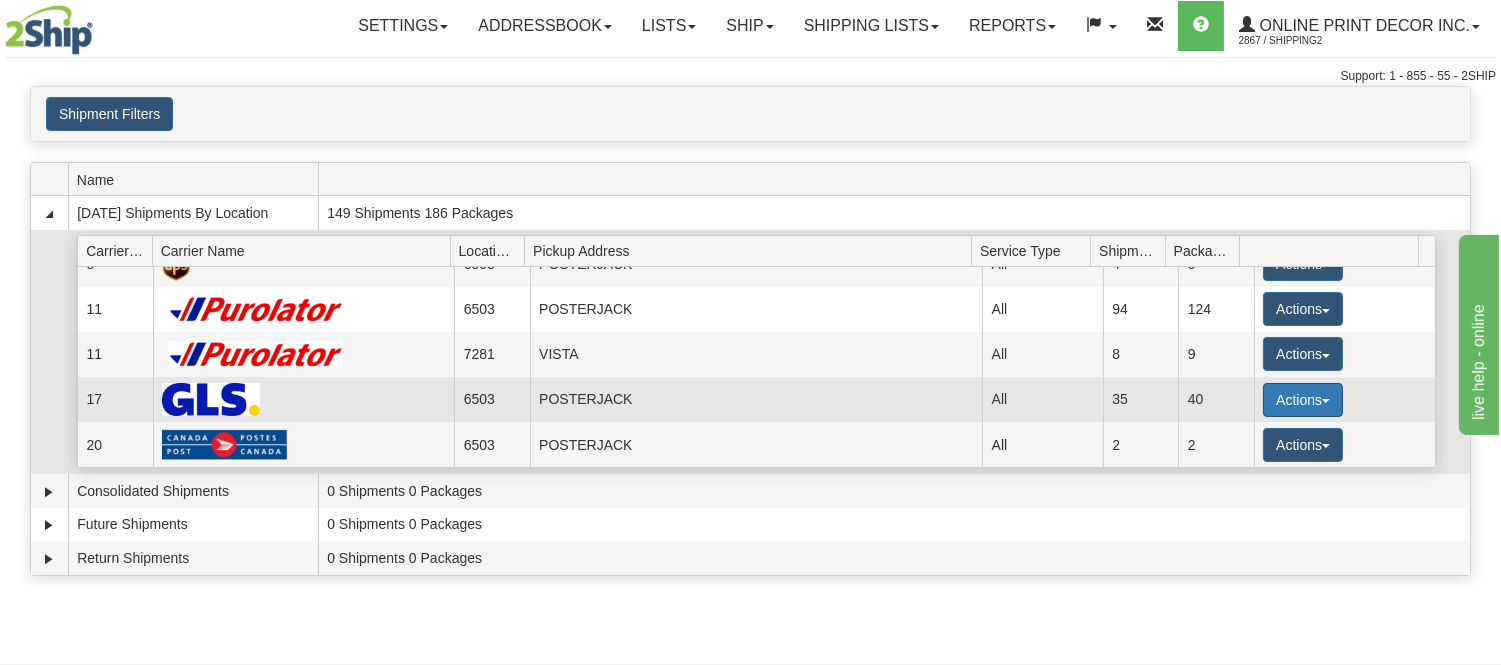 click on "Actions" at bounding box center [1303, 400] 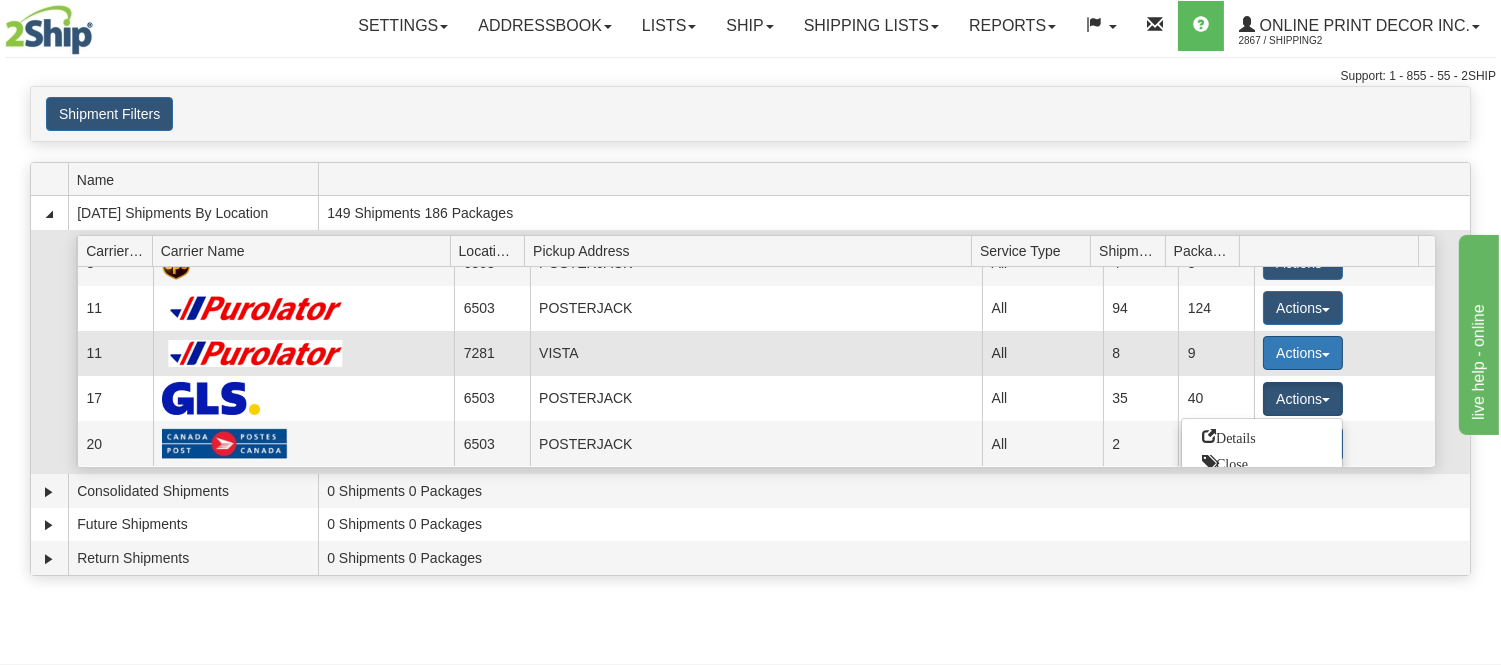 click on "Actions" at bounding box center [1303, 353] 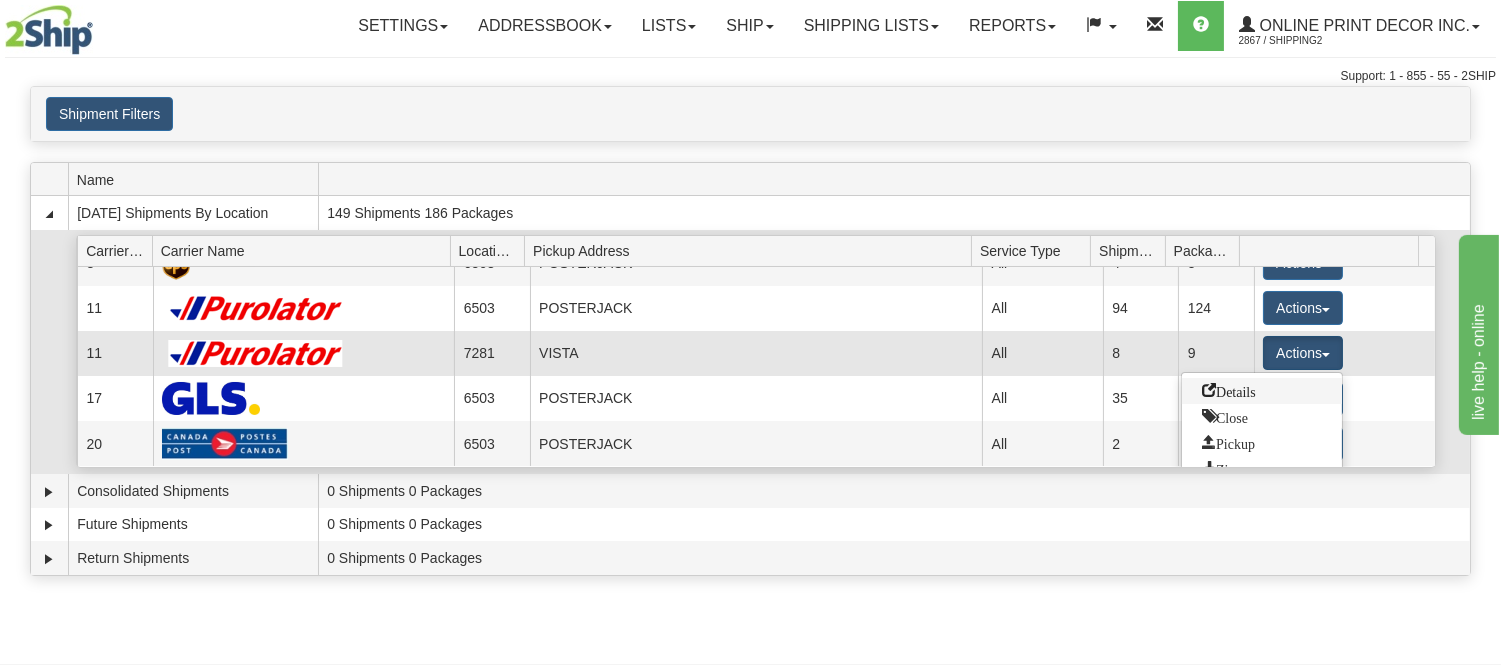 click on "Details" at bounding box center [1229, 390] 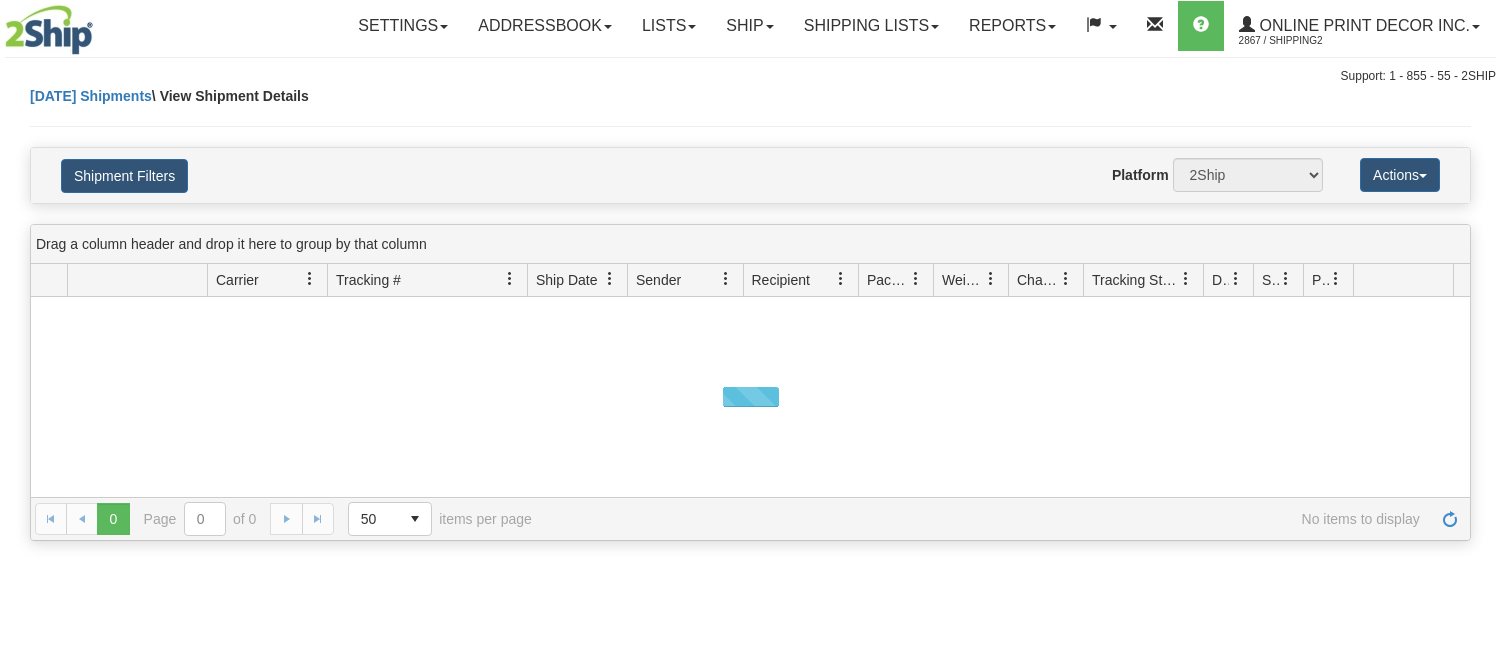 scroll, scrollTop: 0, scrollLeft: 0, axis: both 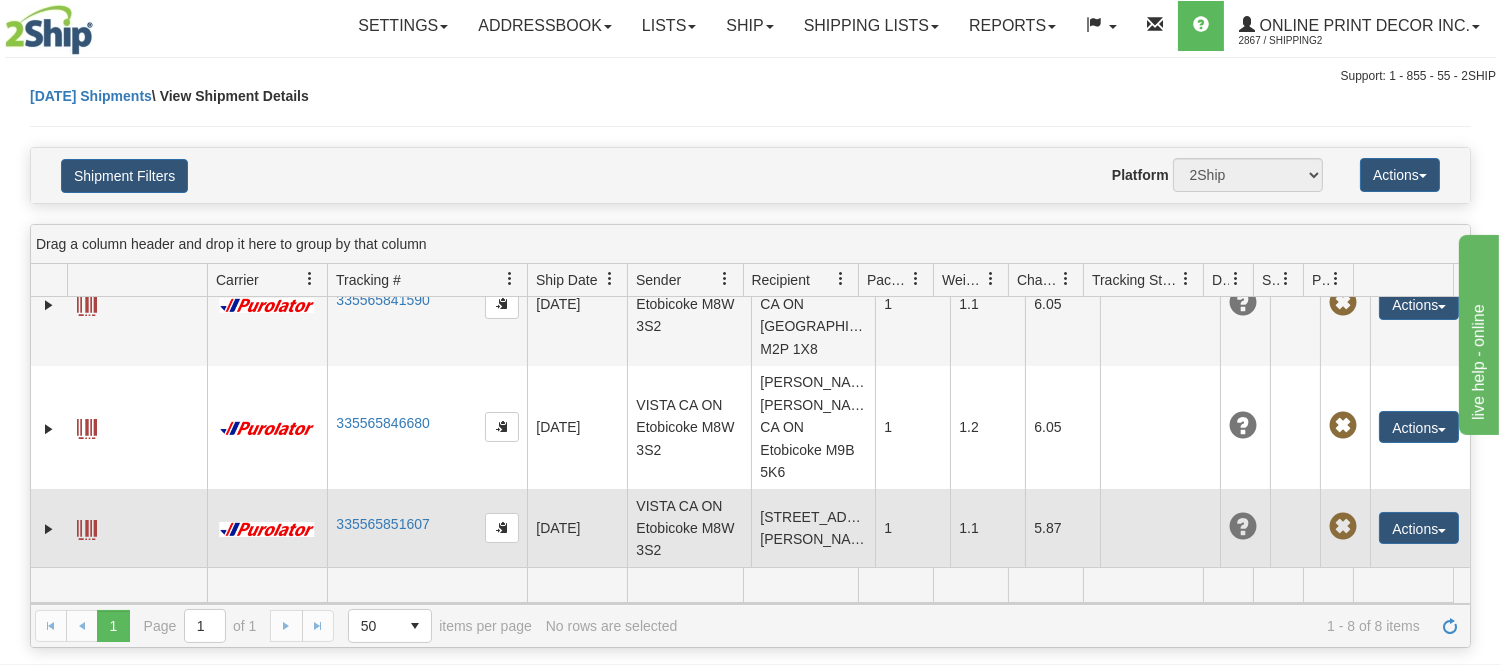click at bounding box center [87, 530] 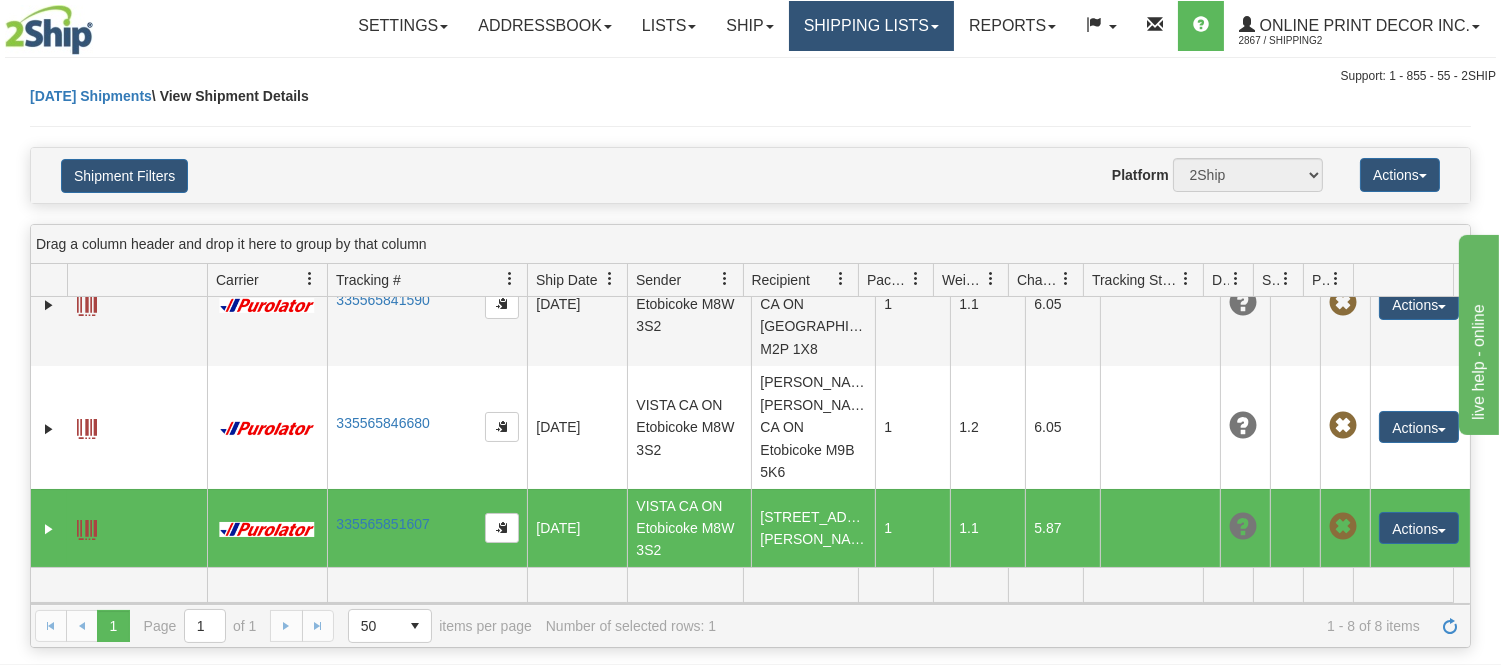 click on "Shipping lists" at bounding box center (871, 26) 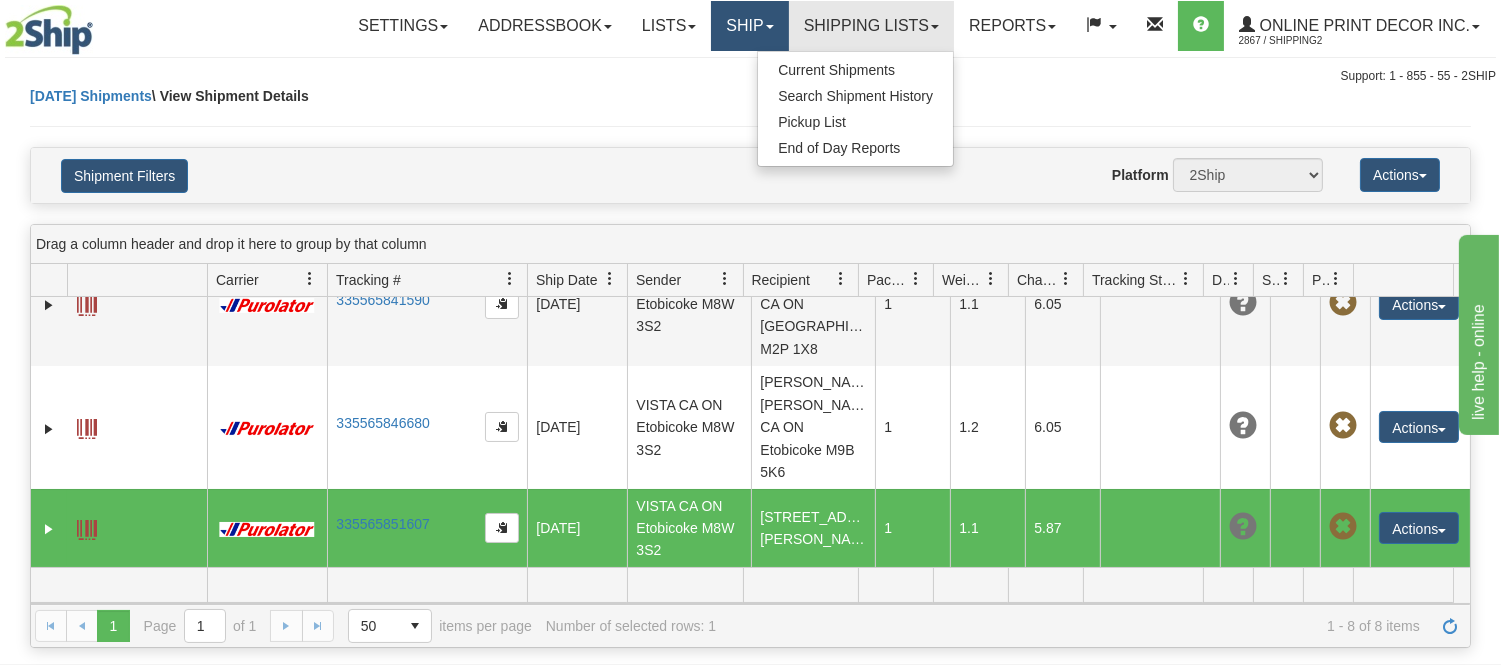 click on "Ship" at bounding box center [749, 26] 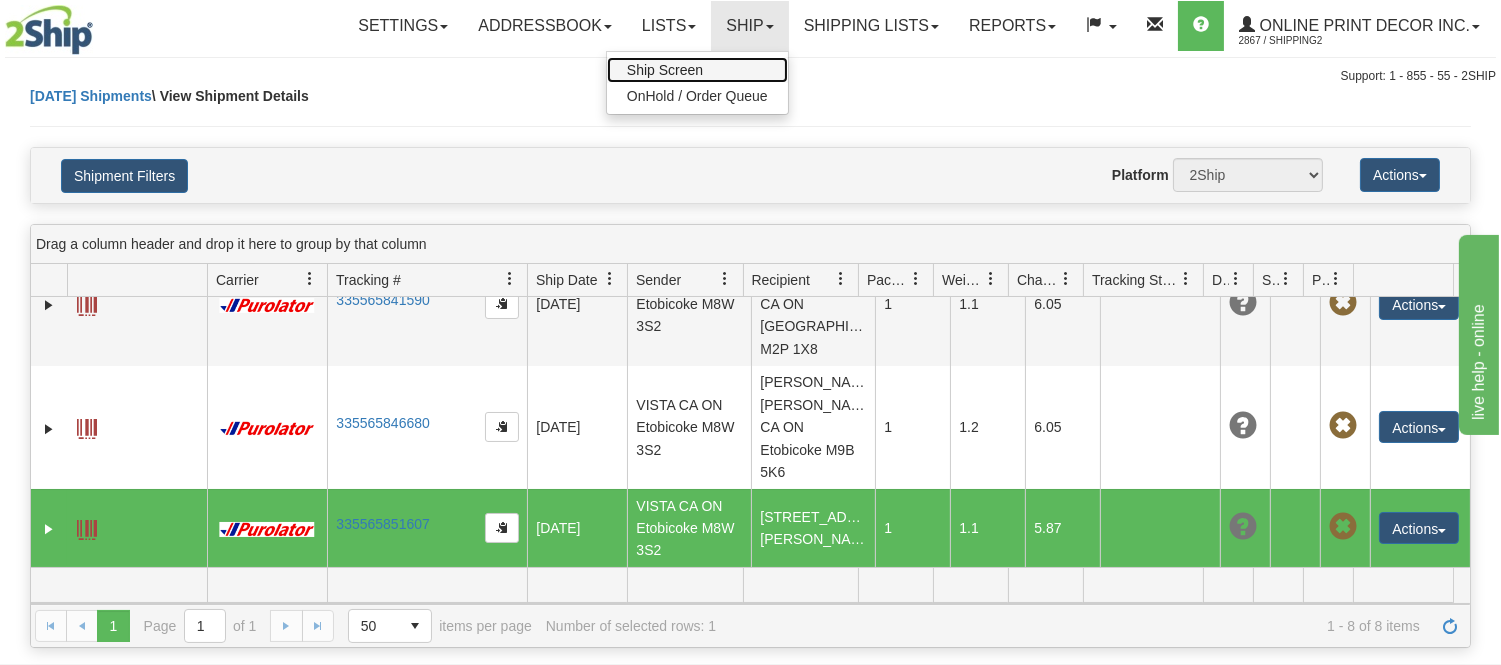 click on "Ship Screen" at bounding box center [697, 70] 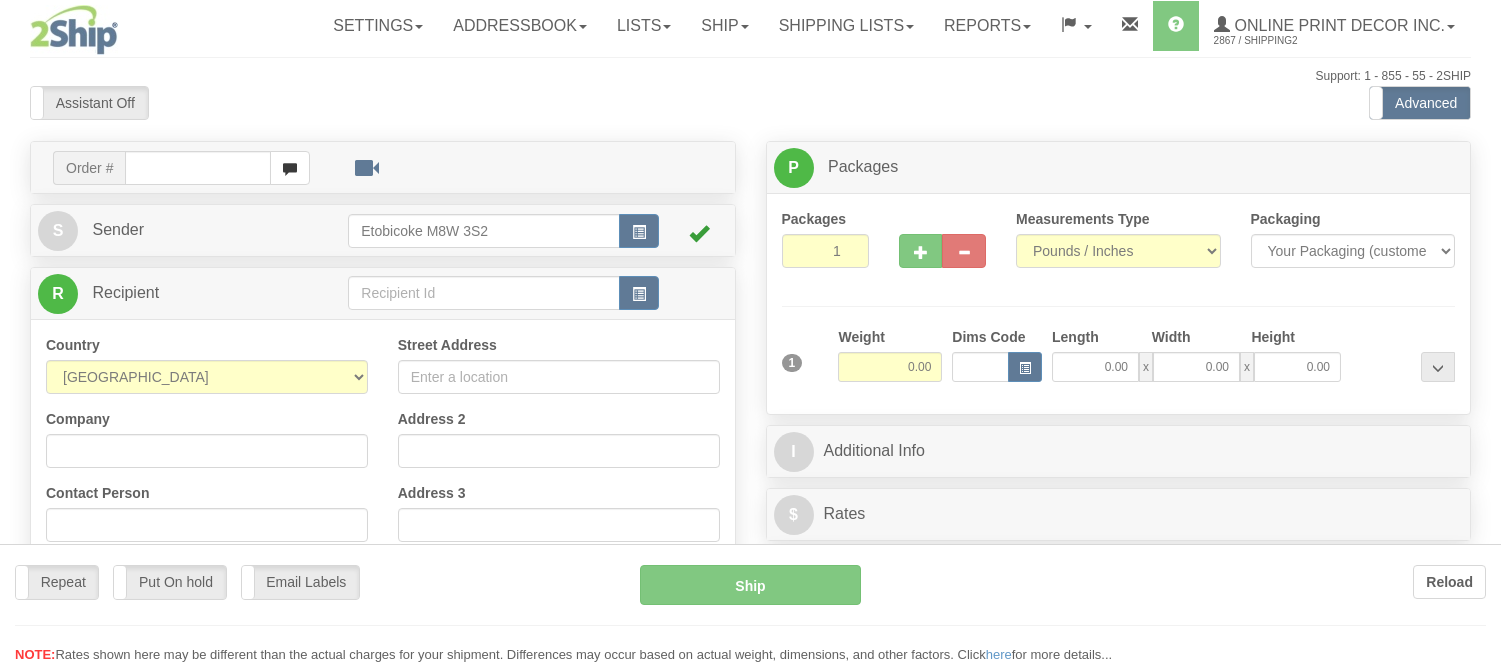 scroll, scrollTop: 0, scrollLeft: 0, axis: both 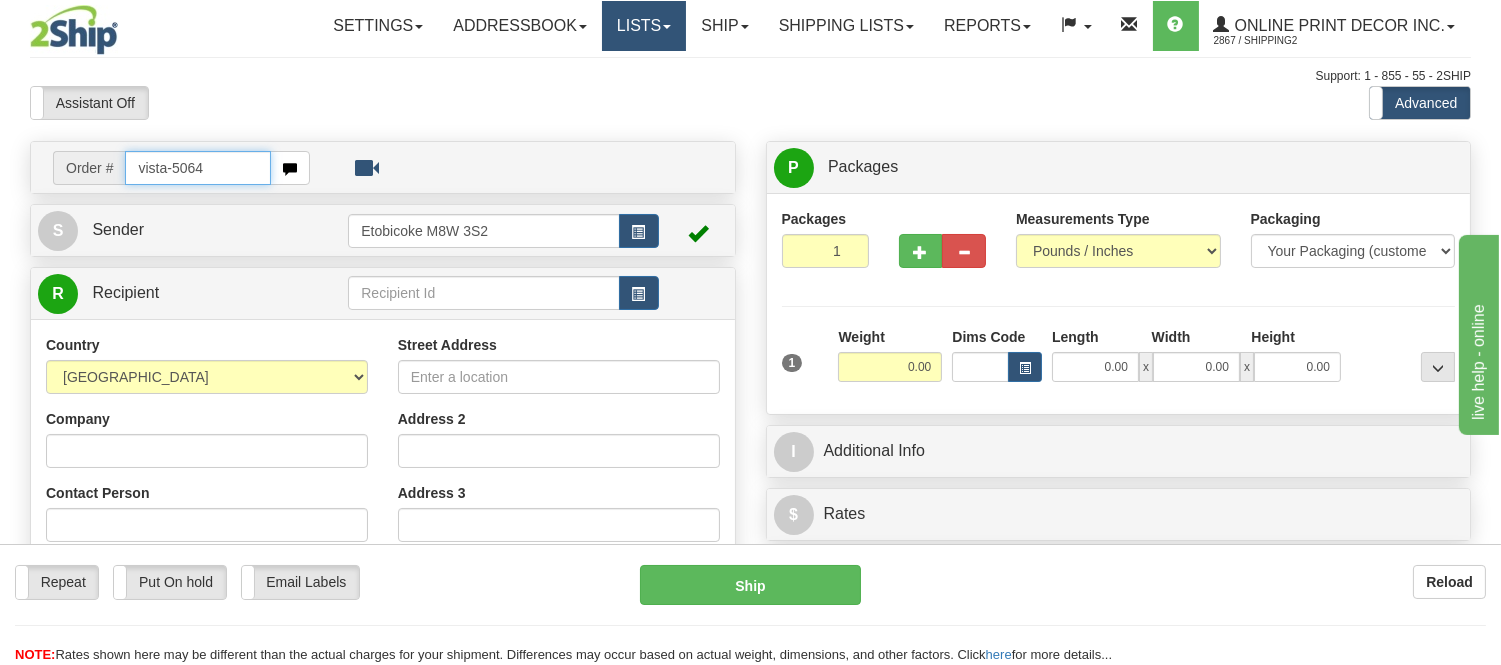 type on "vista-5064" 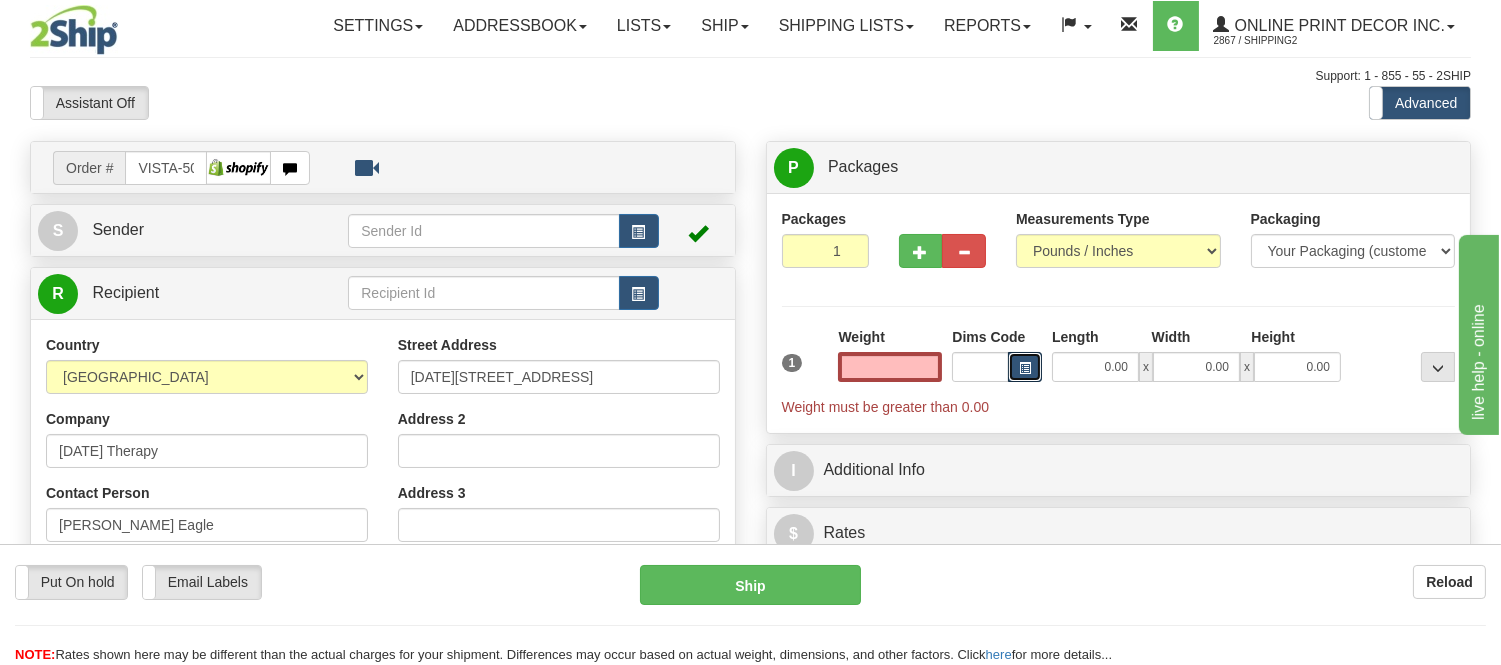 type on "0.00" 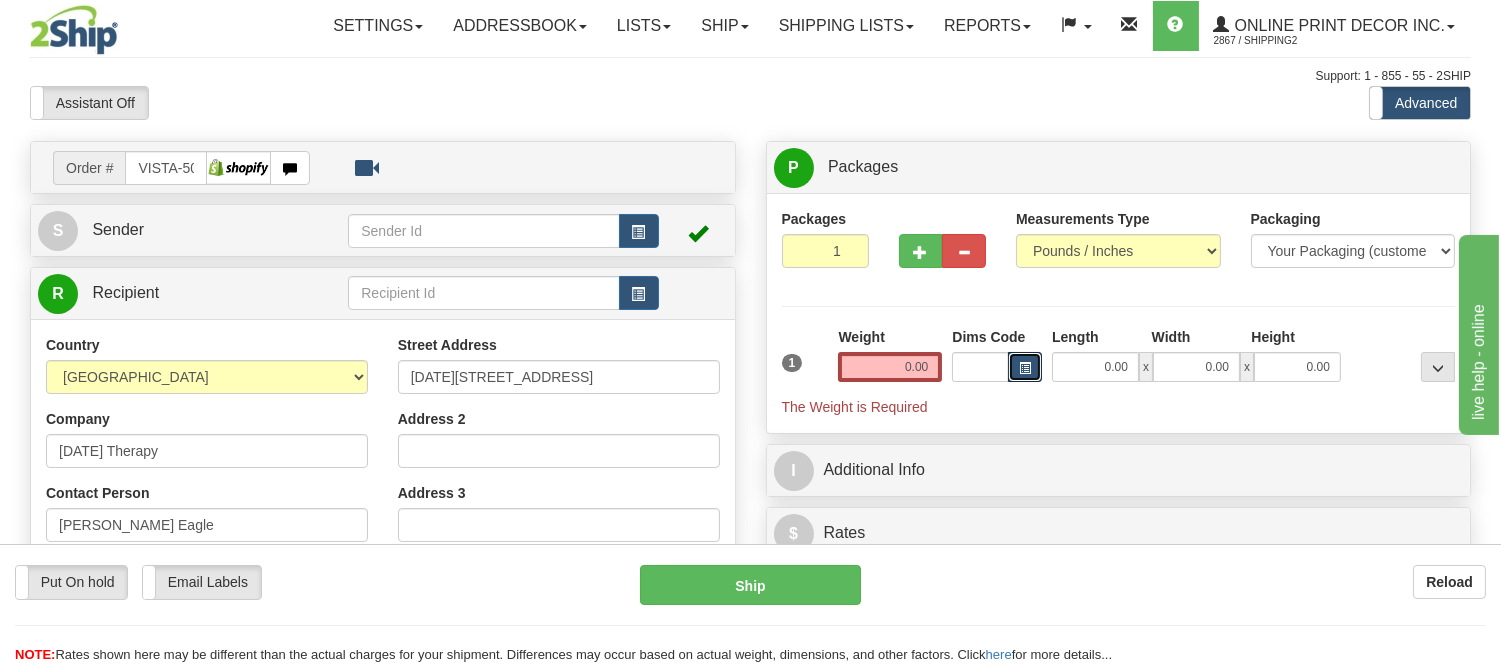 click at bounding box center [1025, 367] 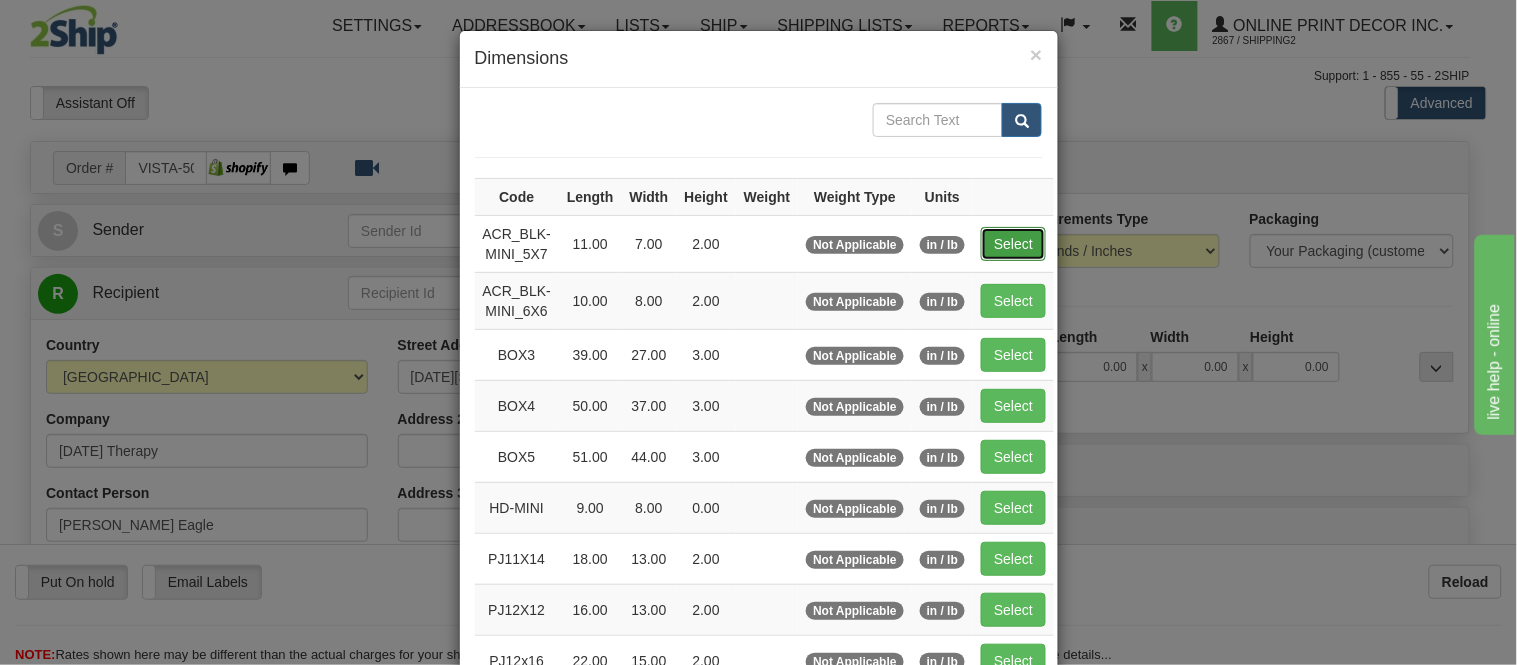 click on "Select" at bounding box center (1013, 244) 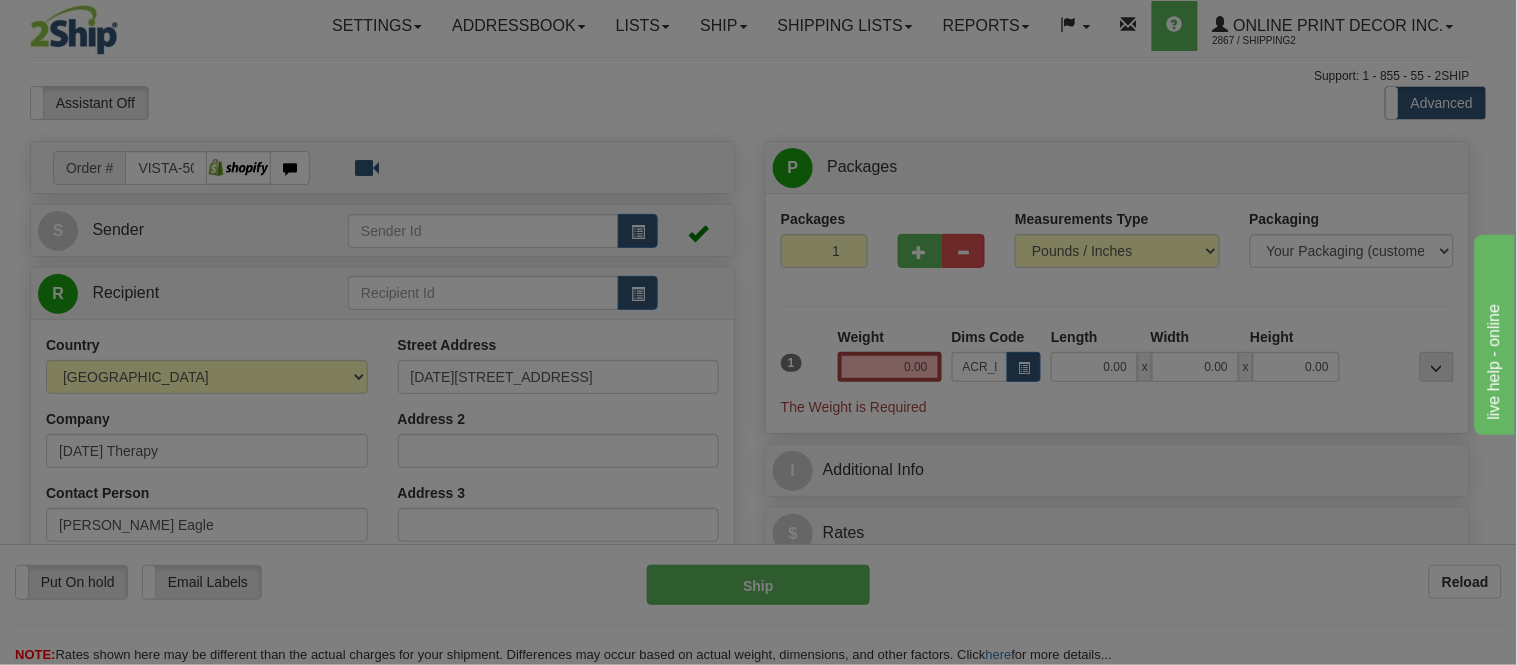 type on "11.00" 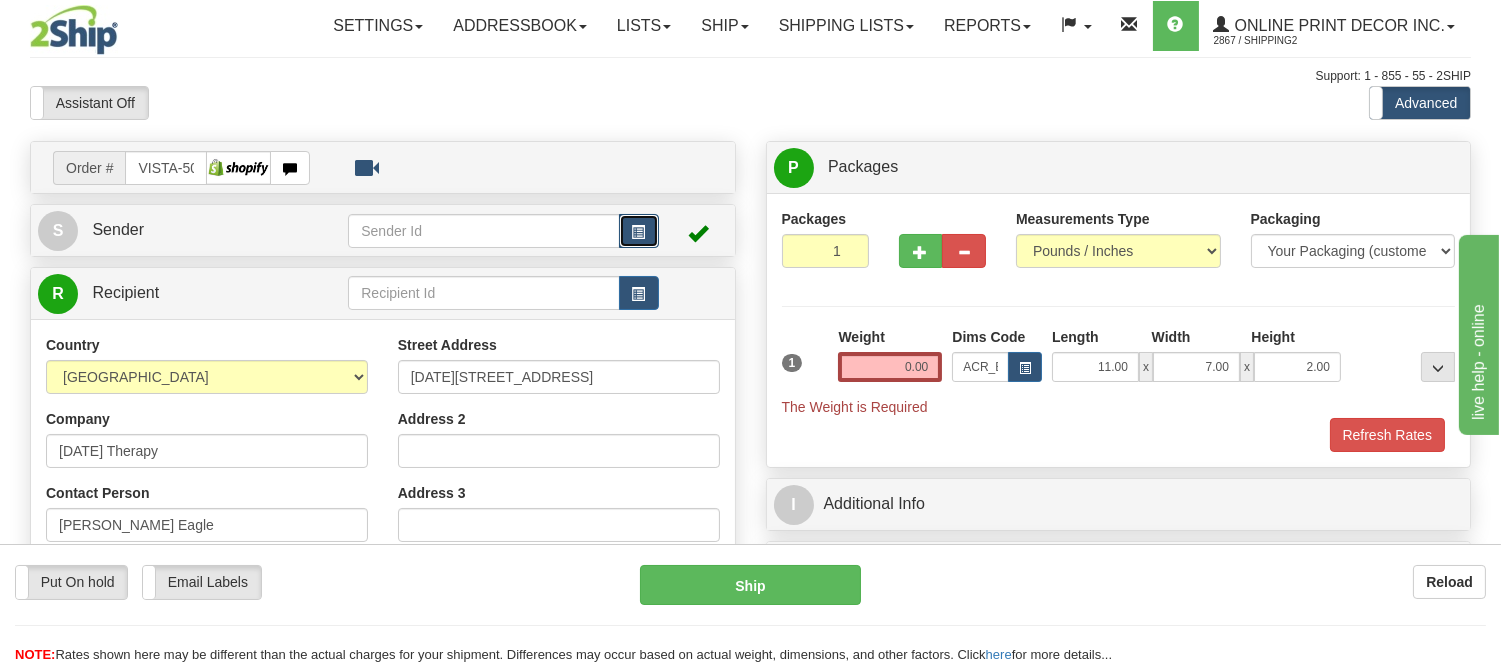 click at bounding box center (639, 232) 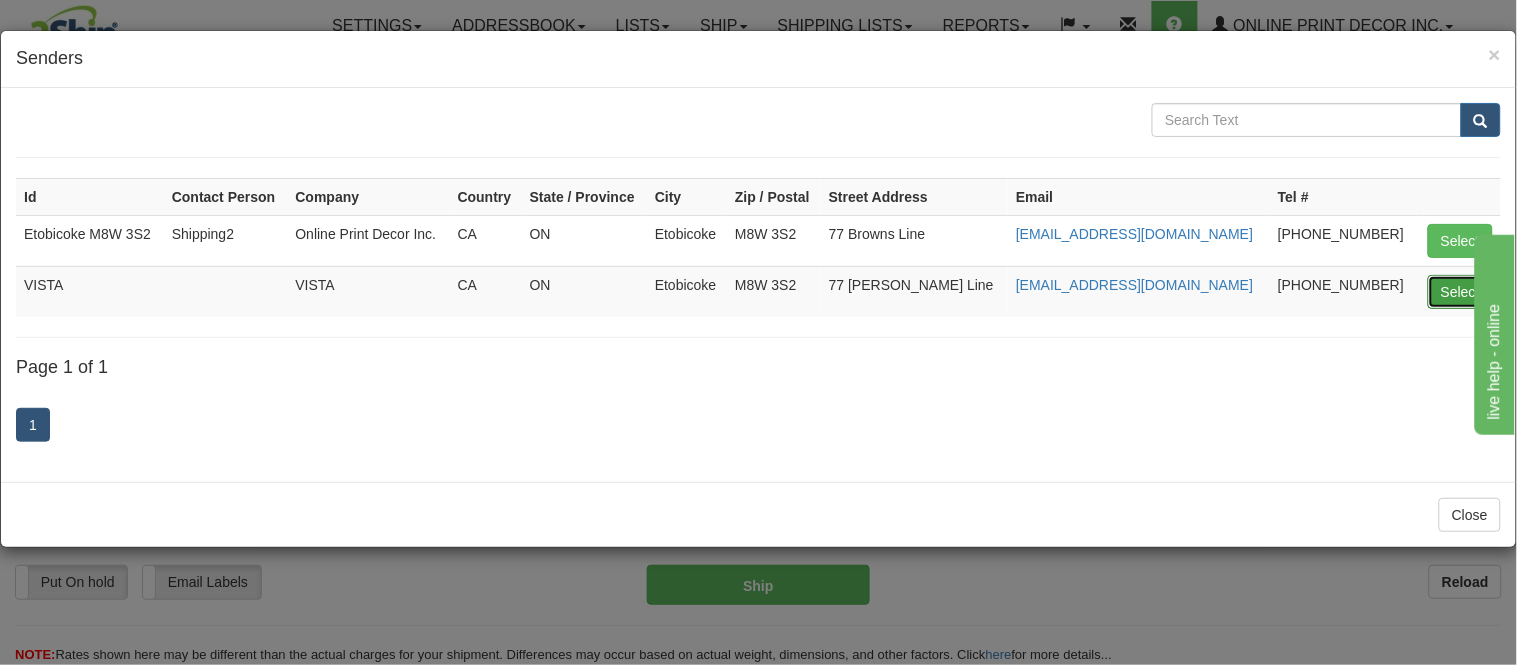 click on "Select" at bounding box center [1460, 292] 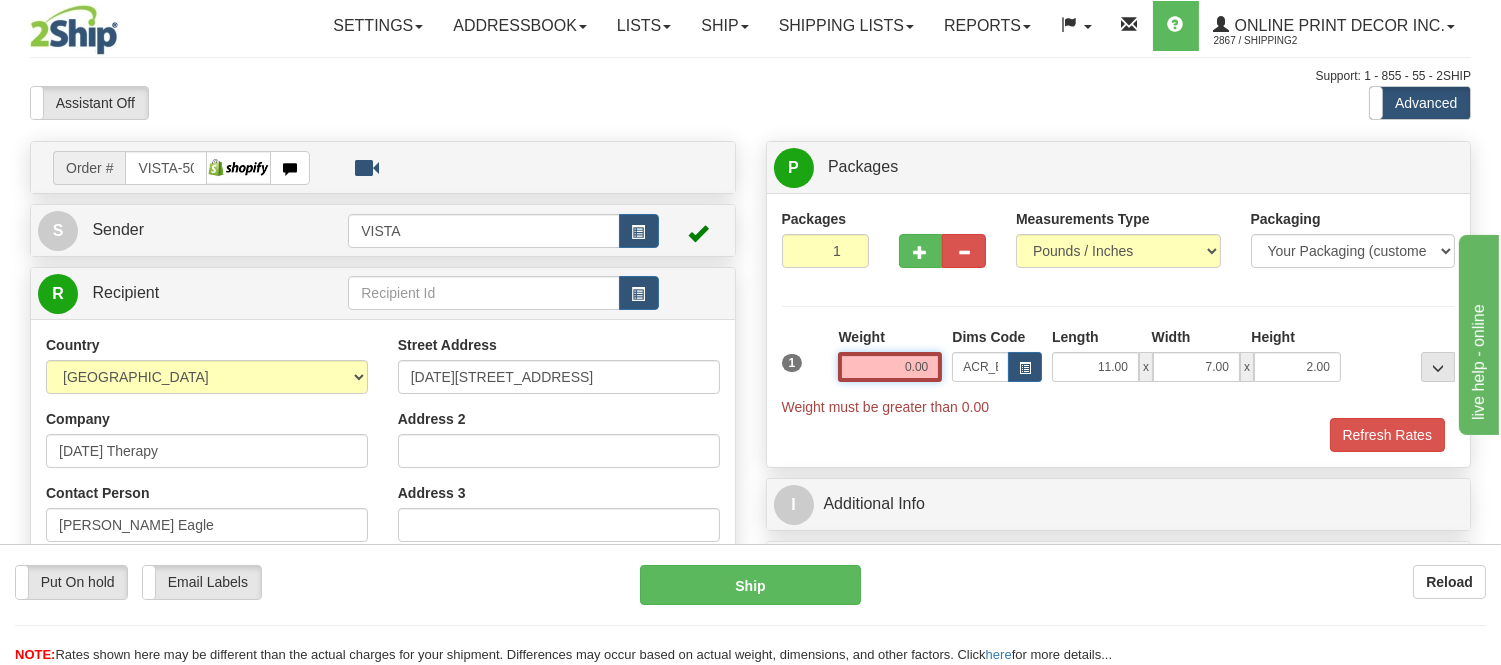 drag, startPoint x: 926, startPoint y: 370, endPoint x: 730, endPoint y: 347, distance: 197.34488 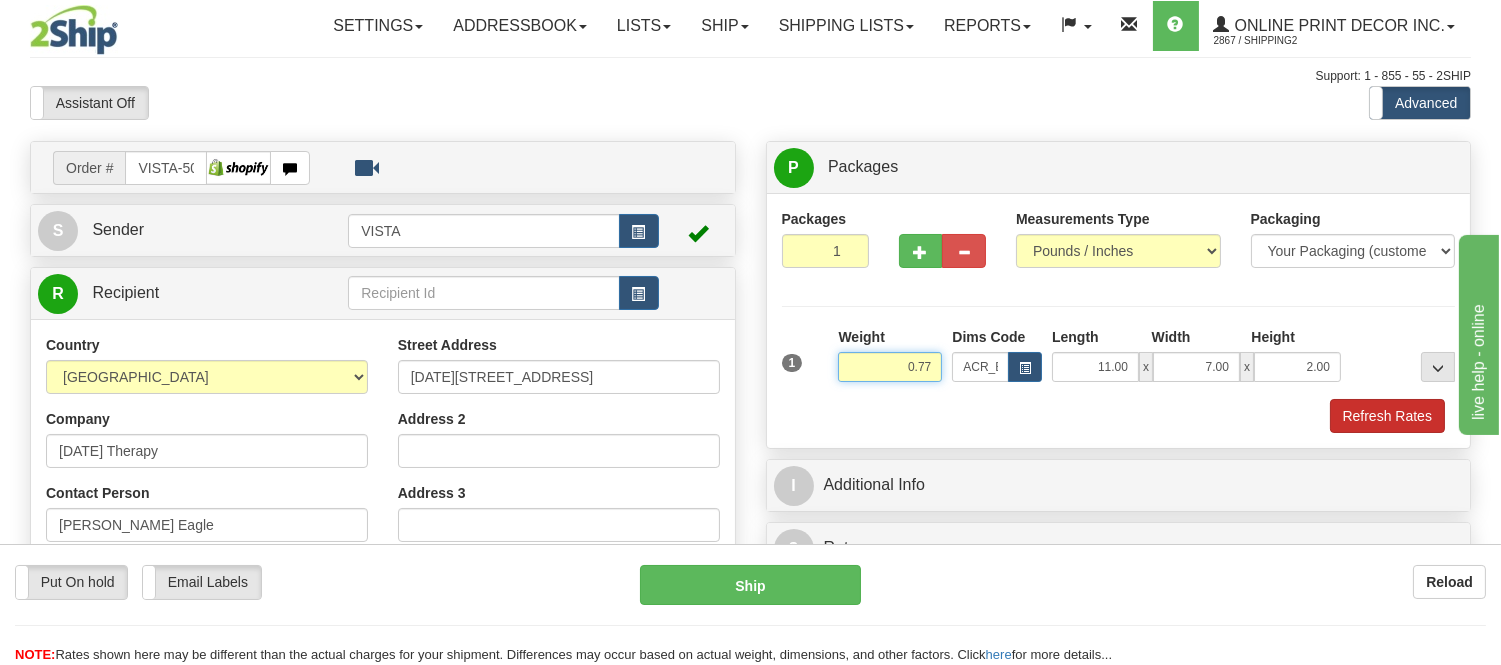 type on "0.77" 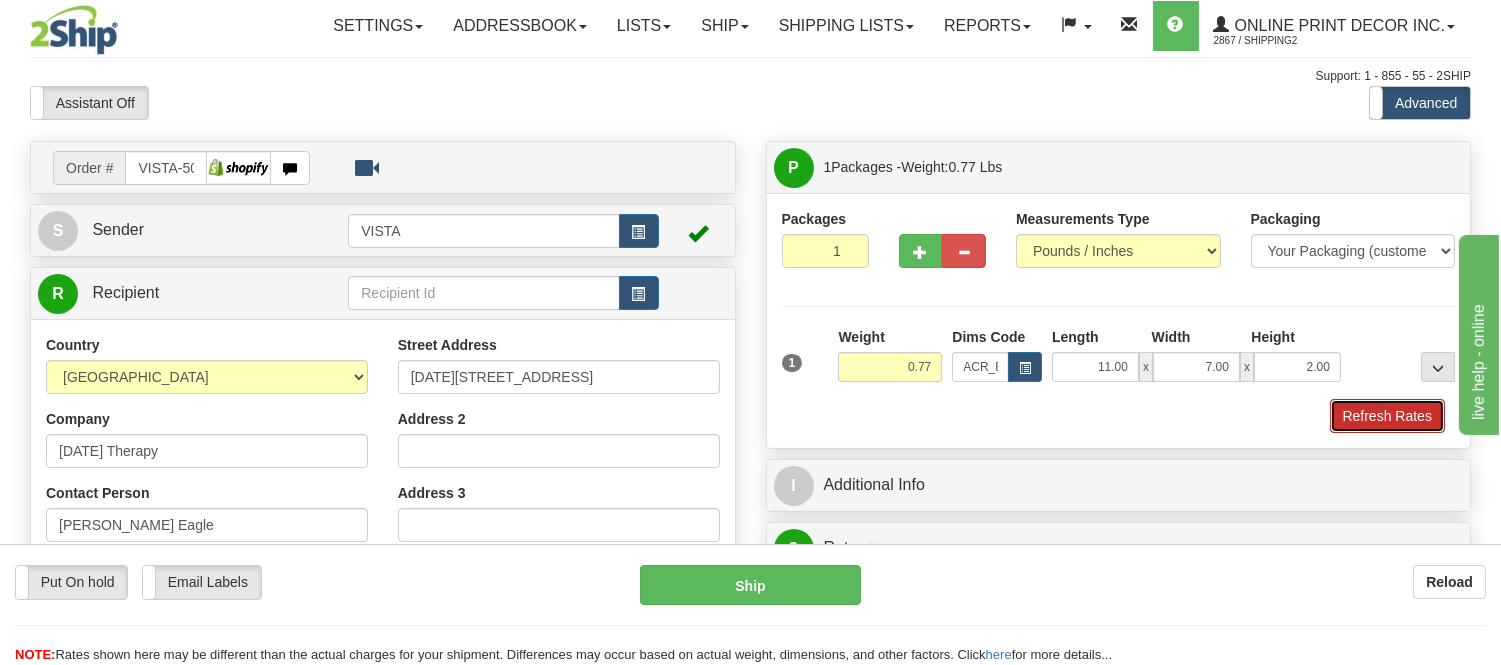 click on "Refresh Rates" at bounding box center [1387, 416] 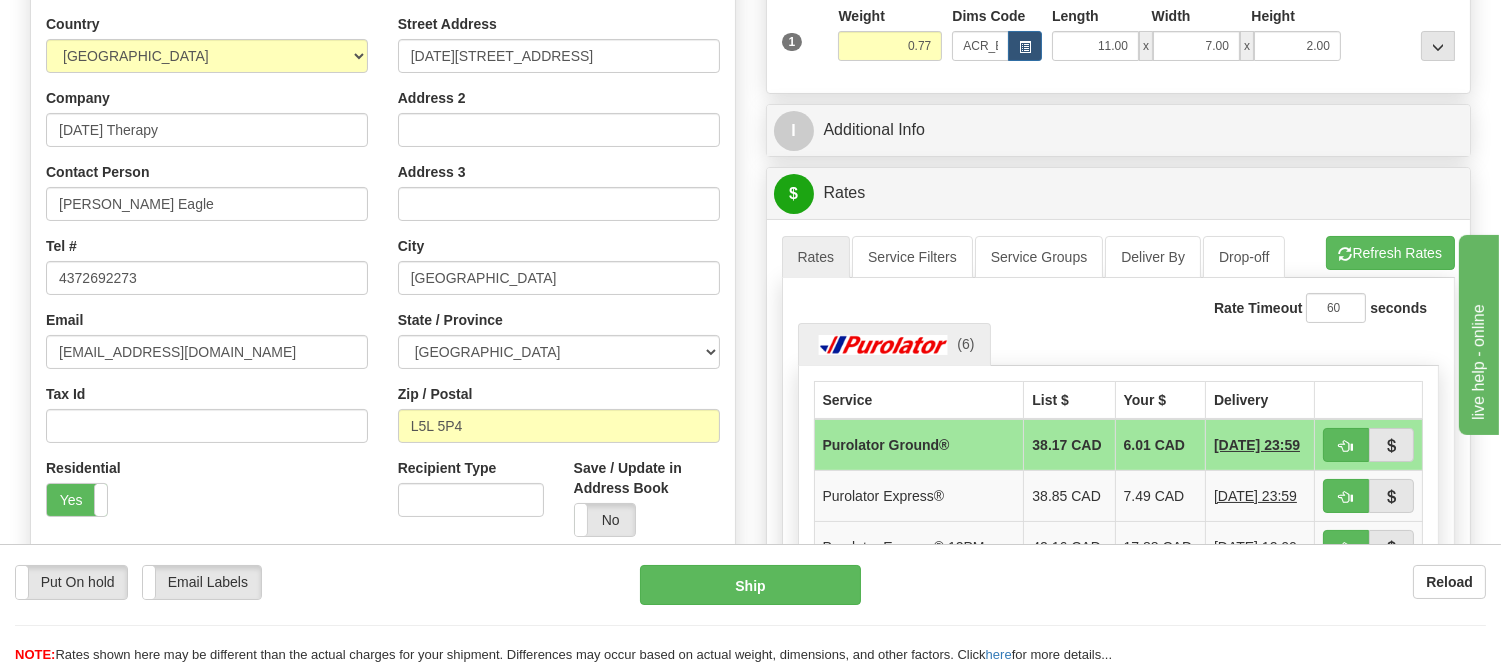 scroll, scrollTop: 384, scrollLeft: 0, axis: vertical 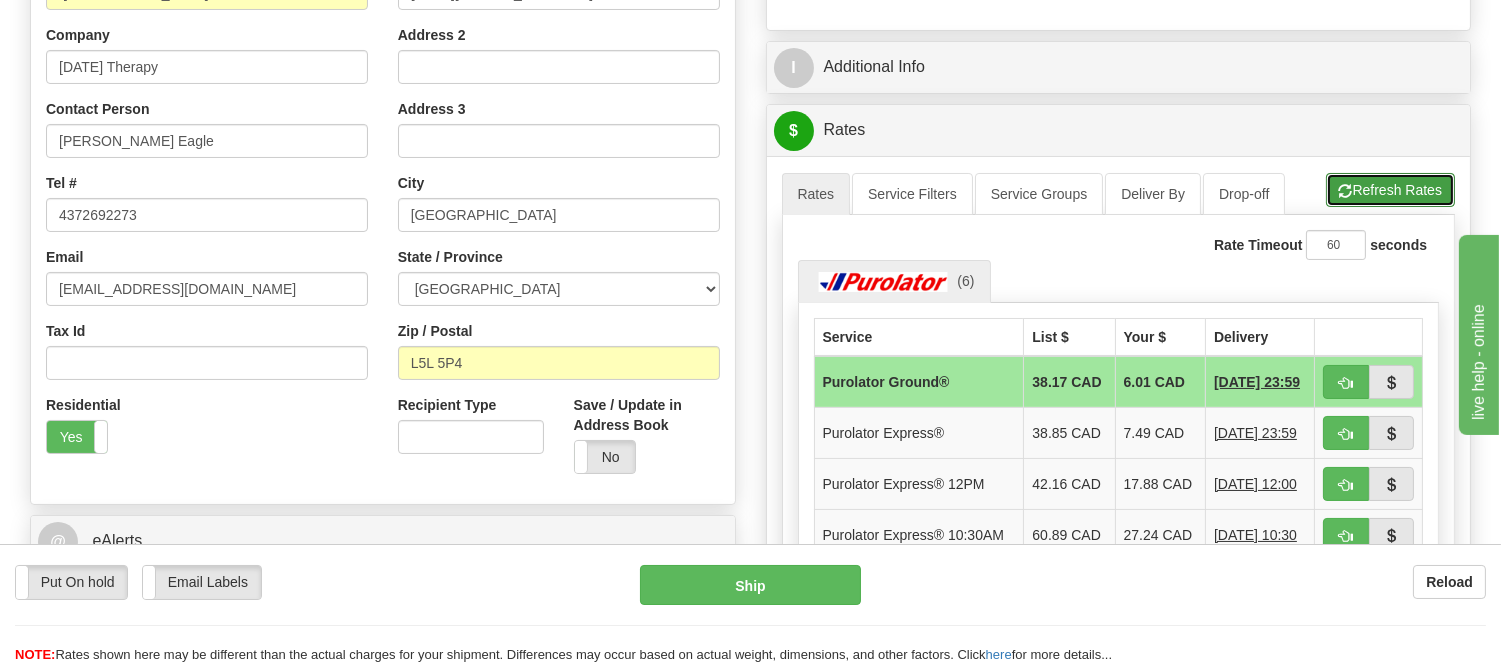 click on "Refresh Rates" at bounding box center [1390, 190] 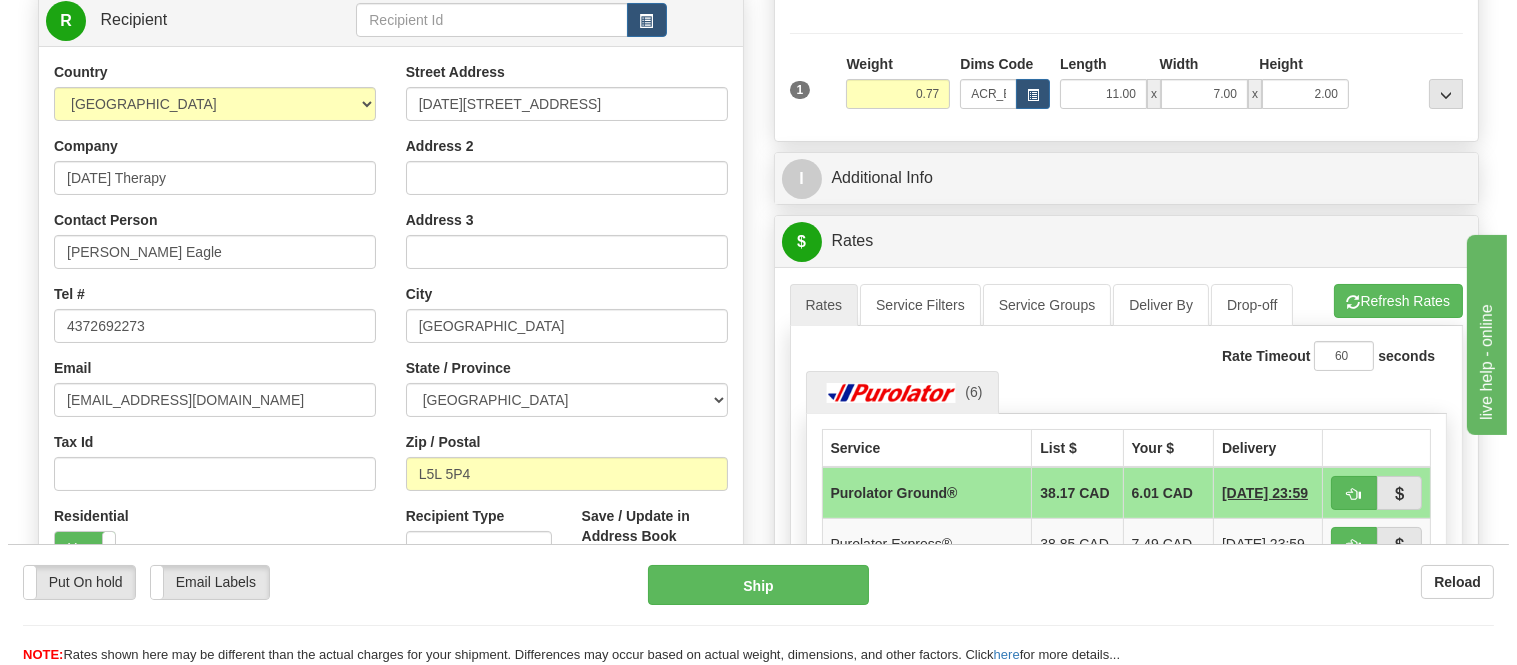 scroll, scrollTop: 495, scrollLeft: 0, axis: vertical 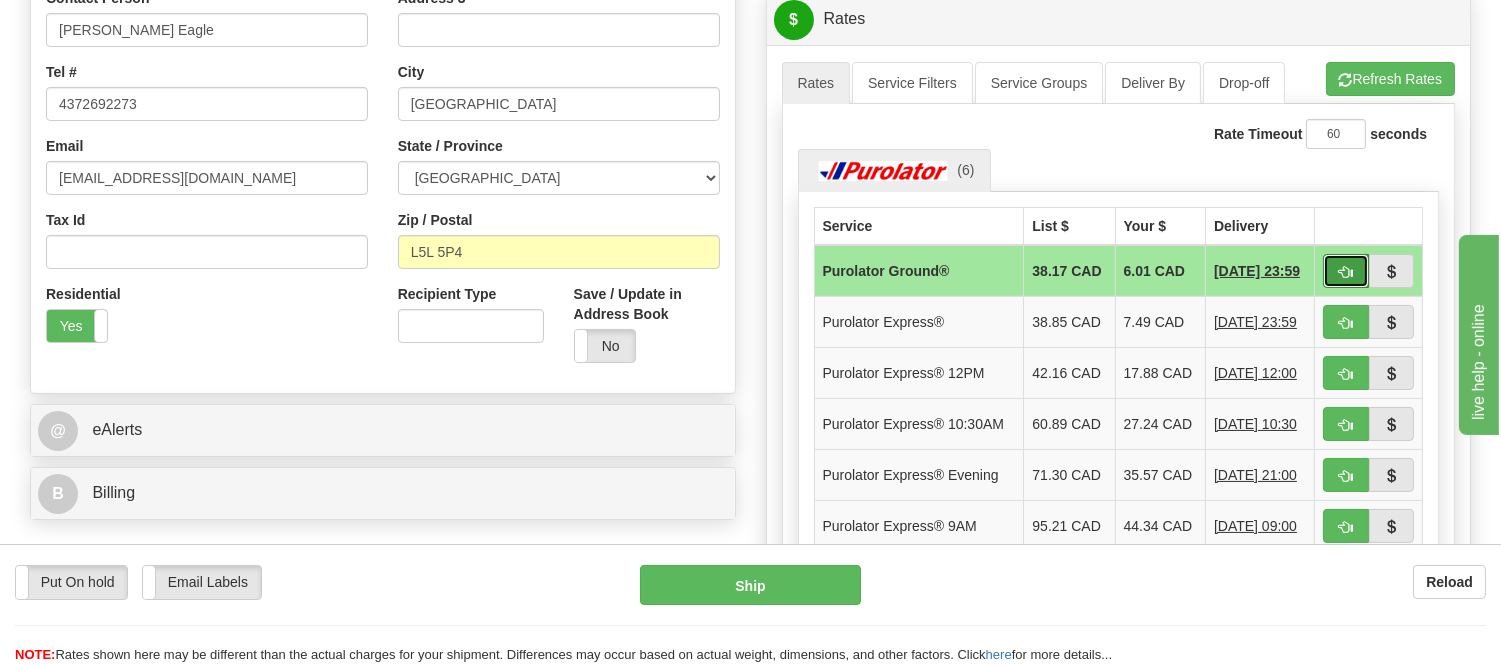 click at bounding box center (1346, 272) 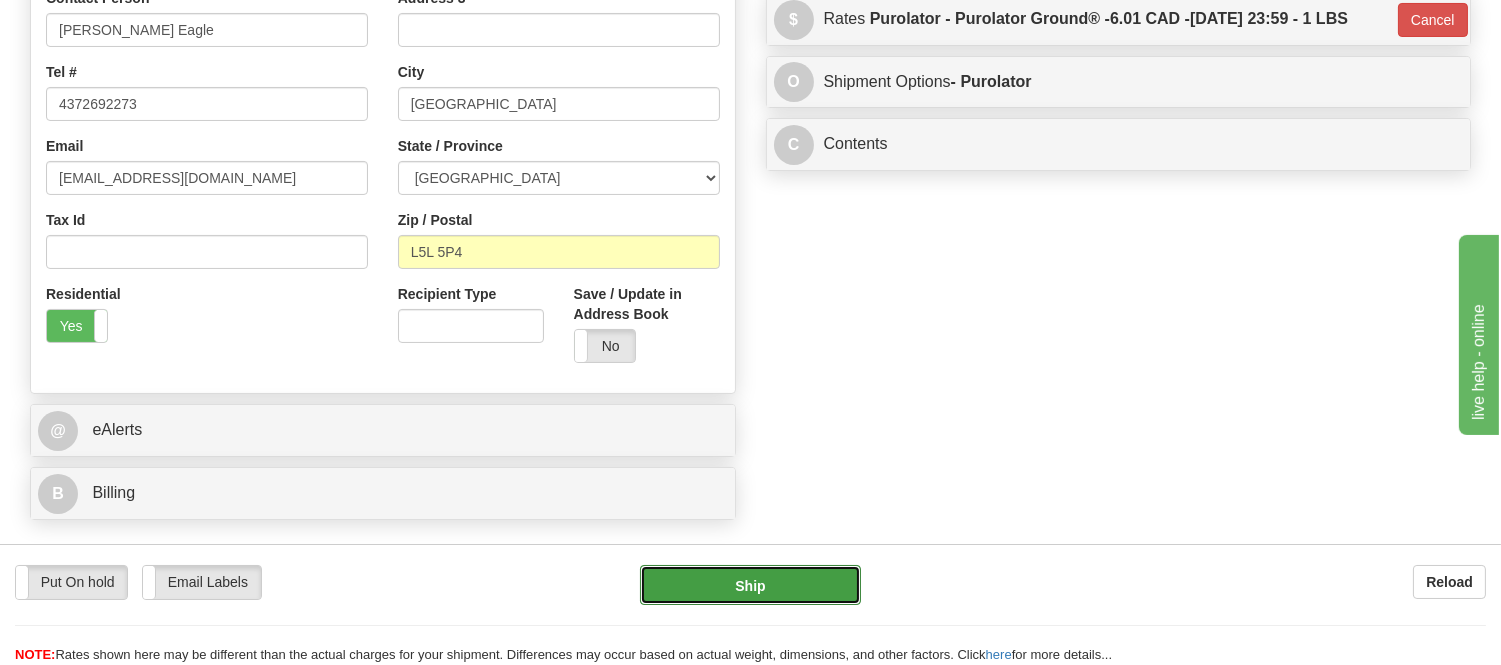 click on "Ship" at bounding box center (750, 585) 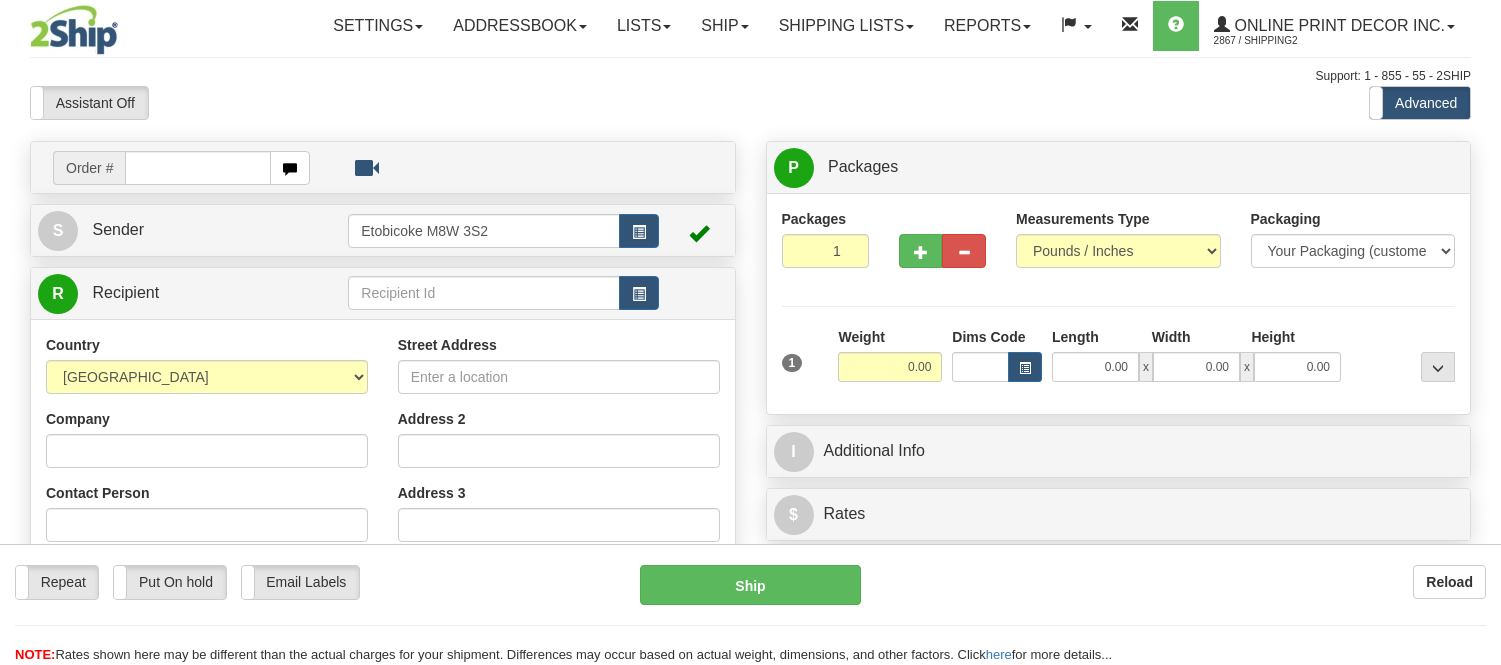 scroll, scrollTop: 0, scrollLeft: 0, axis: both 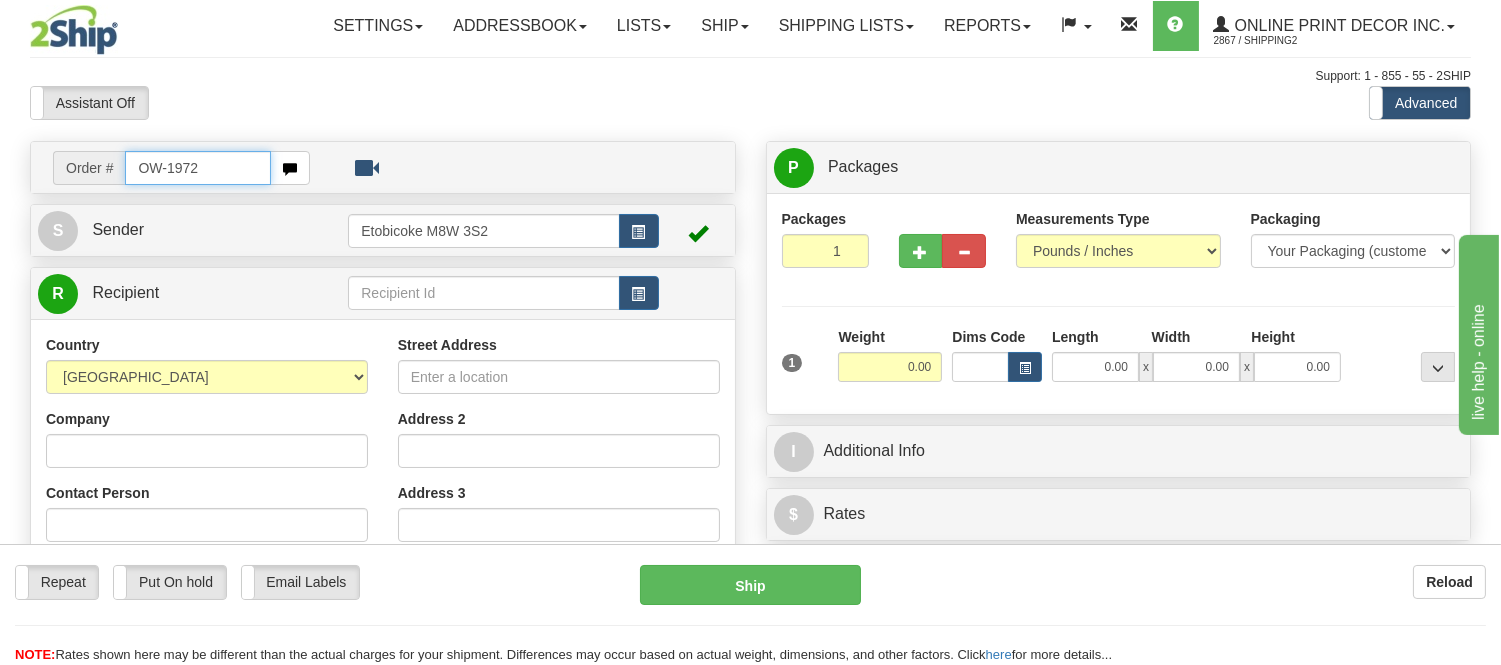 type on "OW-1972" 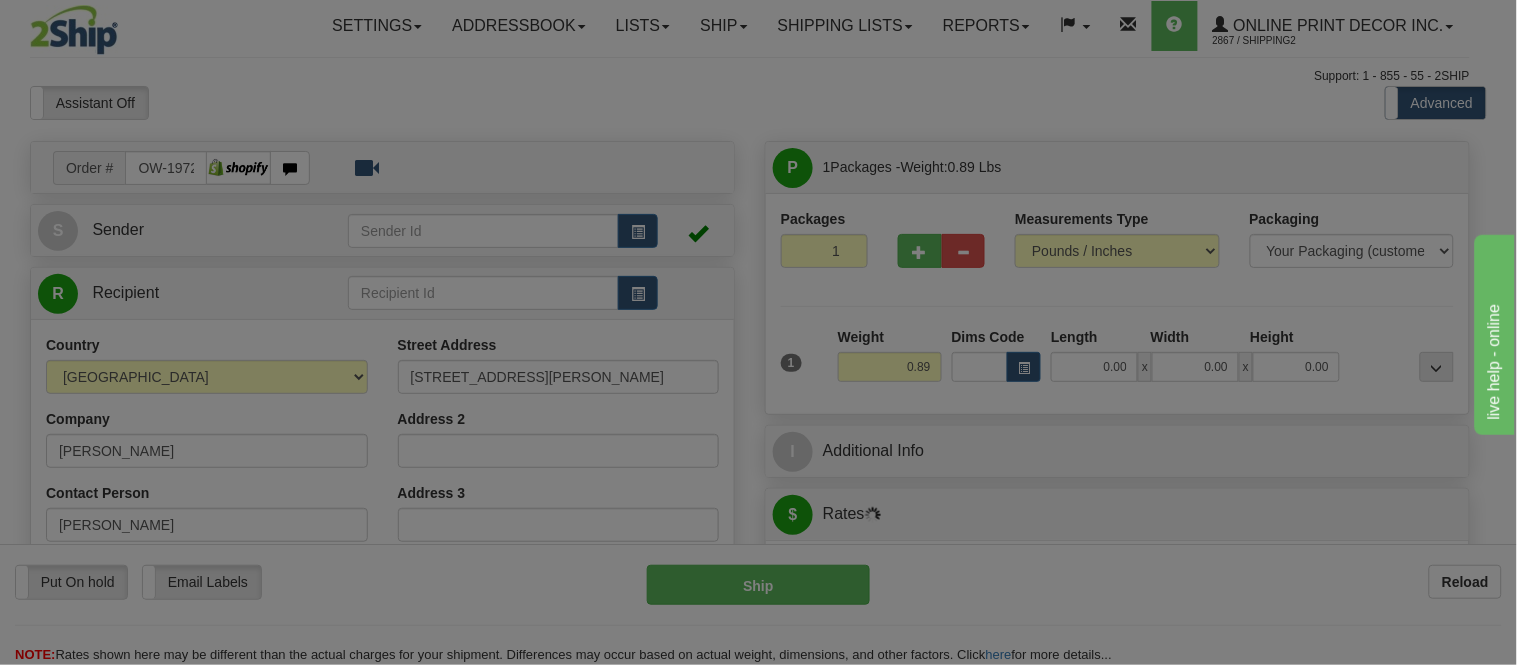 type on "[GEOGRAPHIC_DATA]" 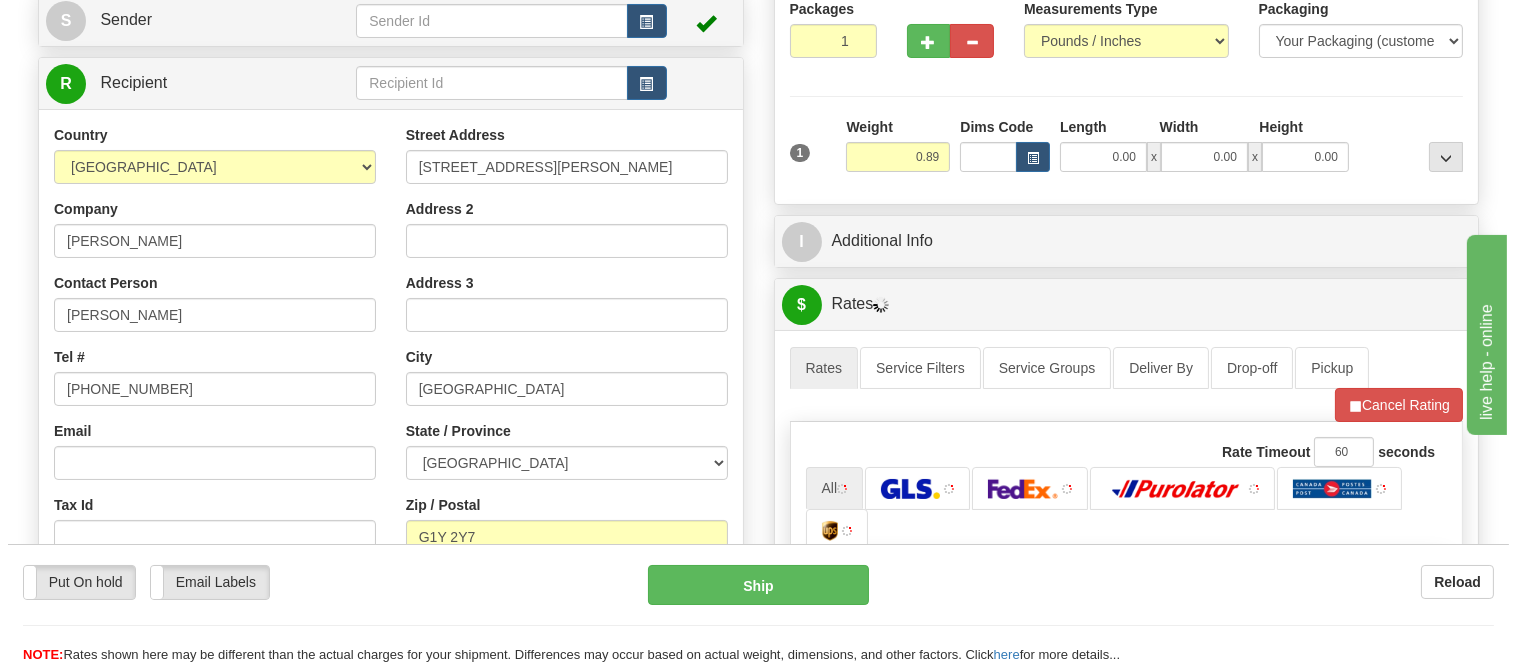 scroll, scrollTop: 222, scrollLeft: 0, axis: vertical 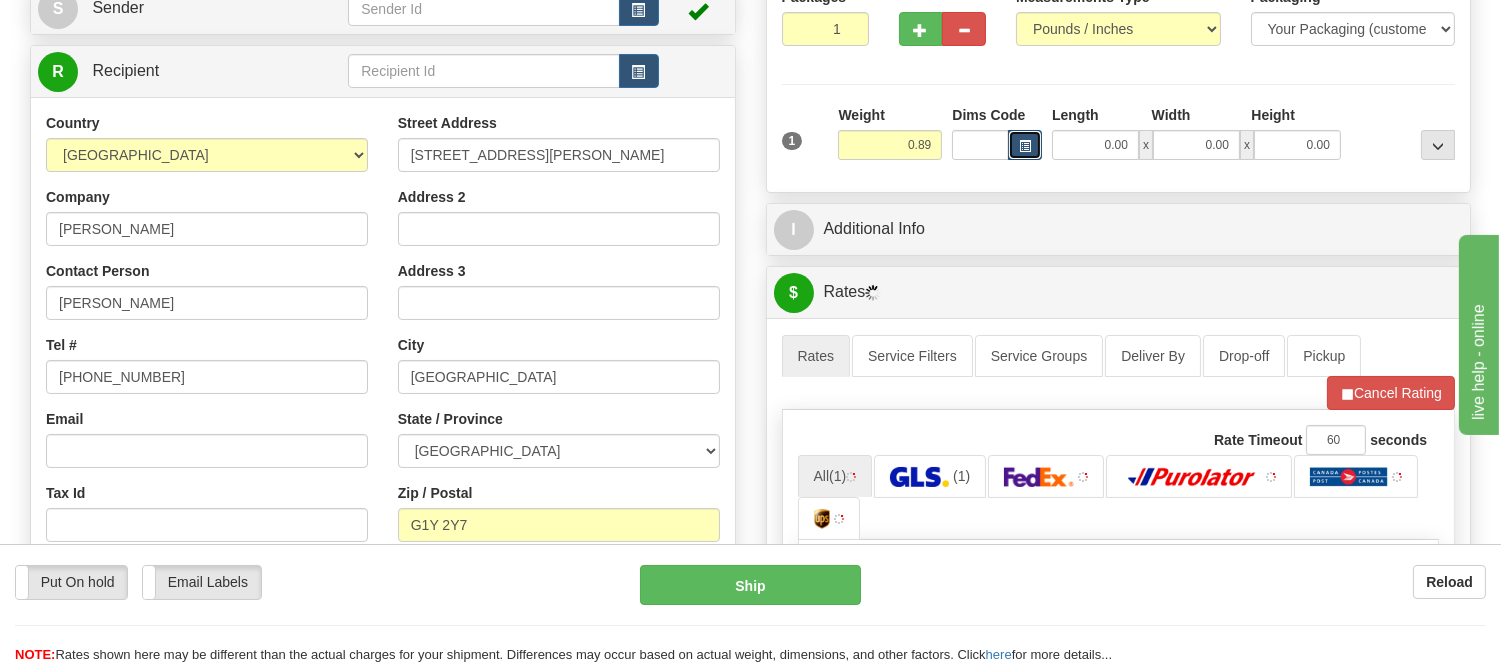 click at bounding box center (1025, 146) 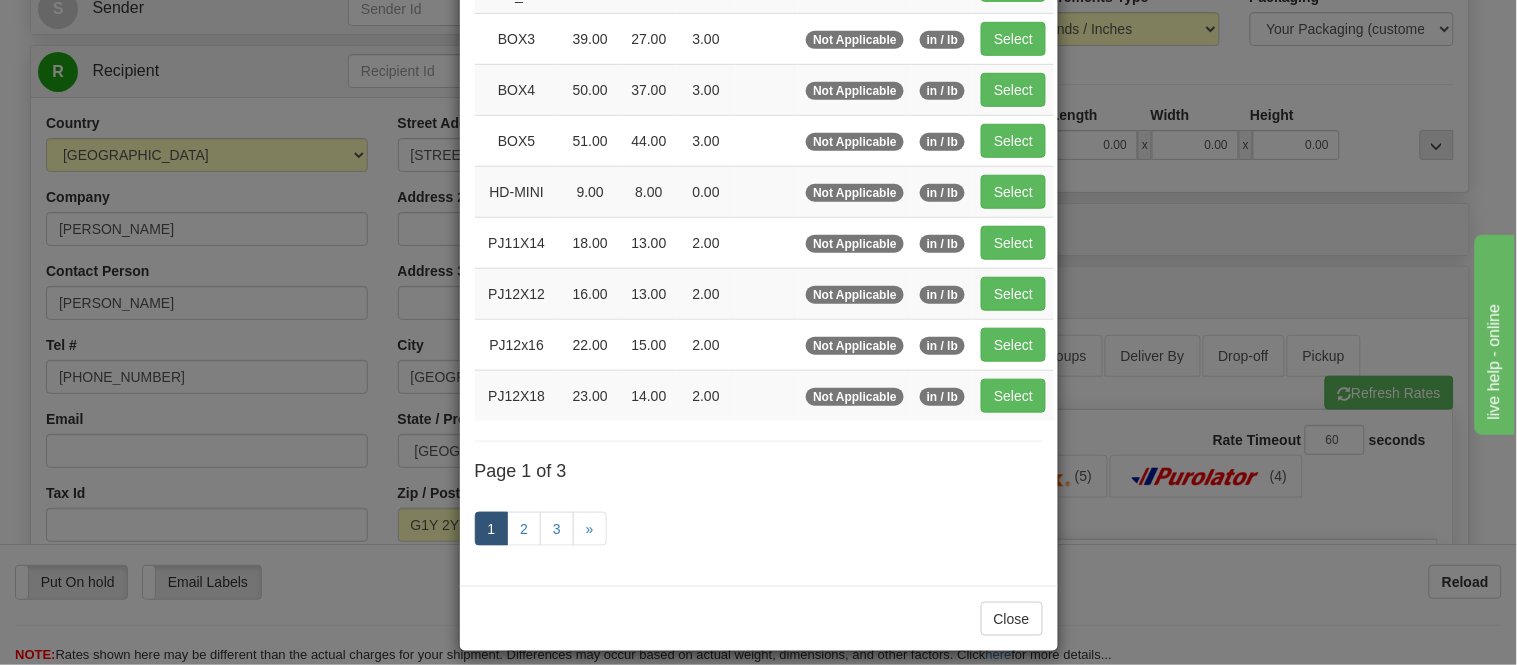 scroll, scrollTop: 333, scrollLeft: 0, axis: vertical 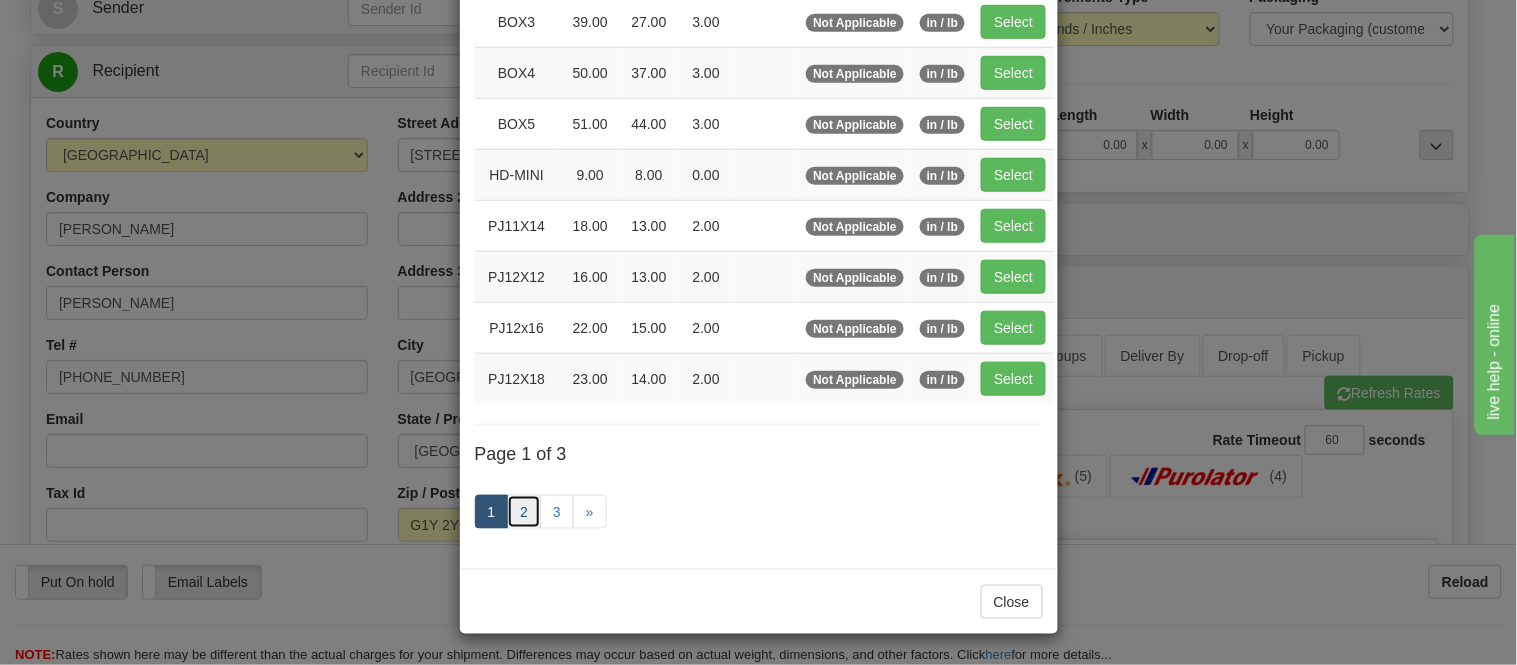 click on "2" at bounding box center [524, 512] 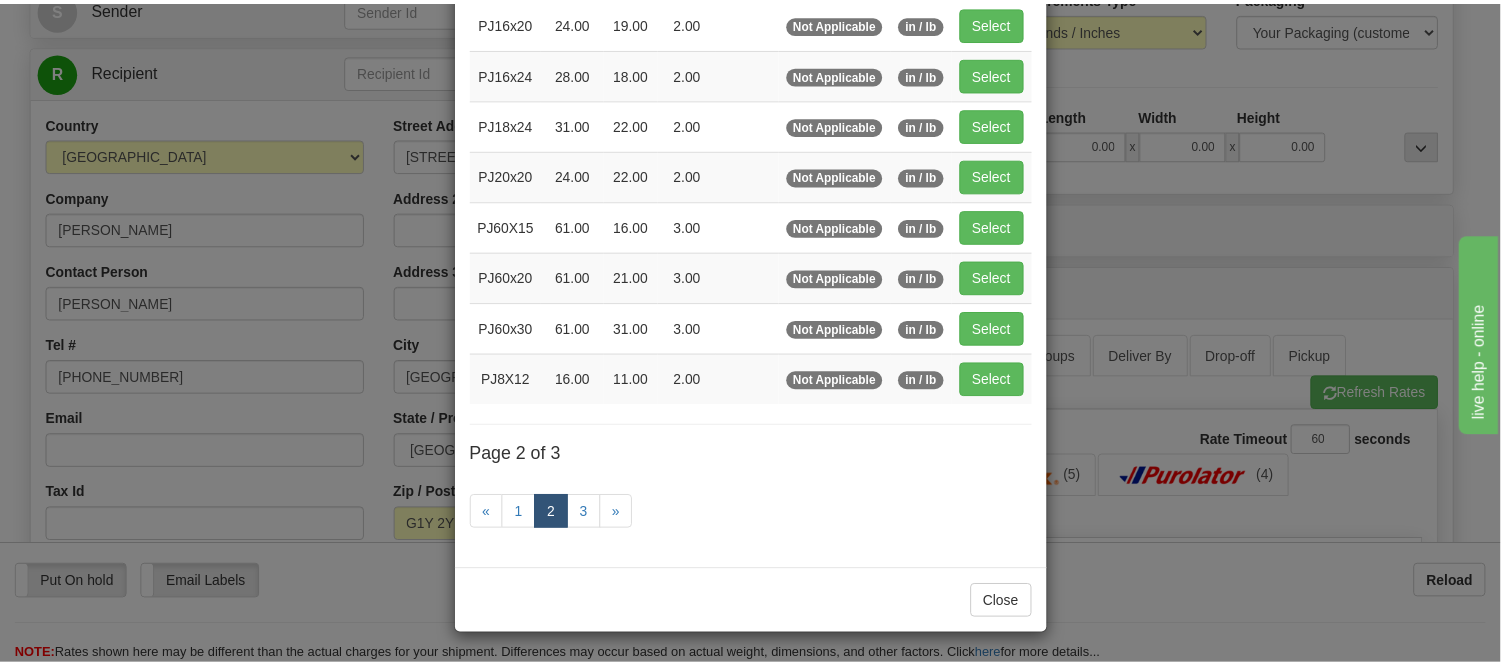 scroll, scrollTop: 325, scrollLeft: 0, axis: vertical 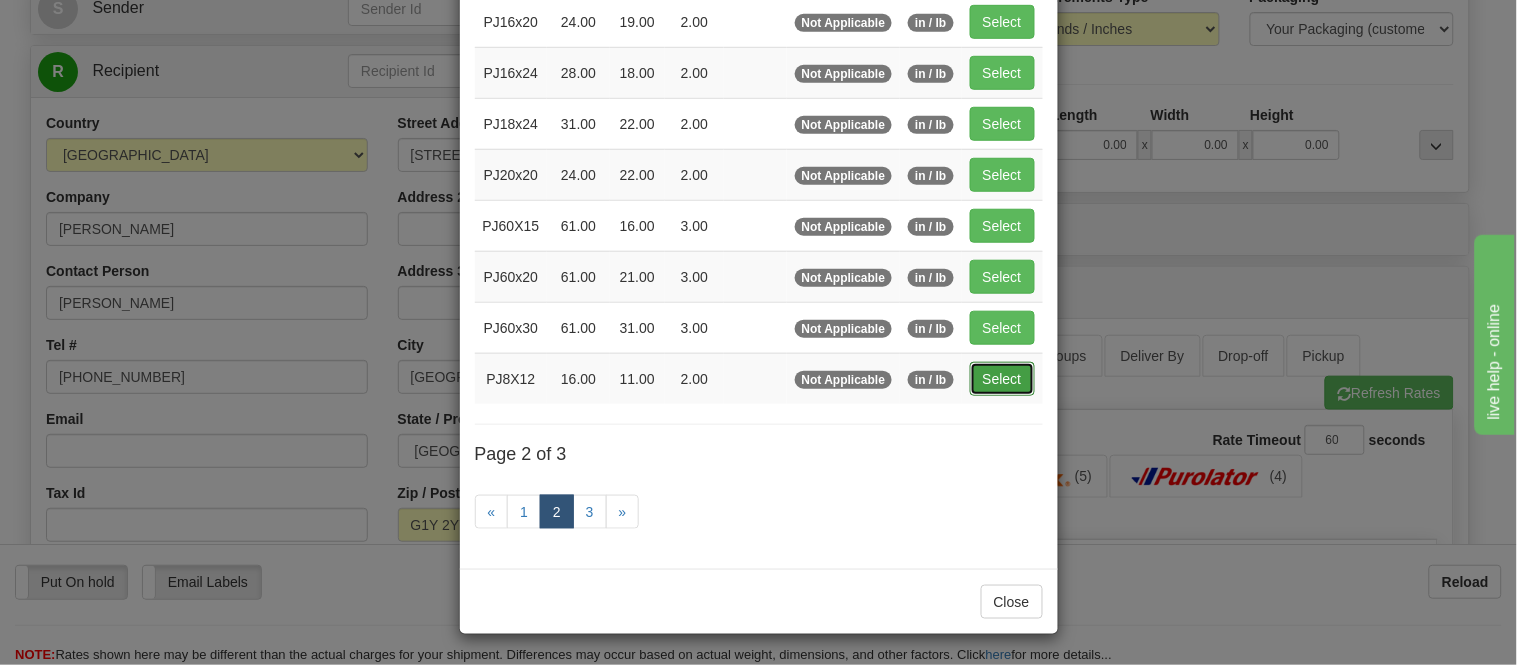 click on "Select" at bounding box center [1002, 379] 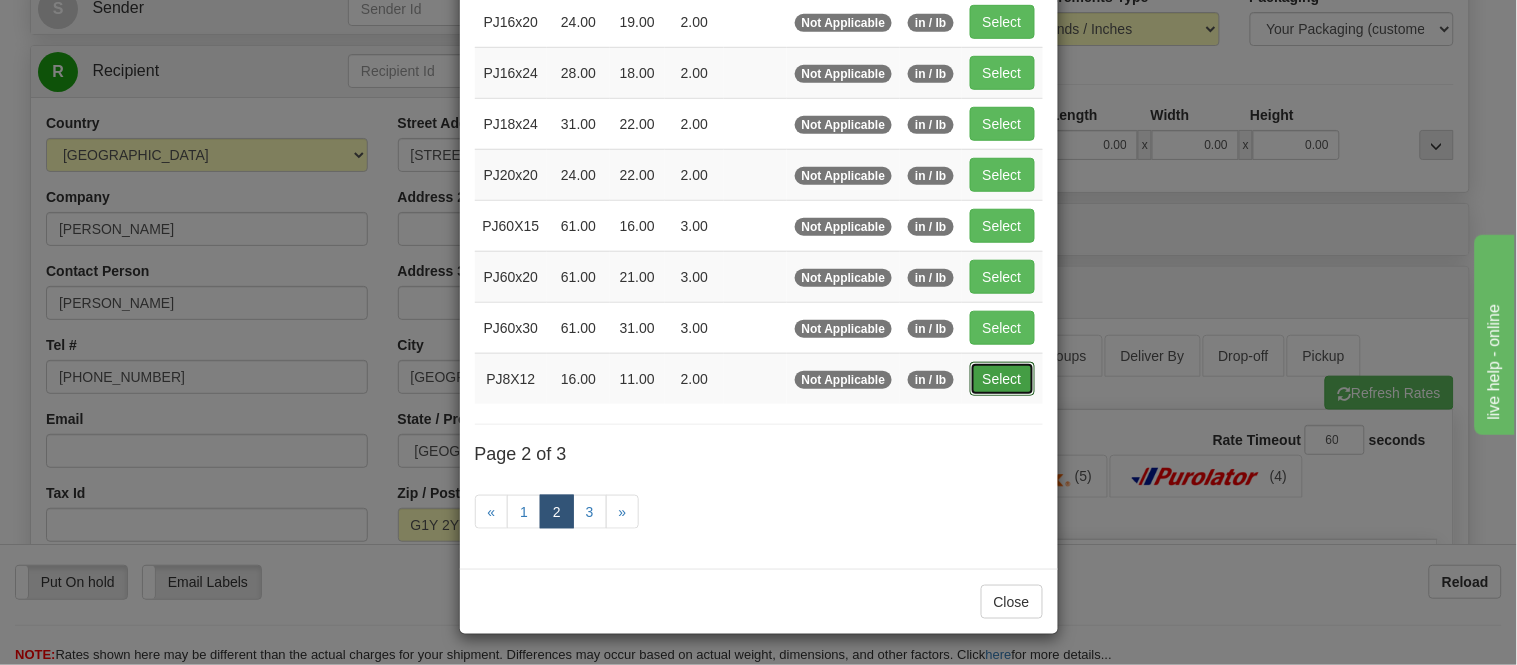 type on "16.00" 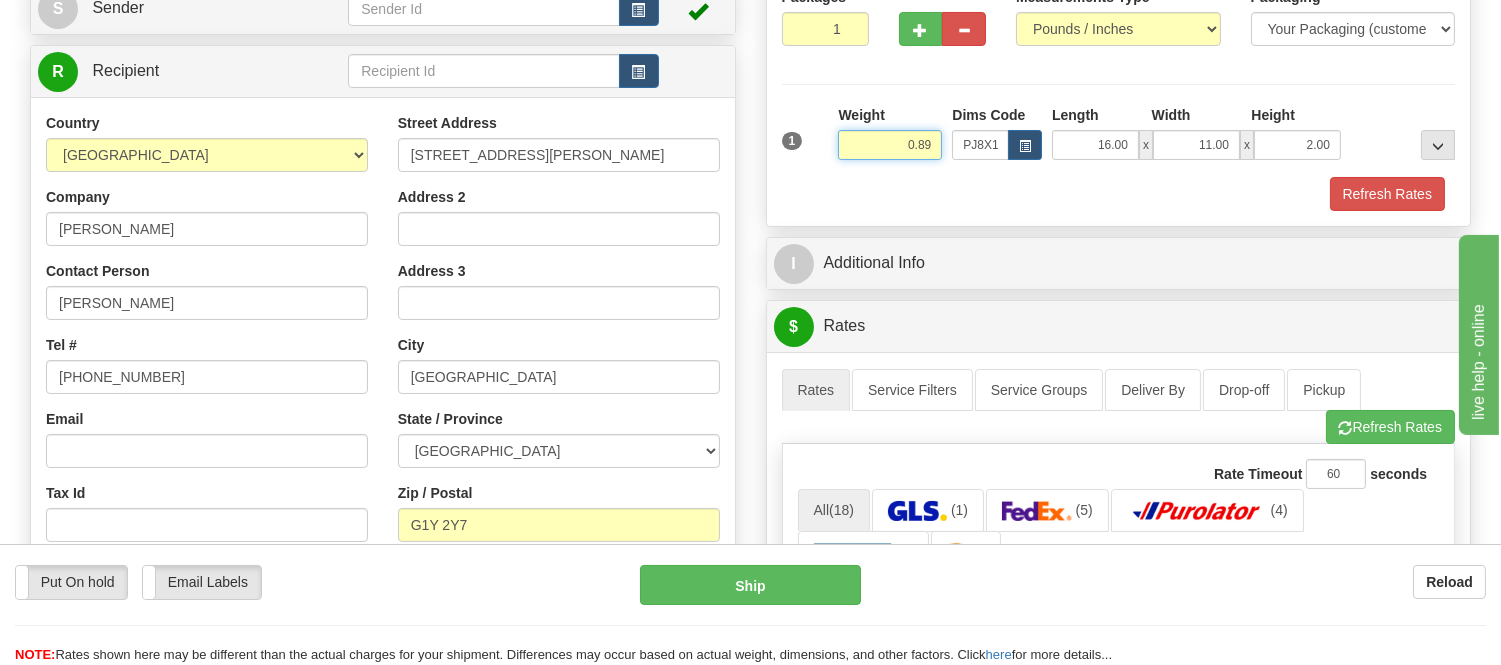 drag, startPoint x: 934, startPoint y: 142, endPoint x: 875, endPoint y: 160, distance: 61.68468 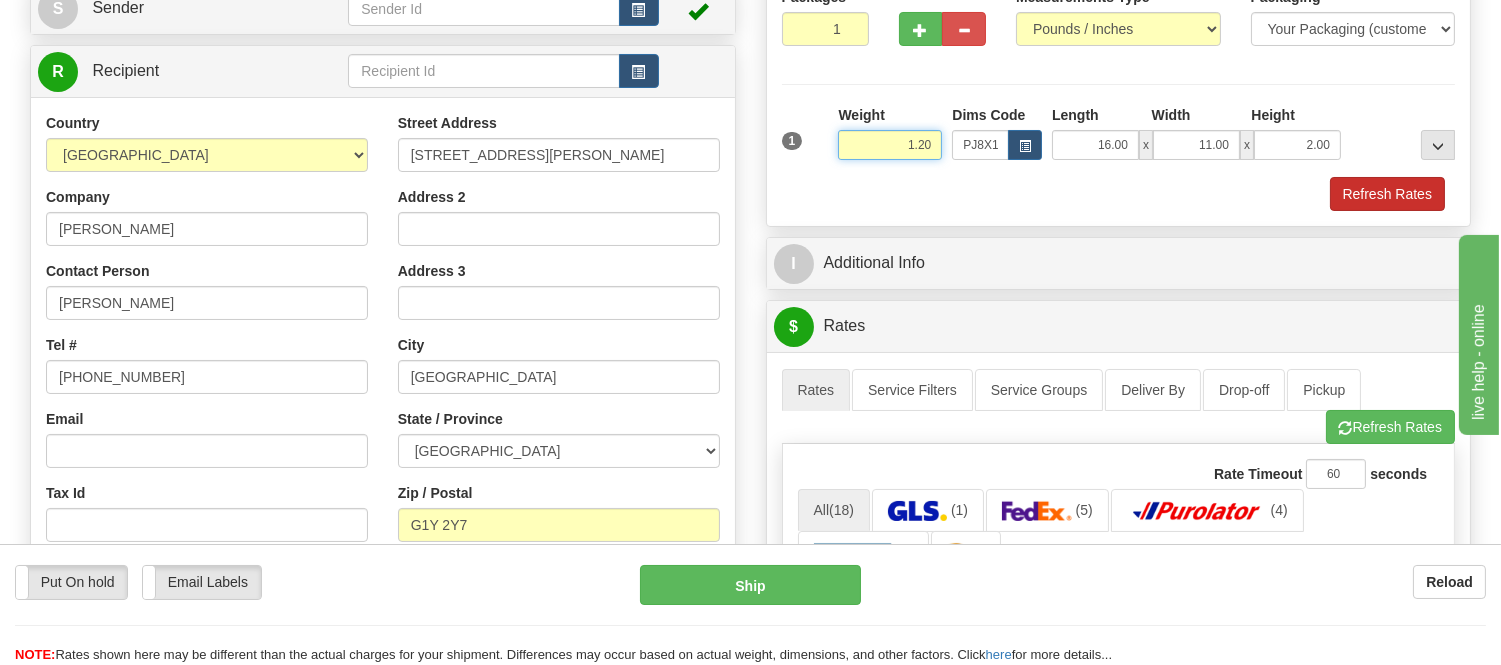 type on "1.20" 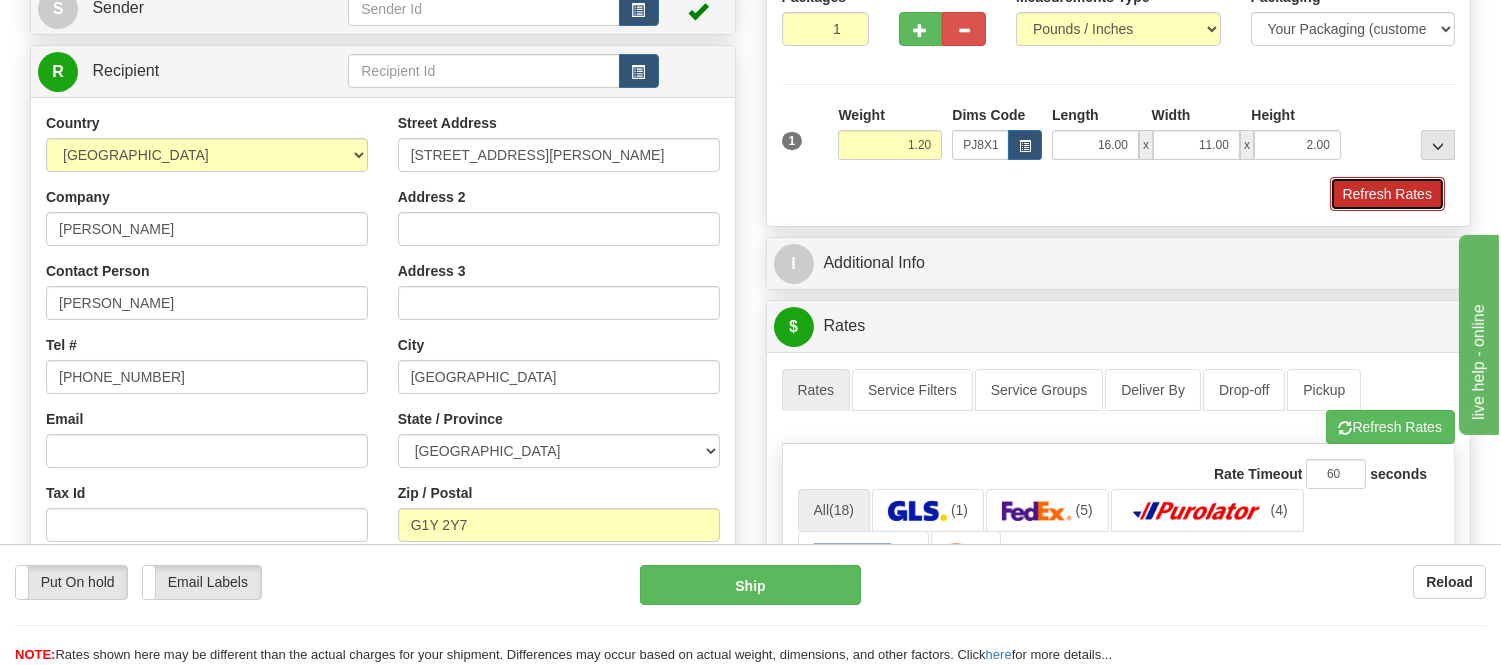 click on "Refresh Rates" at bounding box center [1387, 194] 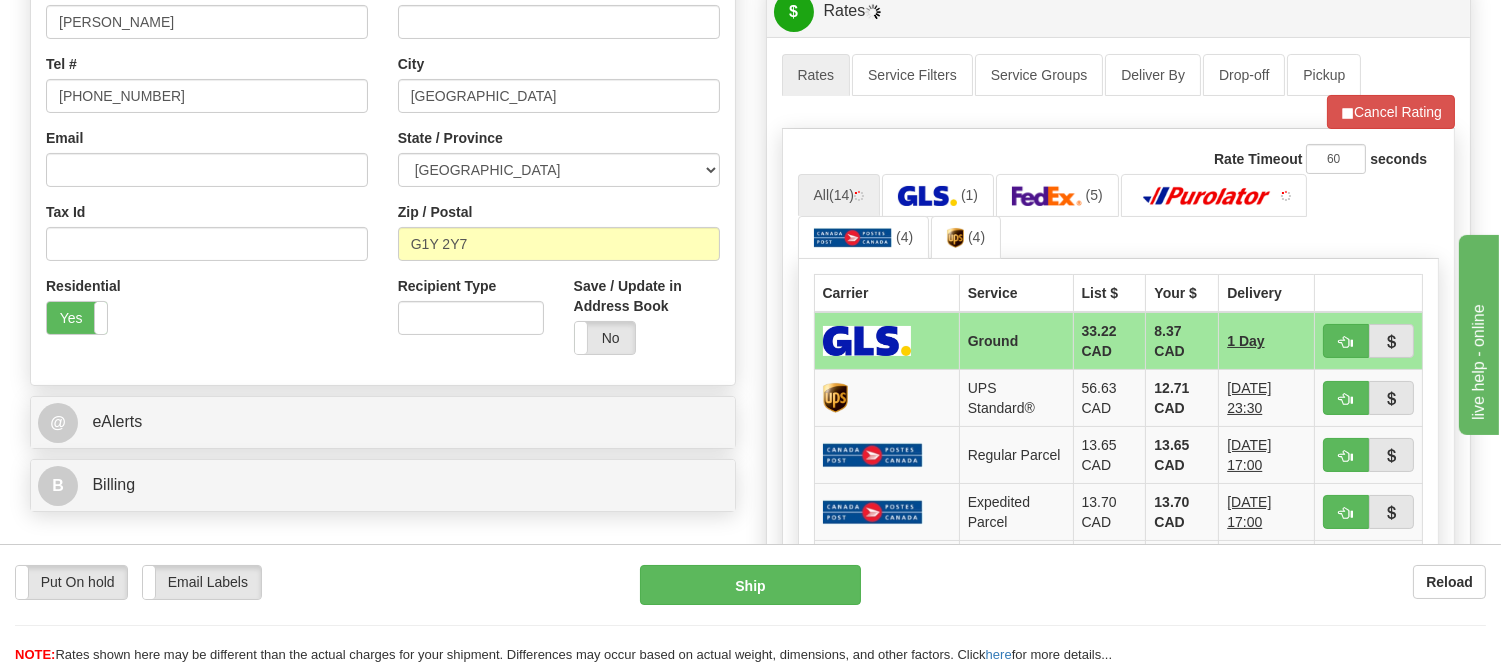 scroll, scrollTop: 555, scrollLeft: 0, axis: vertical 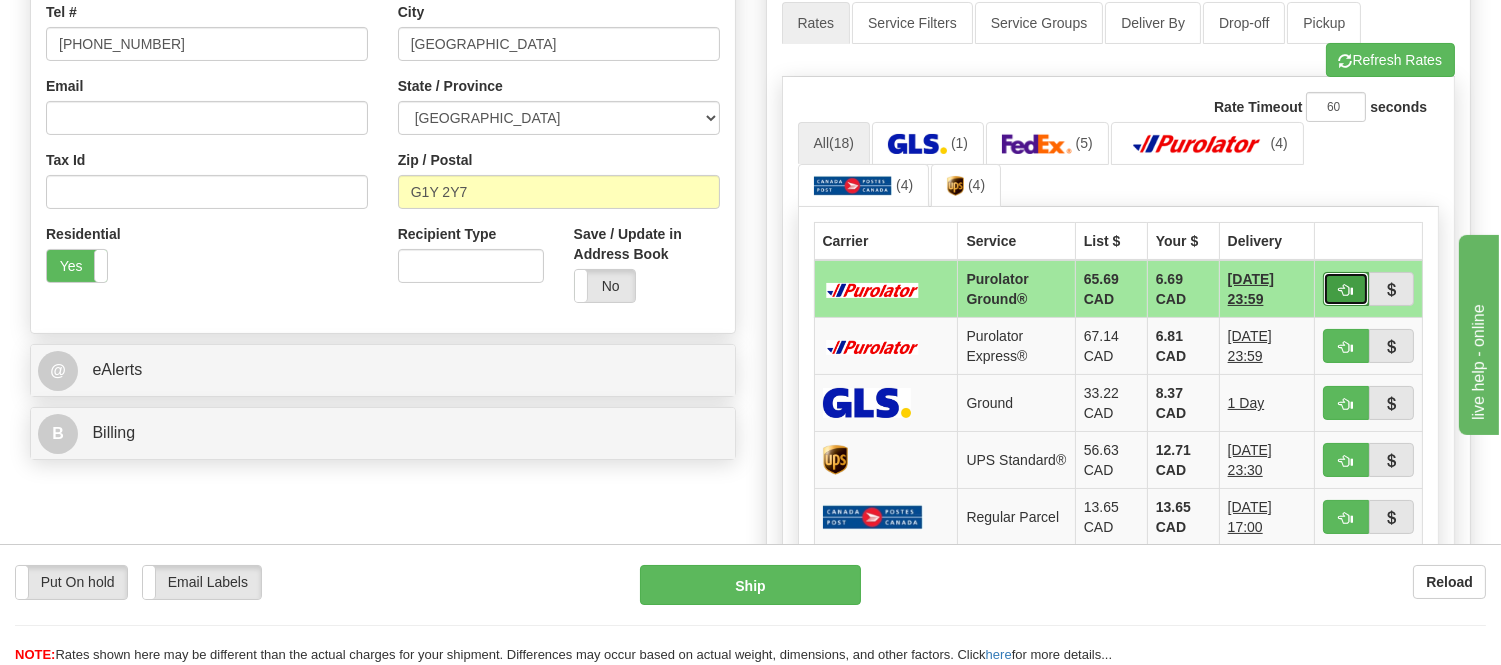 click at bounding box center [1346, 290] 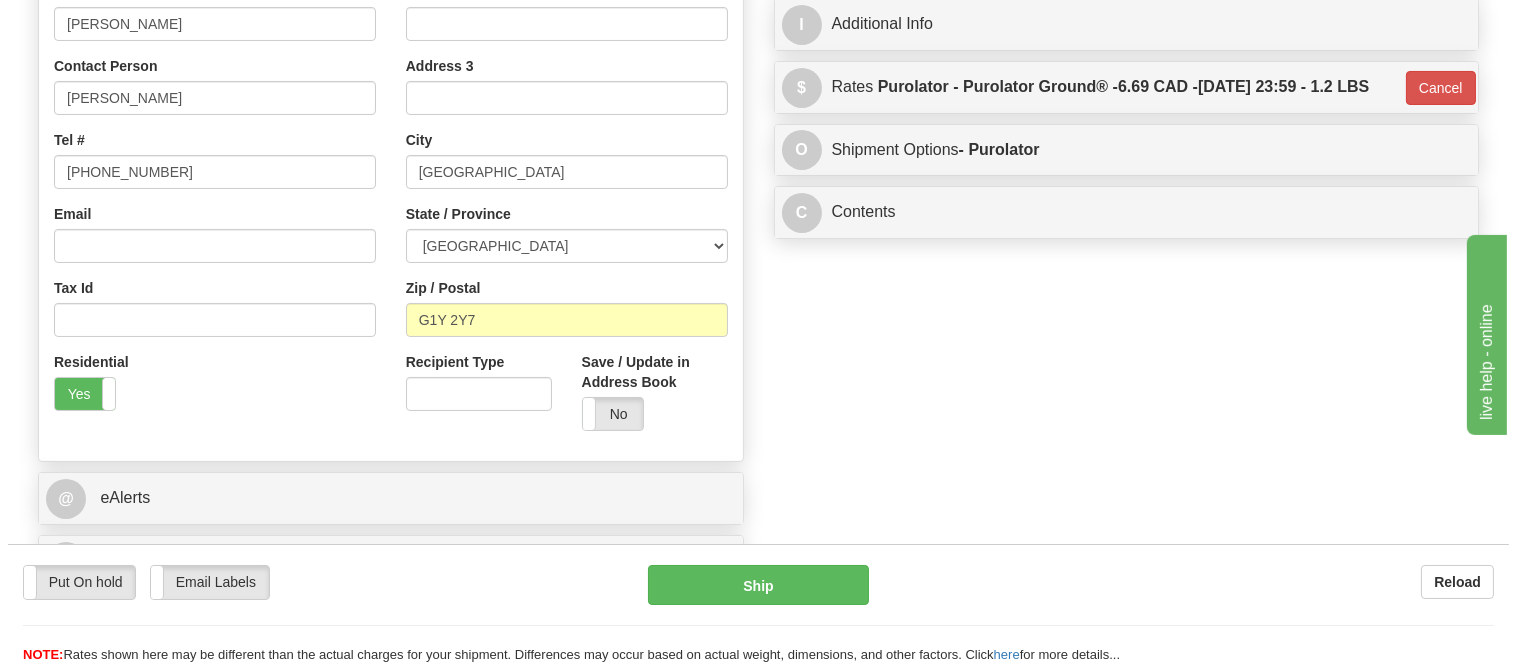 scroll, scrollTop: 222, scrollLeft: 0, axis: vertical 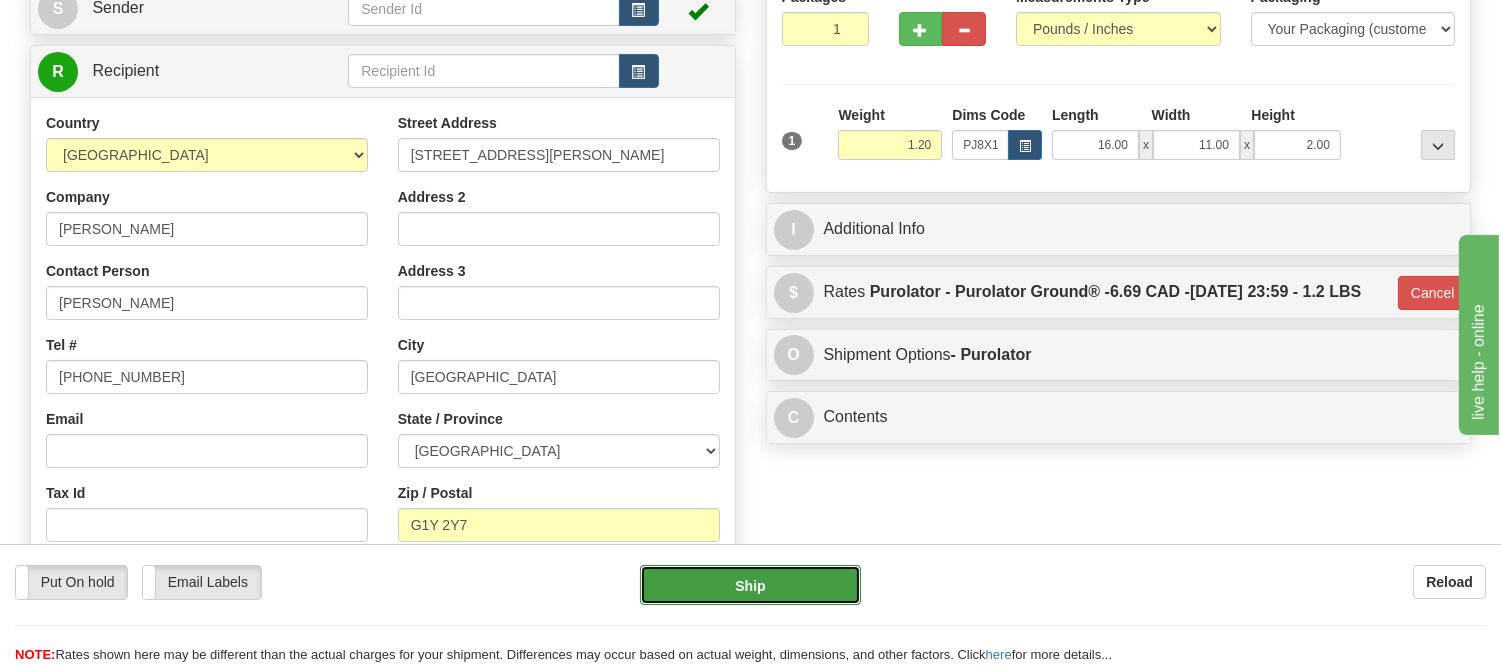 click on "Ship" at bounding box center (750, 585) 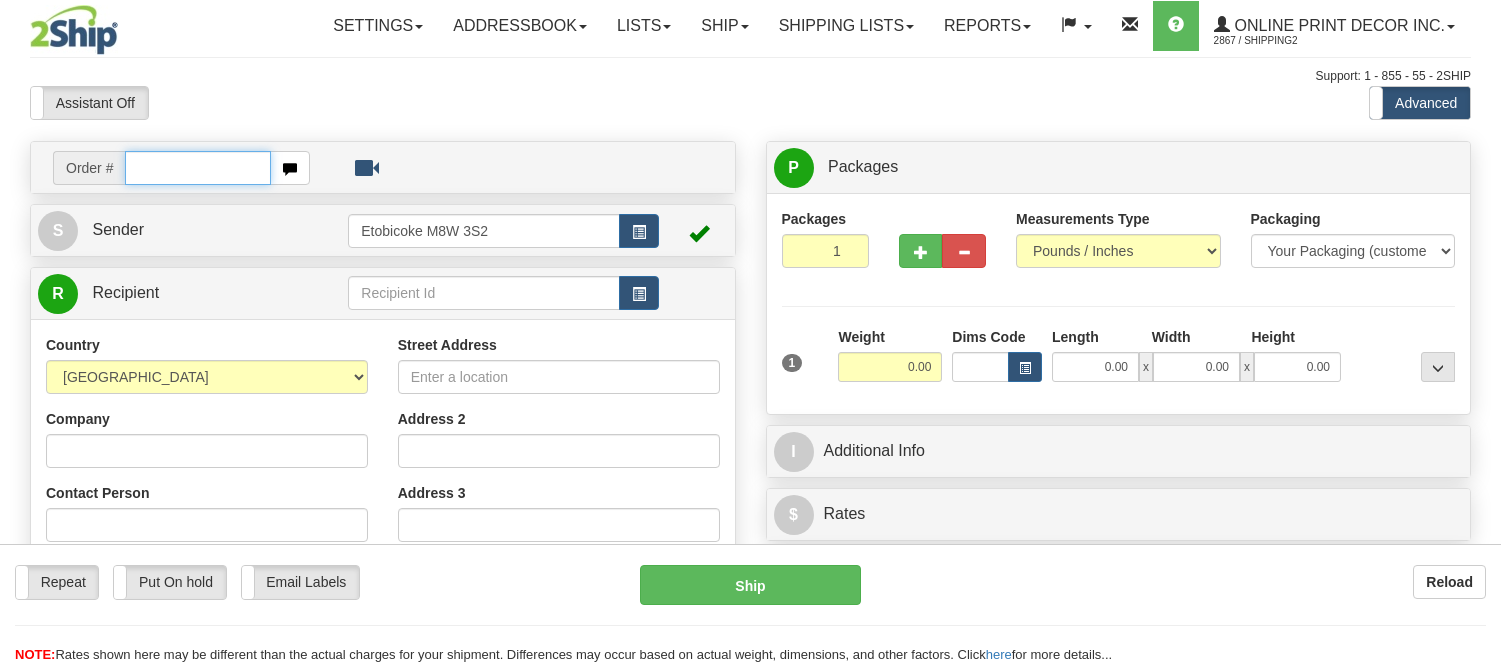 scroll, scrollTop: 0, scrollLeft: 0, axis: both 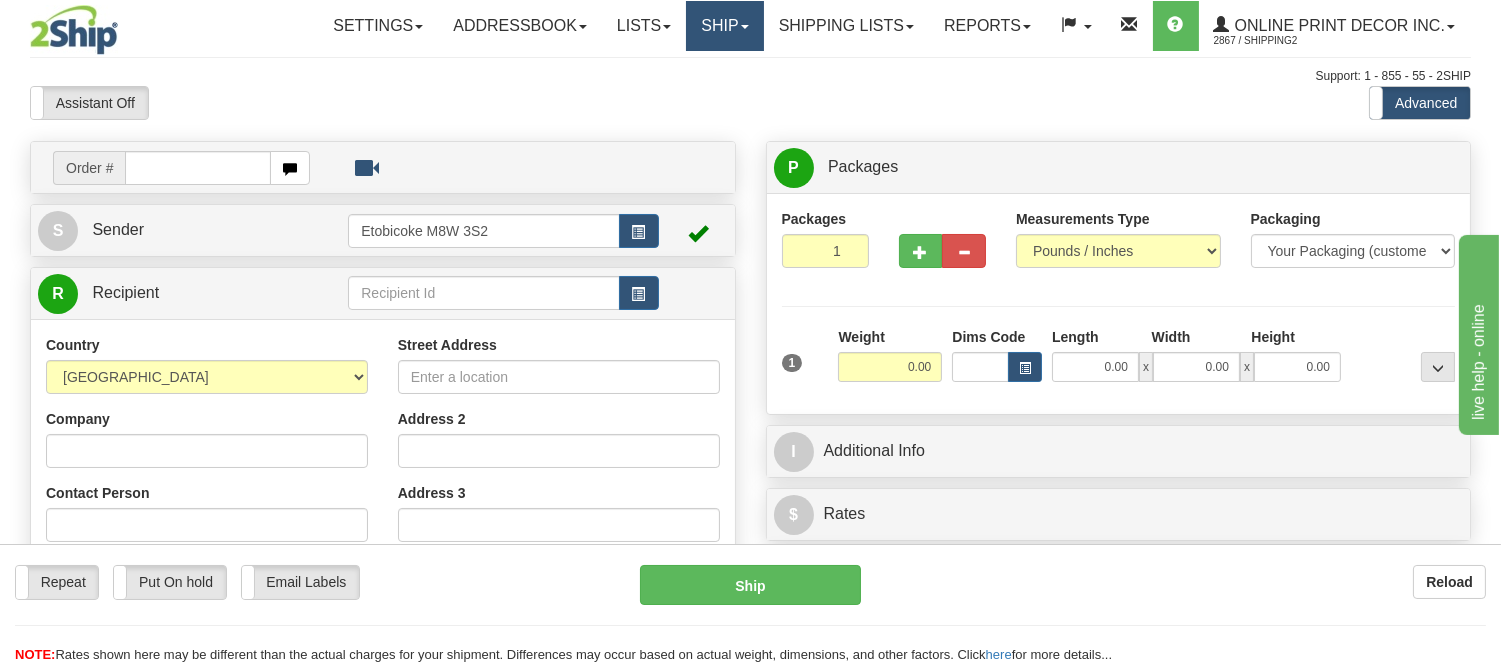 click on "Ship" at bounding box center (724, 26) 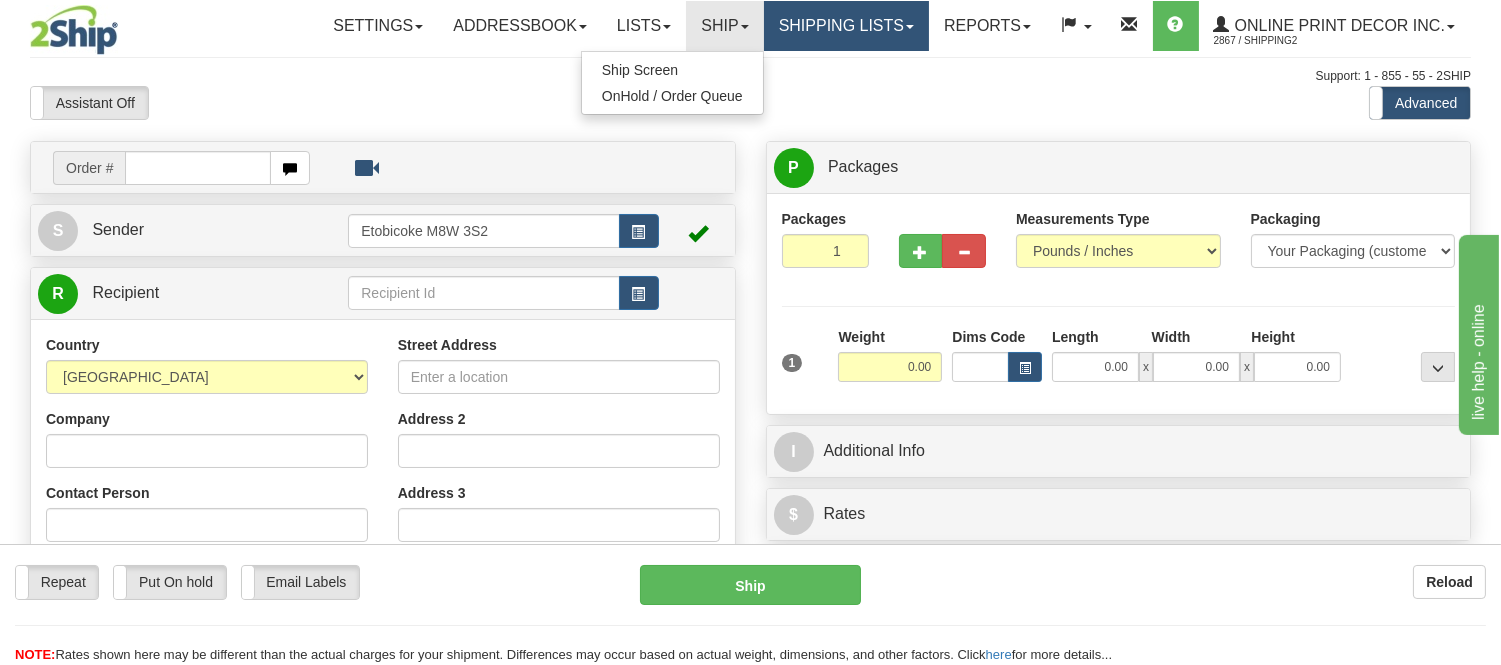 click on "Shipping lists" at bounding box center [846, 26] 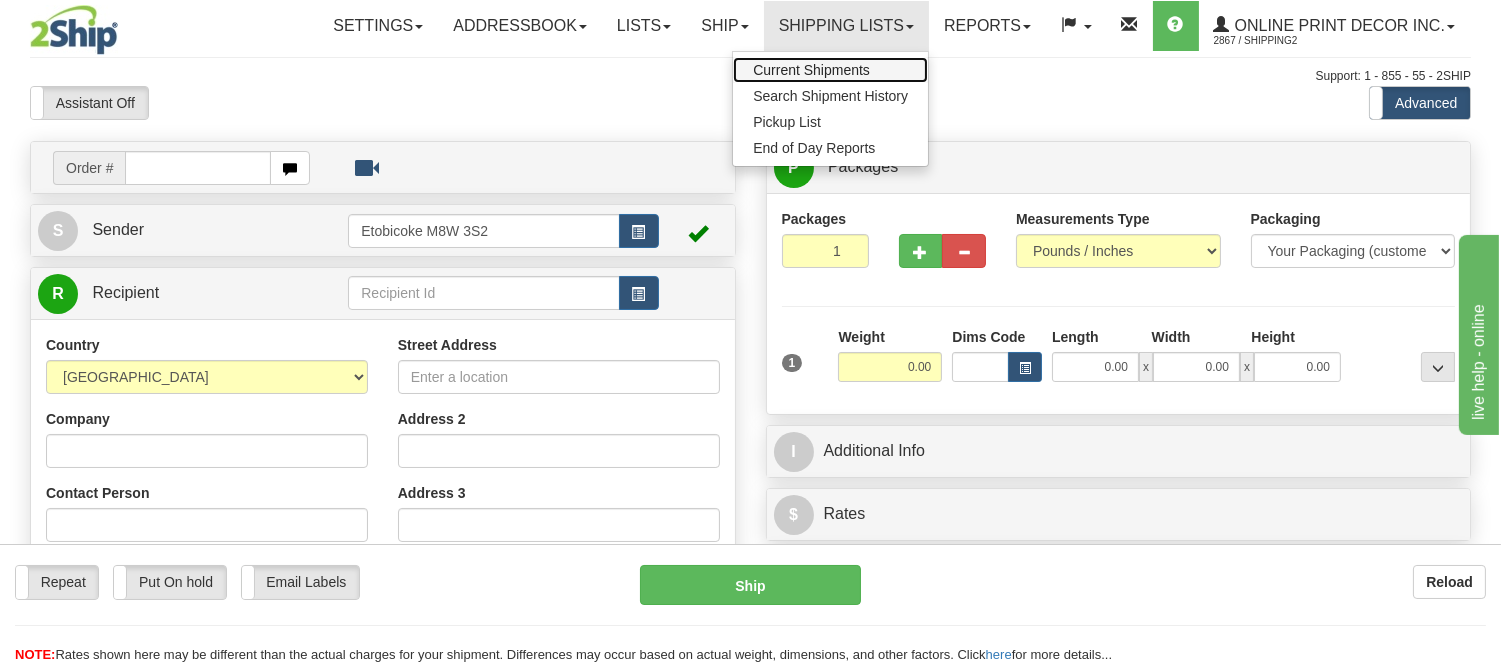 click on "Current Shipments" at bounding box center (811, 70) 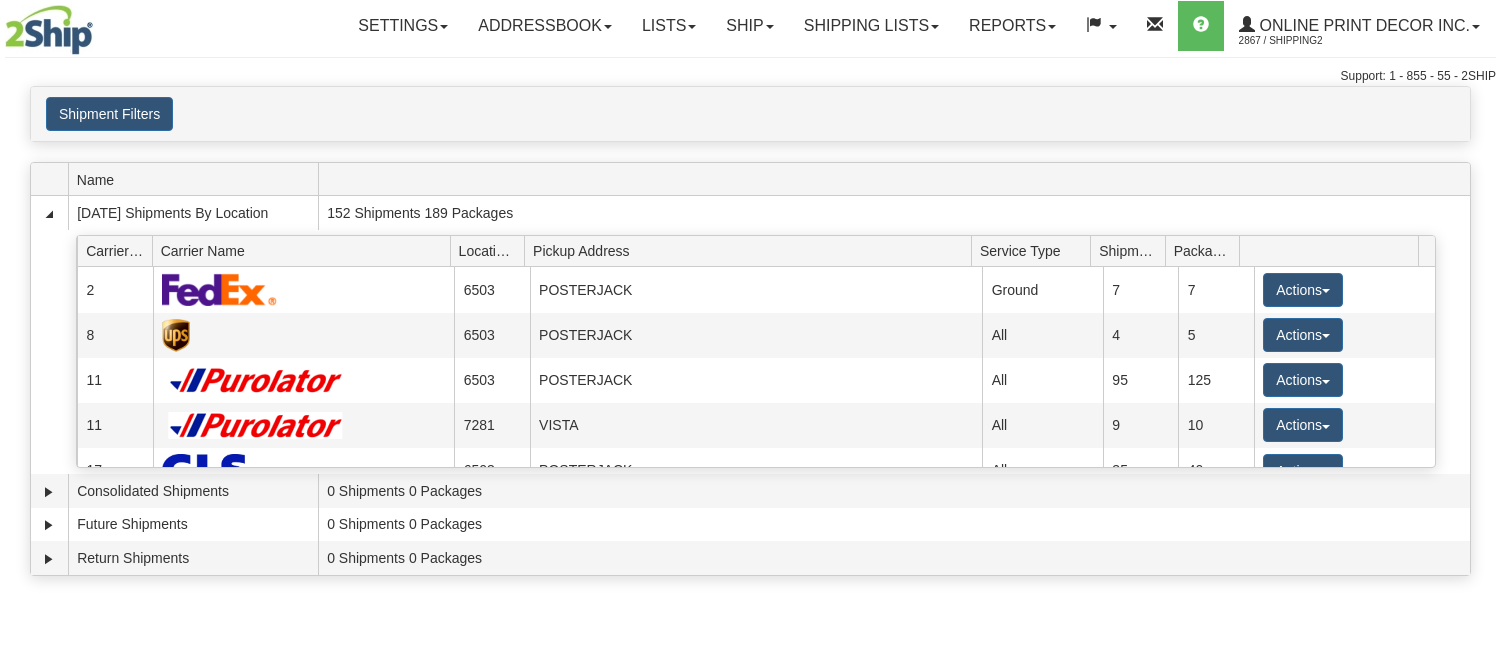 scroll, scrollTop: 0, scrollLeft: 0, axis: both 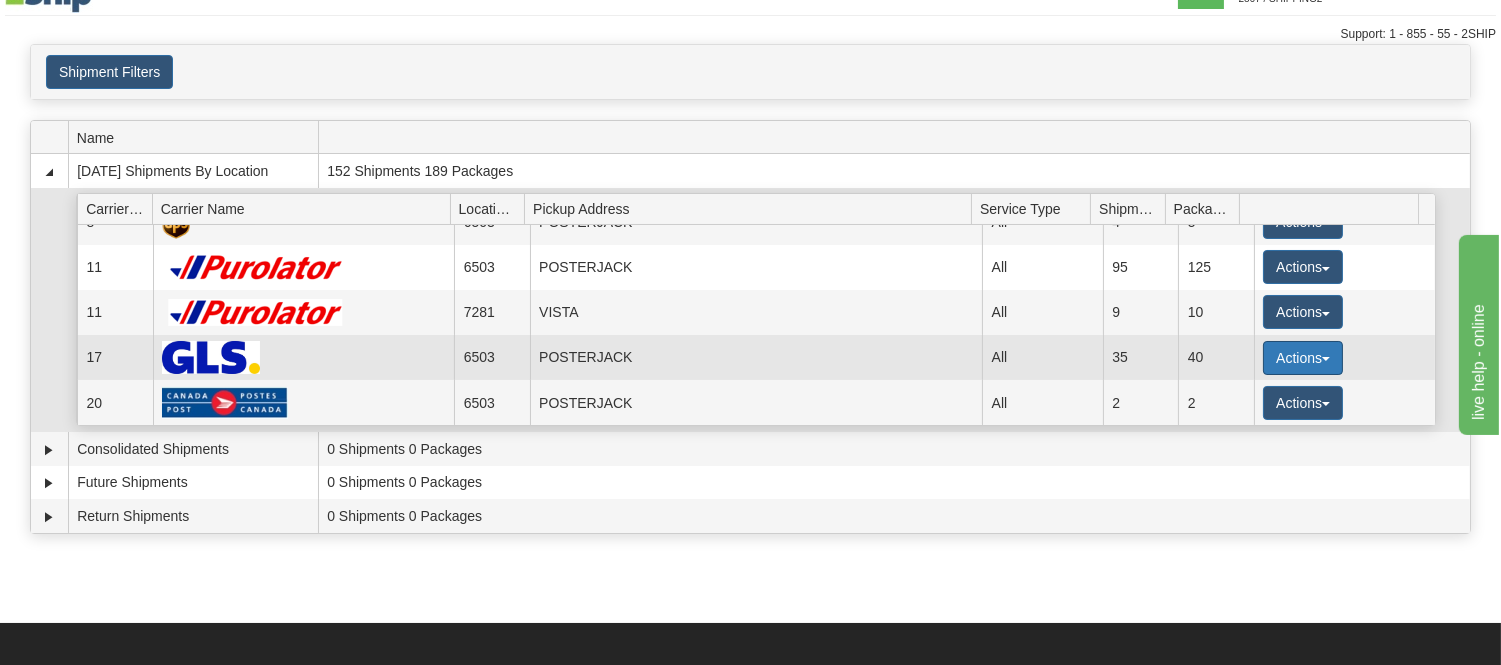 click on "Actions" at bounding box center (1303, 358) 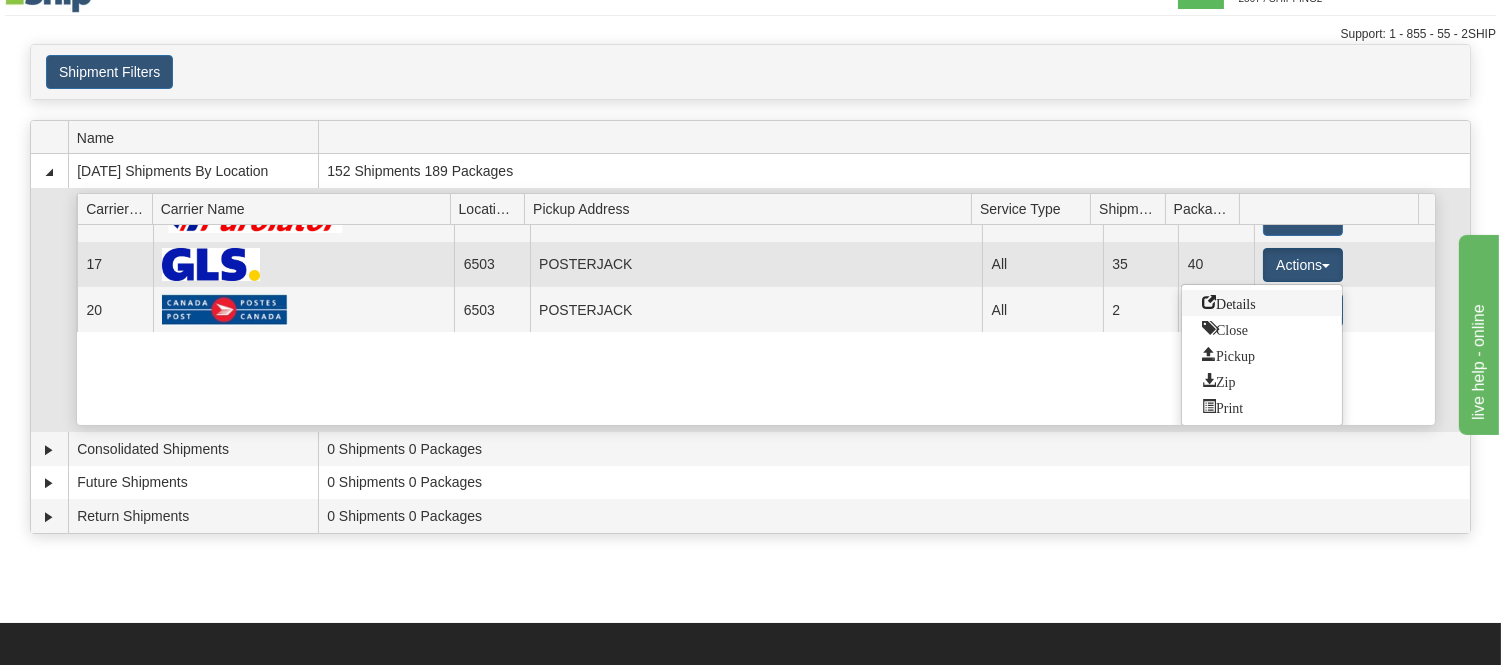 click on "Details" at bounding box center (1229, 302) 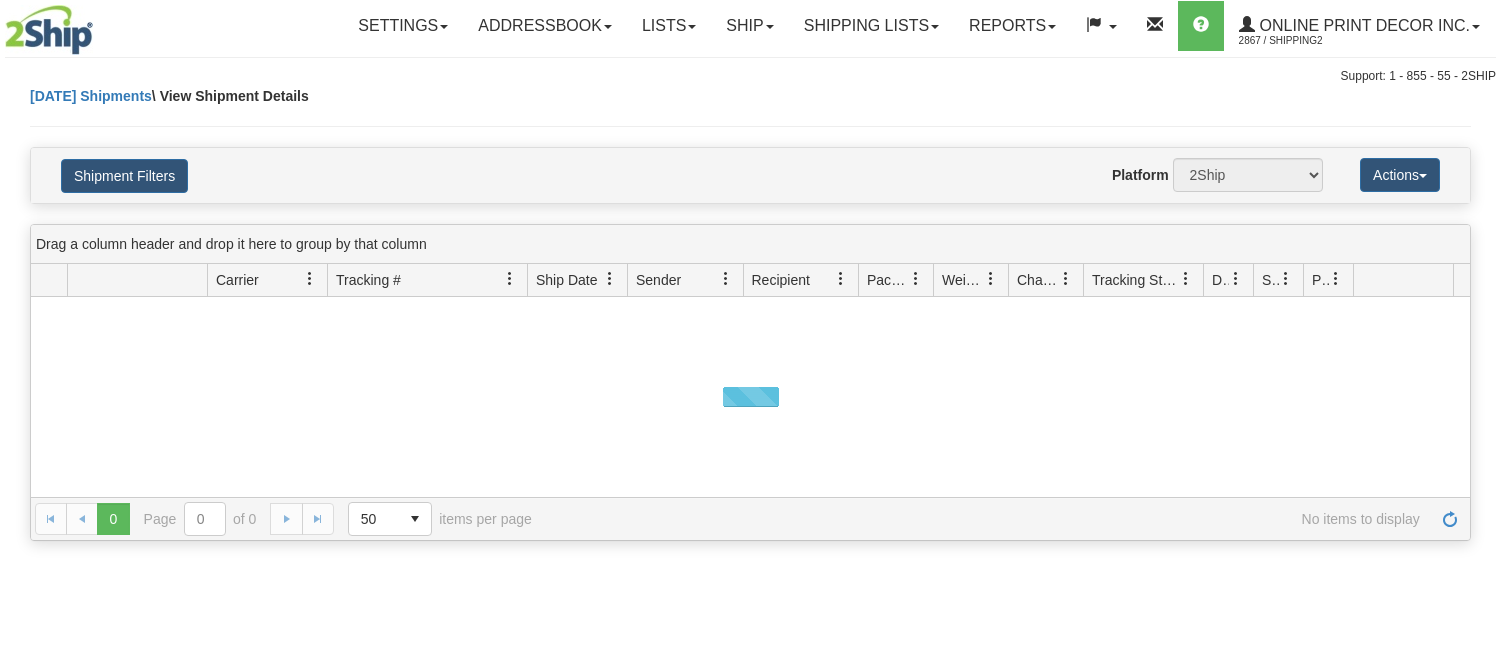 scroll, scrollTop: 0, scrollLeft: 0, axis: both 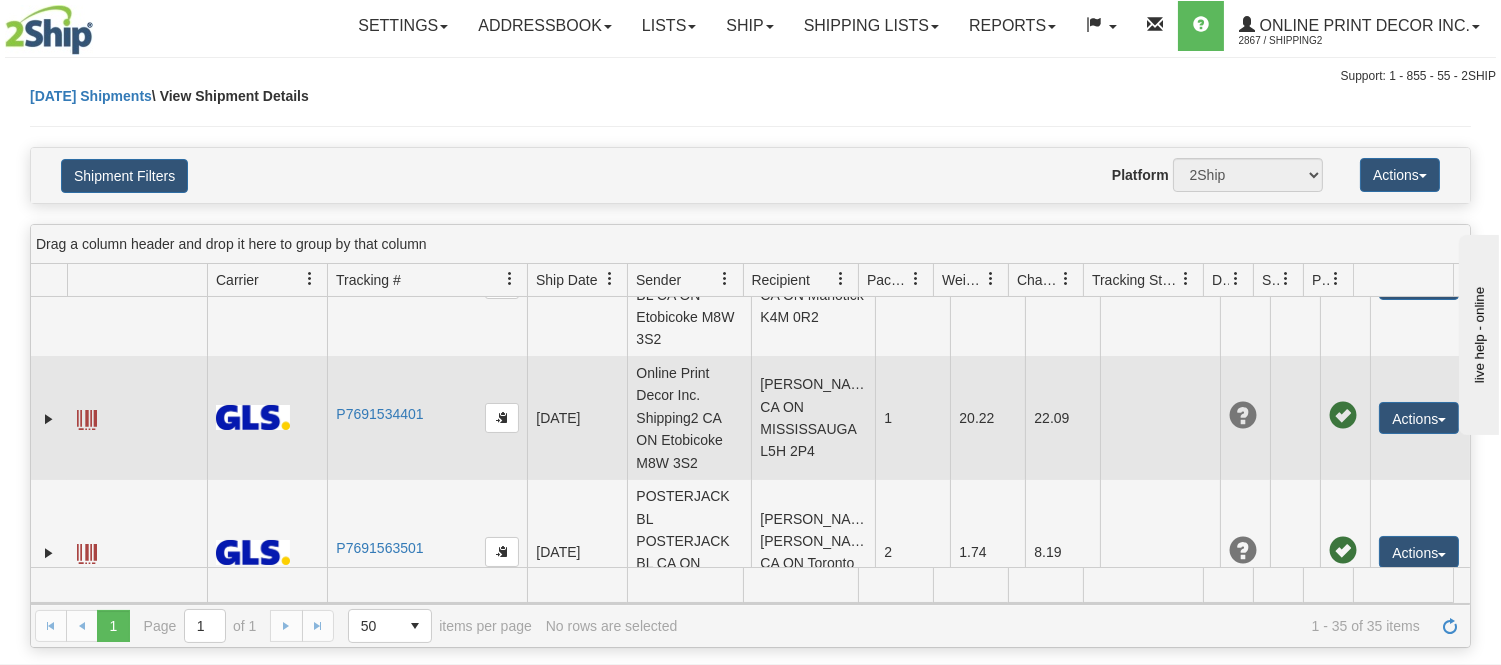 click on "Bruna Abreu CA ON MISSISSAUGA L5H 2P4" at bounding box center (813, 417) 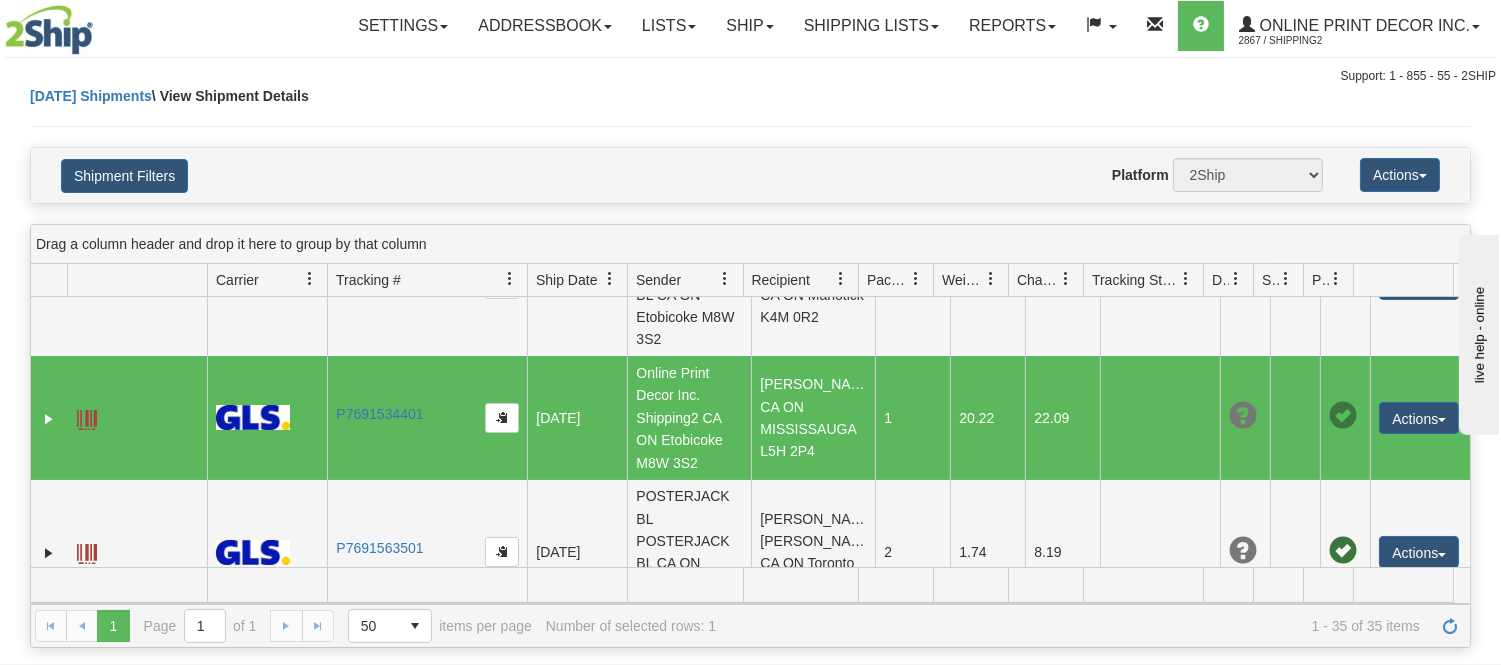 click on "Bruna Abreu CA ON MISSISSAUGA L5H 2P4" at bounding box center (813, 417) 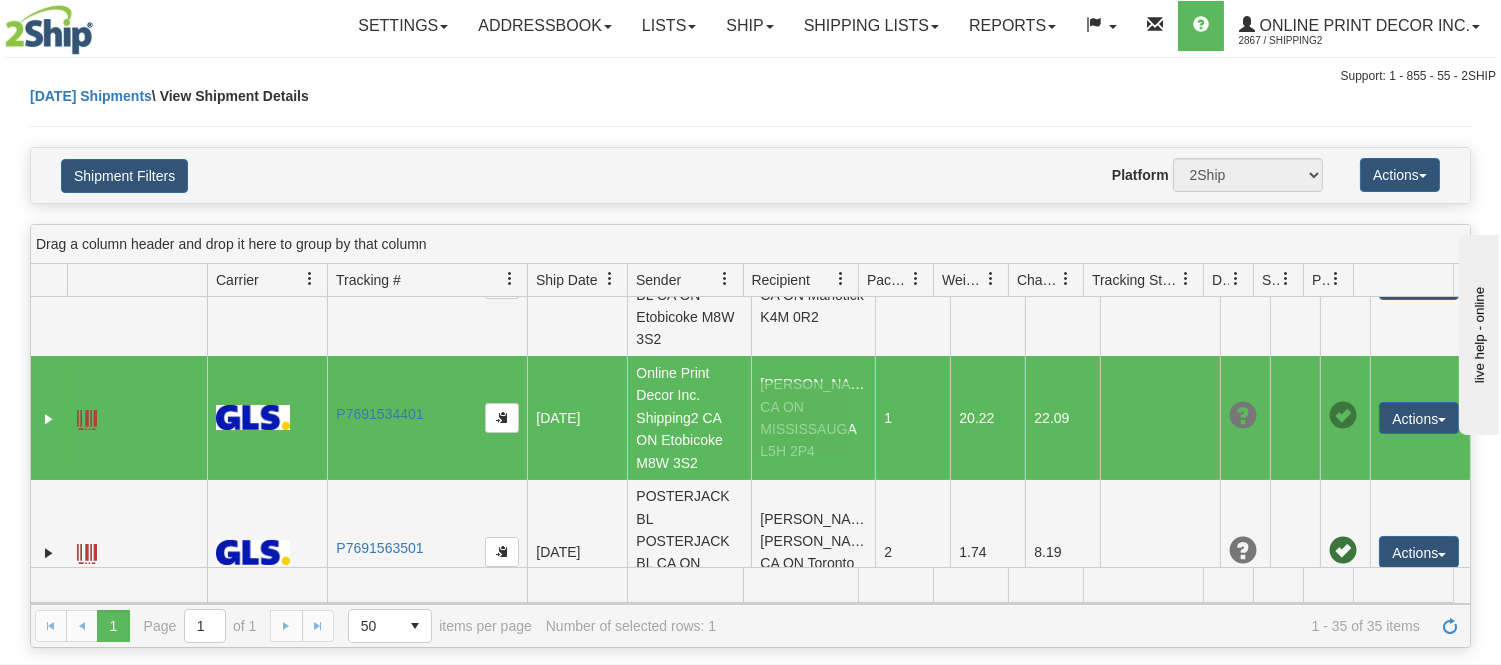 drag, startPoint x: 753, startPoint y: 382, endPoint x: 846, endPoint y: 458, distance: 120.10412 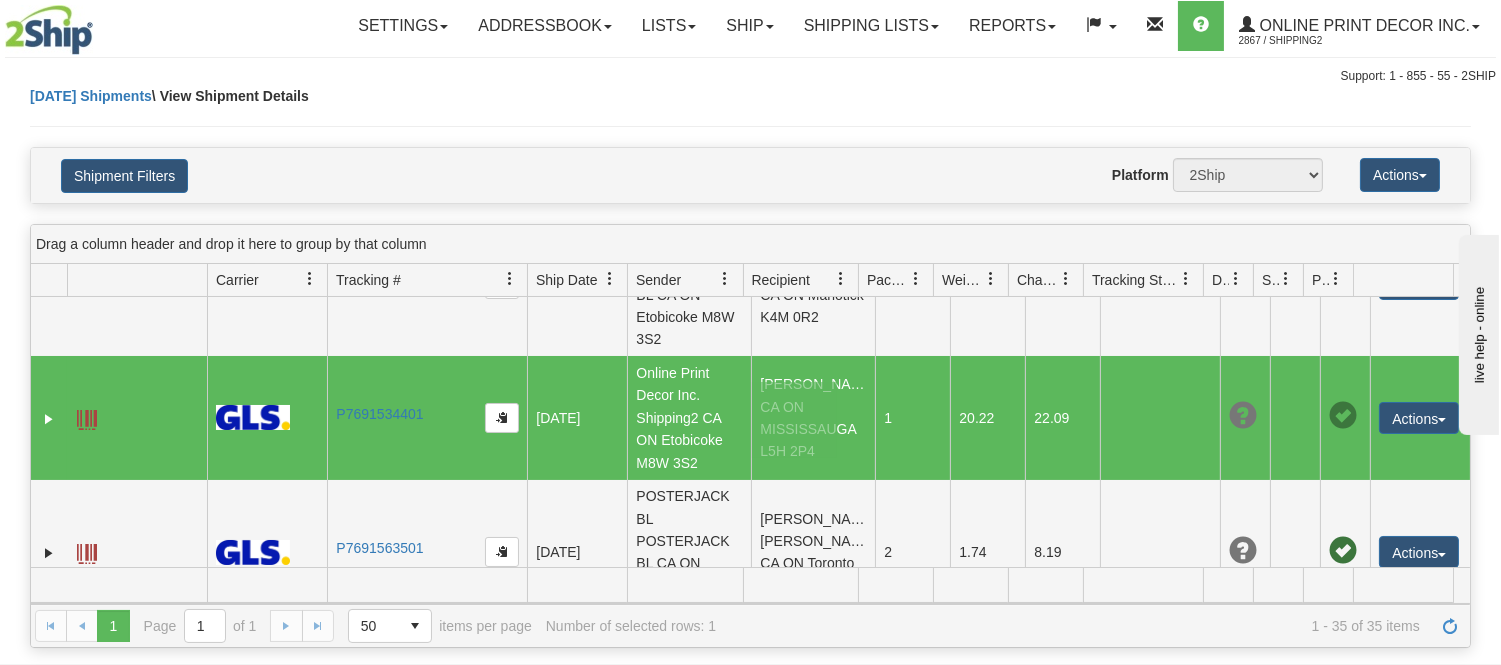 drag, startPoint x: 752, startPoint y: 382, endPoint x: 837, endPoint y: 458, distance: 114.02193 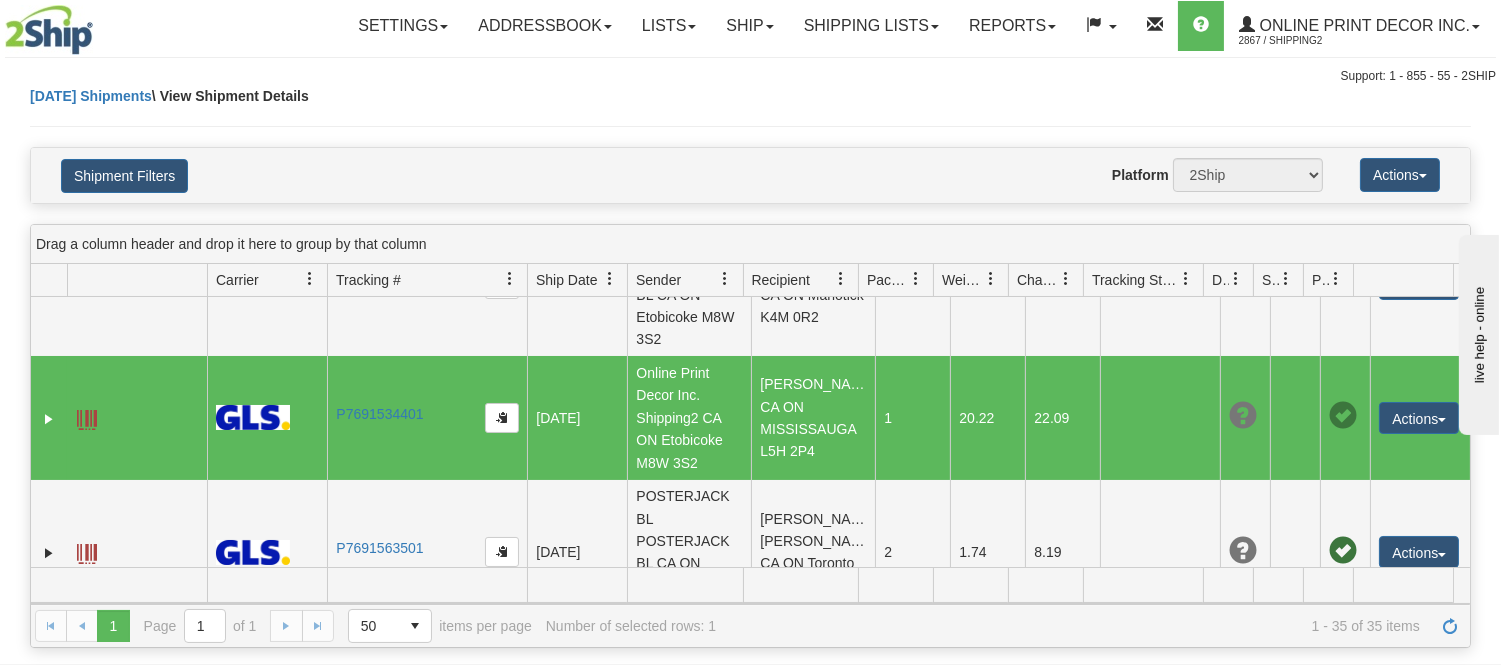 drag, startPoint x: 807, startPoint y: 416, endPoint x: 776, endPoint y: 402, distance: 34.0147 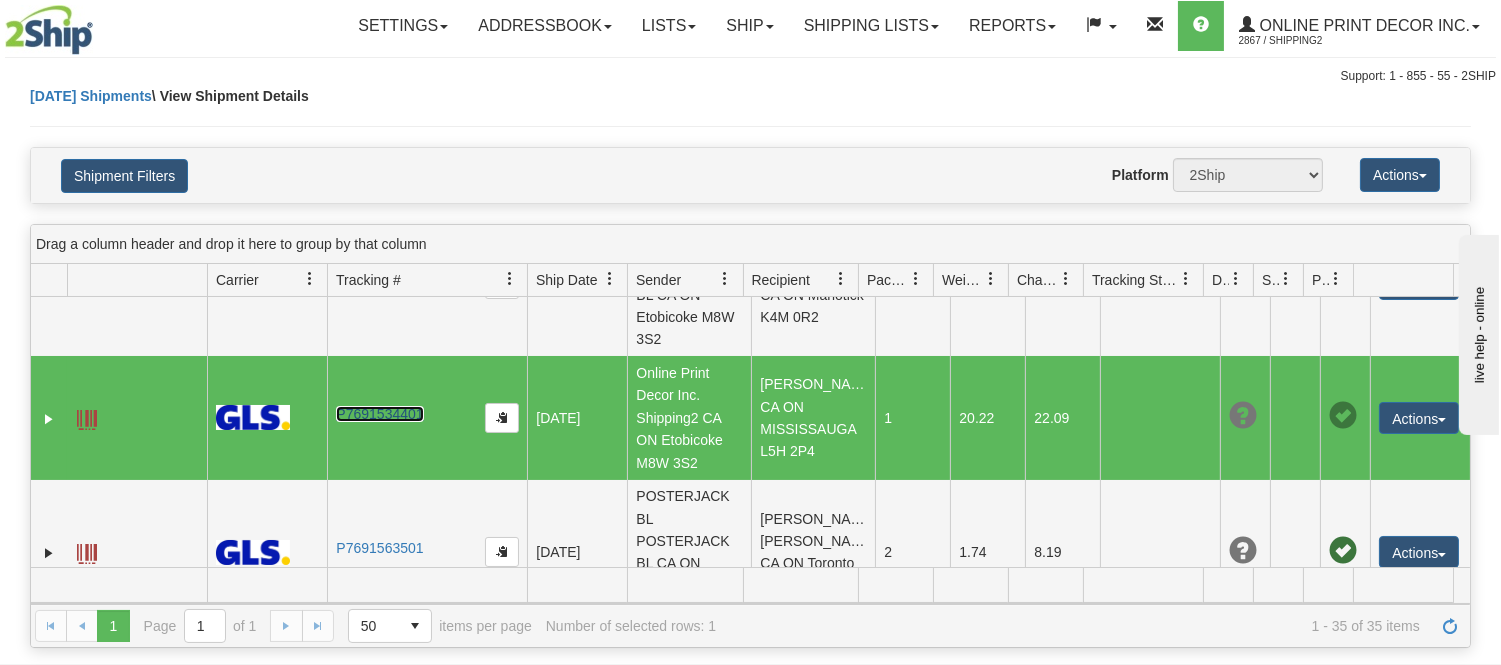 click on "P7691534401" at bounding box center [379, 414] 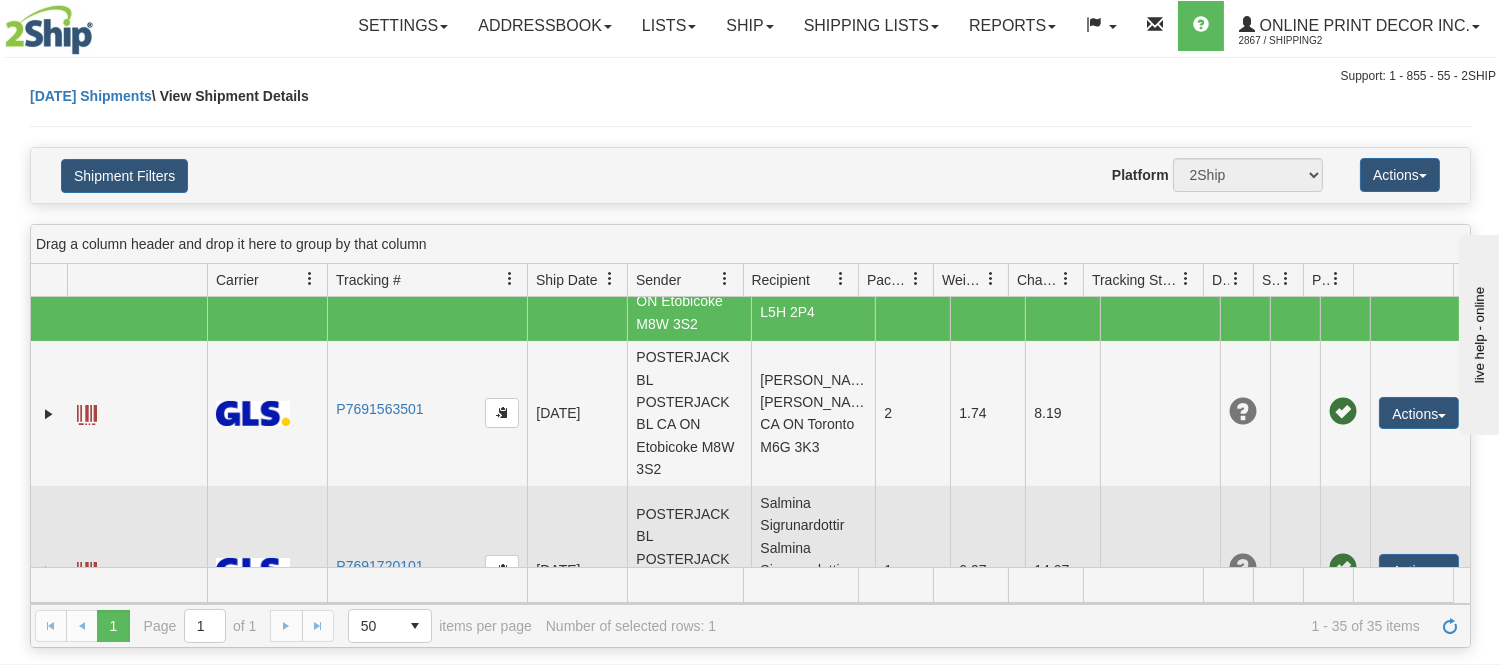 scroll, scrollTop: 4512, scrollLeft: 0, axis: vertical 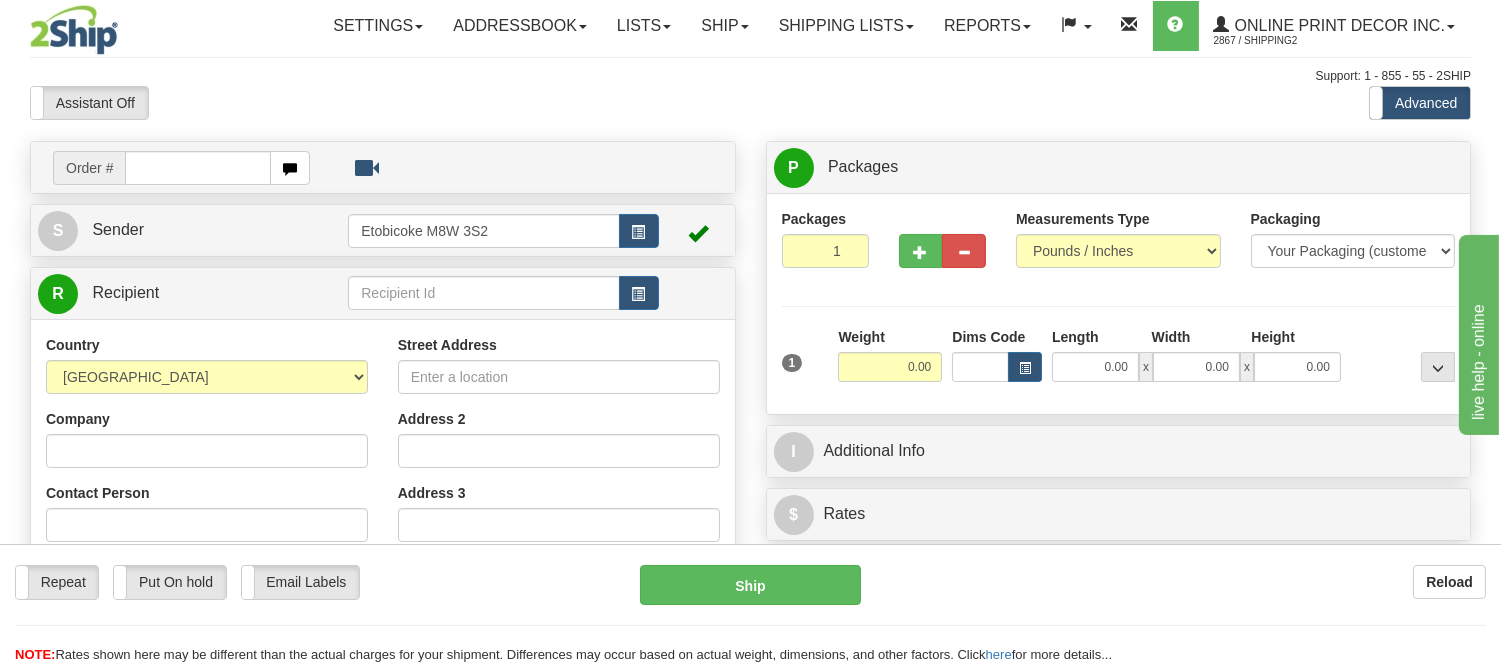 click at bounding box center (198, 168) 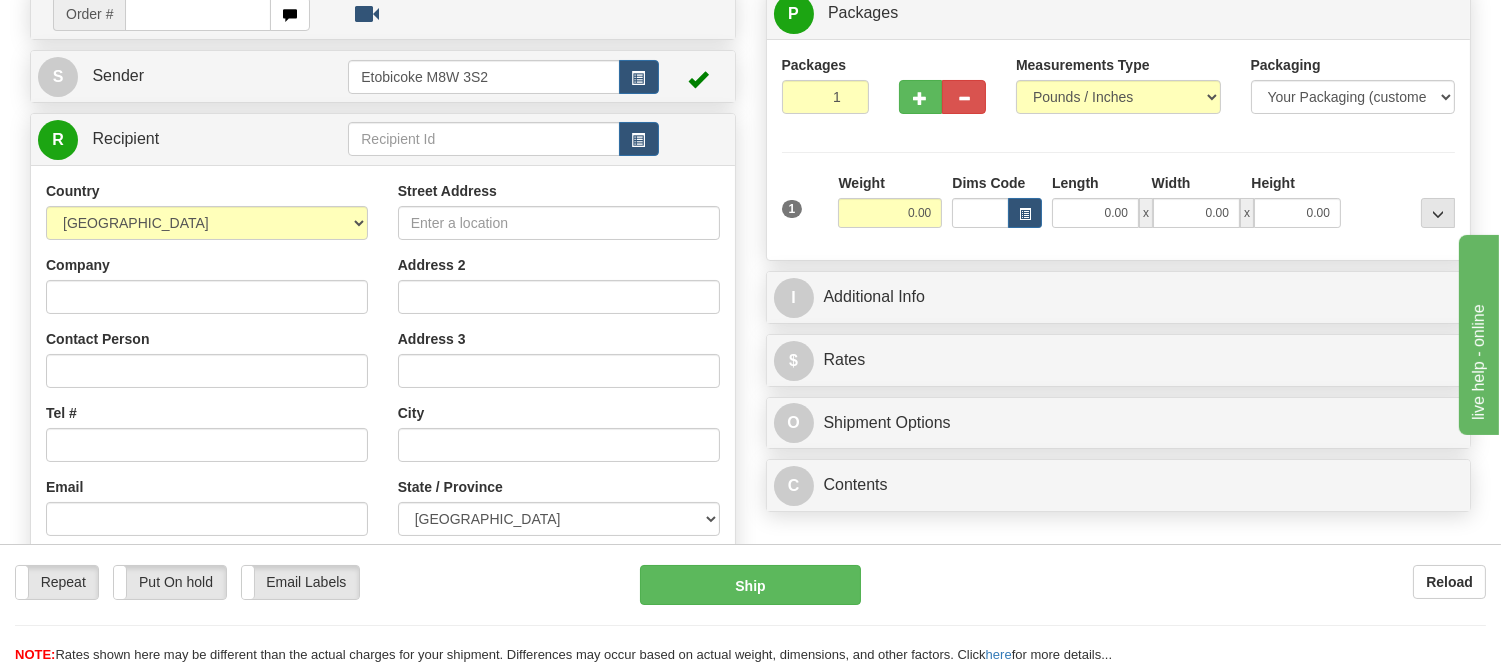 scroll, scrollTop: 333, scrollLeft: 0, axis: vertical 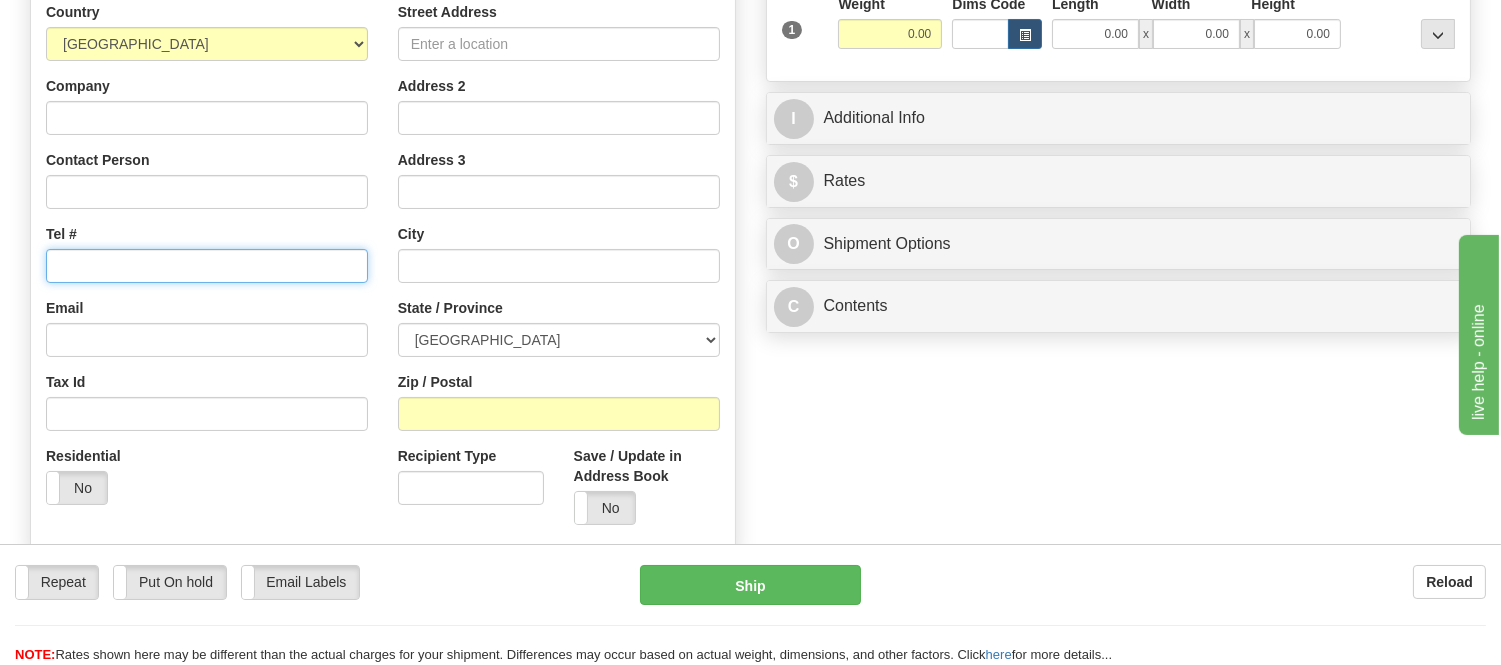 paste on "P7691534401" 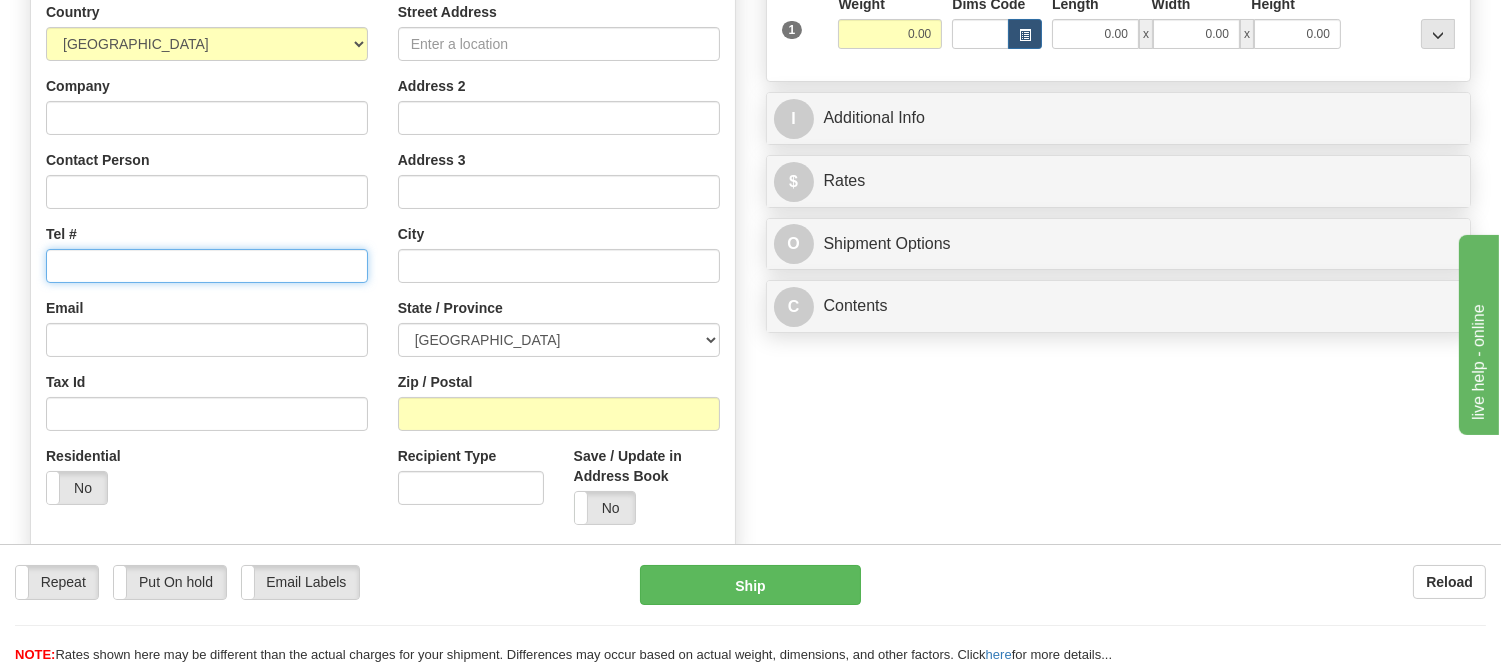 type on "P7691534401" 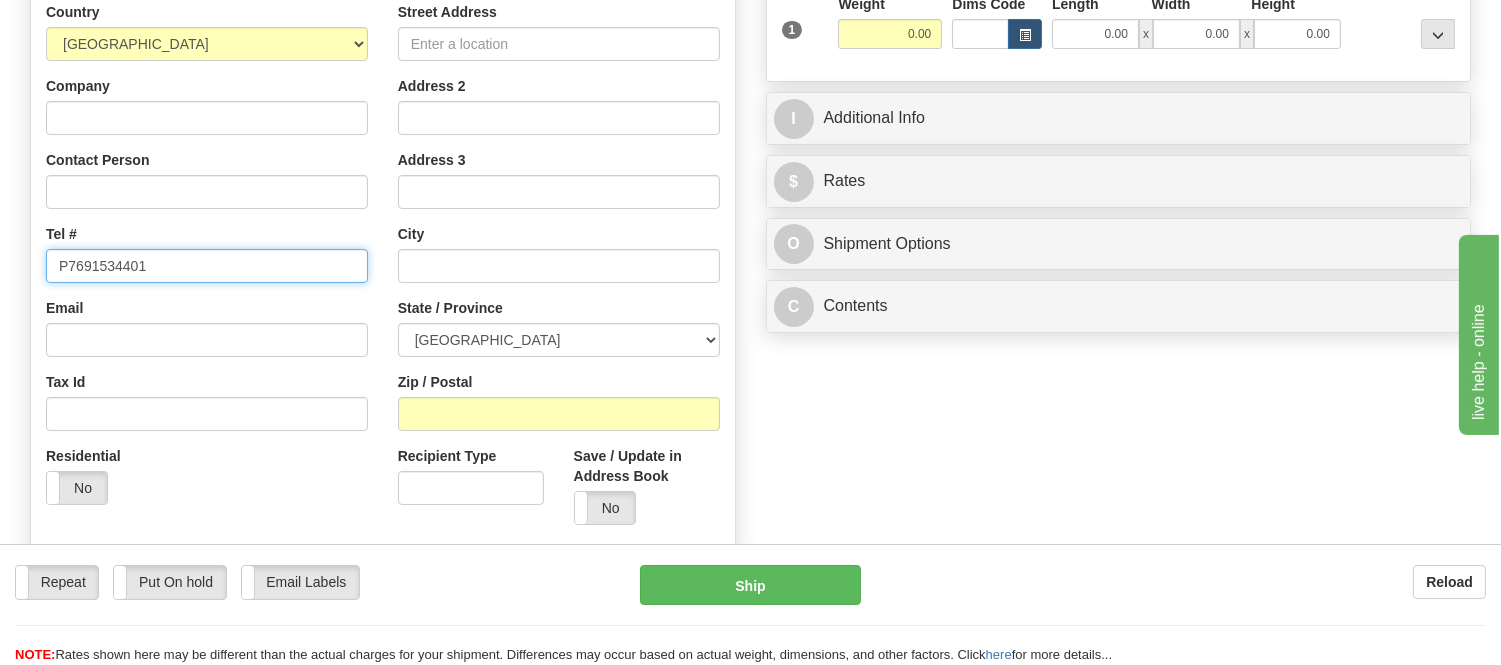 drag, startPoint x: 150, startPoint y: 262, endPoint x: 48, endPoint y: 256, distance: 102.176315 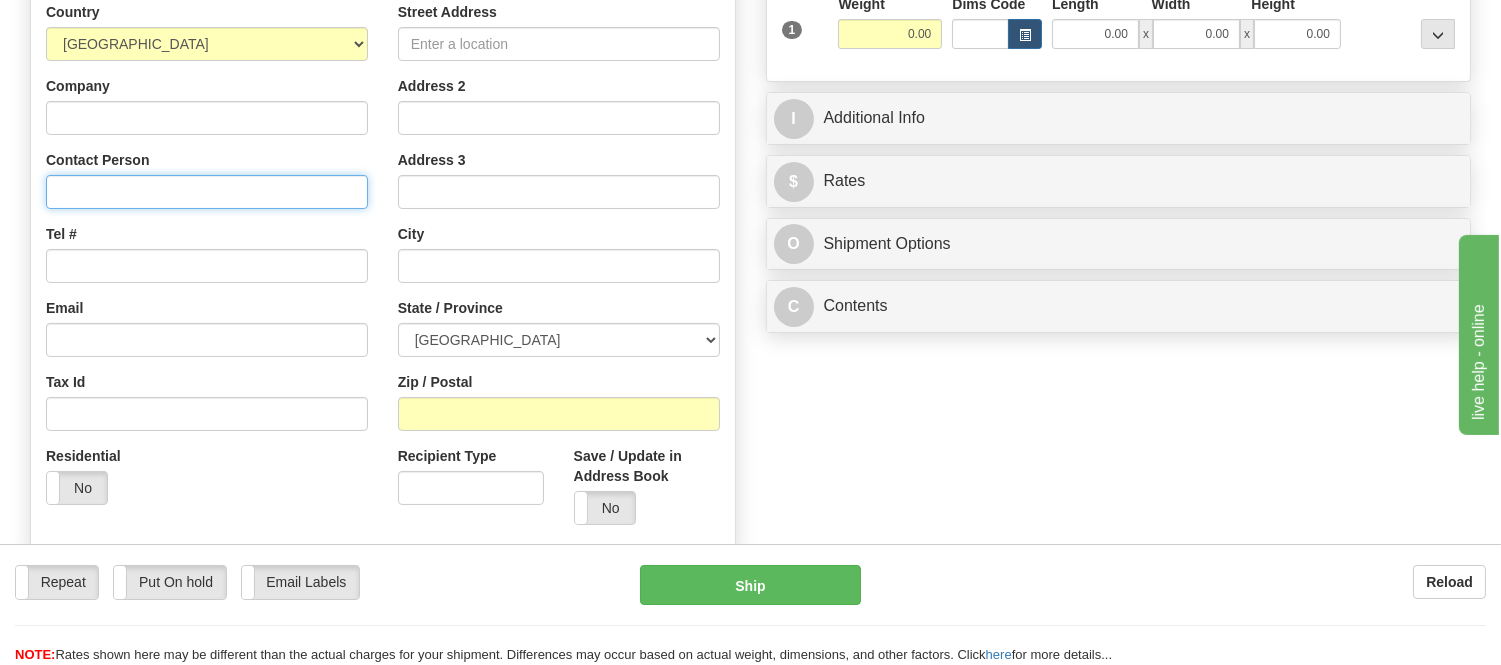 click on "Contact Person" at bounding box center [207, 192] 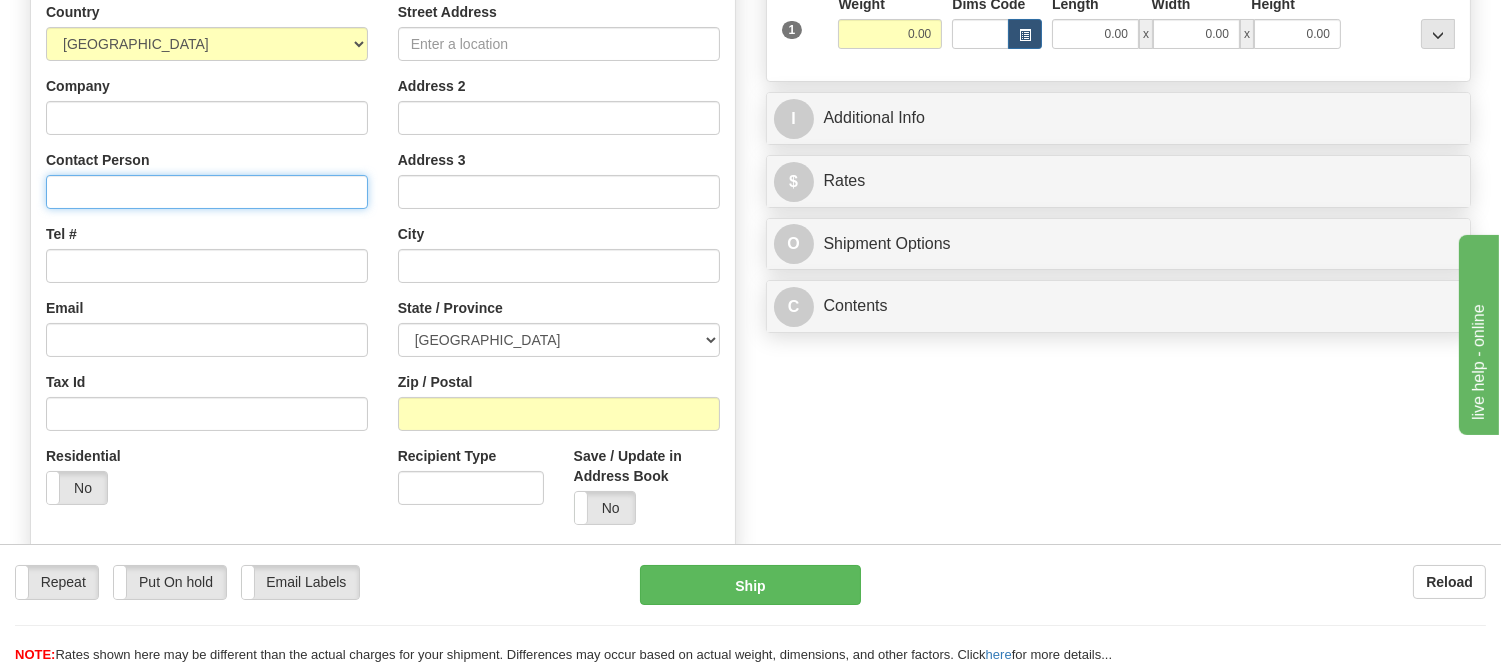 paste on "Bruna Abreu, Scalzi Caplan LLP - Vaughn, ON, 20 Caldari Road, Unit 2, Vaughn Ontario L4K 4N8, Canada, +14372312291" 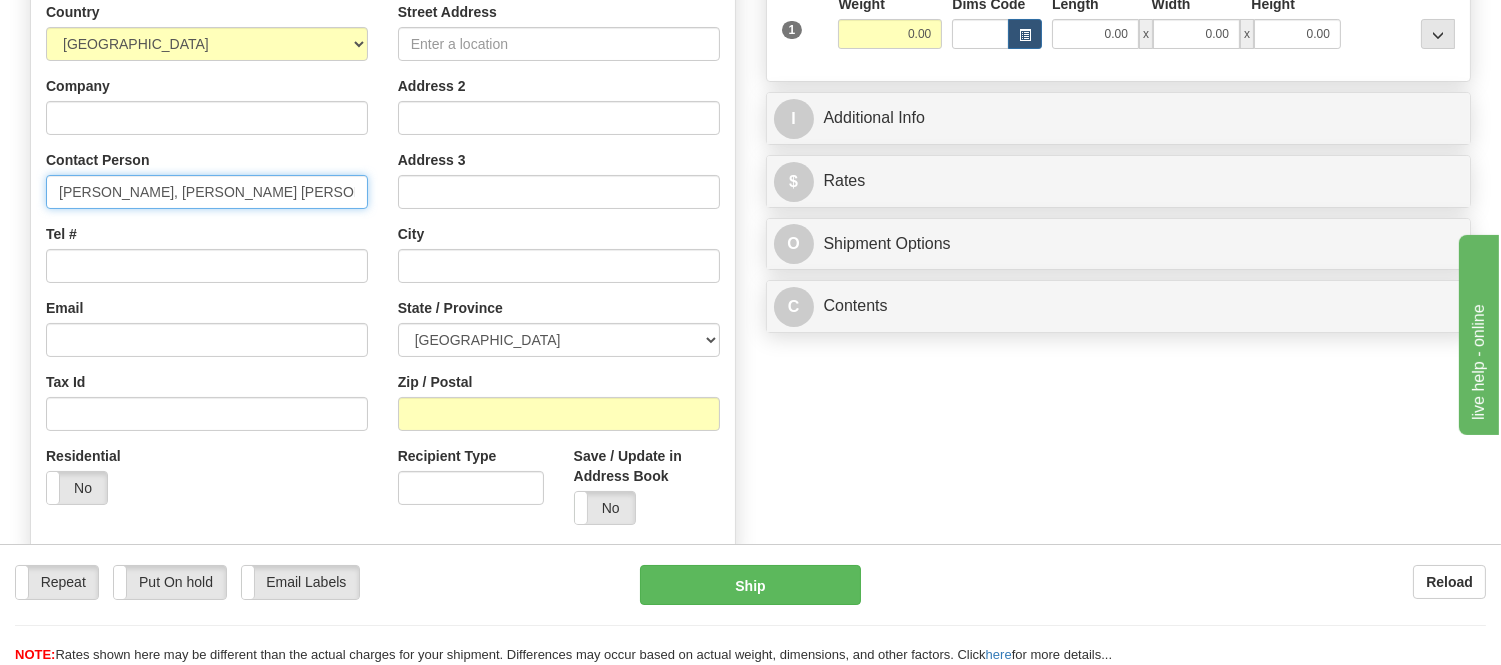 scroll, scrollTop: 0, scrollLeft: 467, axis: horizontal 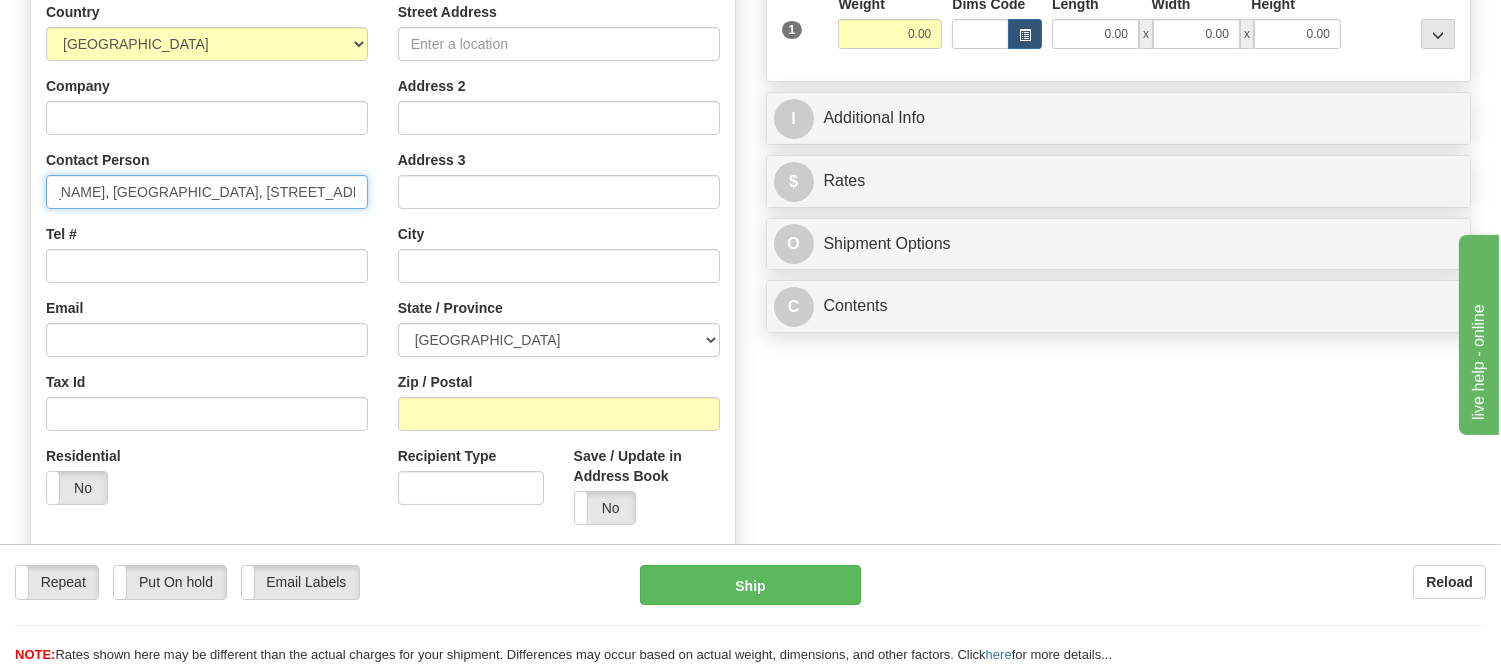 drag, startPoint x: 270, startPoint y: 193, endPoint x: 355, endPoint y: 200, distance: 85.28775 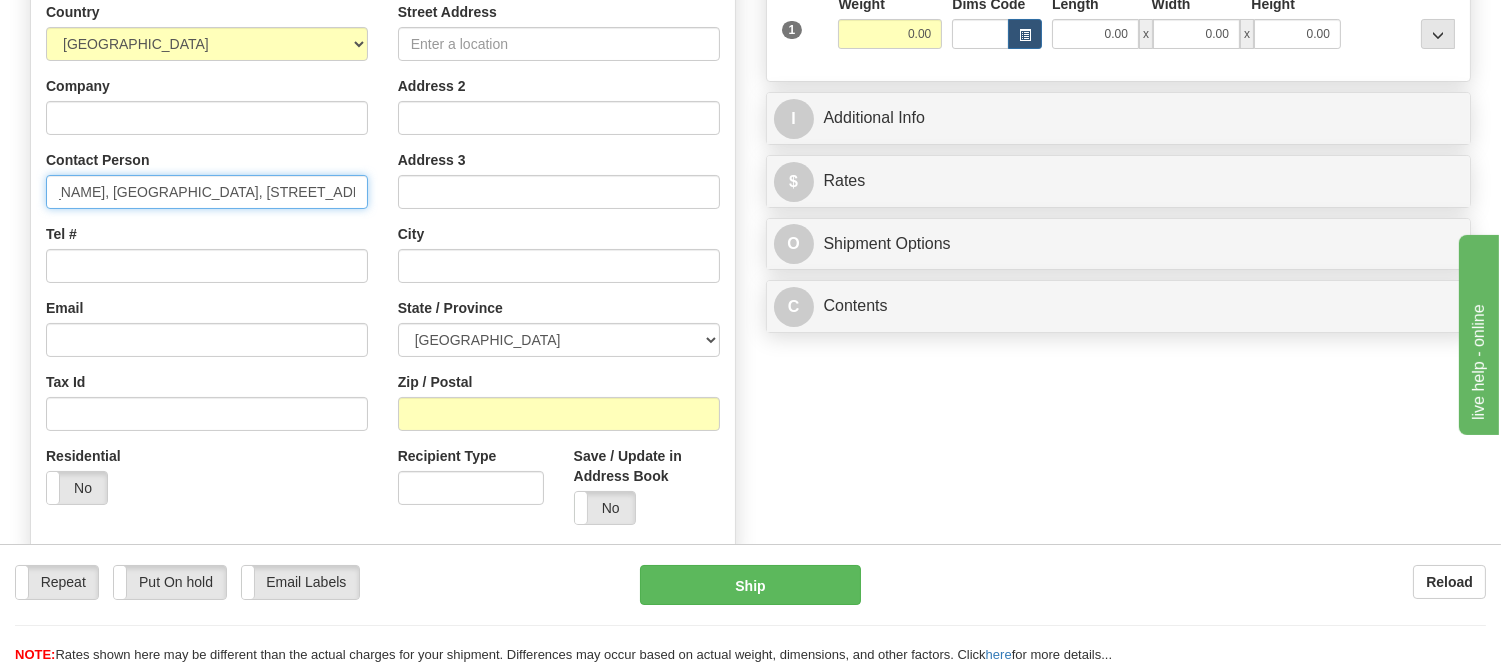 type on "Bruna Abreu, Scalzi Caplan LLP - Vaughn, ON, 20 Caldari Road, Unit 2, Vaughn Ontario L4K 4N8, Canada, +" 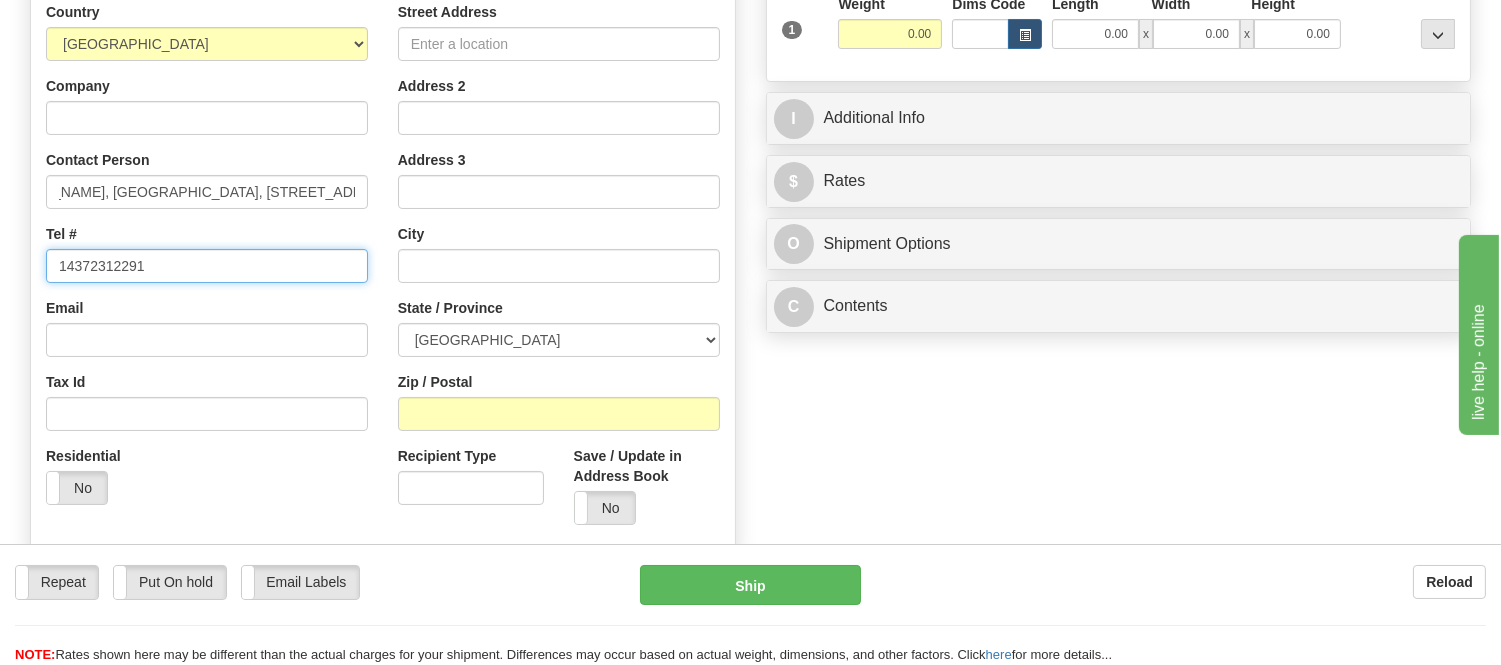 scroll, scrollTop: 0, scrollLeft: 0, axis: both 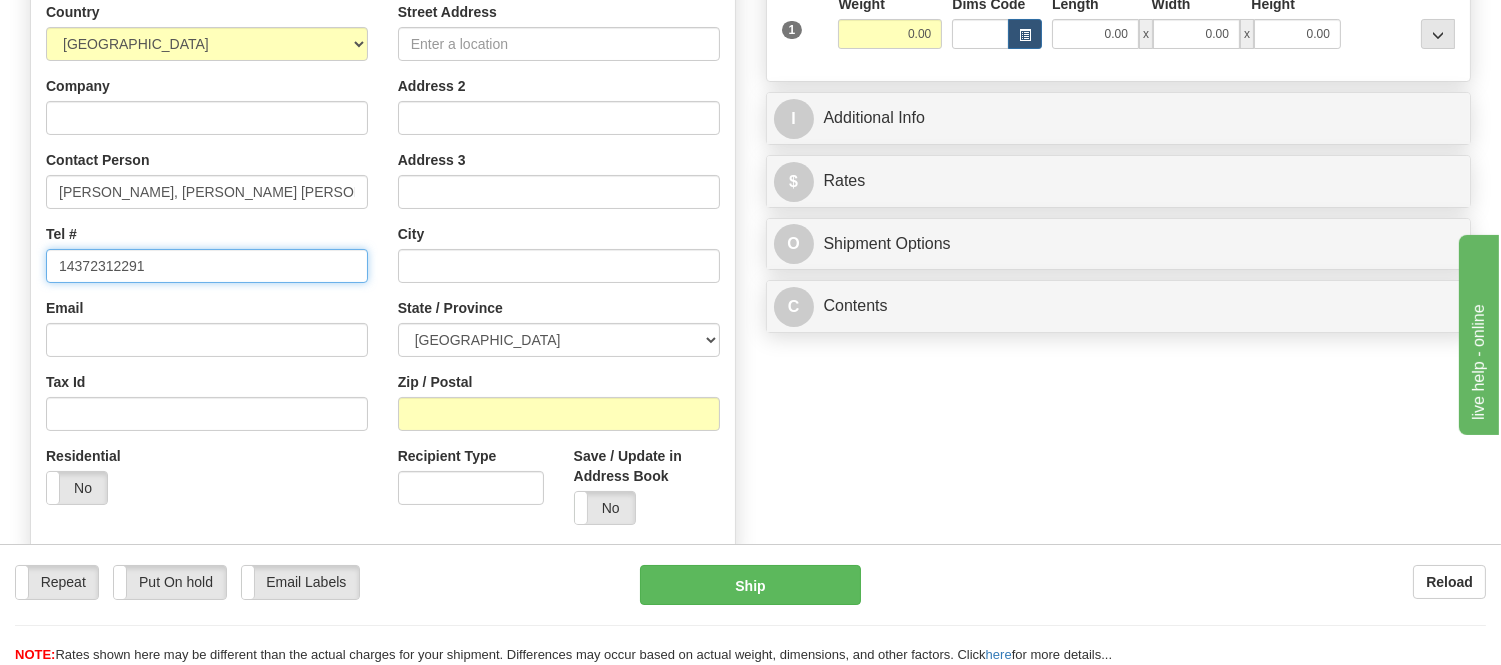 type on "14372312291" 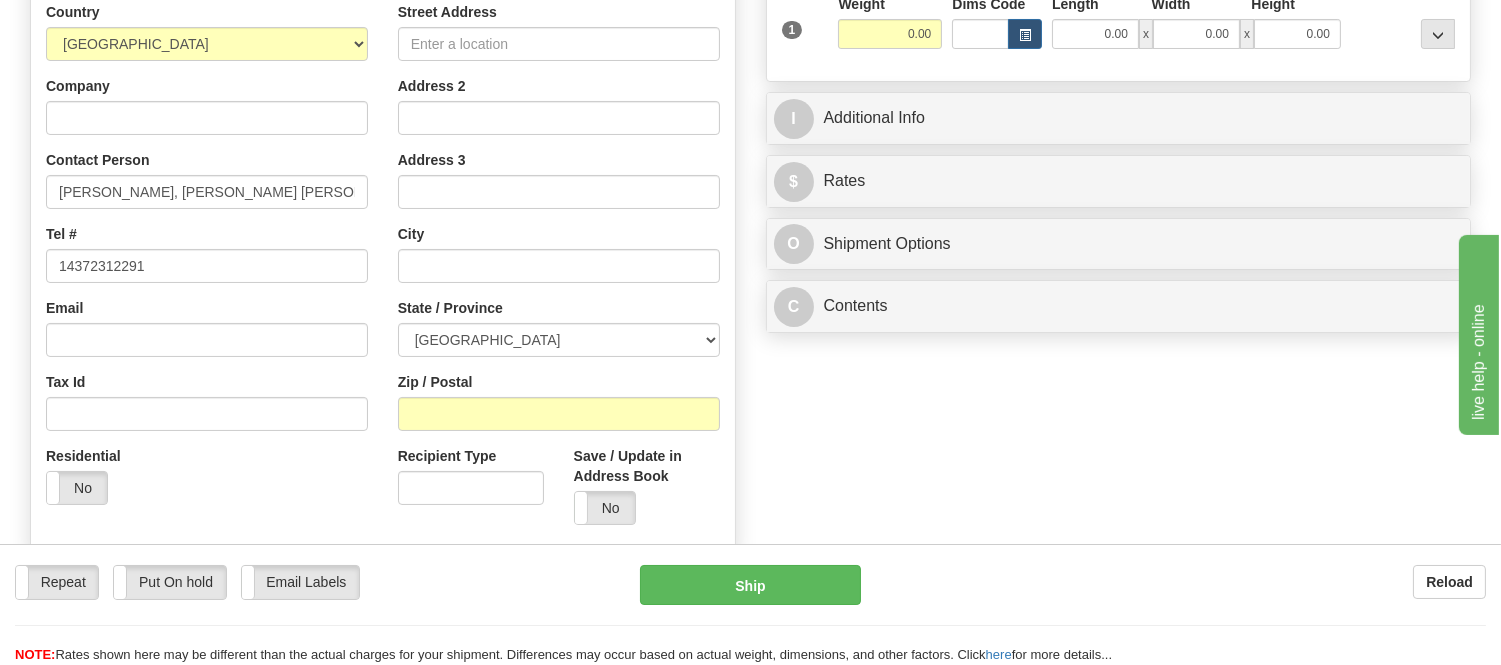 click on "Tel #
14372312291" at bounding box center (207, 253) 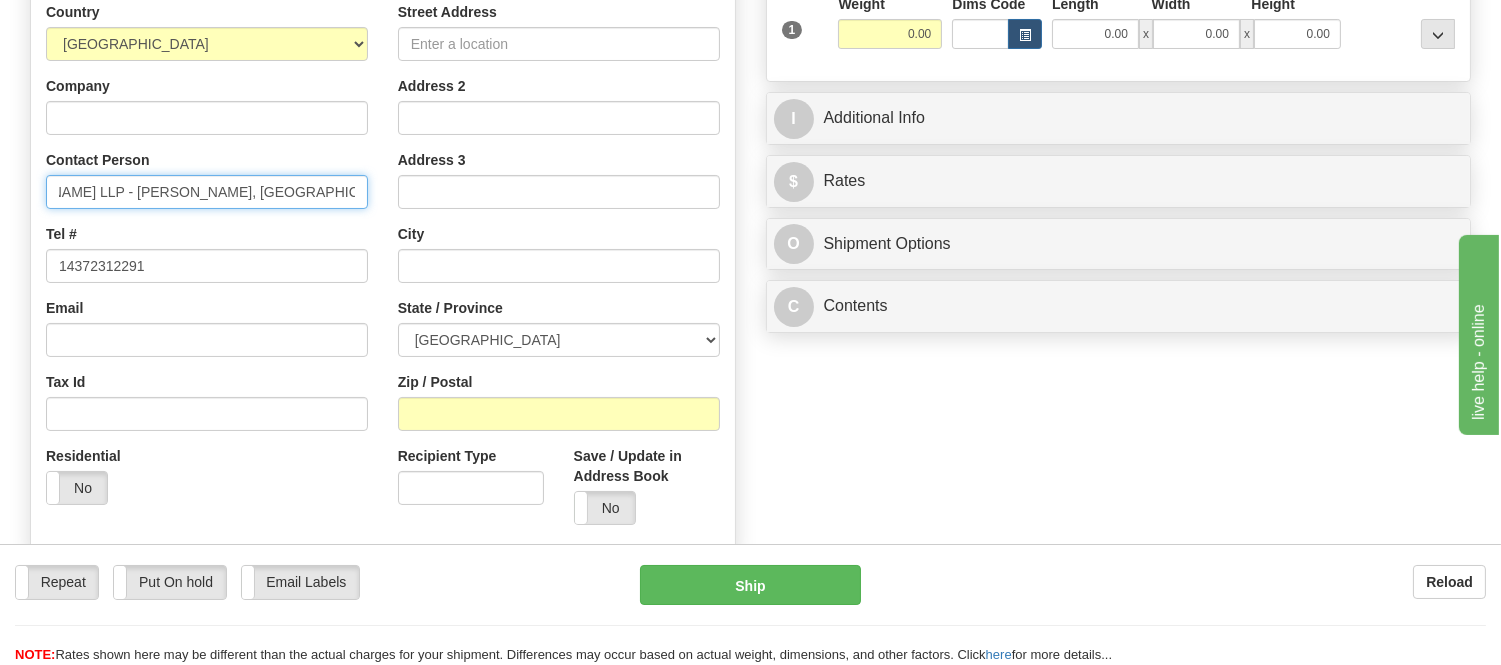 scroll, scrollTop: 0, scrollLeft: 382, axis: horizontal 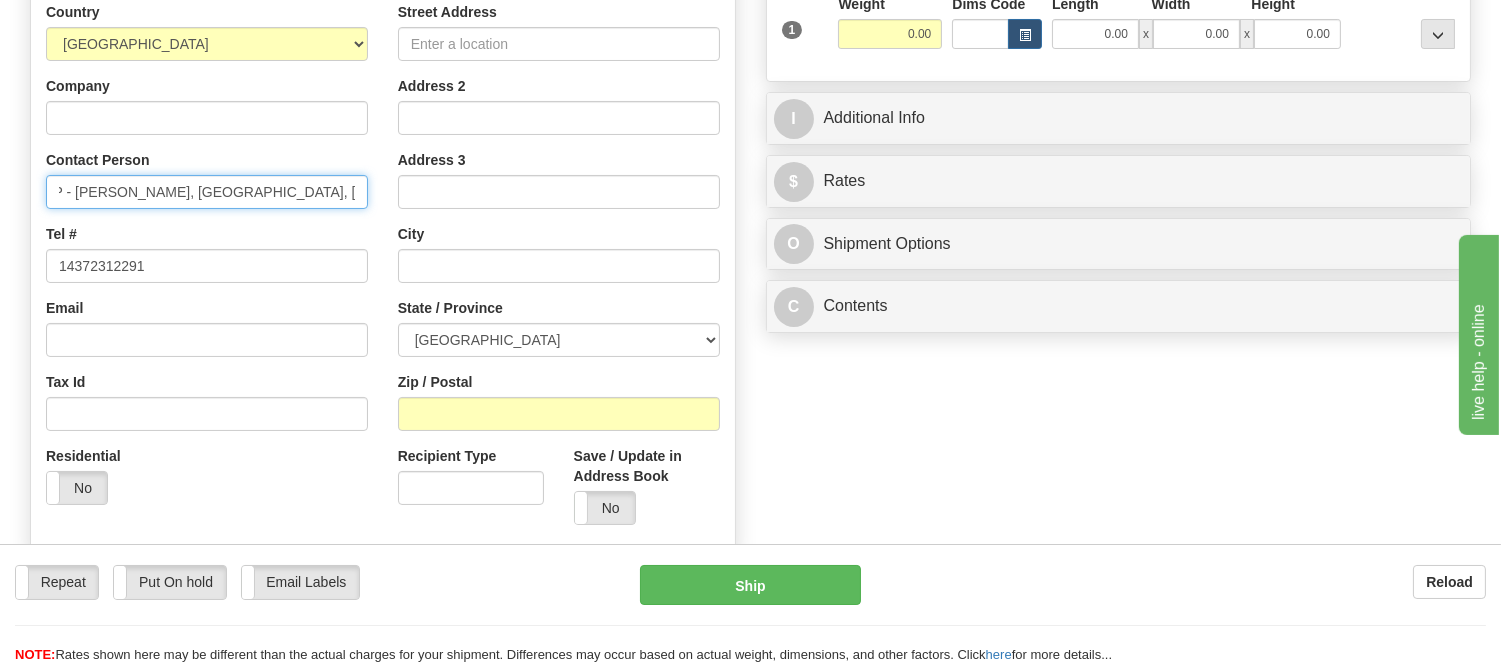 drag, startPoint x: 145, startPoint y: 190, endPoint x: 431, endPoint y: 243, distance: 290.8694 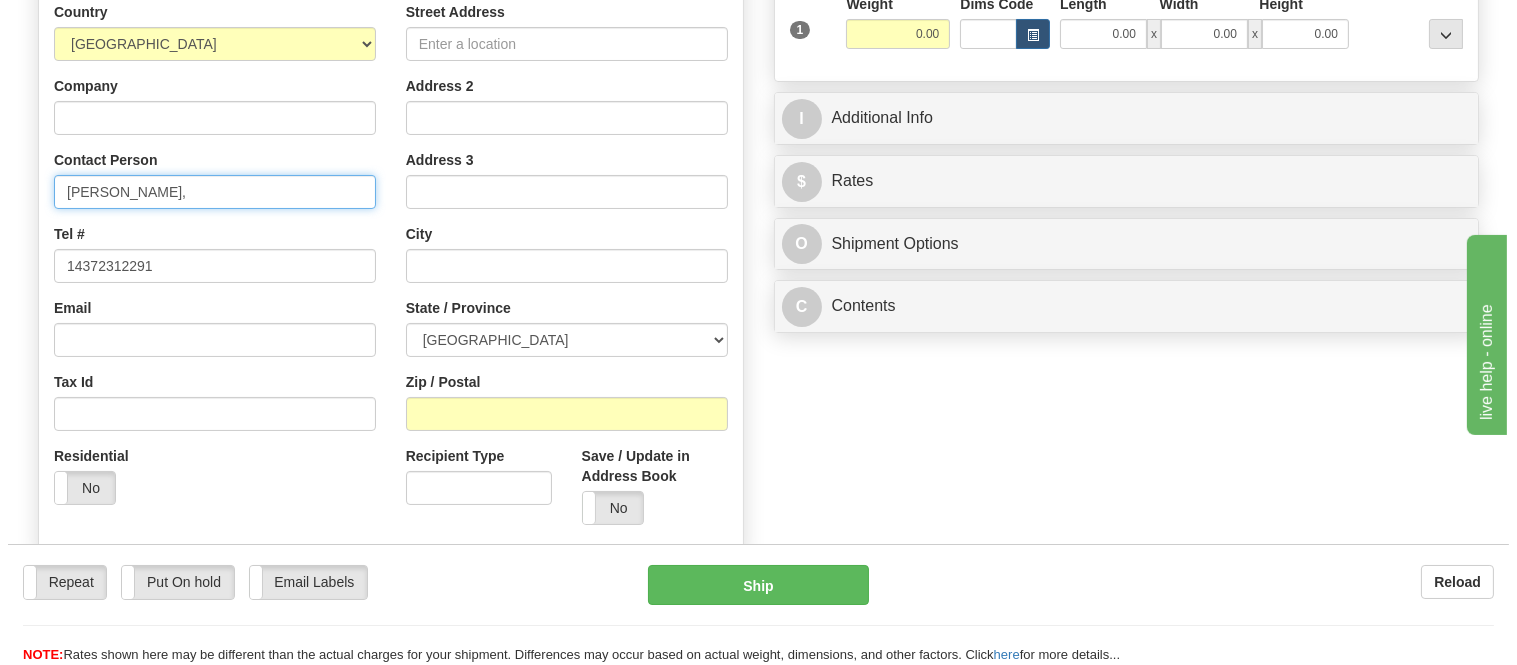 scroll, scrollTop: 0, scrollLeft: 0, axis: both 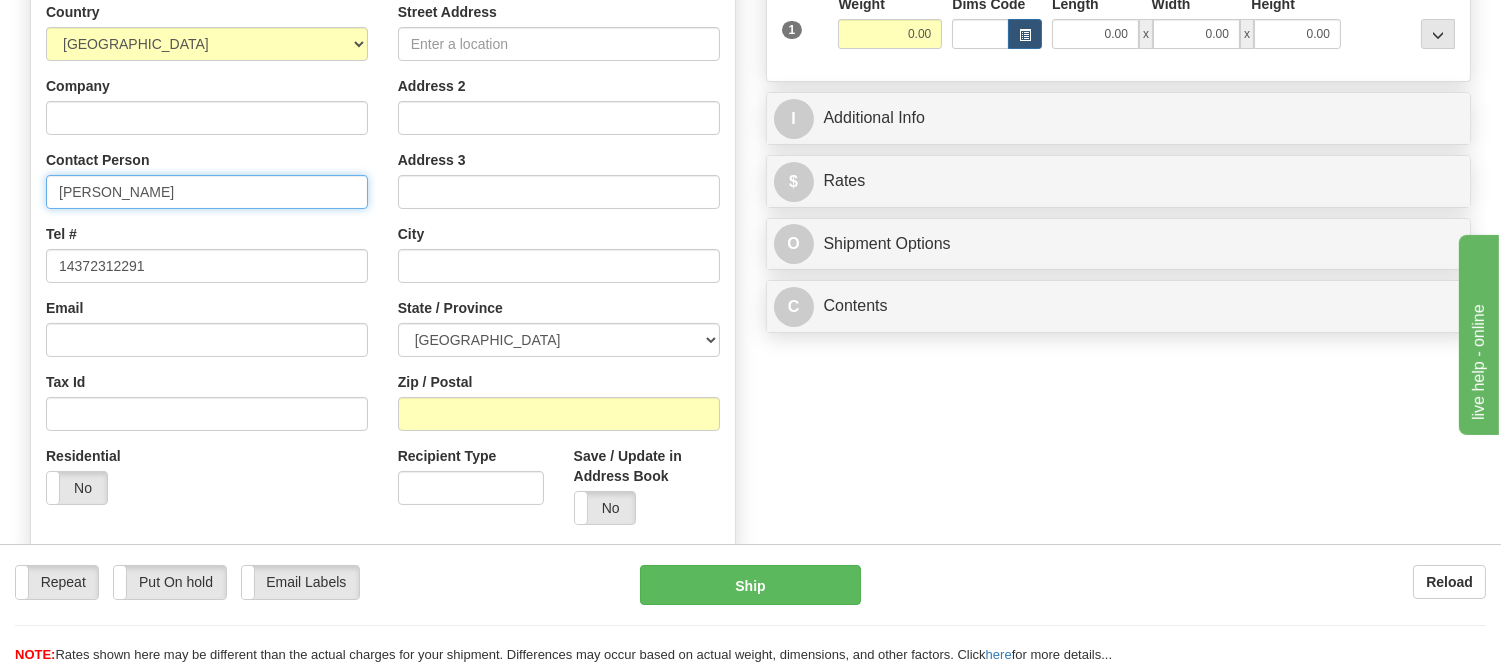 type on "Bruna Abreu" 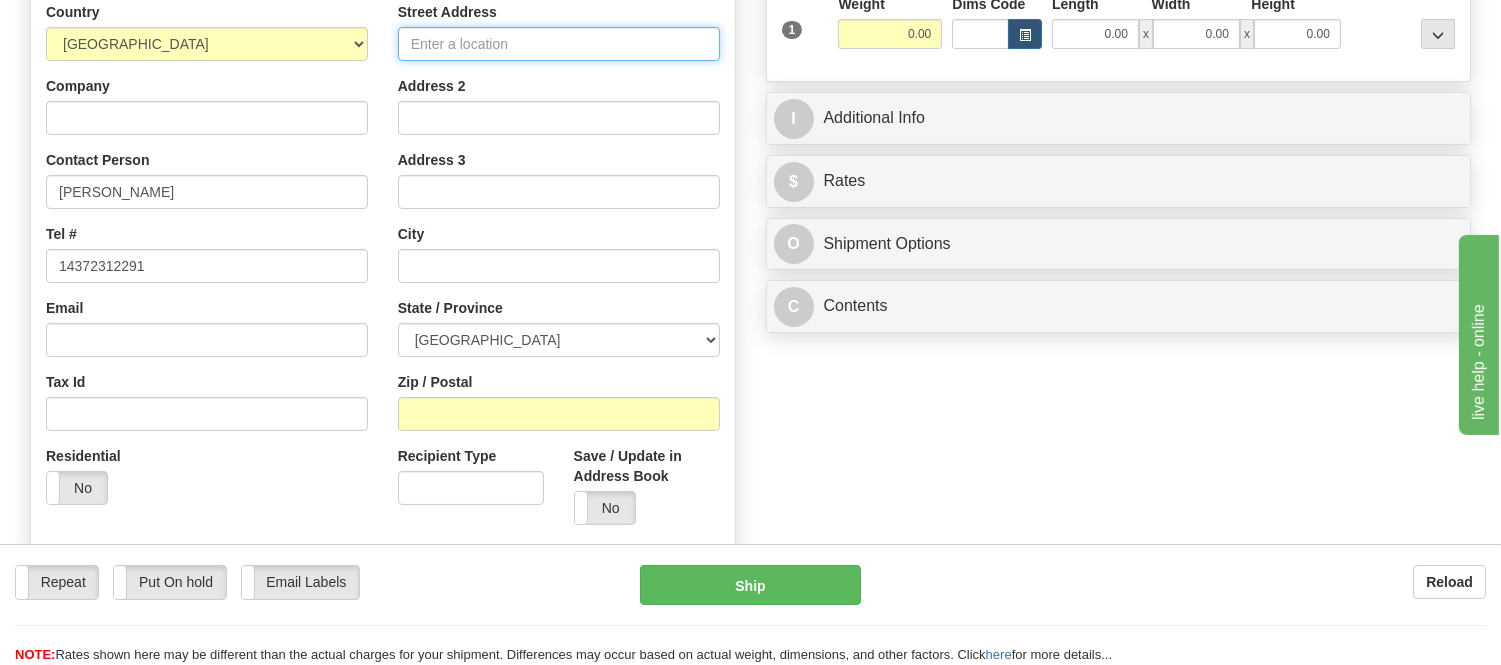 click on "Street Address" at bounding box center (559, 44) 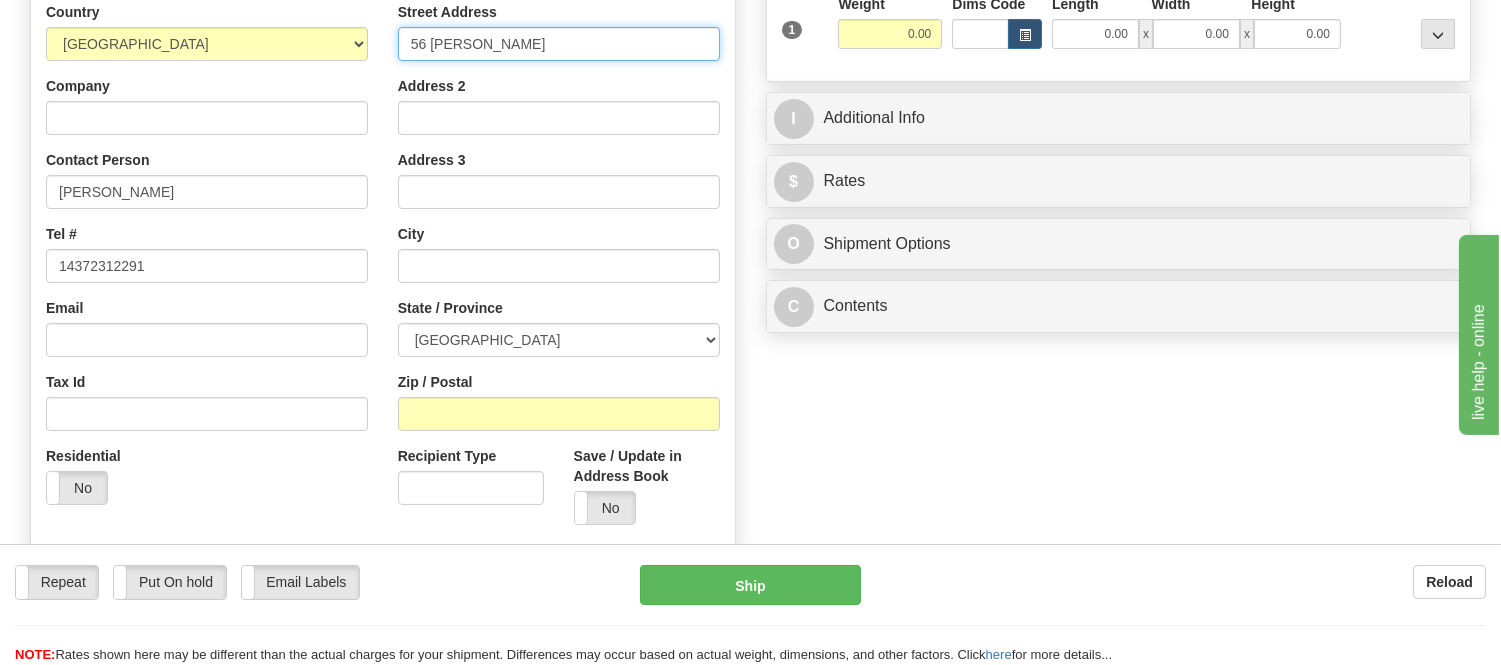 type on "56 bENSON aVE" 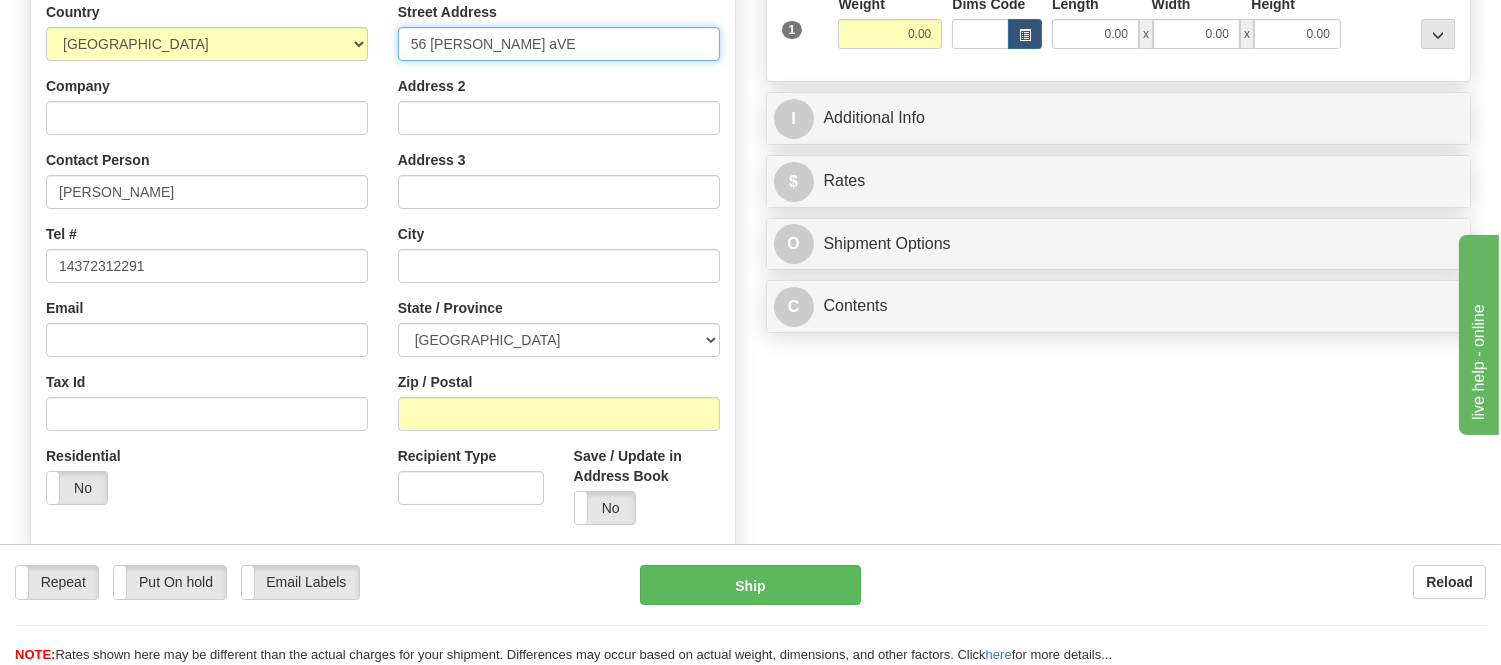 drag, startPoint x: 526, startPoint y: 47, endPoint x: 375, endPoint y: 44, distance: 151.0298 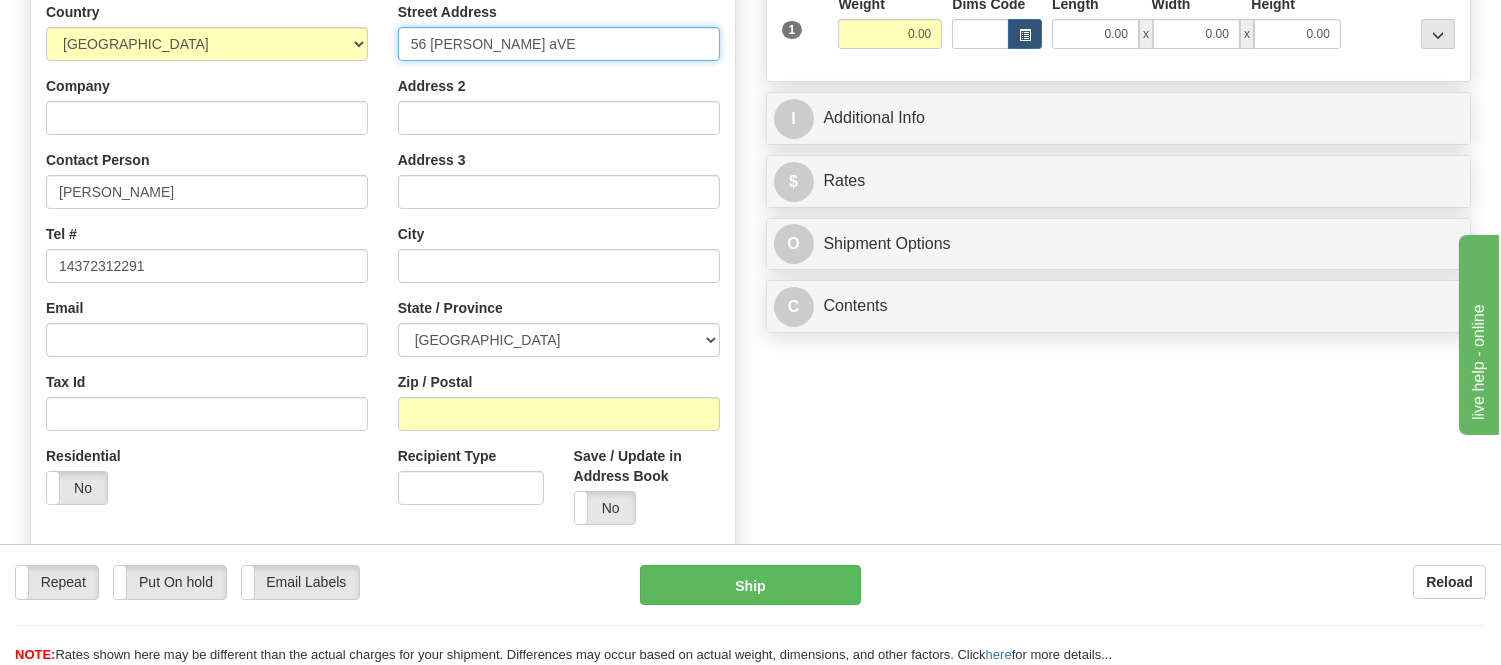 click on "Country
AFGHANISTAN
ALAND ISLANDS
ALBANIA
ALGERIA
AMERICAN SAMOA
ANDORRA
ANGOLA
ANGUILLA
ANTIGUA AND BARBUDA
ARGENTINA
ARMENIA
ARUBA
AUSTRALIA
AUSTRIA
AZERBAIJAN
AZORES
BAHAMAS
BAHRAIN
BANGLADESH
BARBADOS
BELARUS
BELGIUM
BELIZE
BENIN
BERMUDA
BHUTAN
BOLIVIA
BONAIRE, SAINT EUSTATIUS AND SABA
BOSNIA
BOTSWANA
BOUVET ISLAND
BRAZIL
BRITISH INDIAN OCEAN TERRITORY
BRITISH VIRGIN ISLANDS
BRUNEI
BULGARIA
BURKINA FASO
BURUNDI
CAMBODIA
CAMEROON
CANADA
CANARY ISLANDS
CAPE VERDE
CAYMAN ISLANDS
CENTRAL AFRICAN REPUBLIC
CHAD
CHILE
CHINA
CHRISTMAS ISLAND
COCOS (KEELING) ISLANDS
COLOMBIA
COMOROS
CONGO
CONGO, DEMOCRATIC REPUBLIC OF
COOK ISLANDS
COSTA RICA
CROATIA
CURAÇAO
CYPRUS
CZECH REPUBLIC
DENMARK
DJIBOUTI
DOMINICA
DOMINICAN REPUBLIC
EAST TIMOR
ECUADOR
EGYPT
EL SALVADOR
EQUATORIAL GUINEA
ERITREA
ESTONIA
ETHIOPIA" at bounding box center [383, 271] 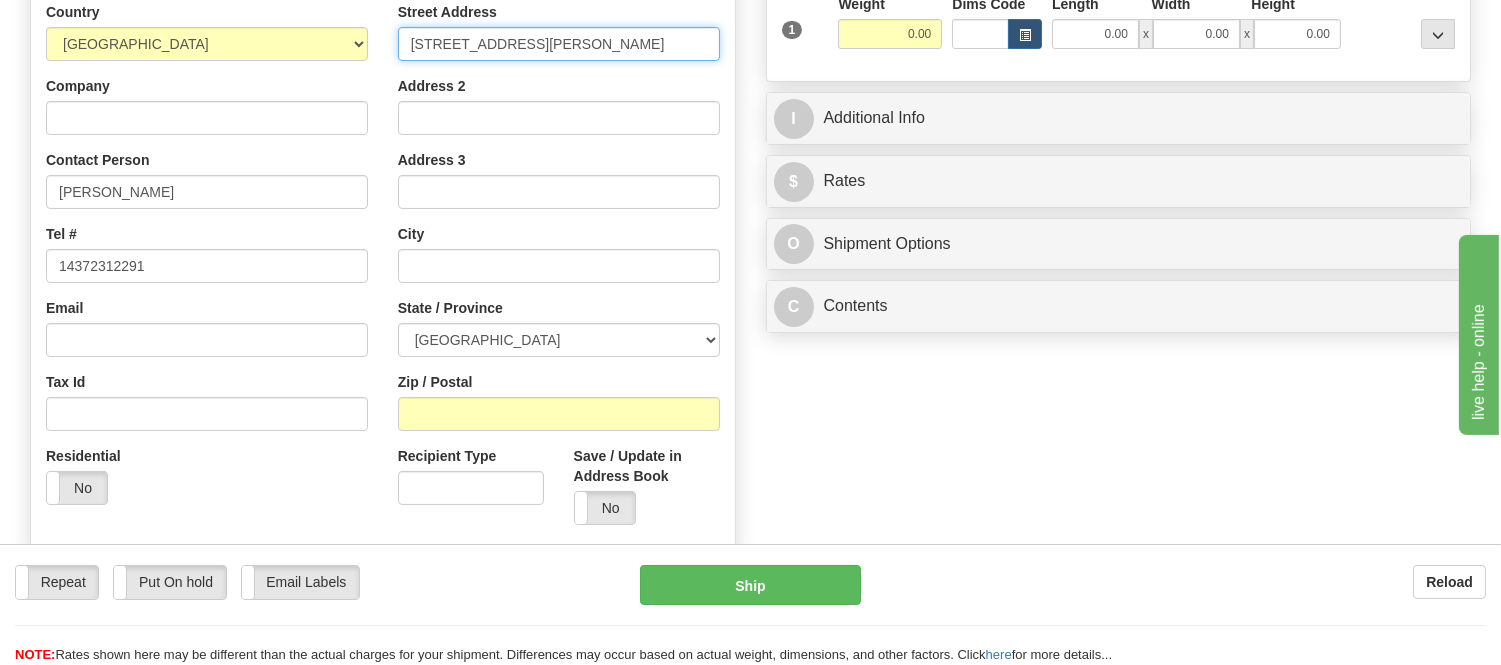 type on "56 Benson Ave" 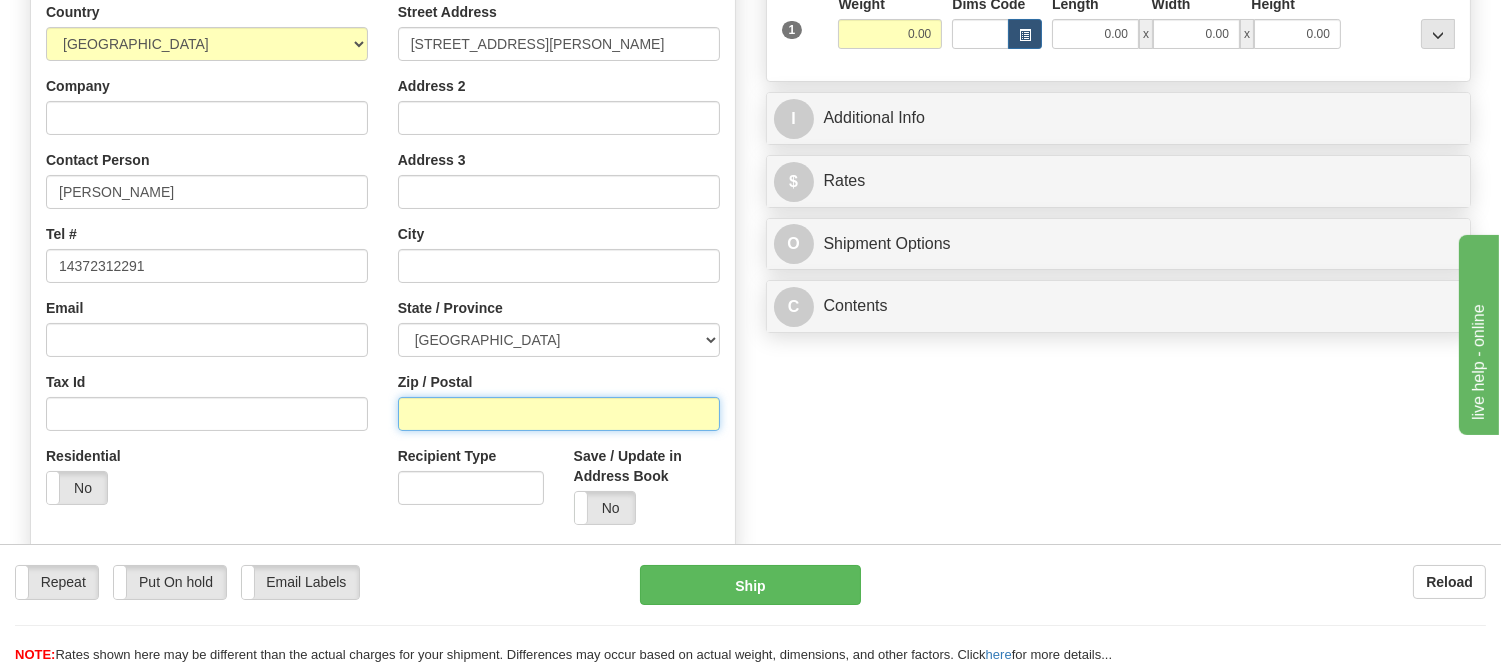 click on "Zip / Postal" at bounding box center (559, 414) 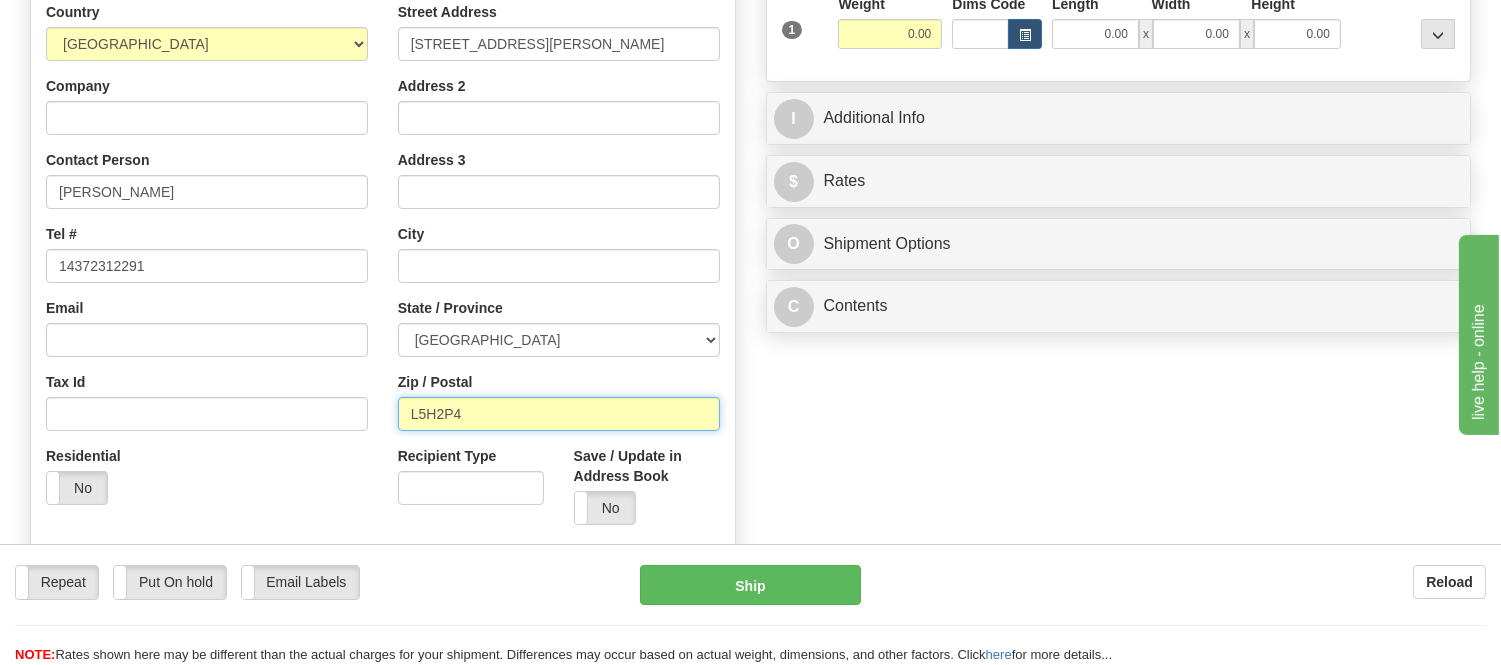 type on "L5H2P4" 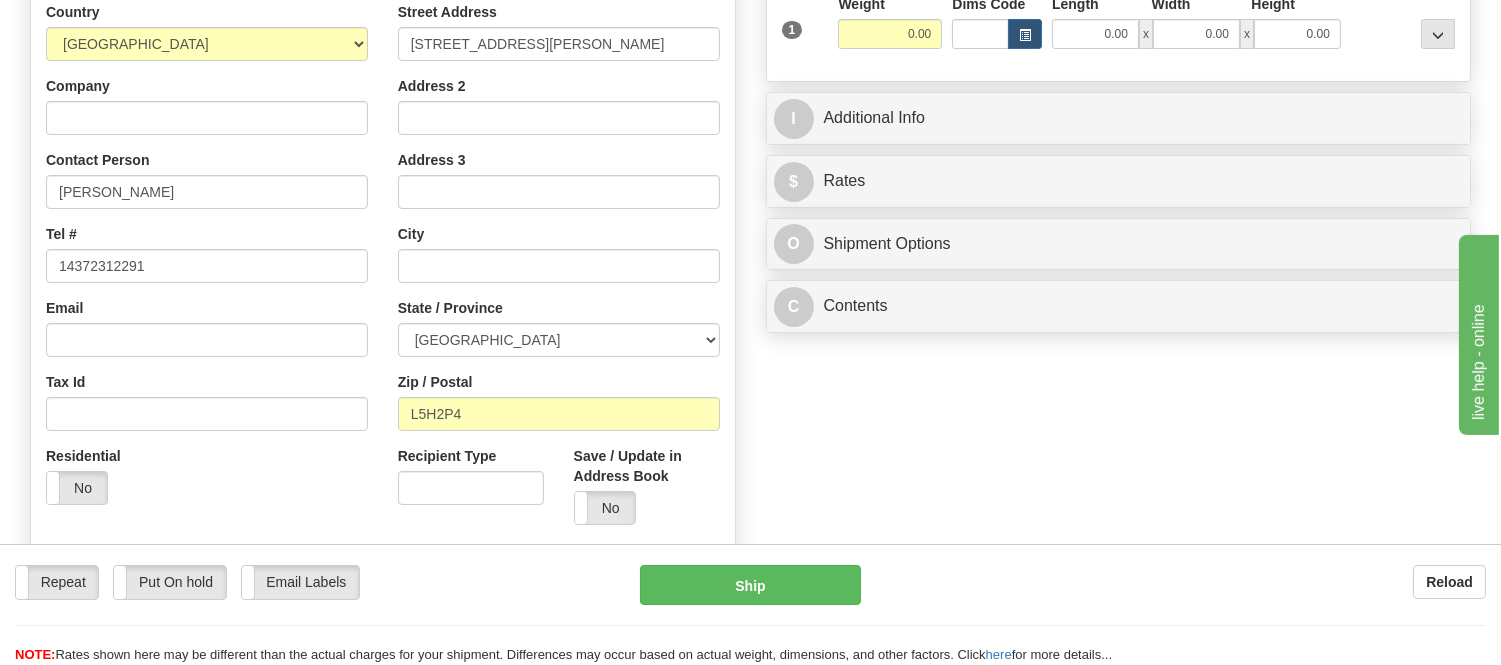 click on "Order #
S Sender" at bounding box center (750, 249) 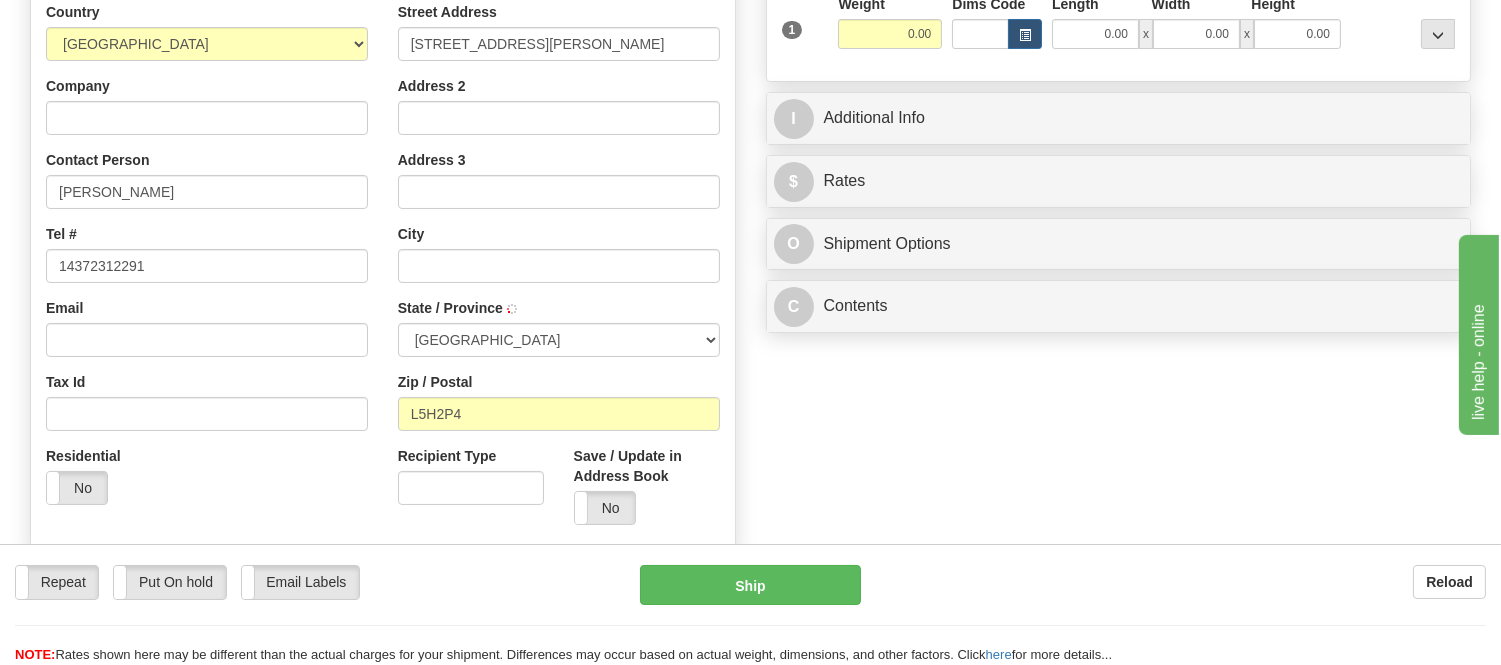 type on "MISSISSAUGA" 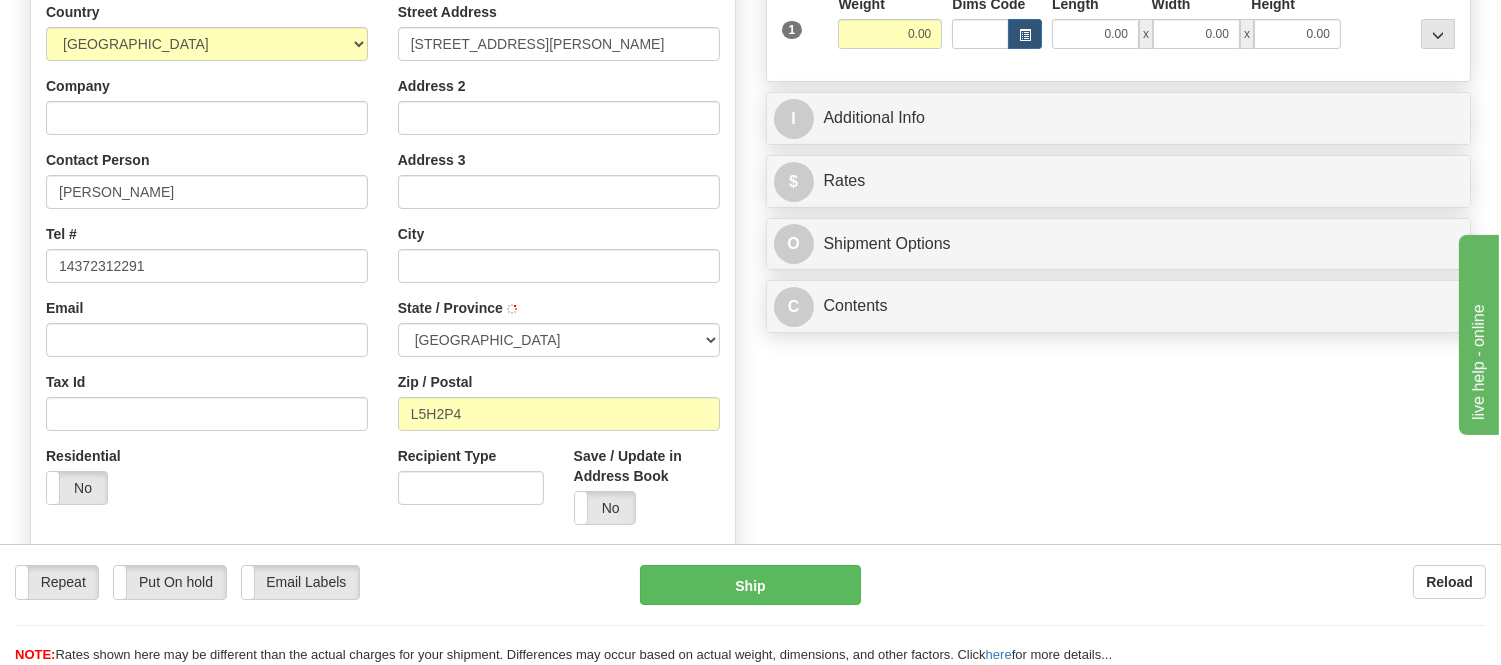select on "ON" 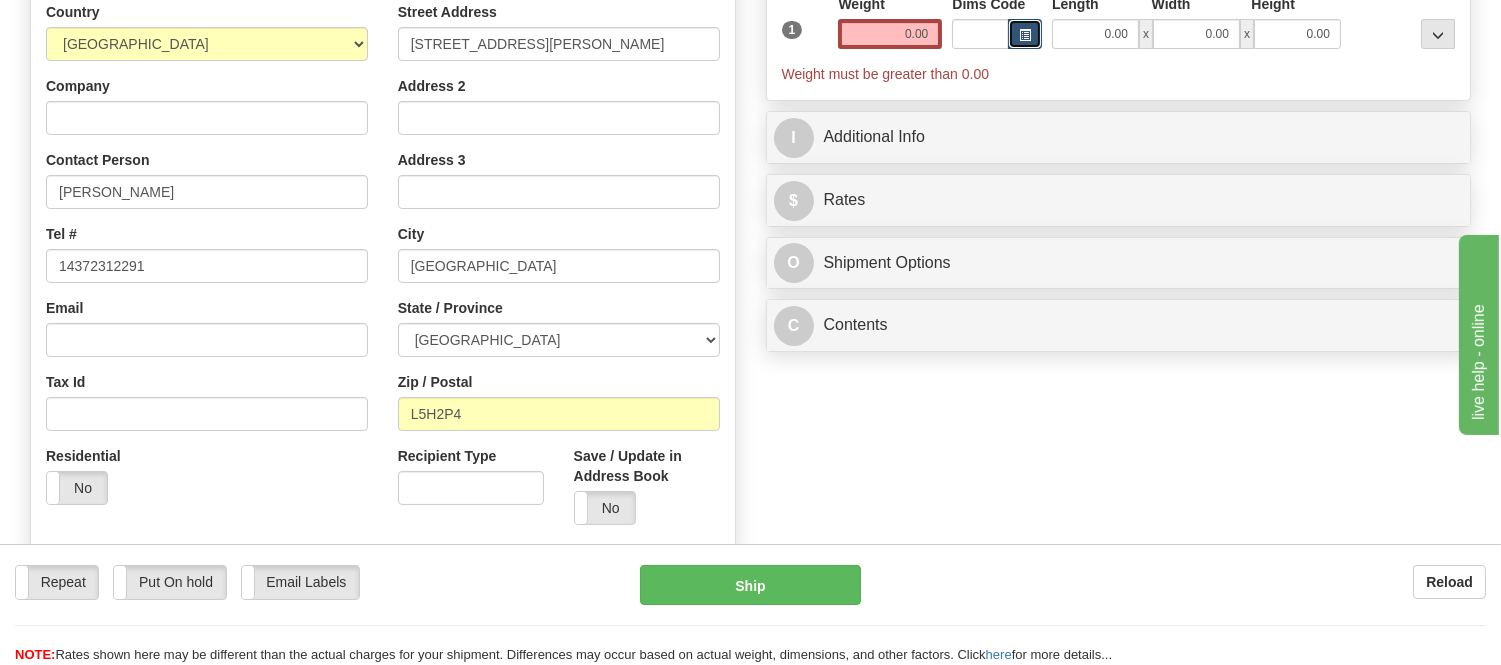 click at bounding box center (1025, 34) 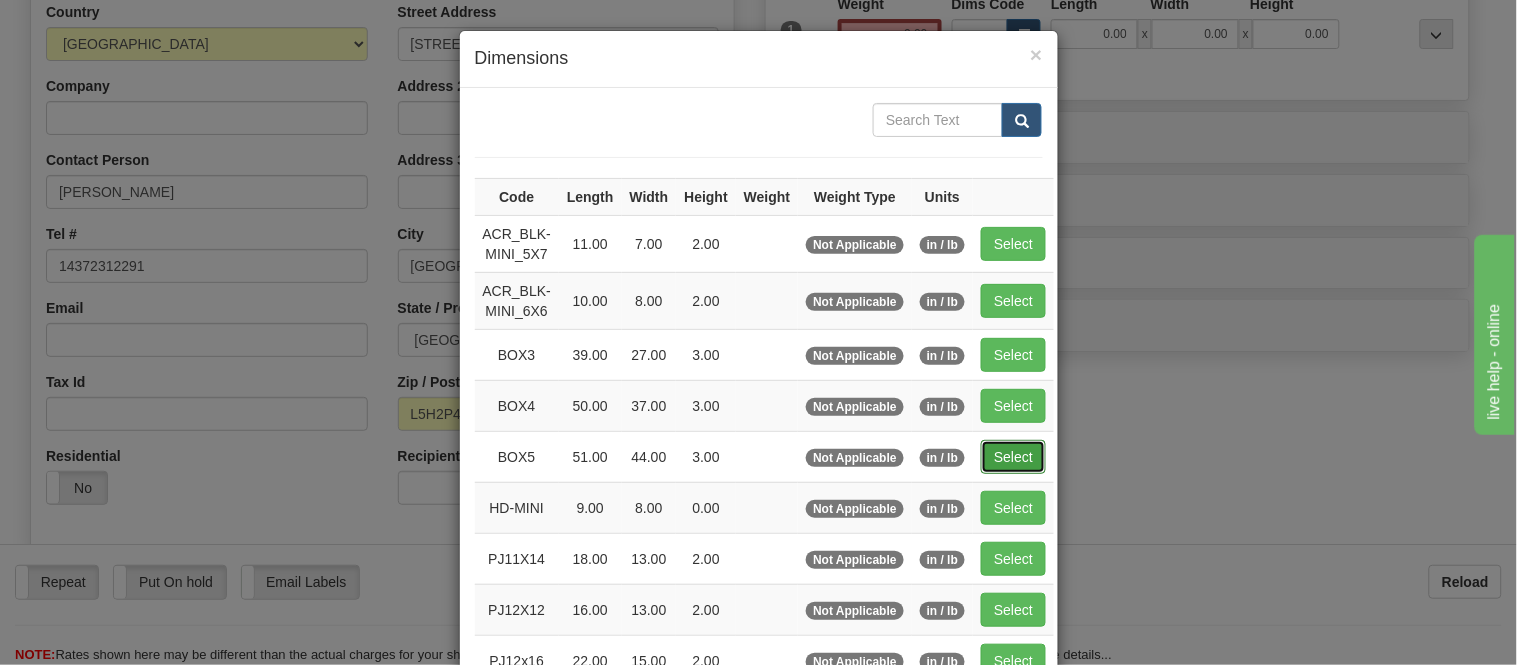 click on "Select" at bounding box center (1013, 457) 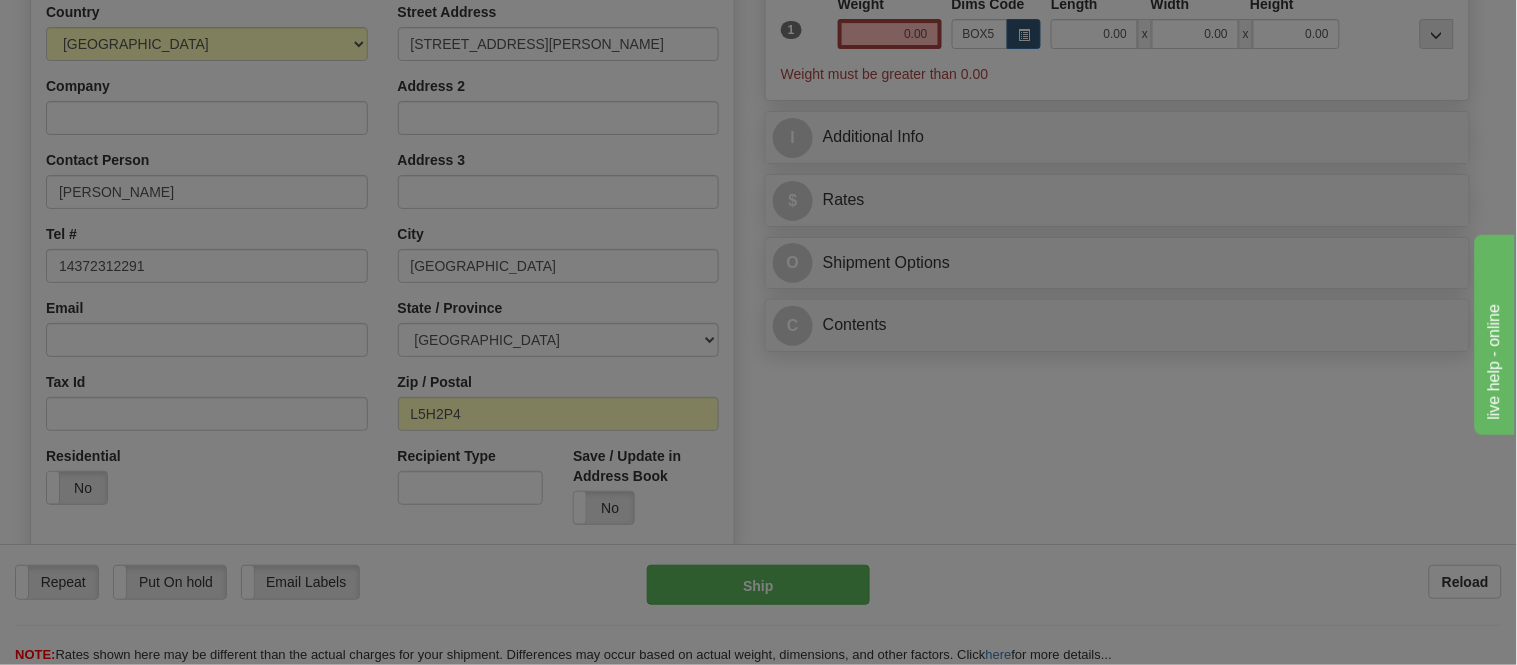 type on "51.00" 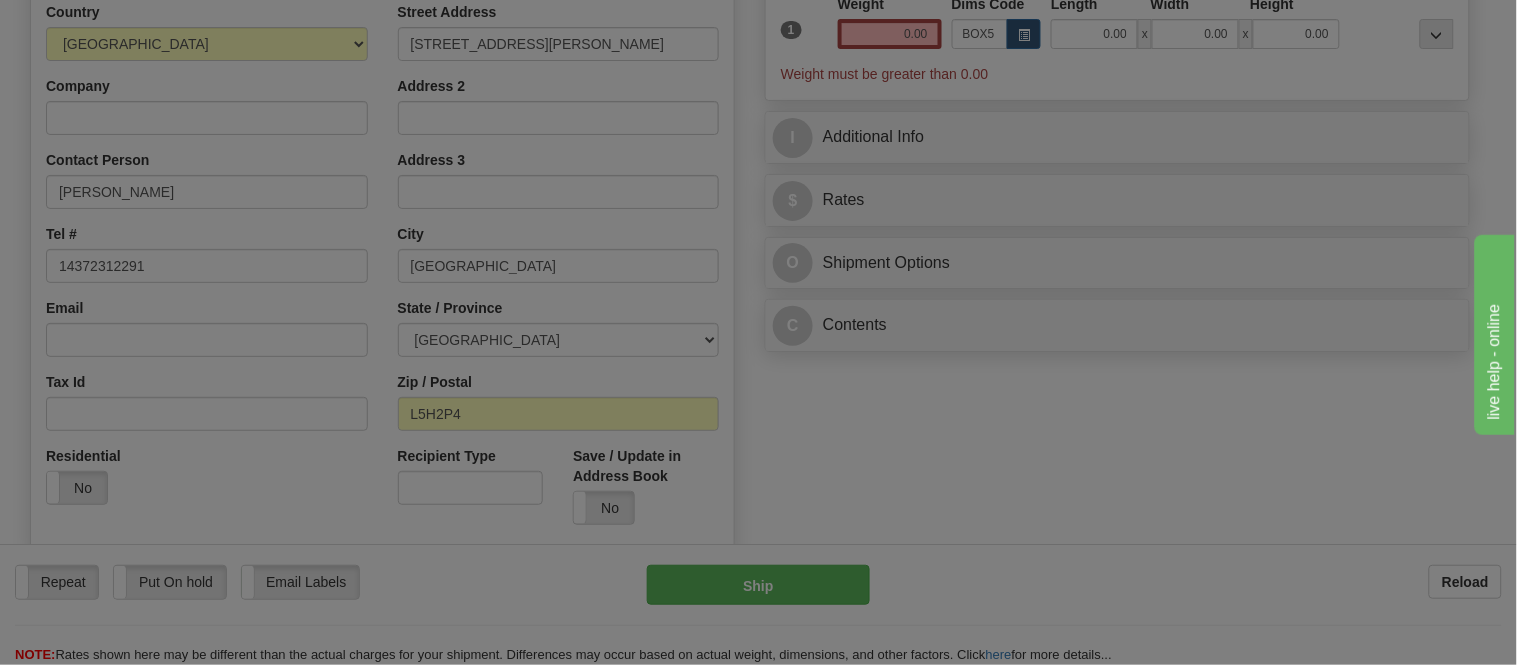 type on "44.00" 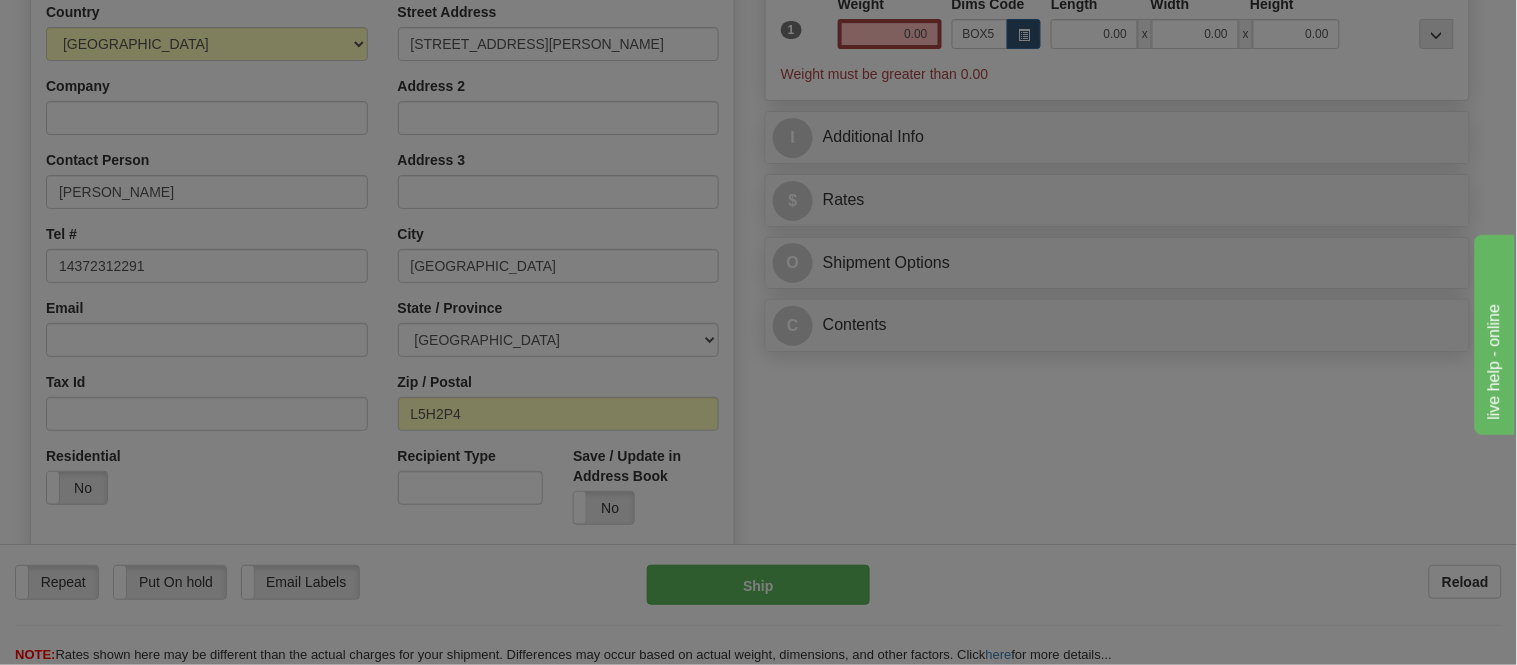 type on "3.00" 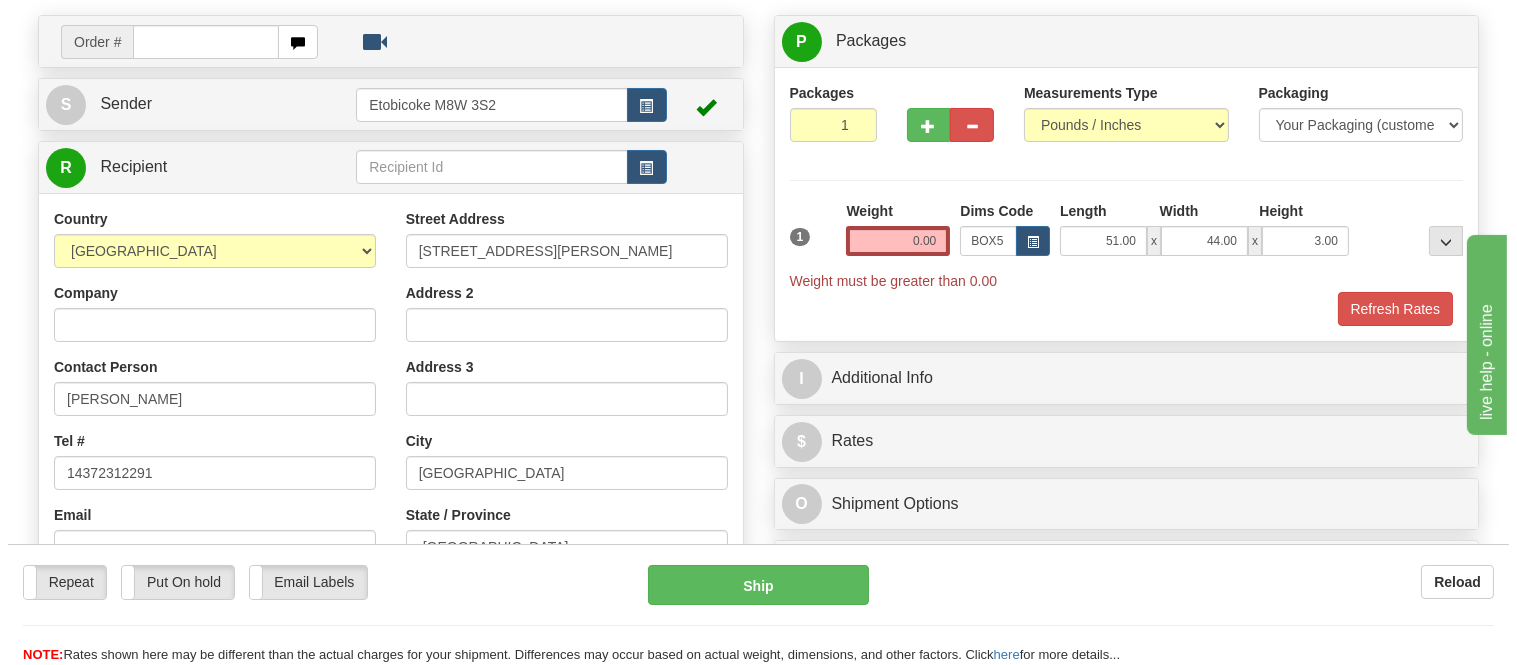 scroll, scrollTop: 111, scrollLeft: 0, axis: vertical 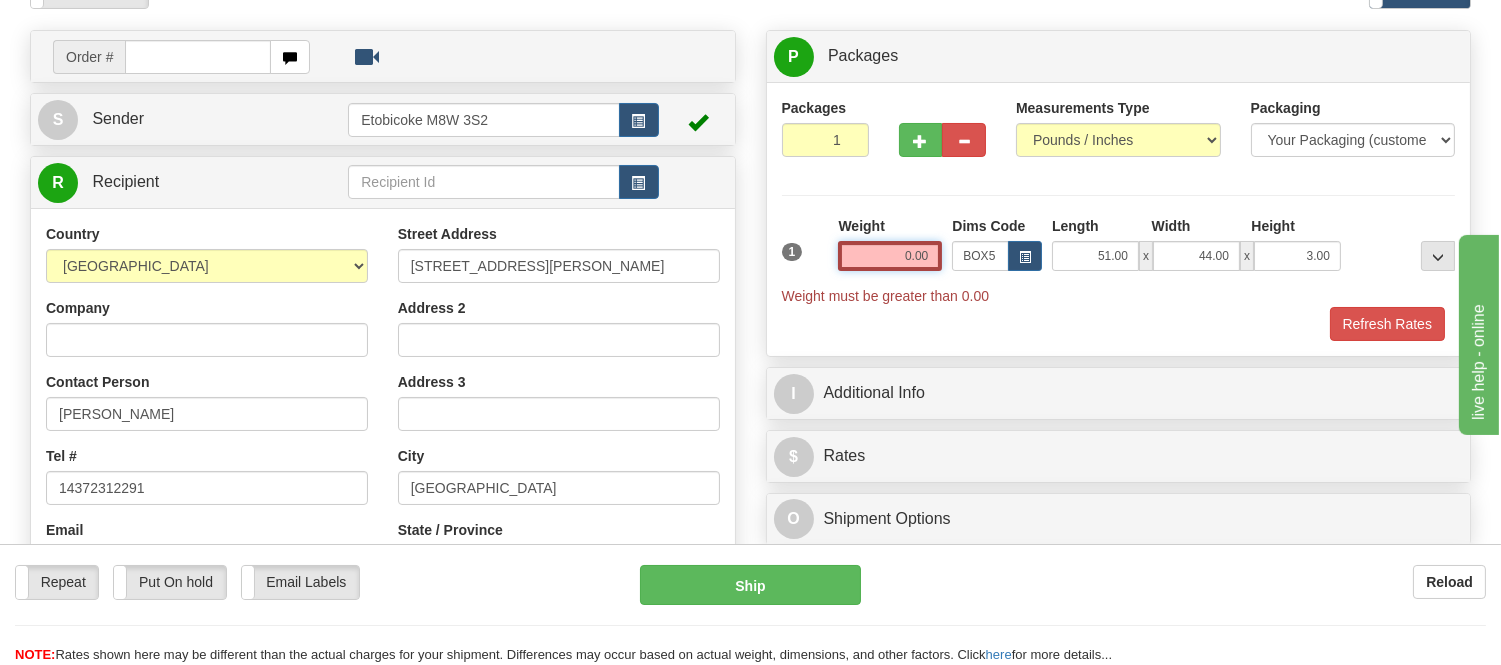 drag, startPoint x: 936, startPoint y: 250, endPoint x: 786, endPoint y: 250, distance: 150 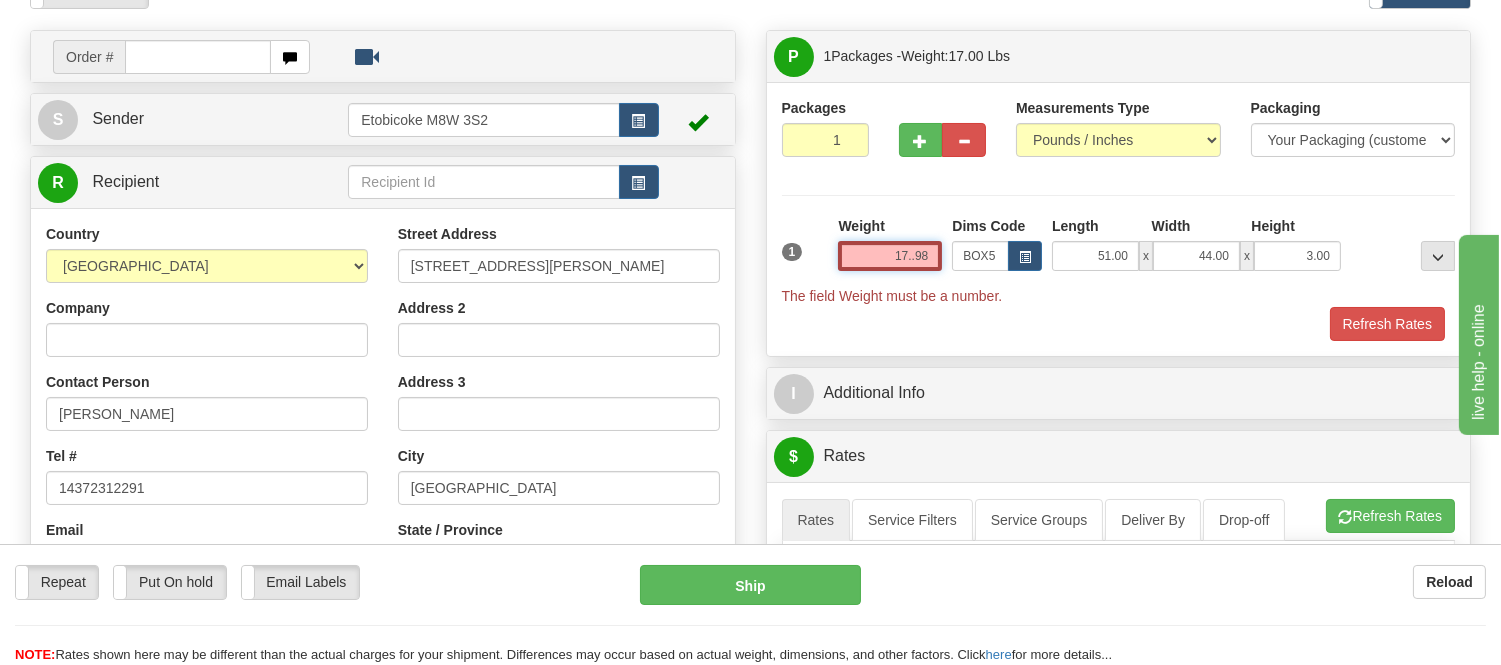 click on "17..98" at bounding box center [890, 256] 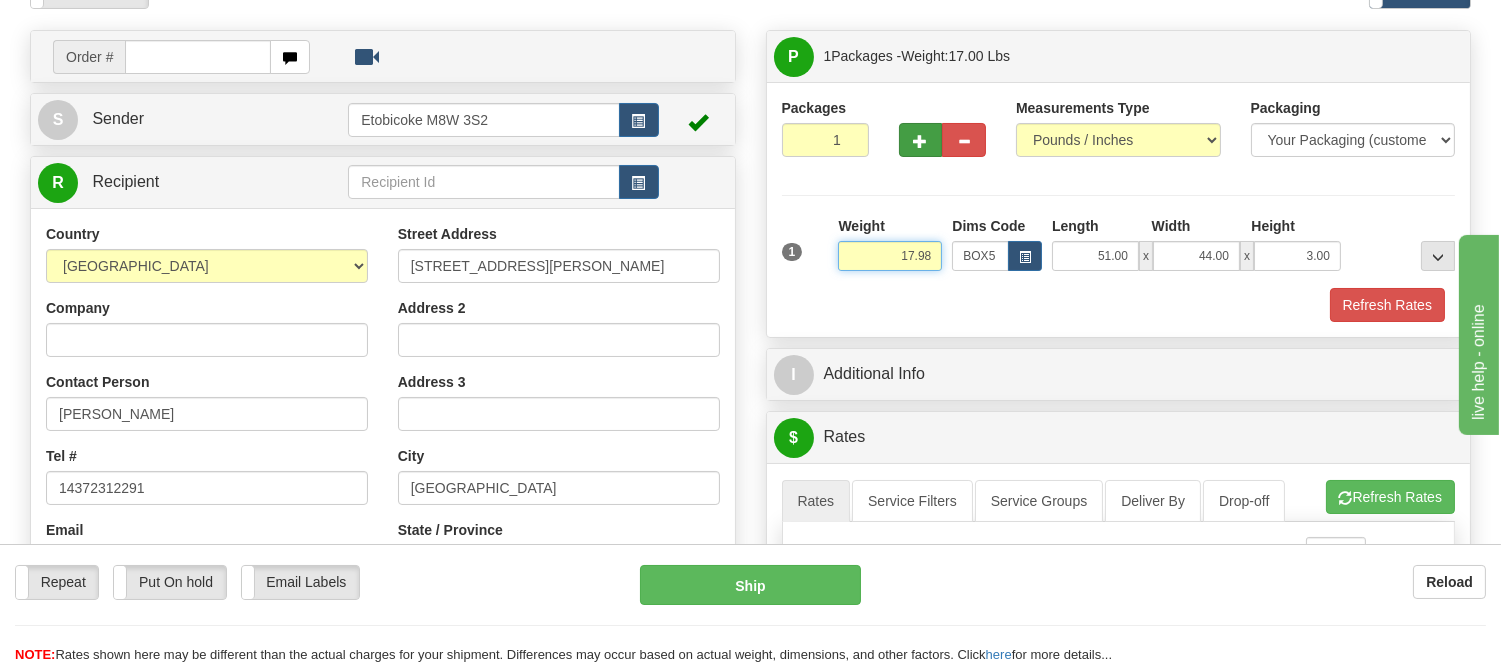 type on "17.98" 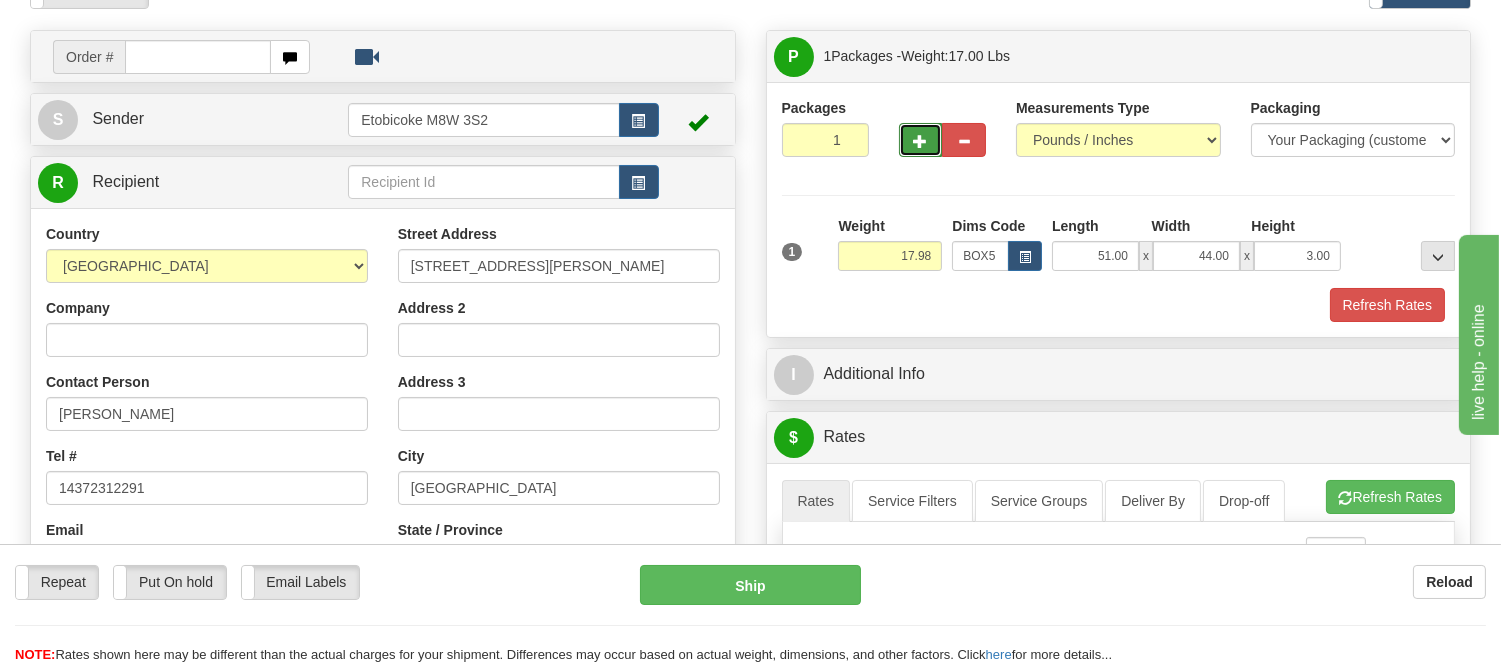 click at bounding box center [921, 140] 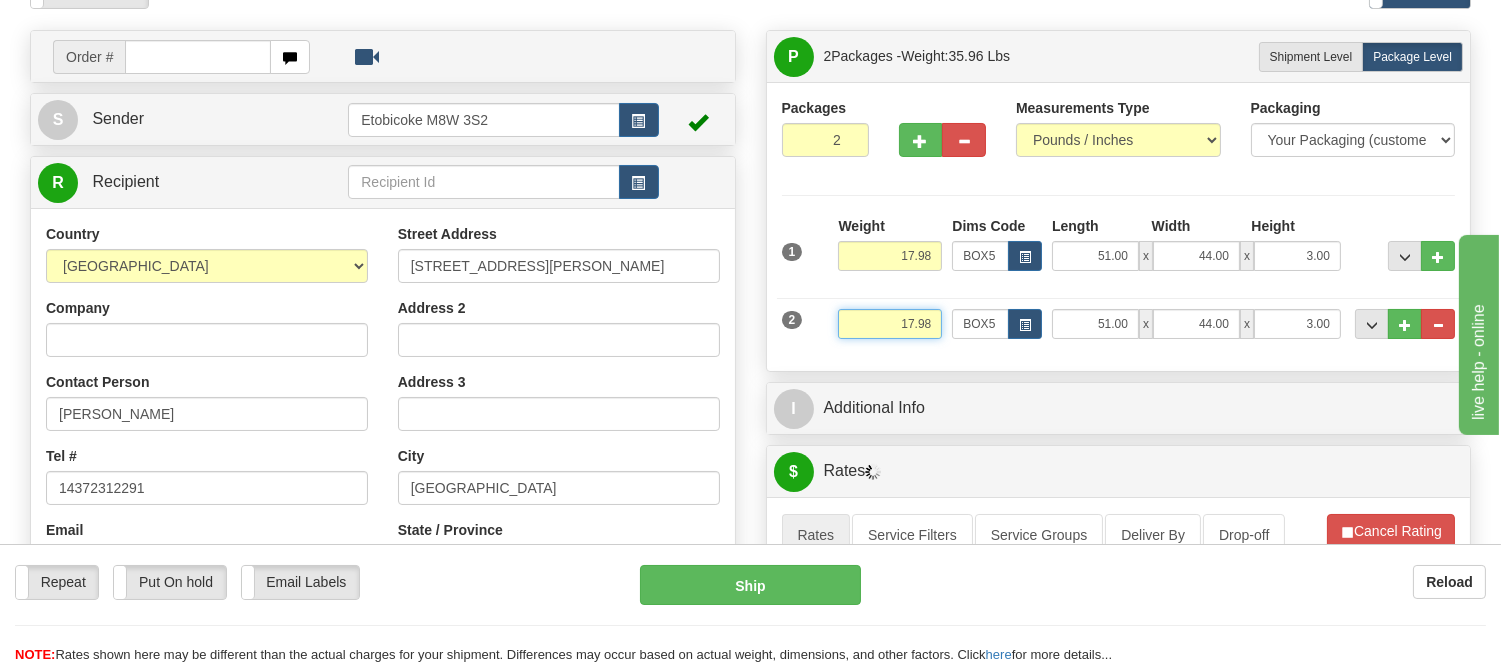 drag, startPoint x: 934, startPoint y: 324, endPoint x: 838, endPoint y: 320, distance: 96.0833 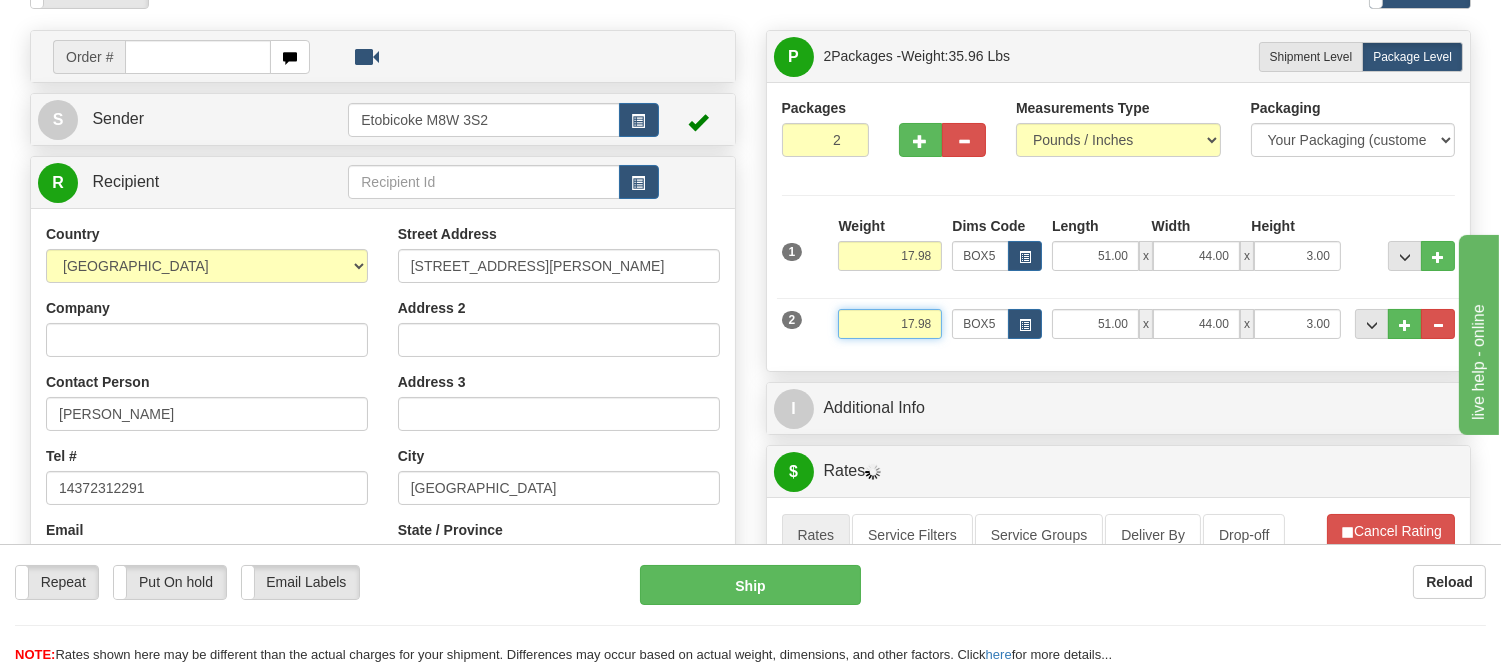 click on "17.98" at bounding box center (890, 324) 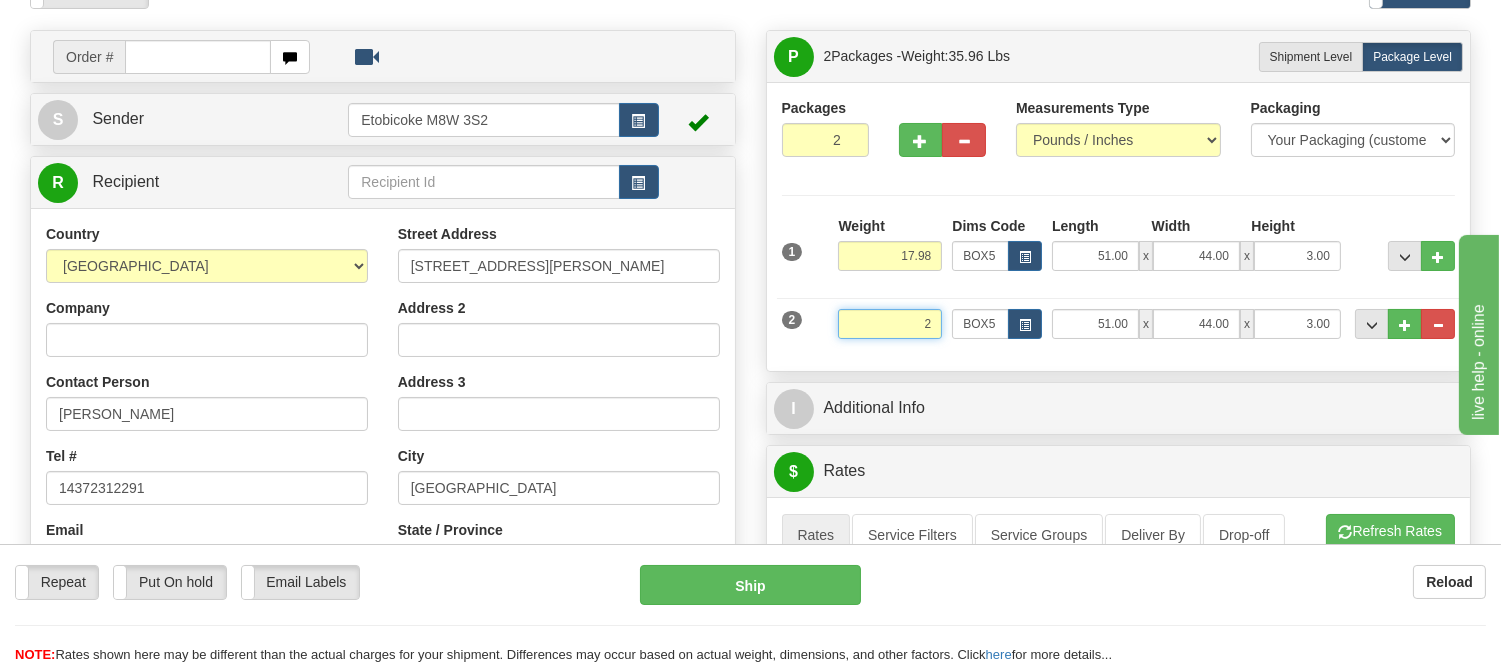 click on "Delete" at bounding box center [0, 0] 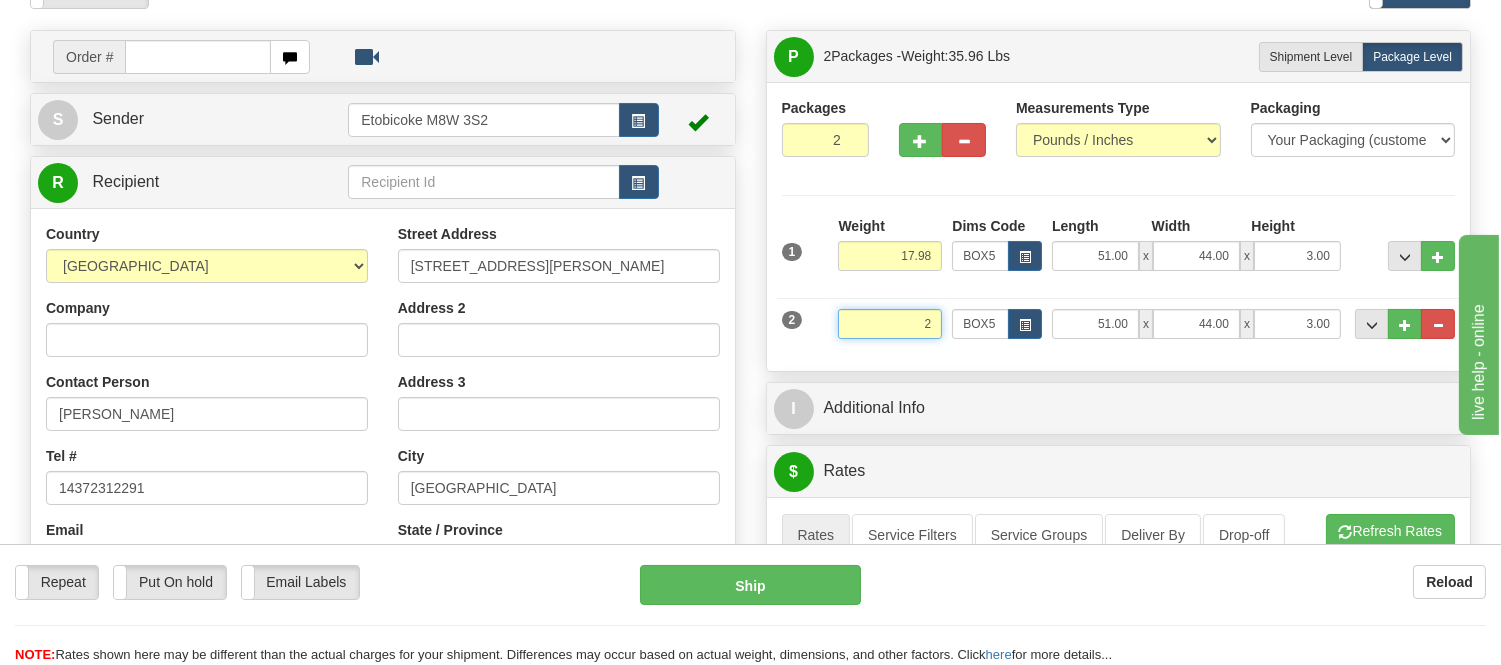 type on "2.00" 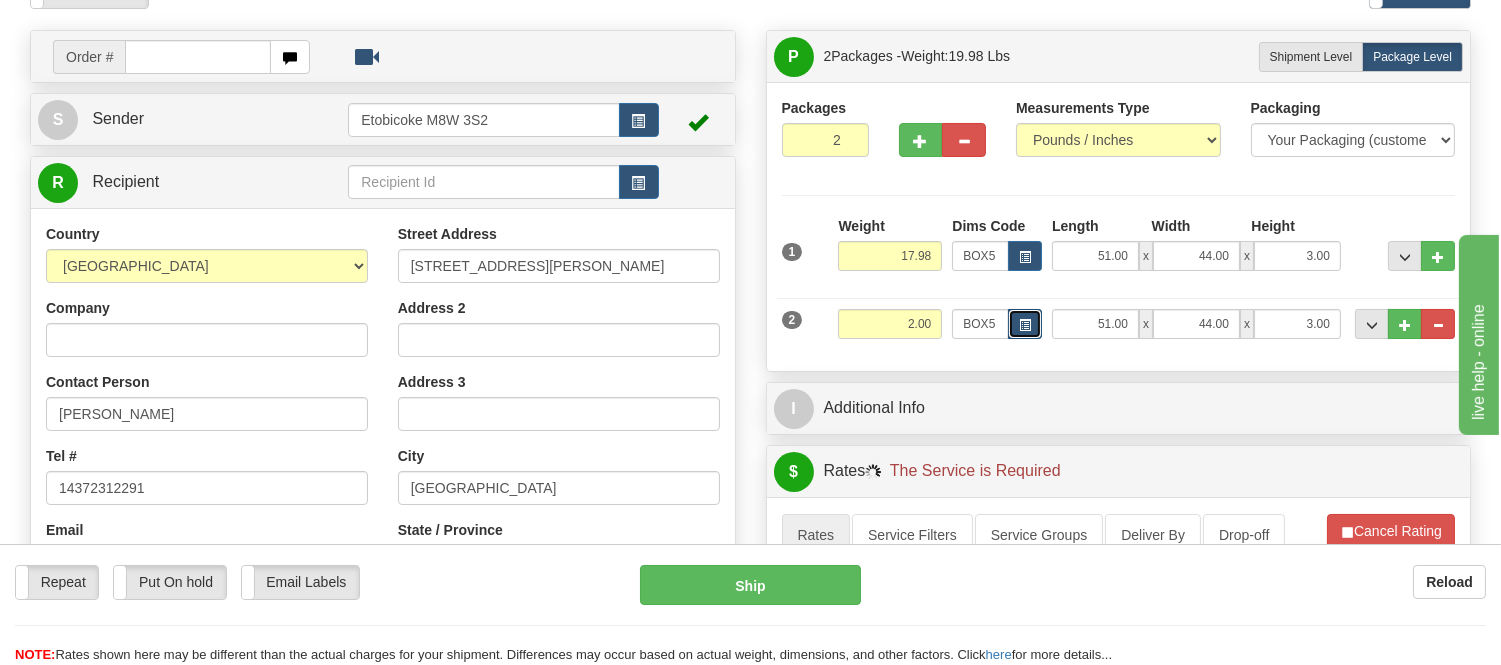 click at bounding box center (1025, 324) 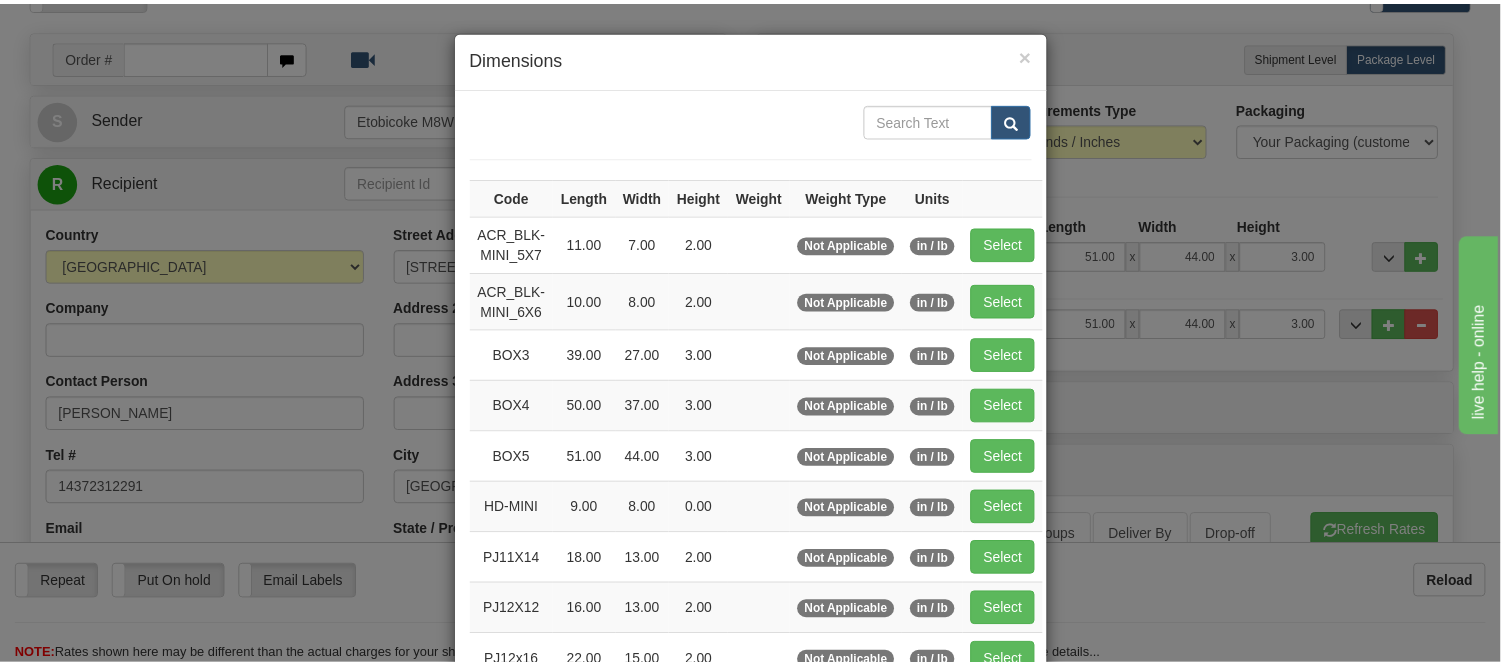 scroll, scrollTop: 222, scrollLeft: 0, axis: vertical 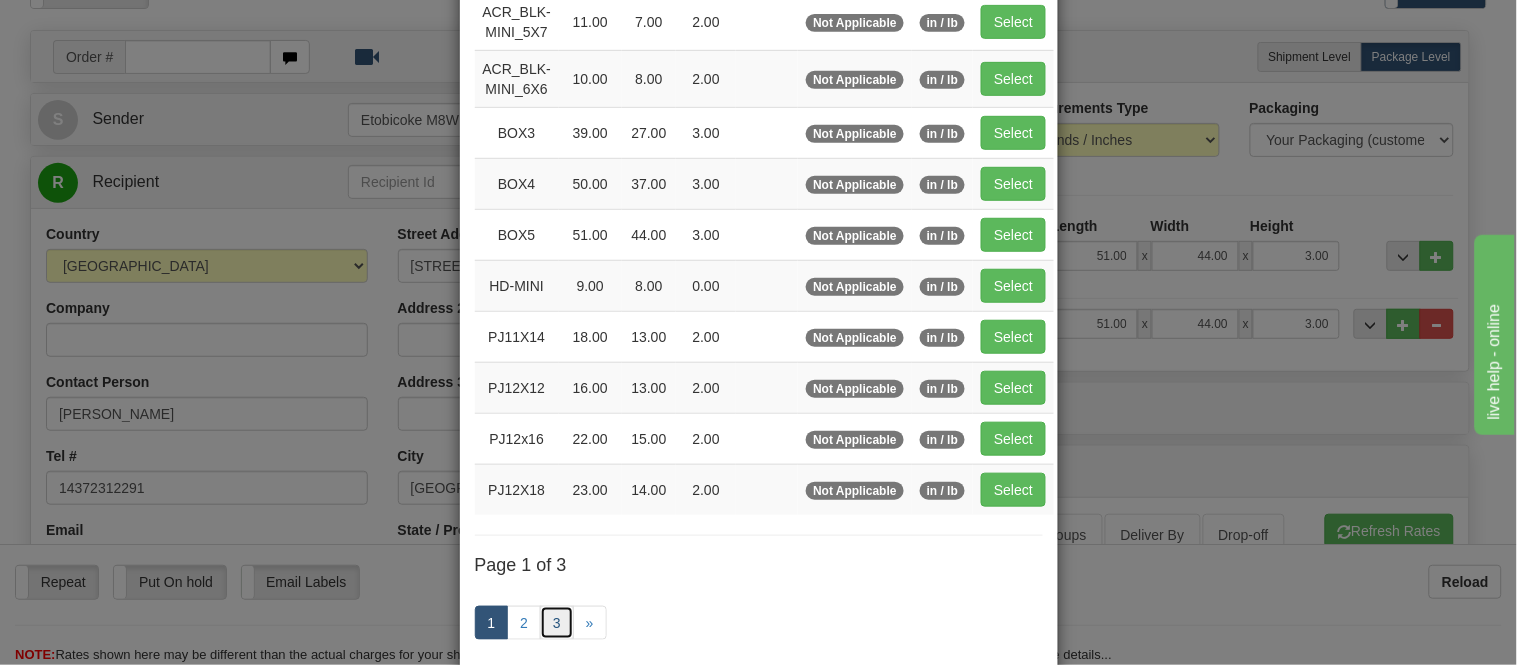 click on "3" at bounding box center (557, 623) 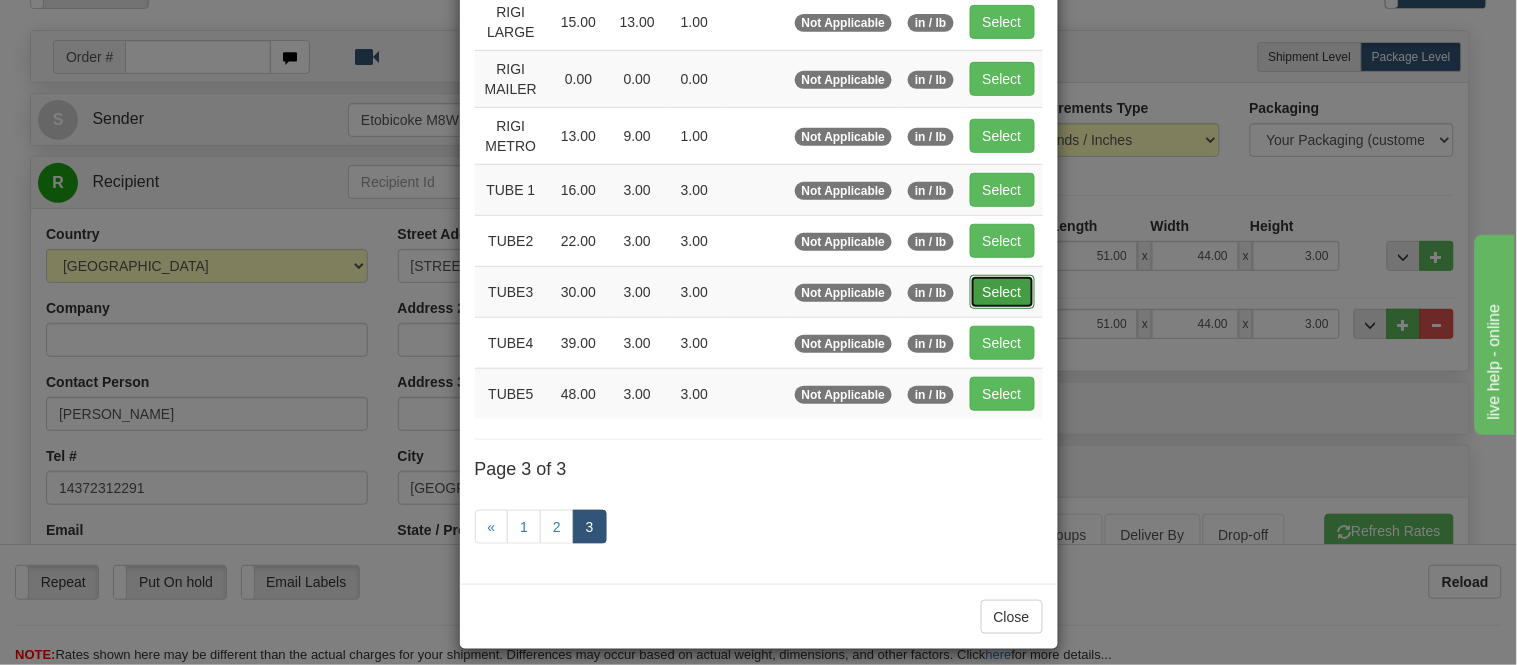 click on "Select" at bounding box center [1002, 292] 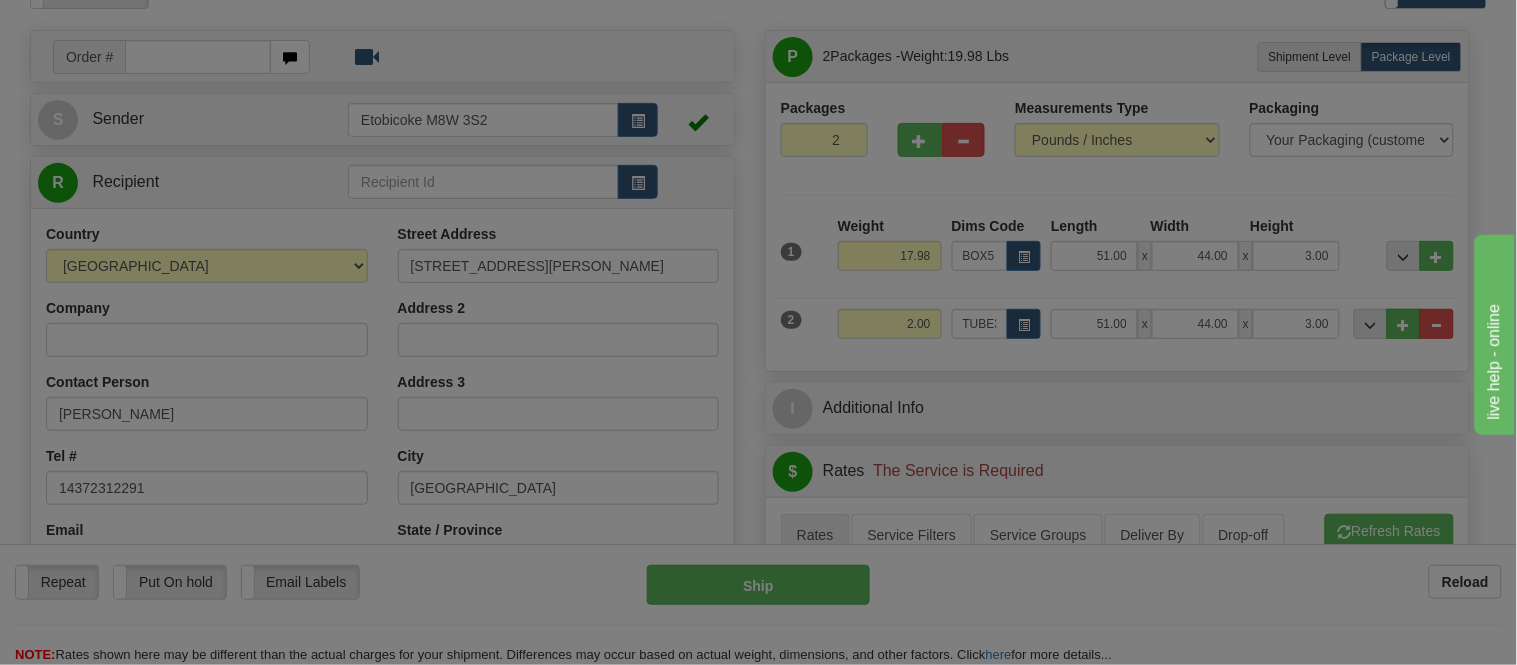 type on "30.00" 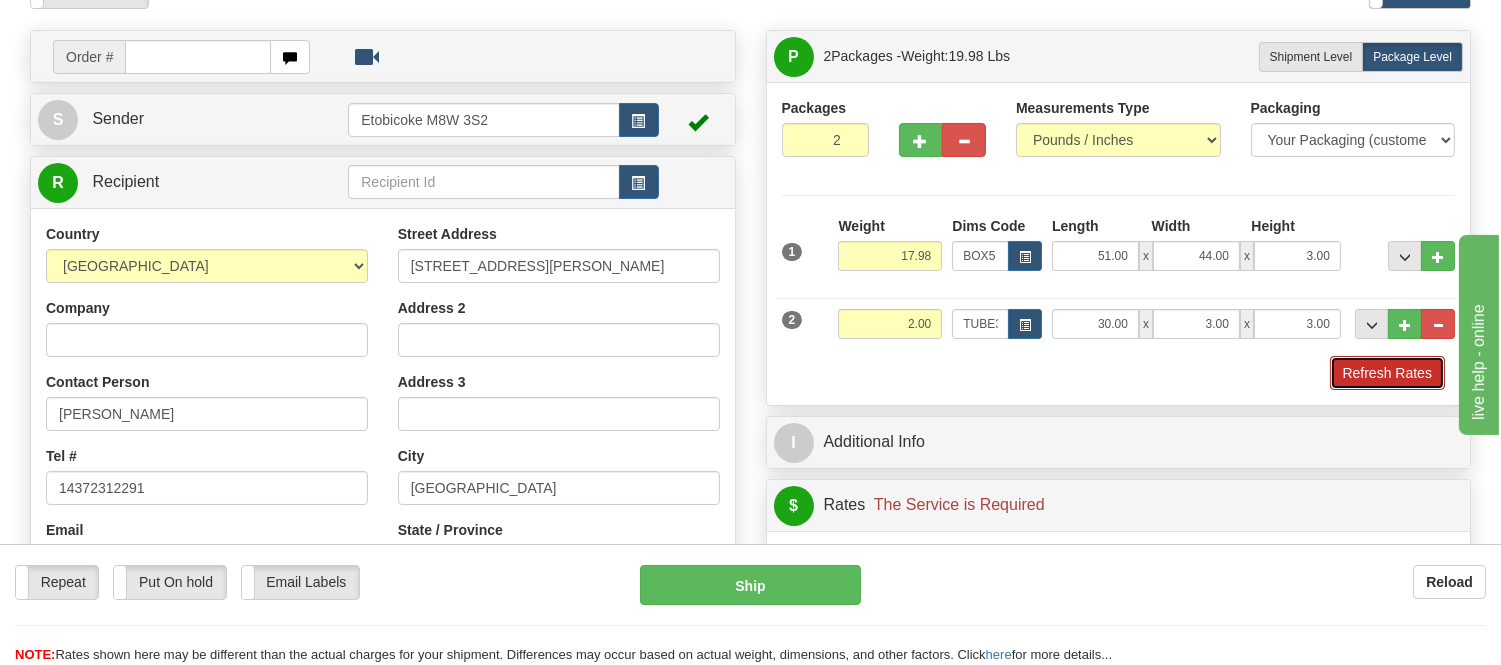 click on "Refresh Rates" at bounding box center [1387, 373] 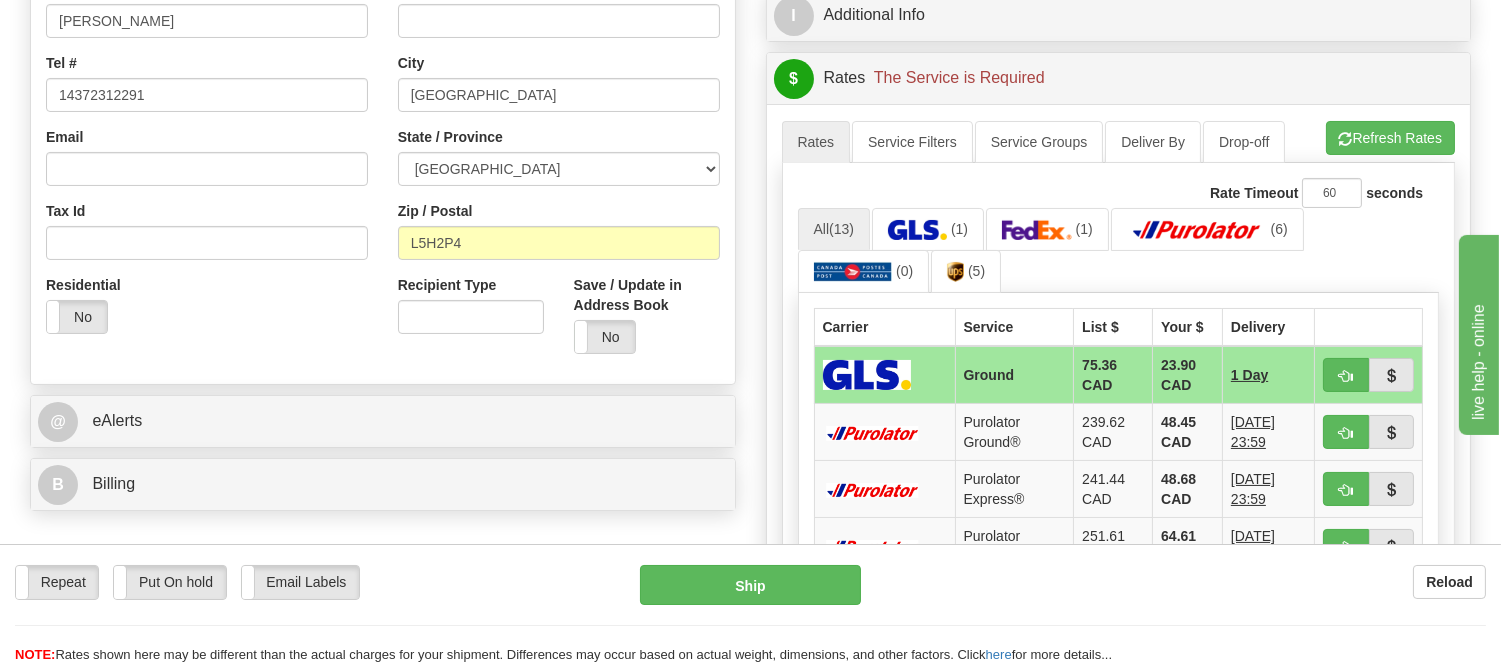 scroll, scrollTop: 555, scrollLeft: 0, axis: vertical 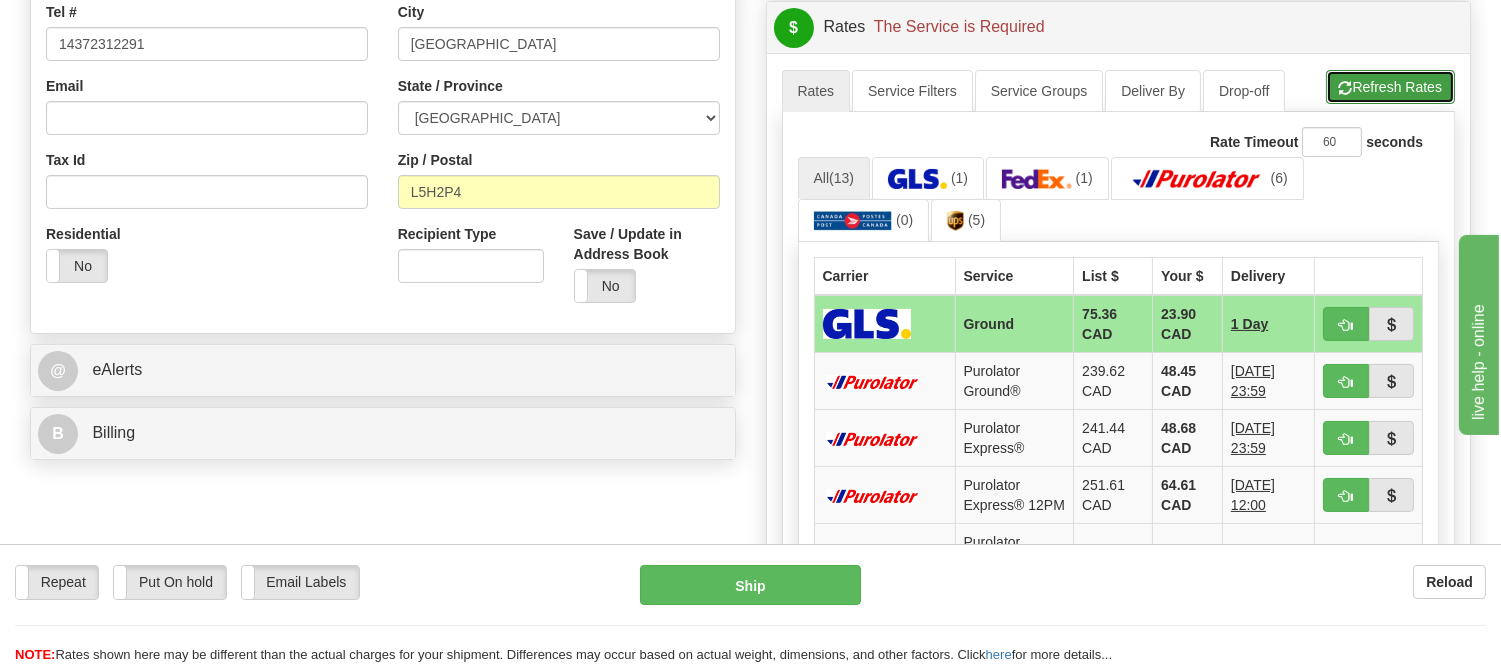 click on "Refresh Rates" at bounding box center (1390, 87) 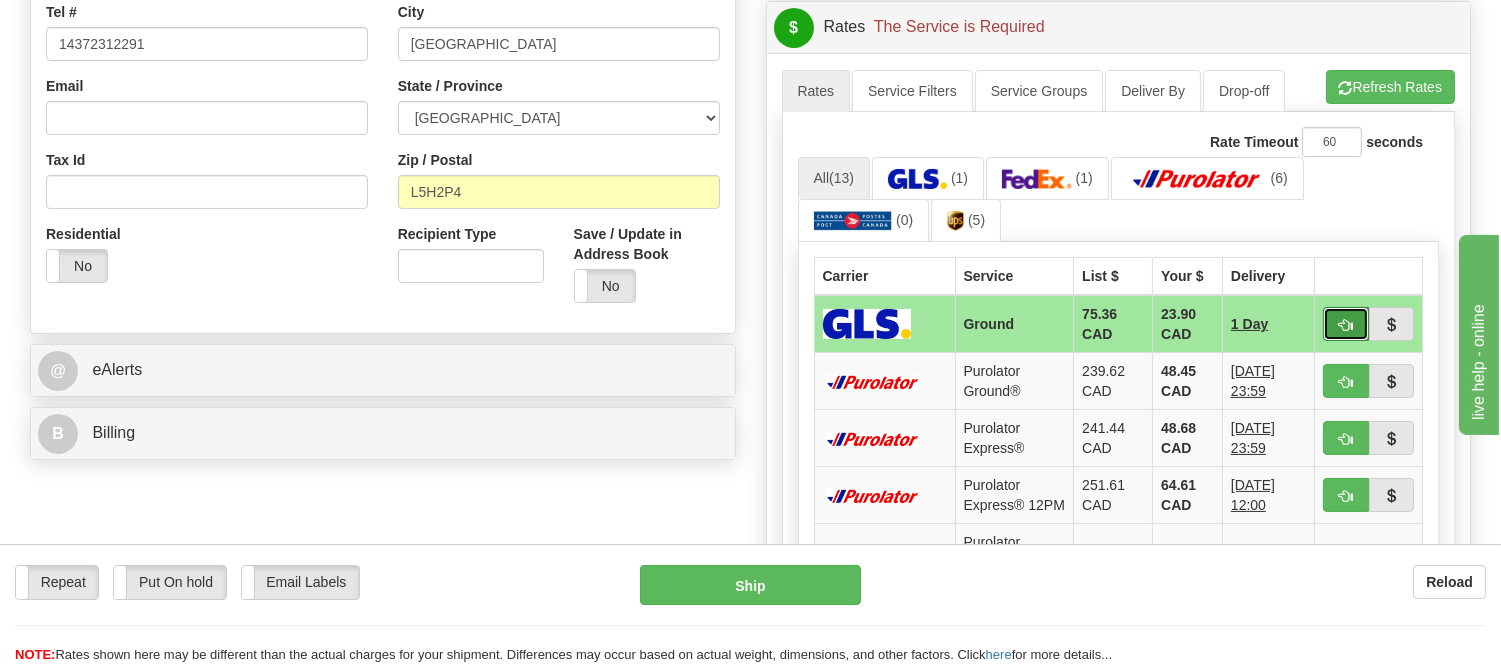 click at bounding box center (1346, 324) 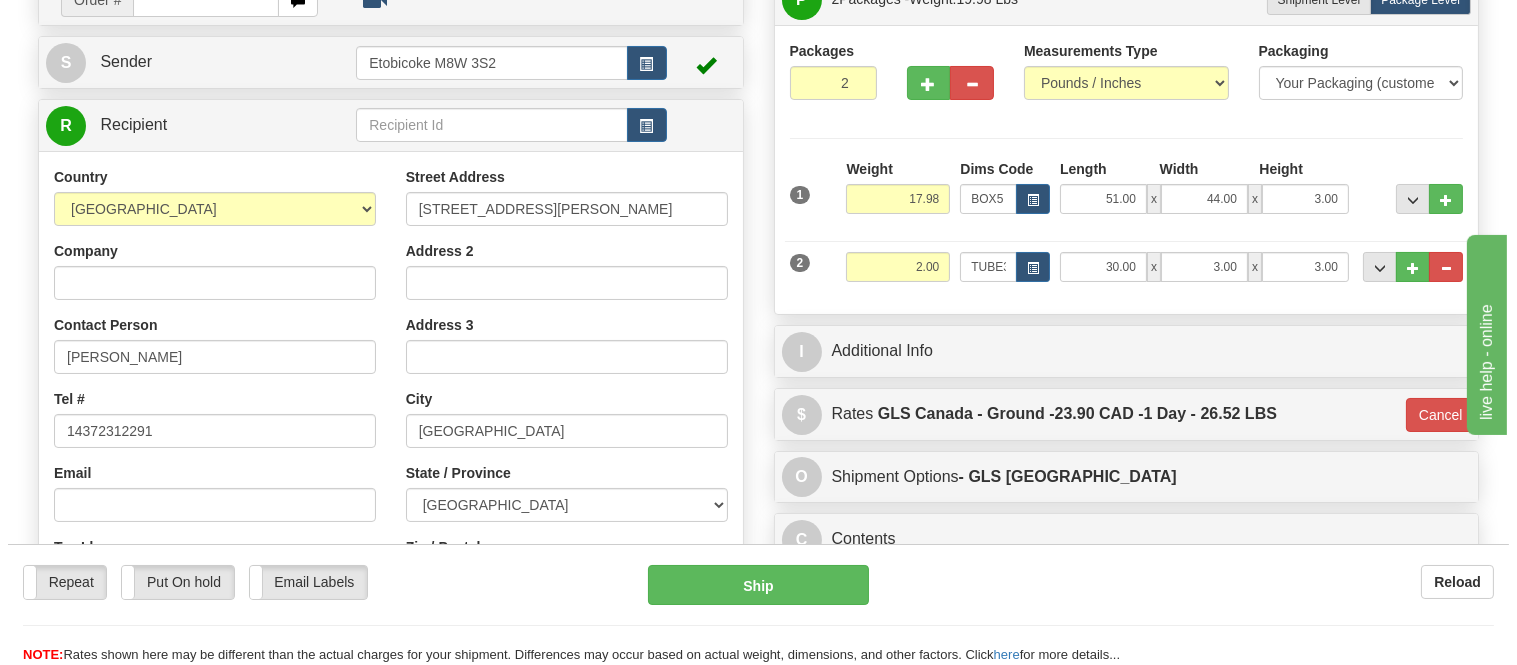 scroll, scrollTop: 222, scrollLeft: 0, axis: vertical 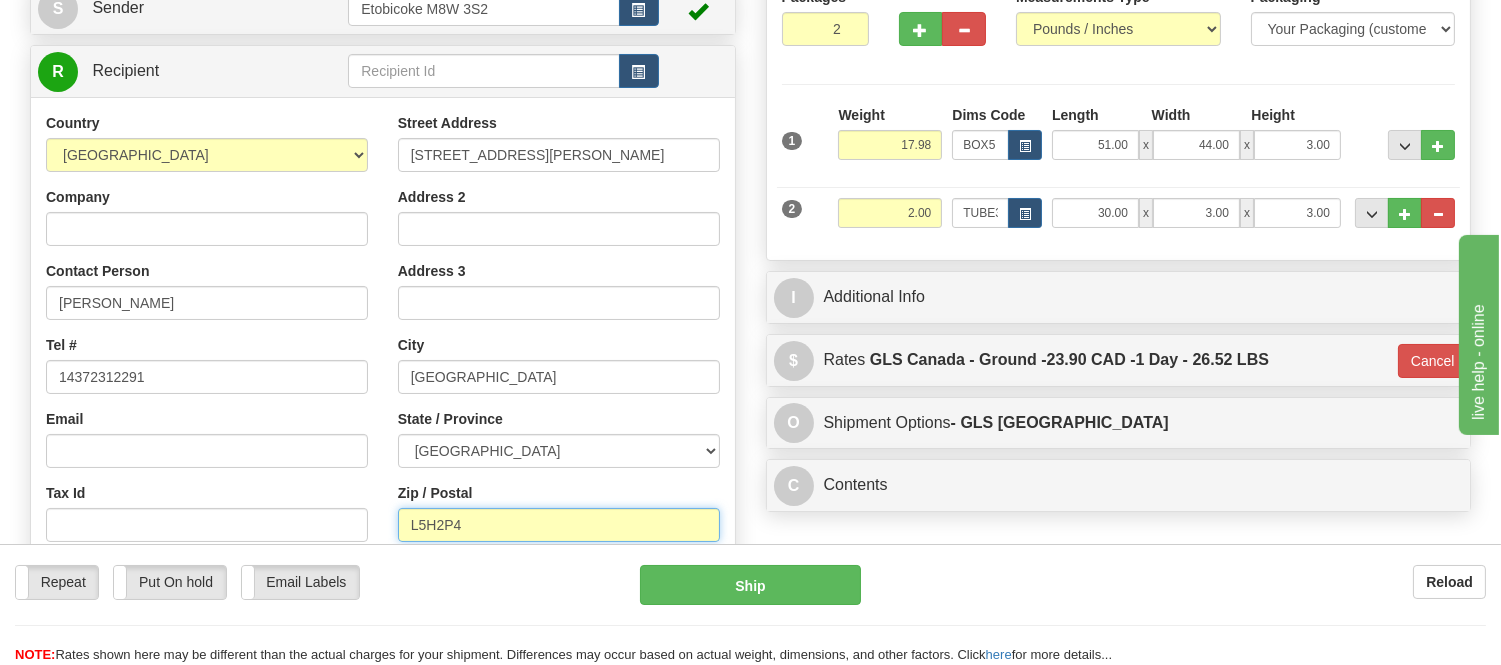 click on "L5H2P4" at bounding box center [559, 525] 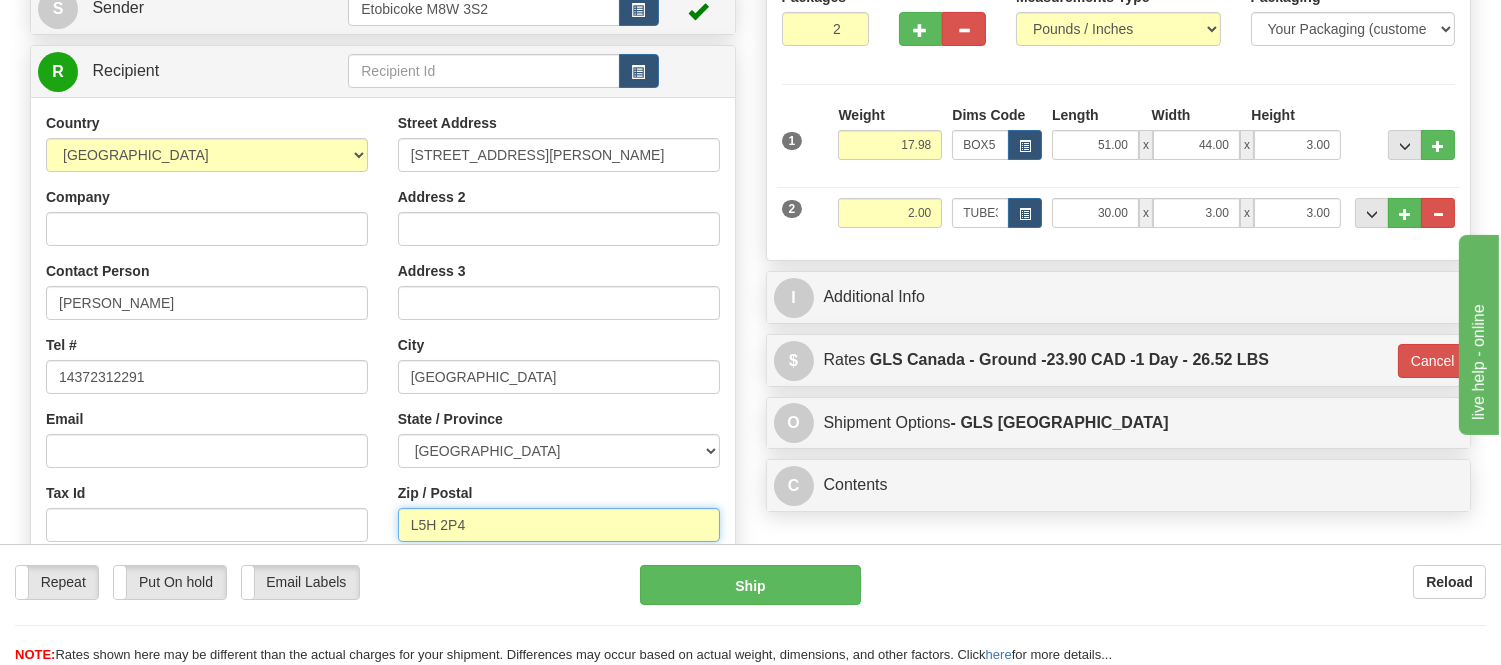 type on "L5H 2P4" 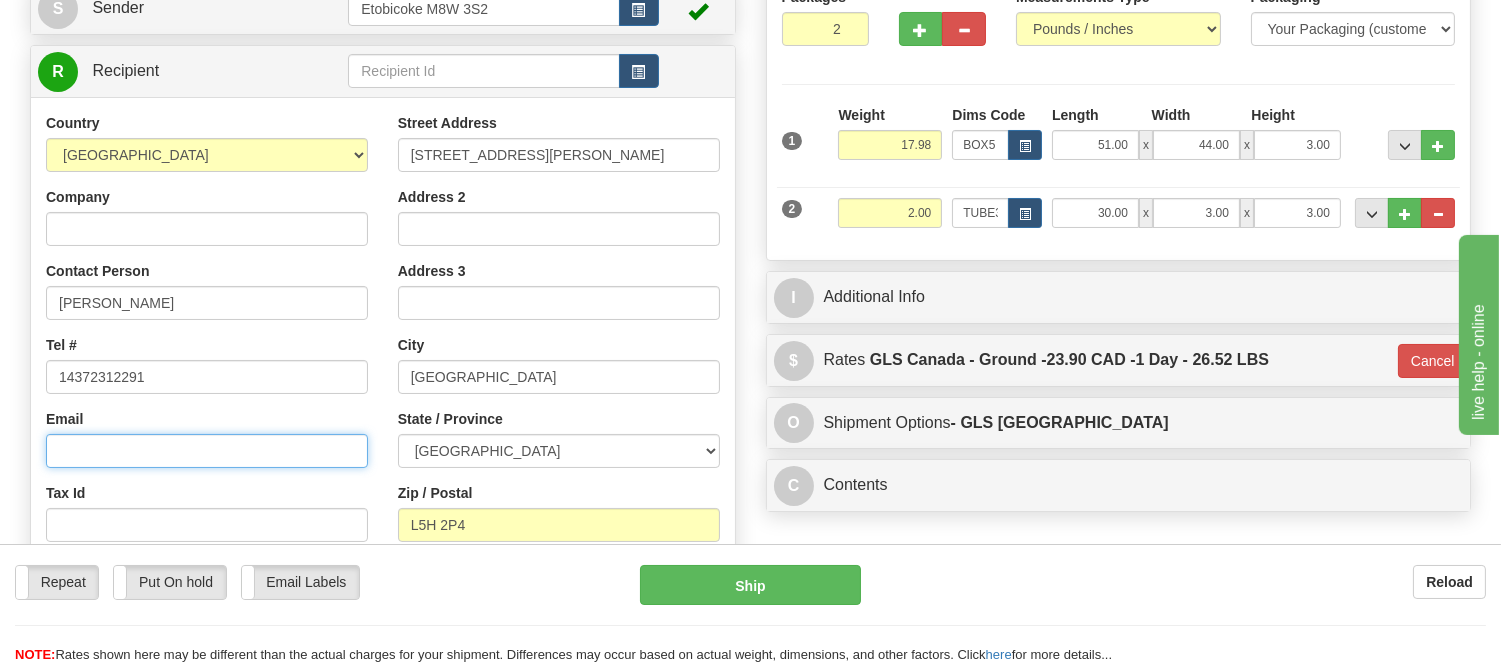 click on "Email" at bounding box center (207, 451) 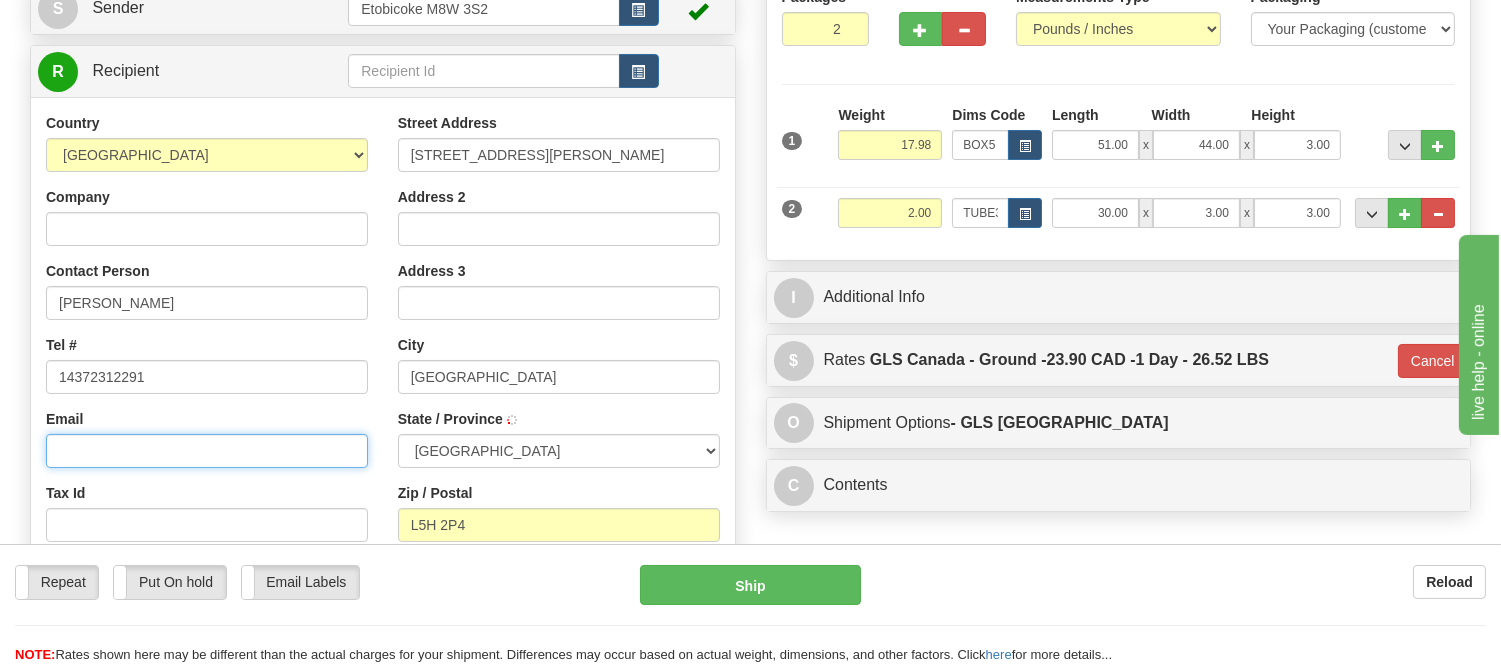 type on "1" 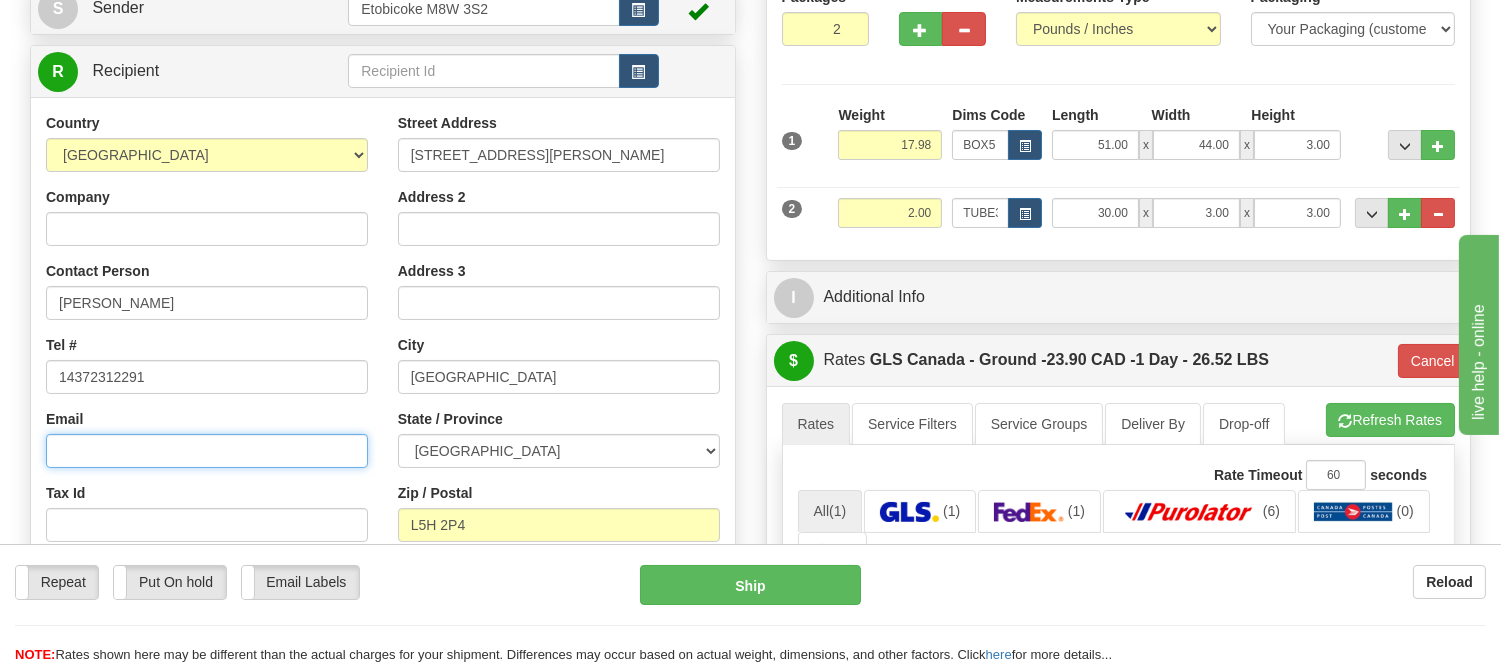paste on "bruna@sclawpartners.com" 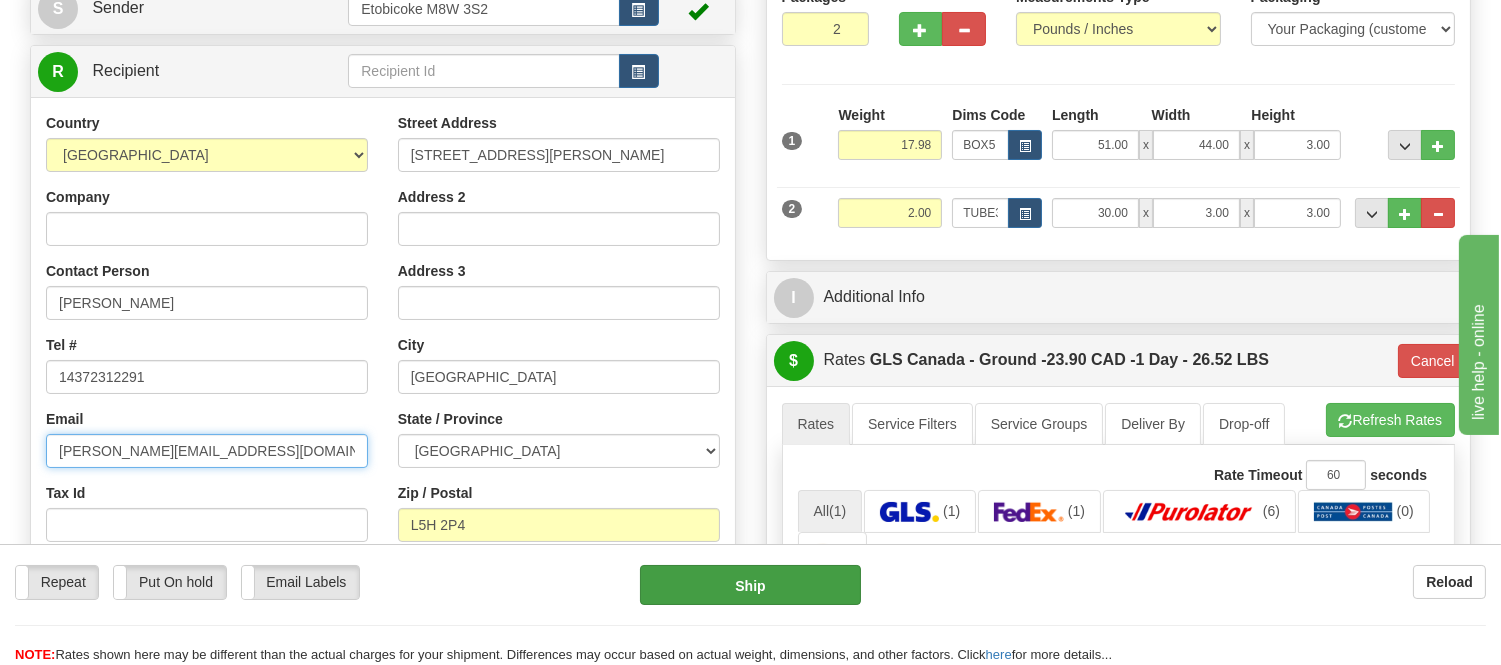 type on "bruna@sclawpartners.com" 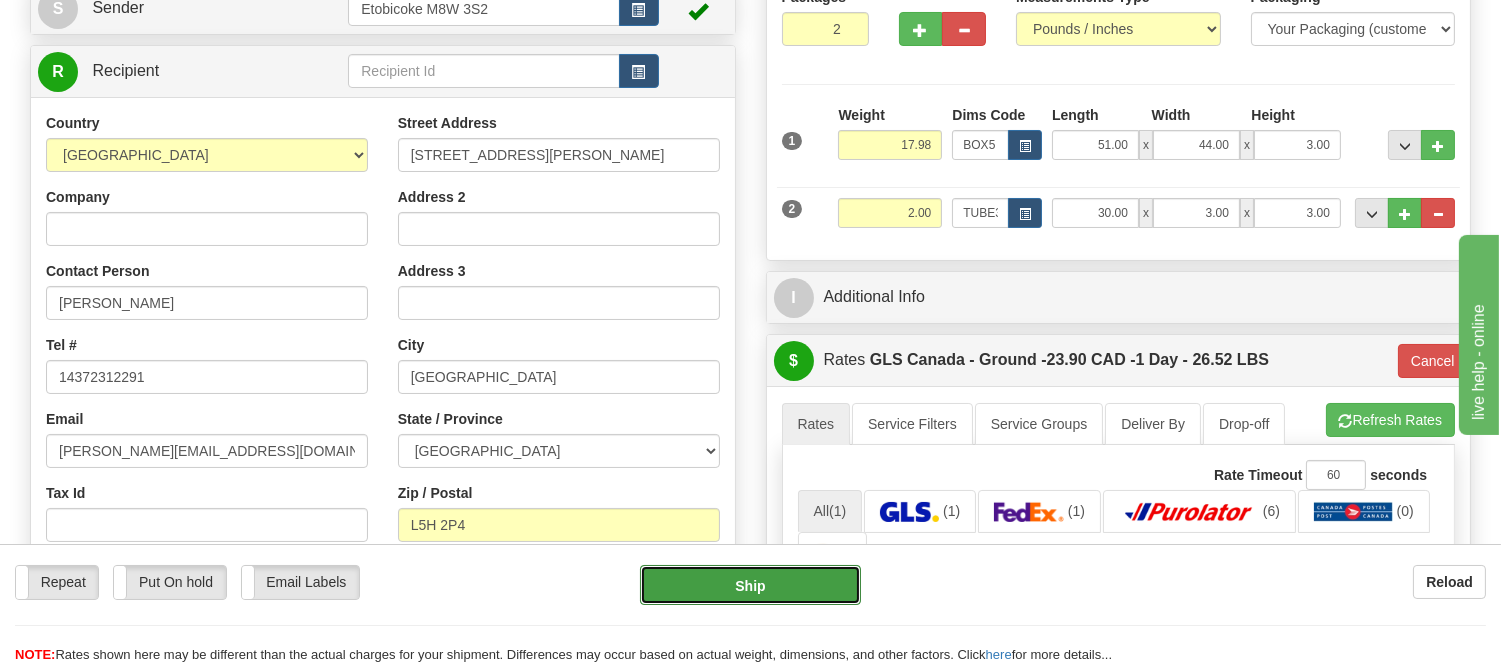 click on "Ship" at bounding box center (750, 585) 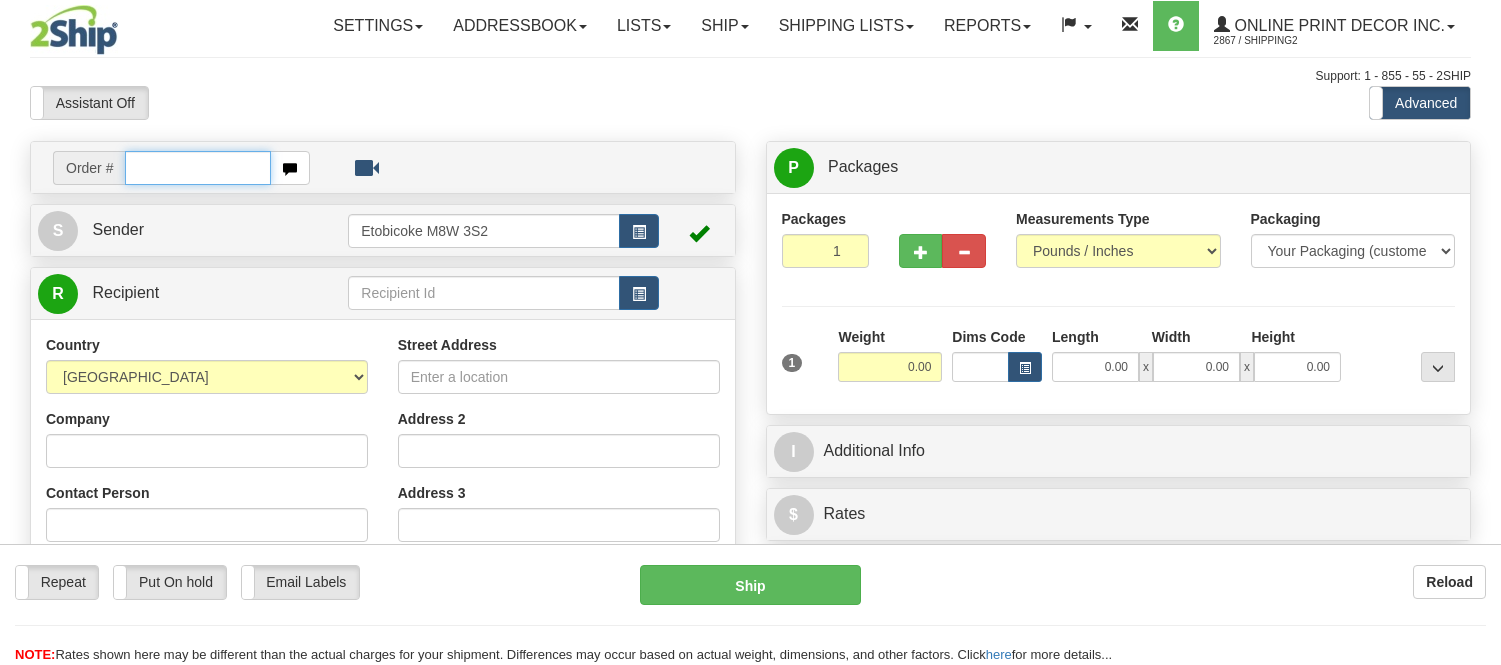 scroll, scrollTop: 0, scrollLeft: 0, axis: both 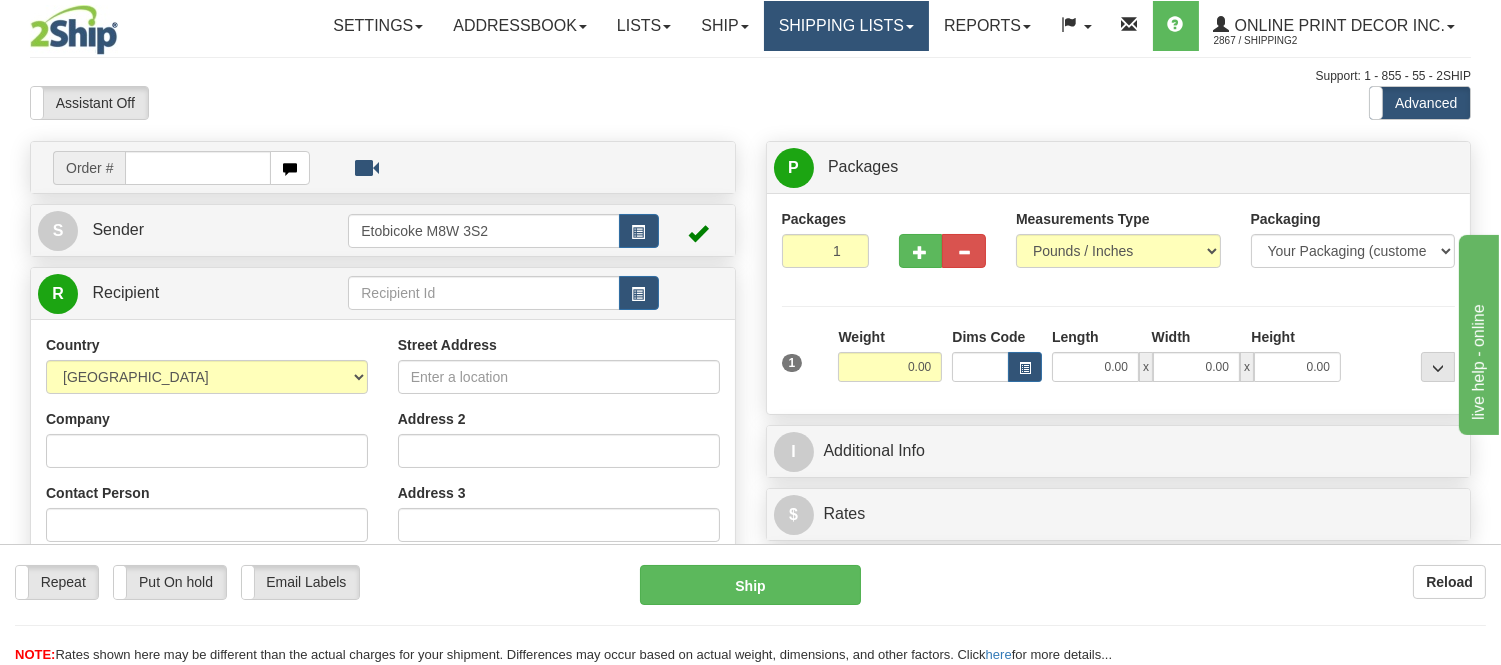 click on "Shipping lists" at bounding box center [846, 26] 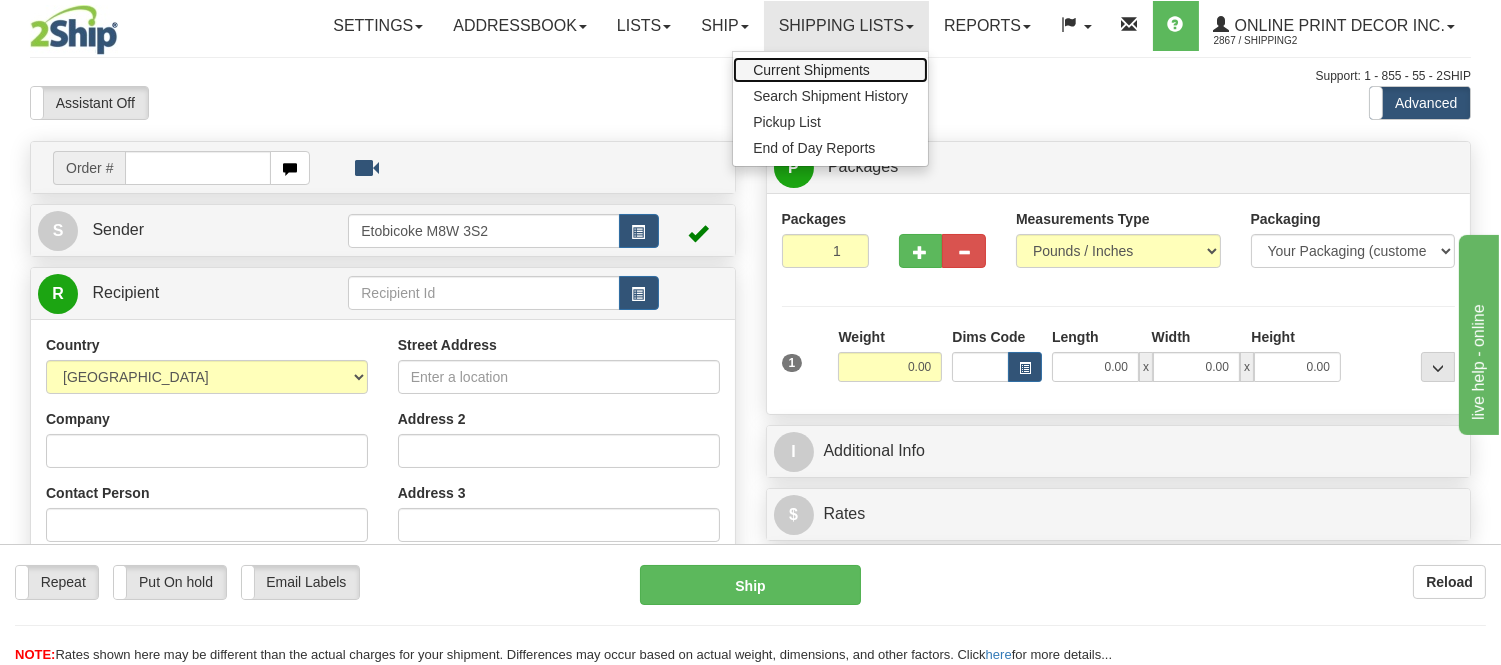click on "Current Shipments" at bounding box center (811, 70) 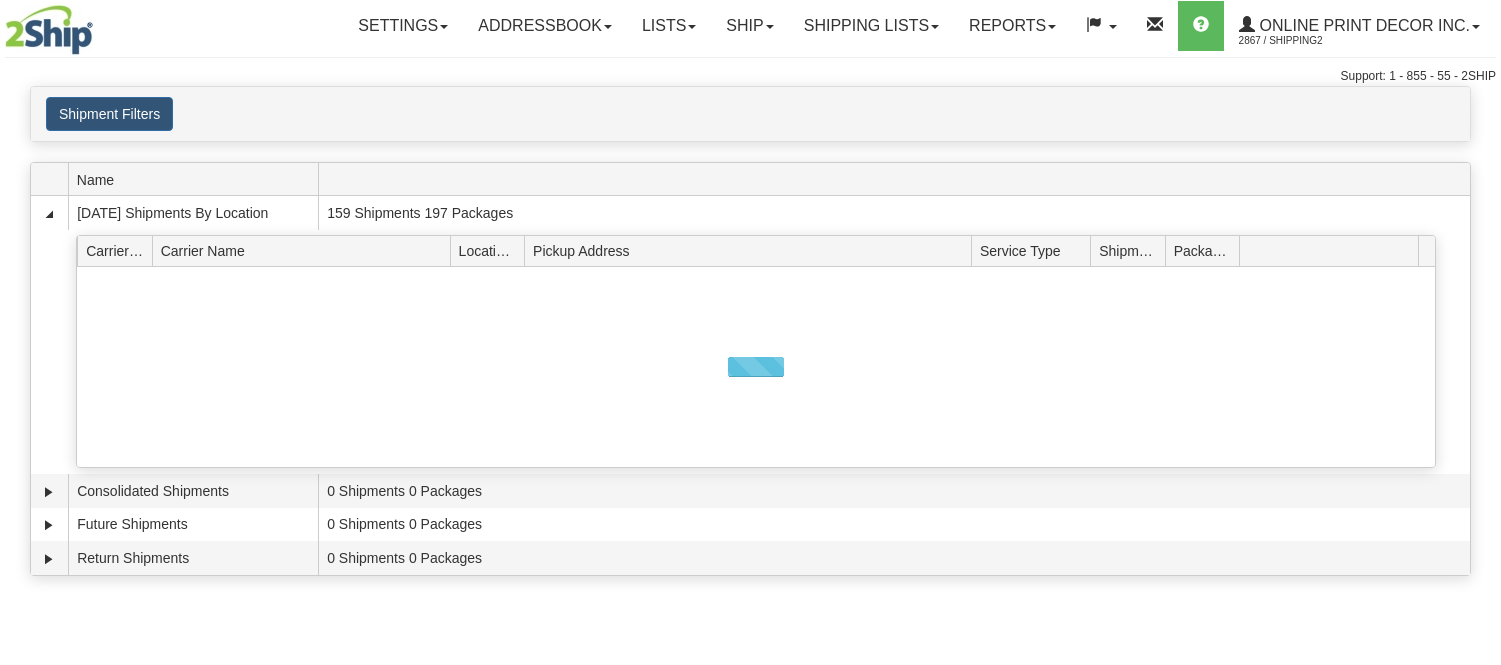 scroll, scrollTop: 0, scrollLeft: 0, axis: both 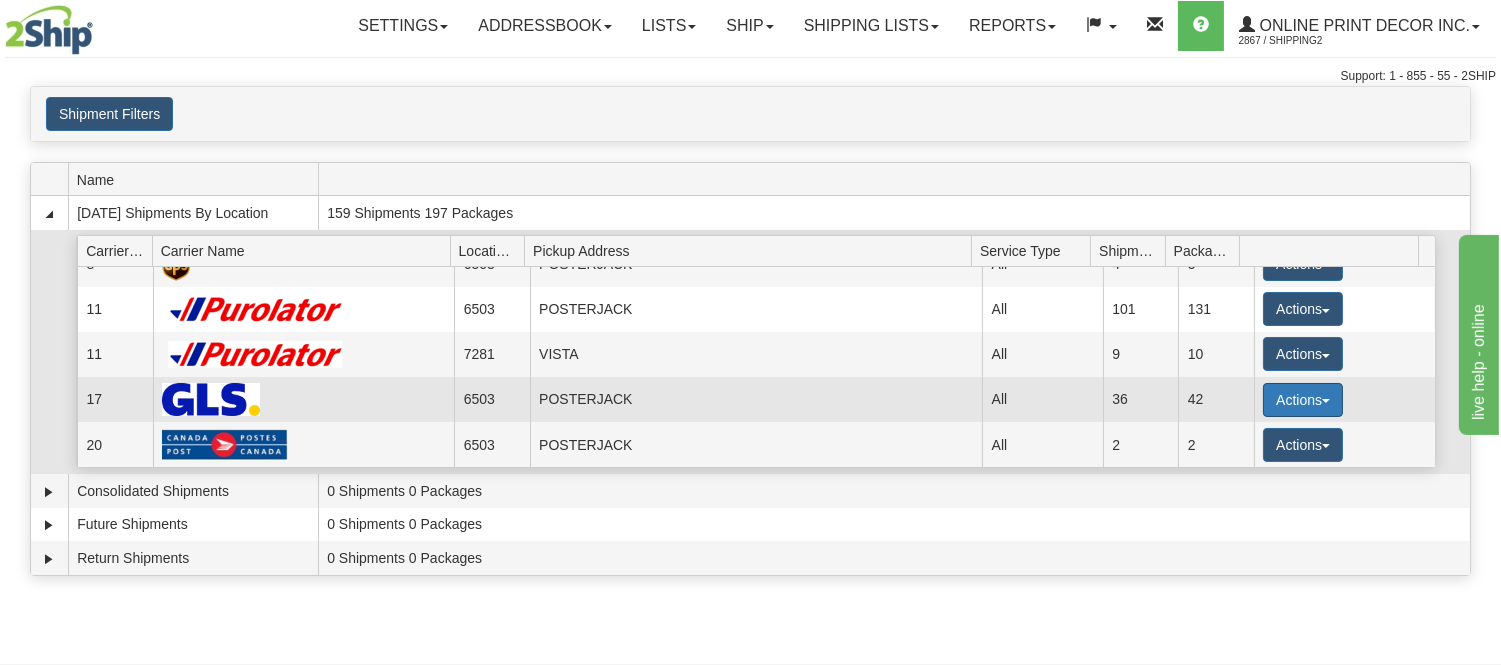click on "Actions" at bounding box center [1303, 400] 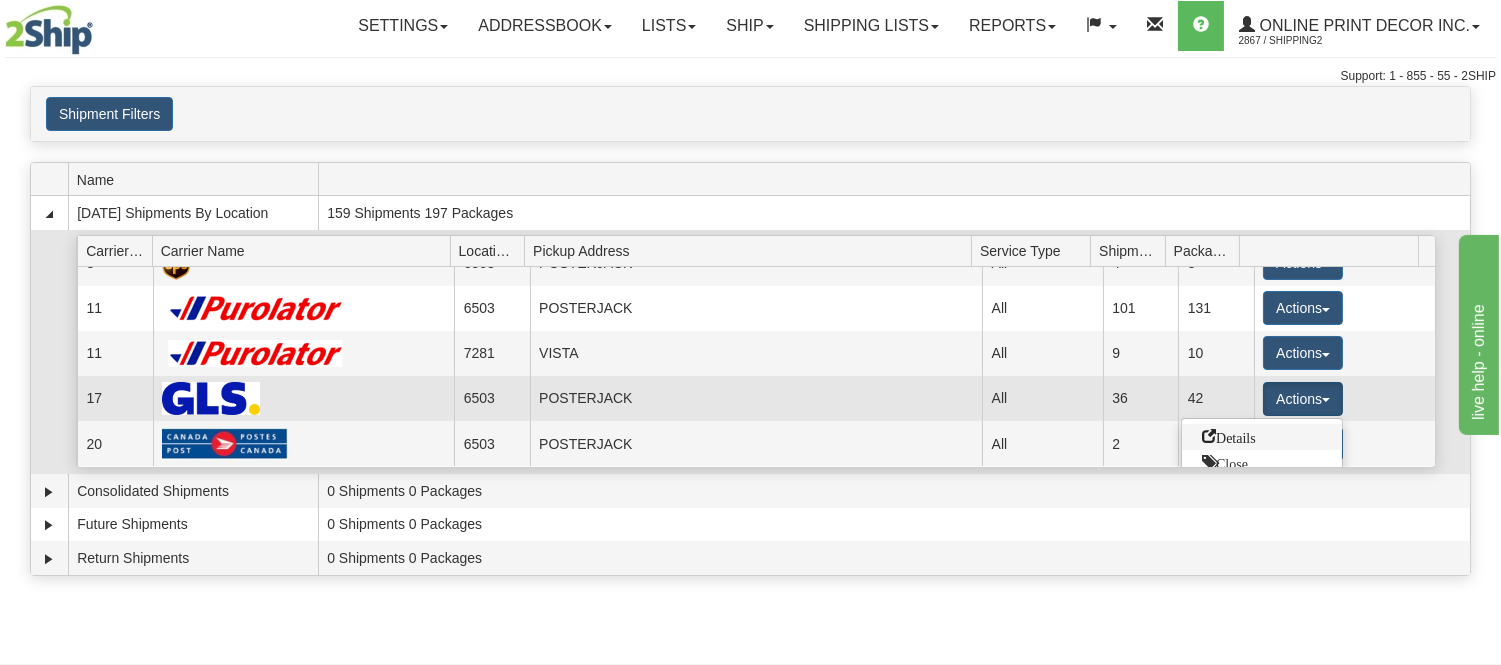 click on "Details" at bounding box center (1229, 436) 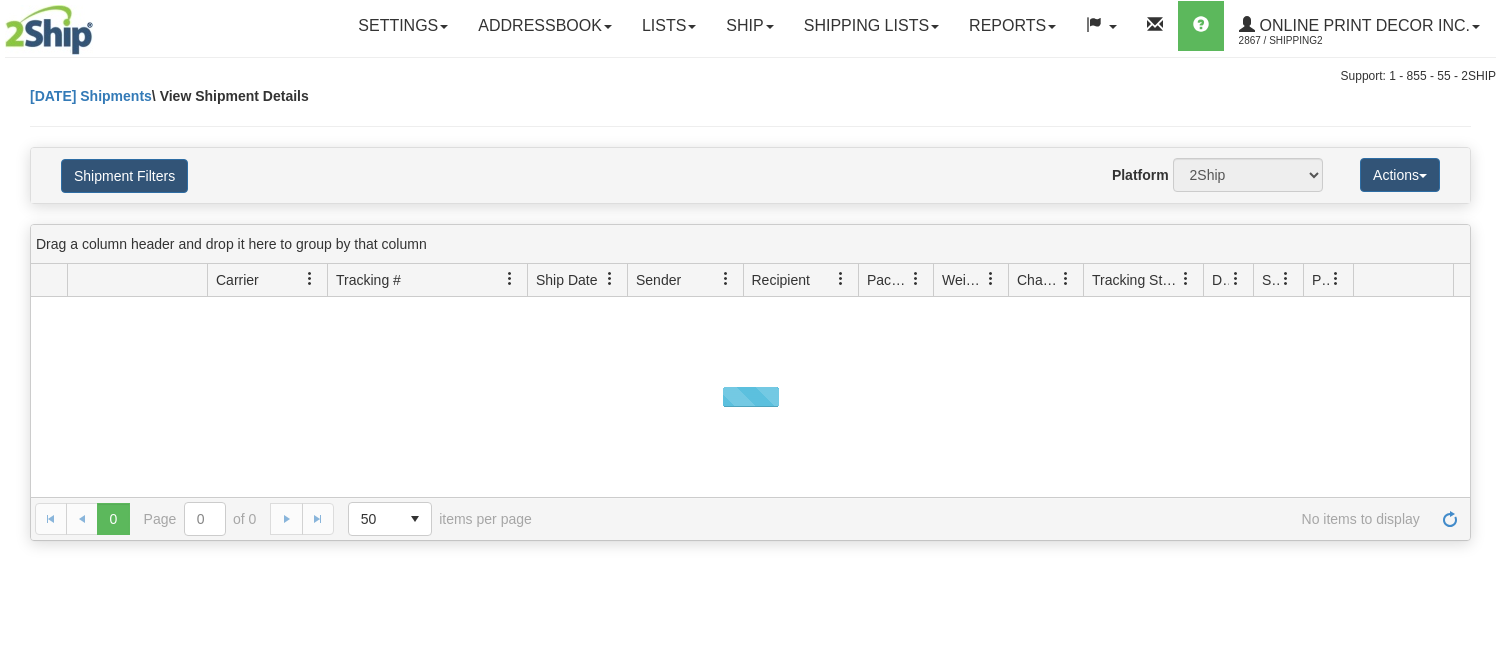scroll, scrollTop: 0, scrollLeft: 0, axis: both 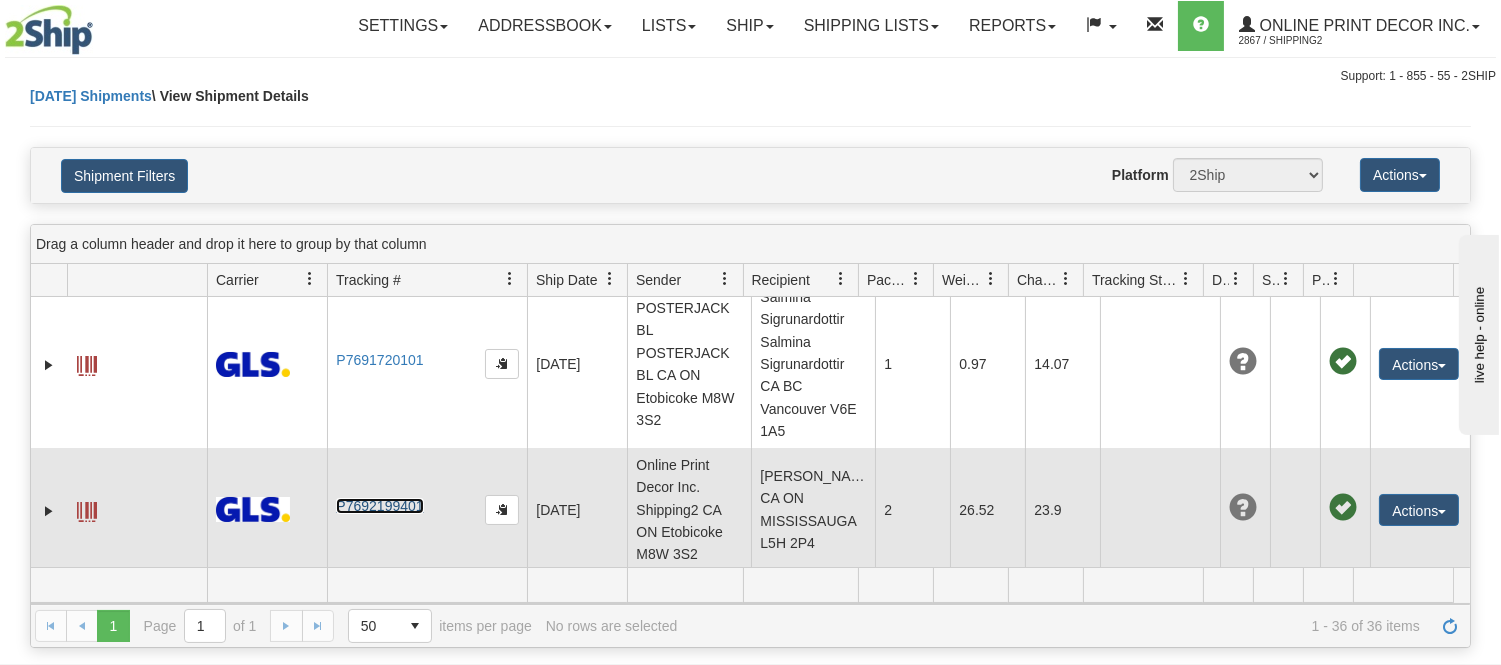 click on "P7692199401" at bounding box center [379, 506] 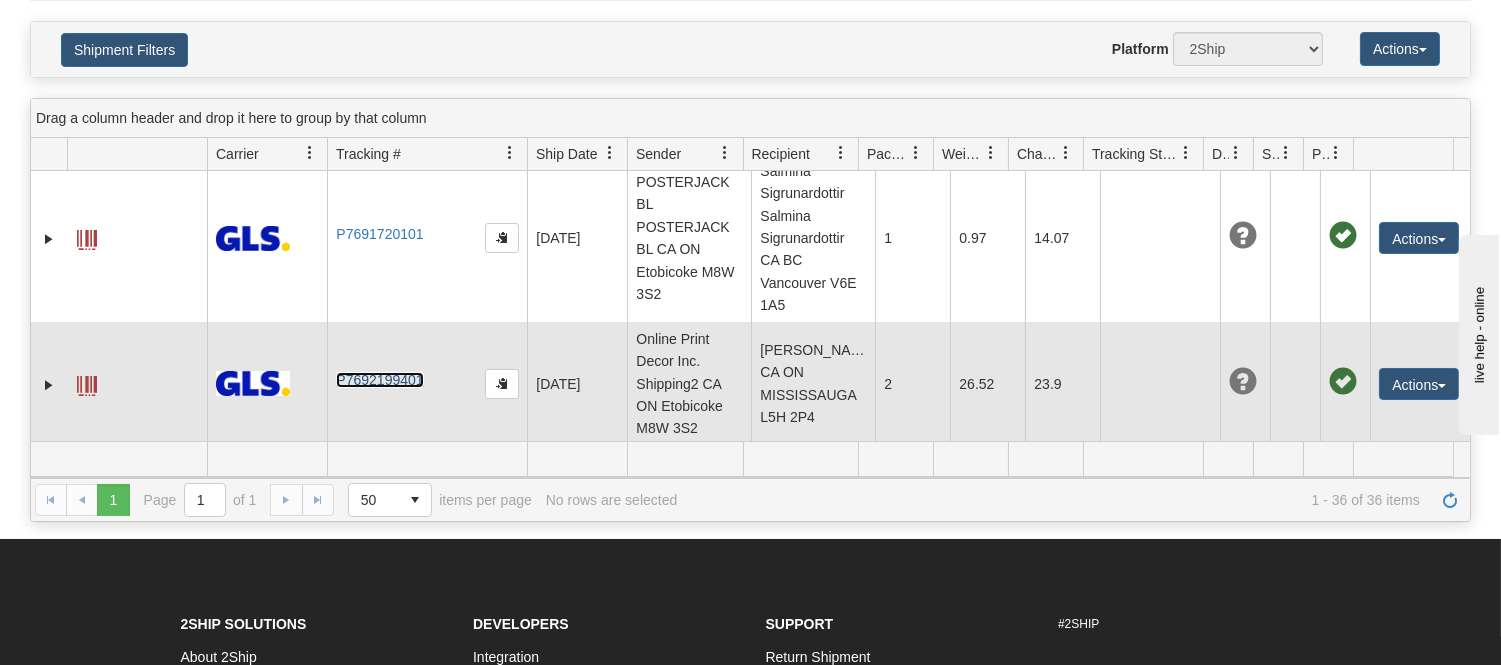 scroll, scrollTop: 222, scrollLeft: 0, axis: vertical 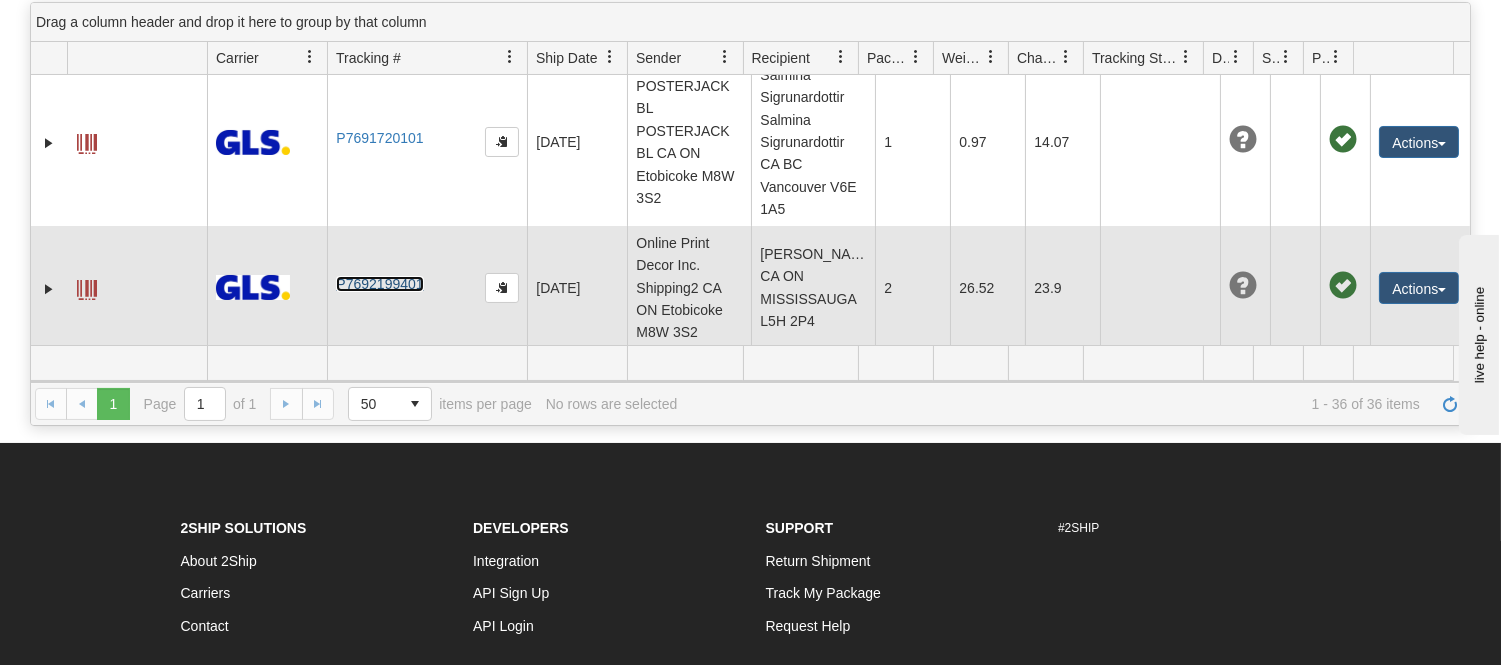 click on "P7692199401" at bounding box center [427, 287] 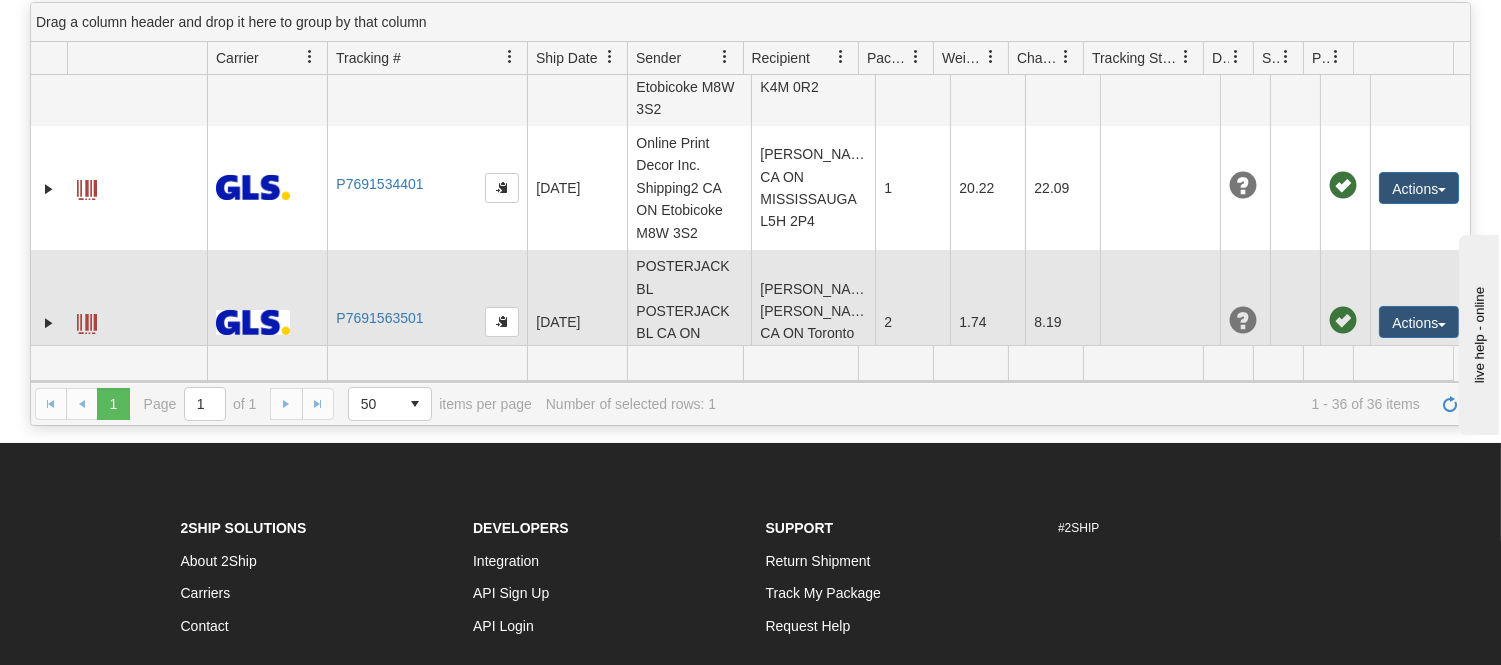 scroll, scrollTop: 4635, scrollLeft: 0, axis: vertical 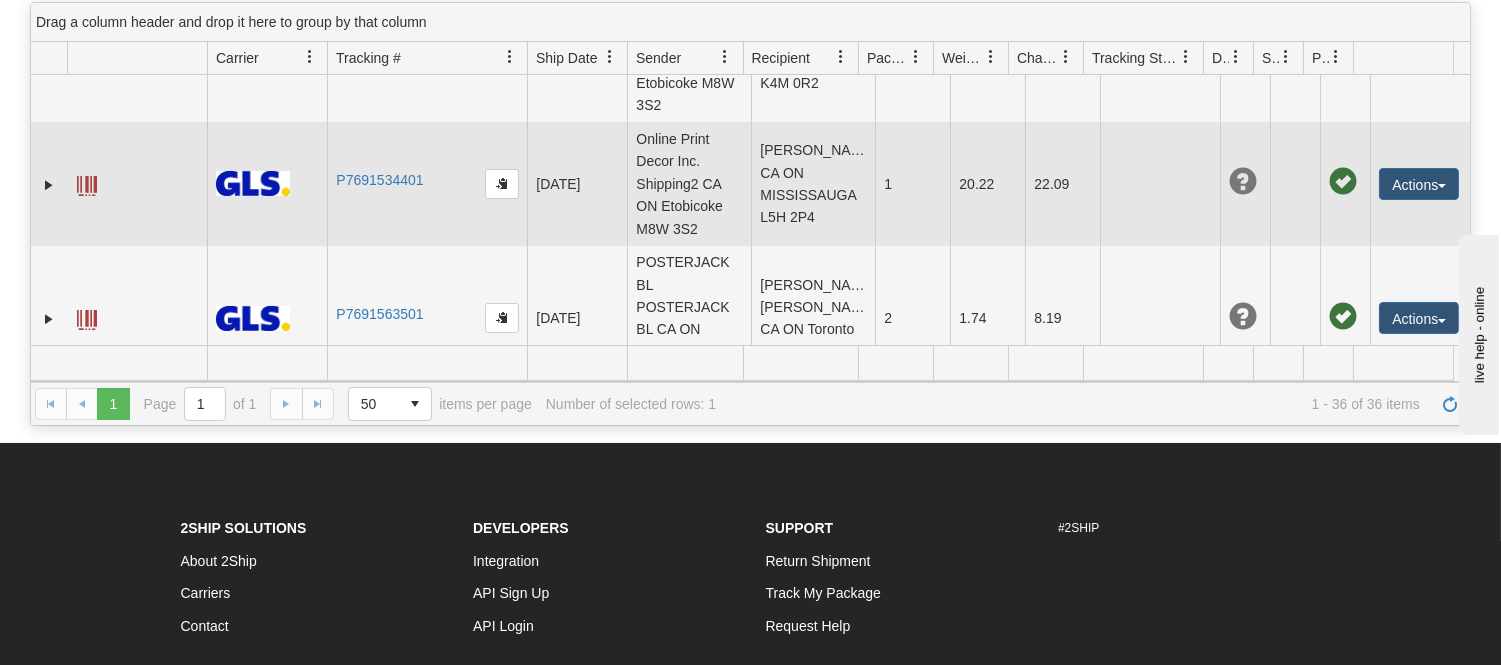 click at bounding box center [1160, 183] 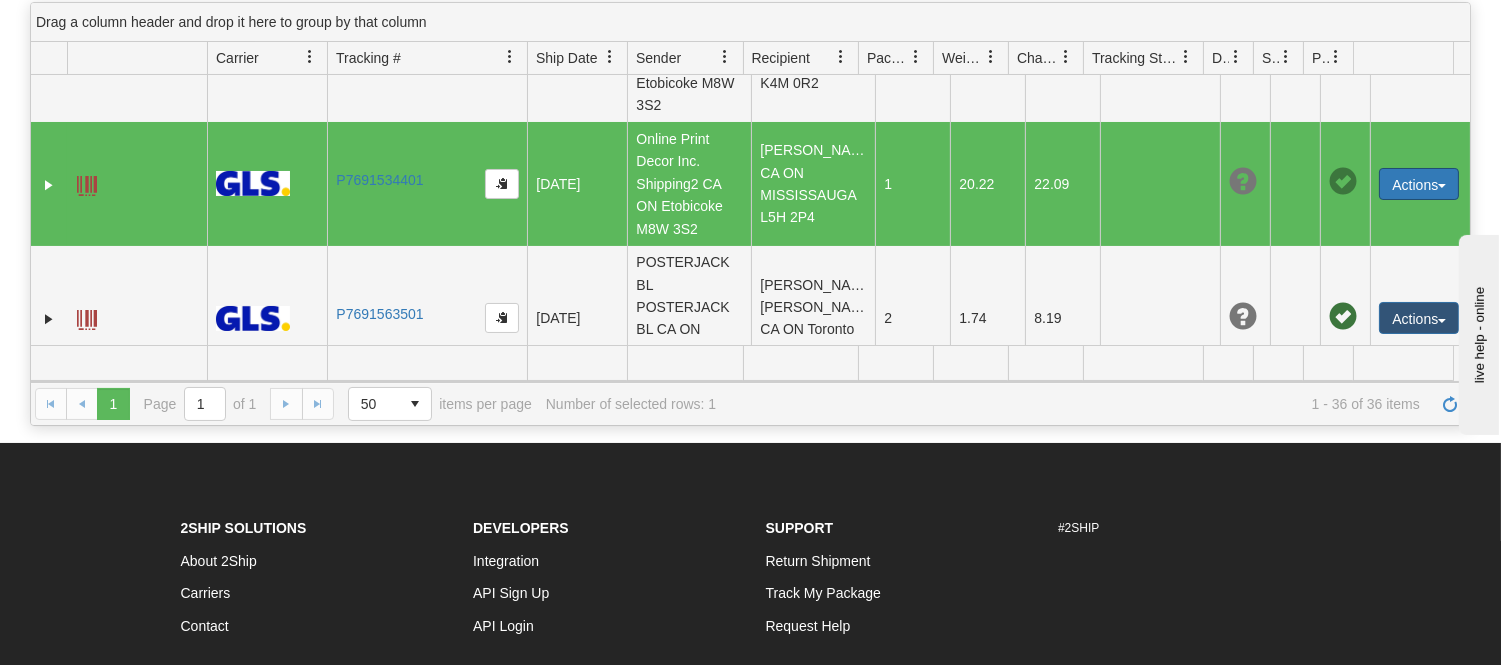 click on "Actions" at bounding box center [1419, 184] 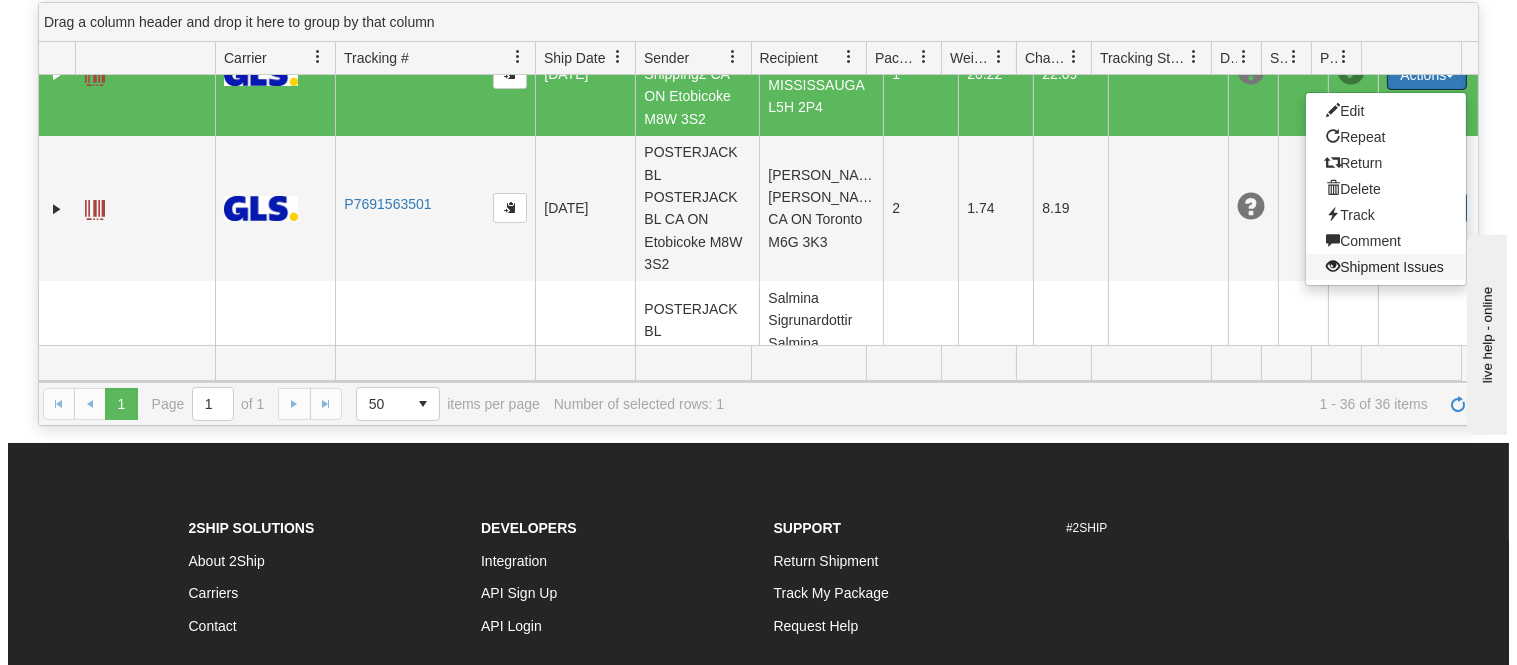 scroll, scrollTop: 4746, scrollLeft: 0, axis: vertical 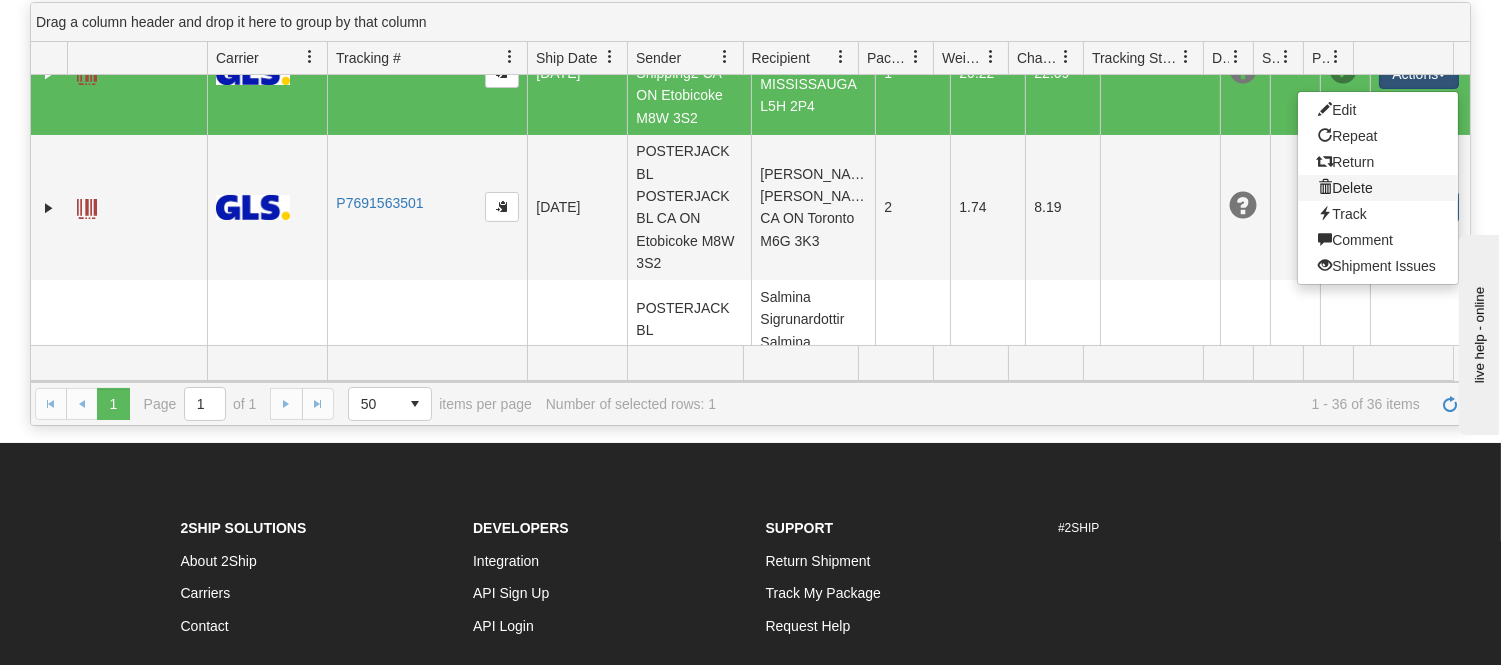 click on "Delete" at bounding box center (1378, 188) 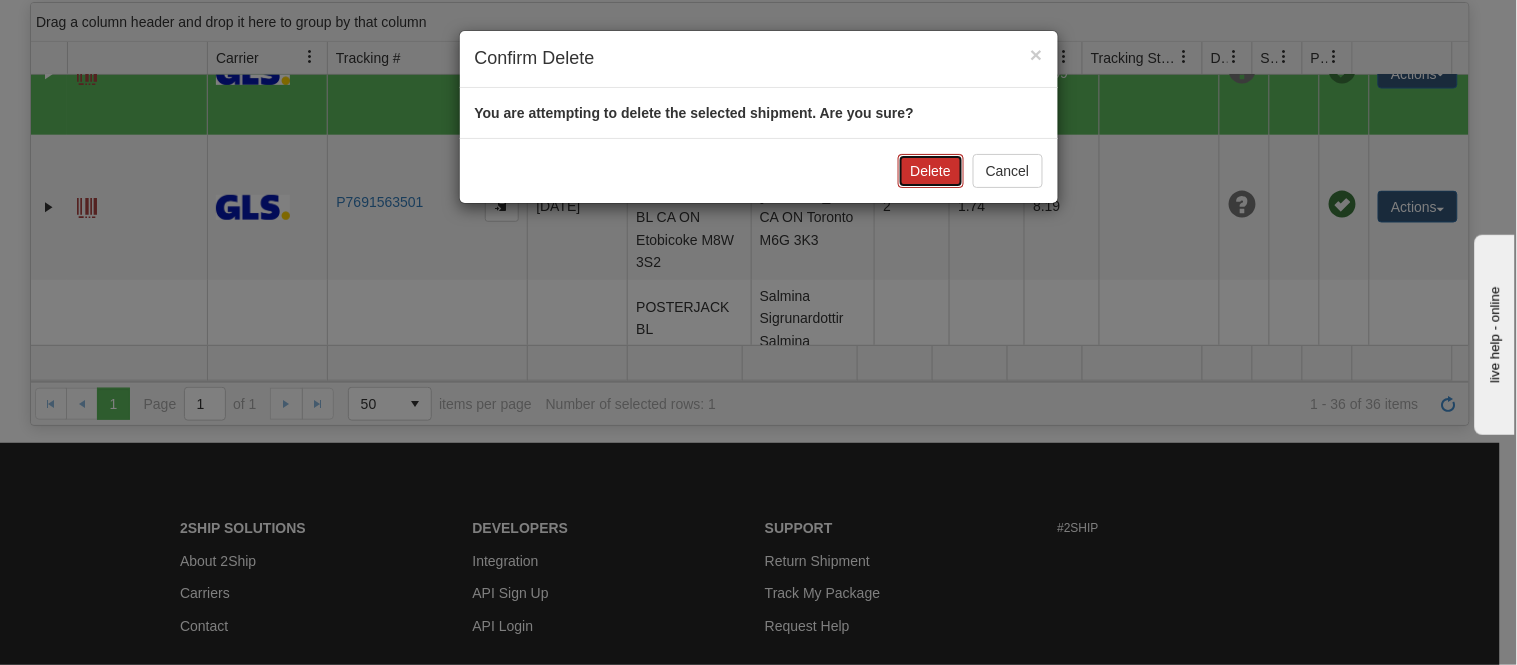 click on "Delete" at bounding box center (931, 171) 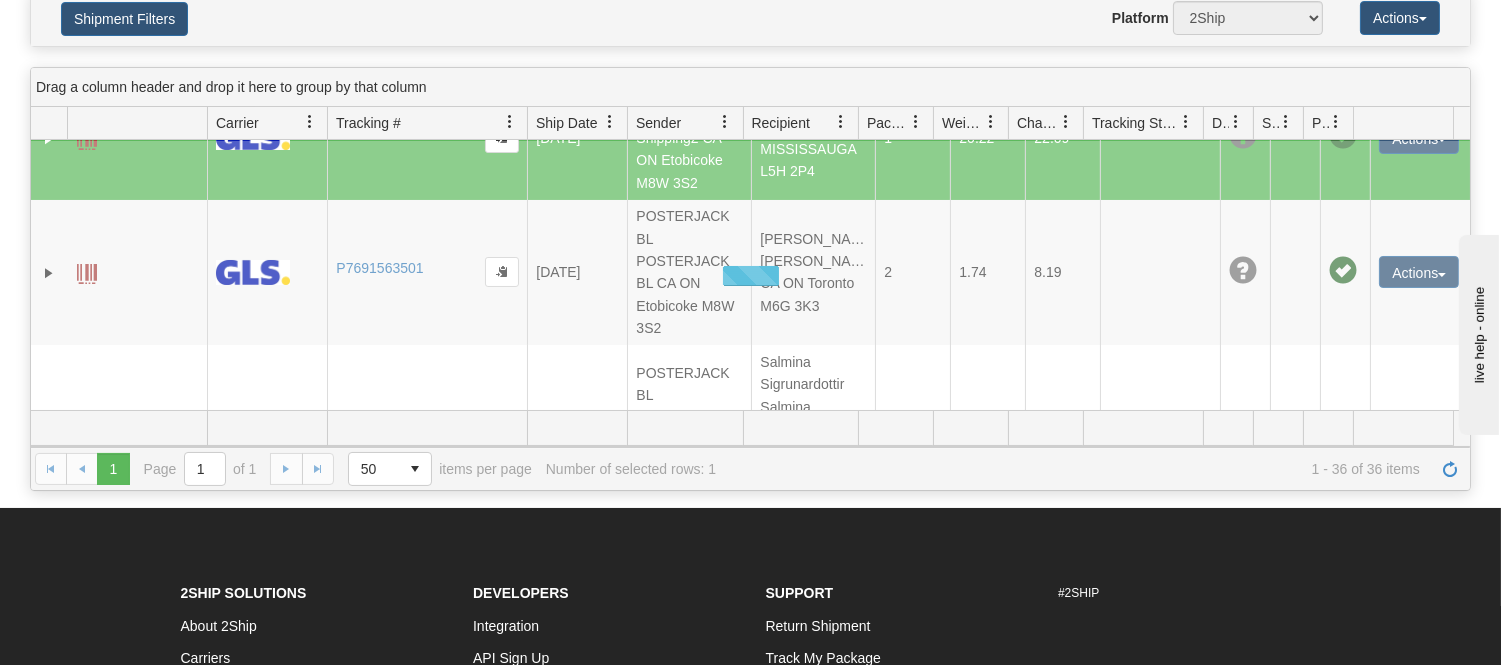 scroll, scrollTop: 222, scrollLeft: 0, axis: vertical 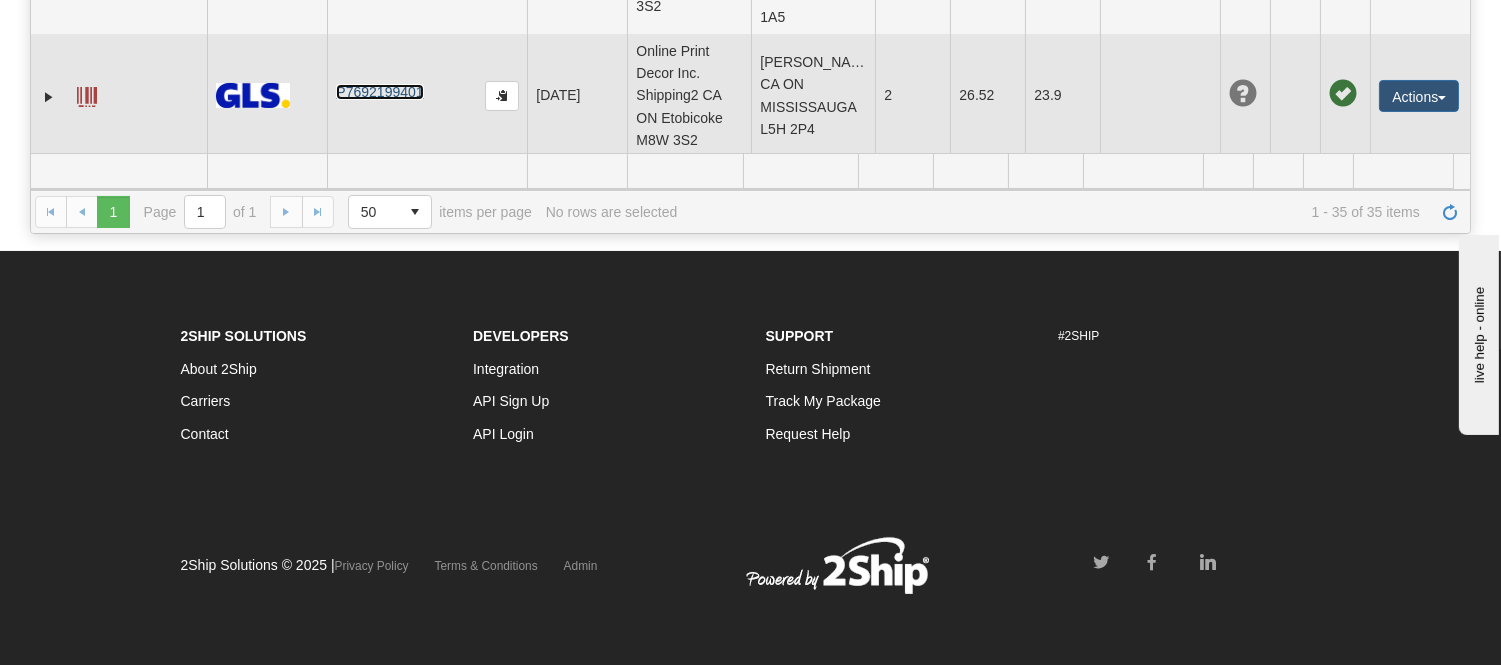click on "P7692199401" at bounding box center (379, 92) 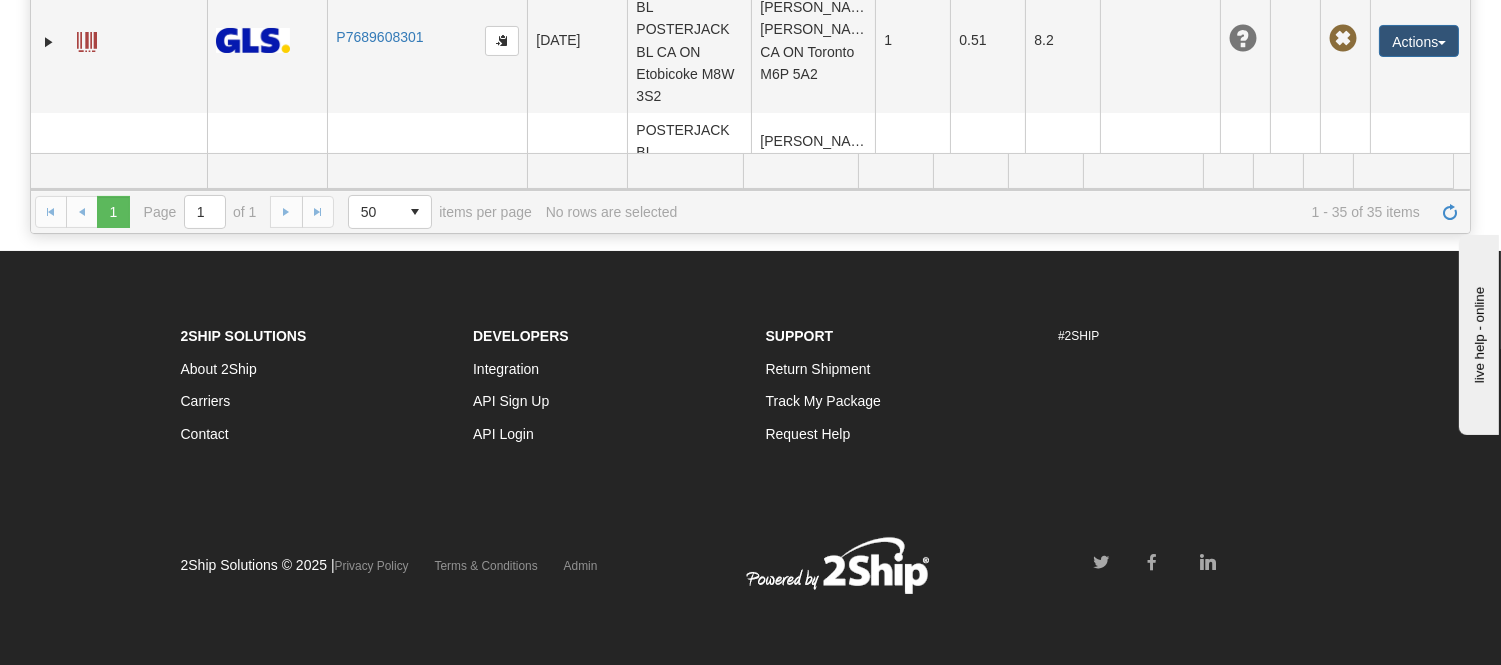 scroll, scrollTop: 3067, scrollLeft: 0, axis: vertical 